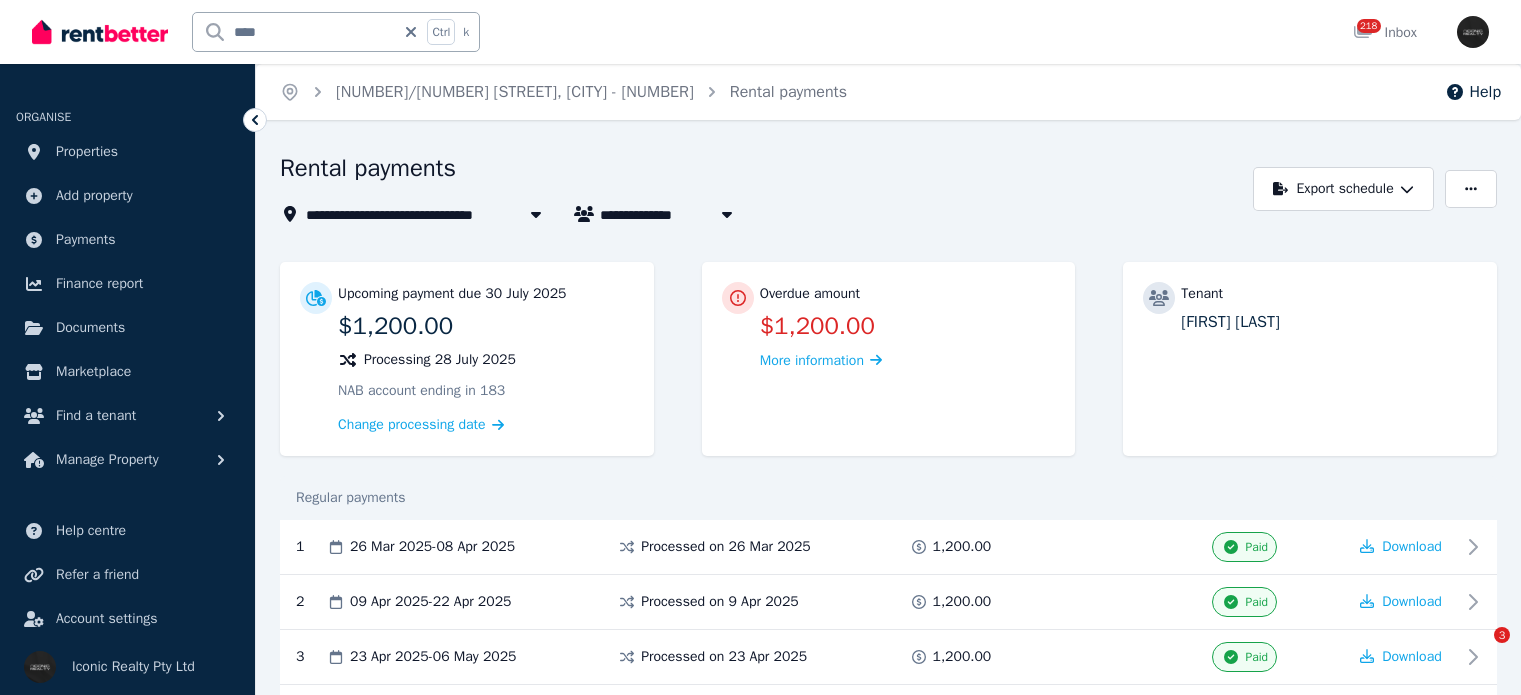 scroll, scrollTop: 404, scrollLeft: 0, axis: vertical 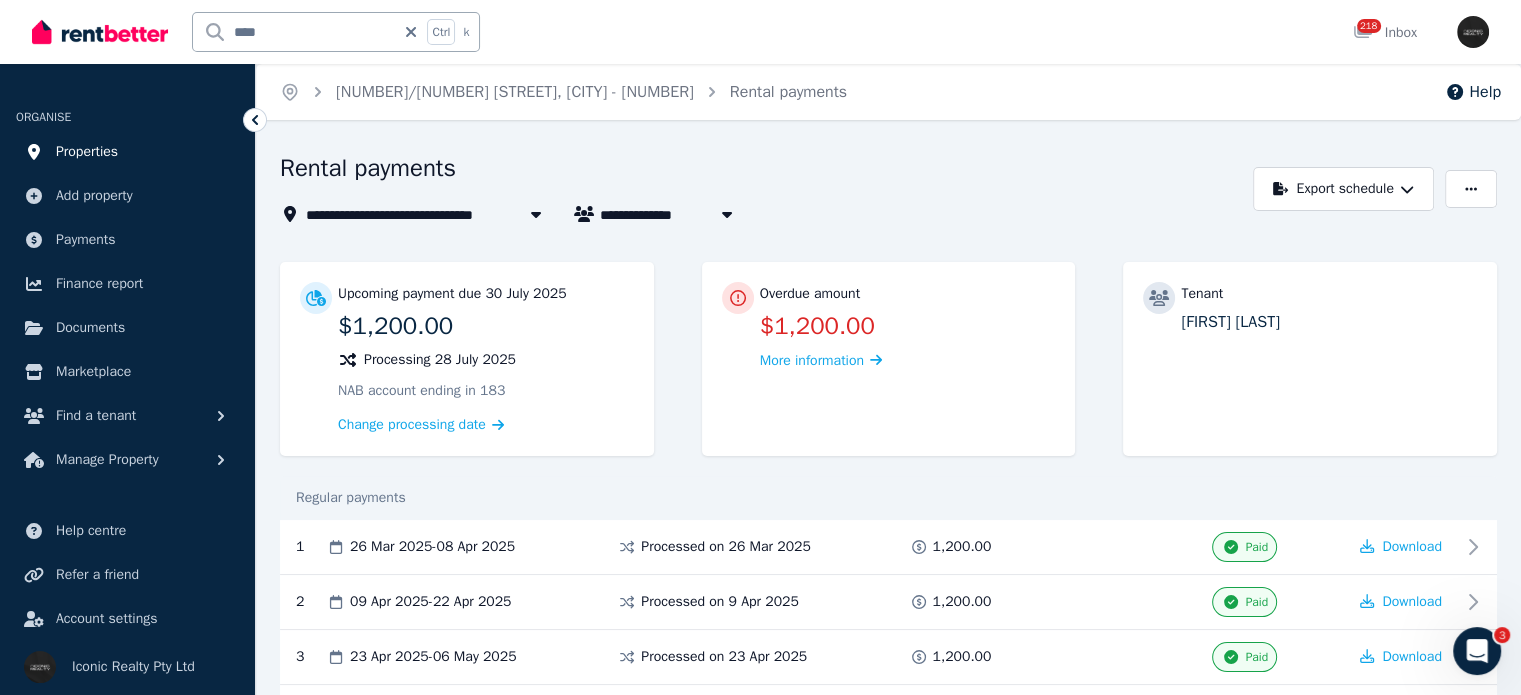 click on "Properties" at bounding box center [87, 152] 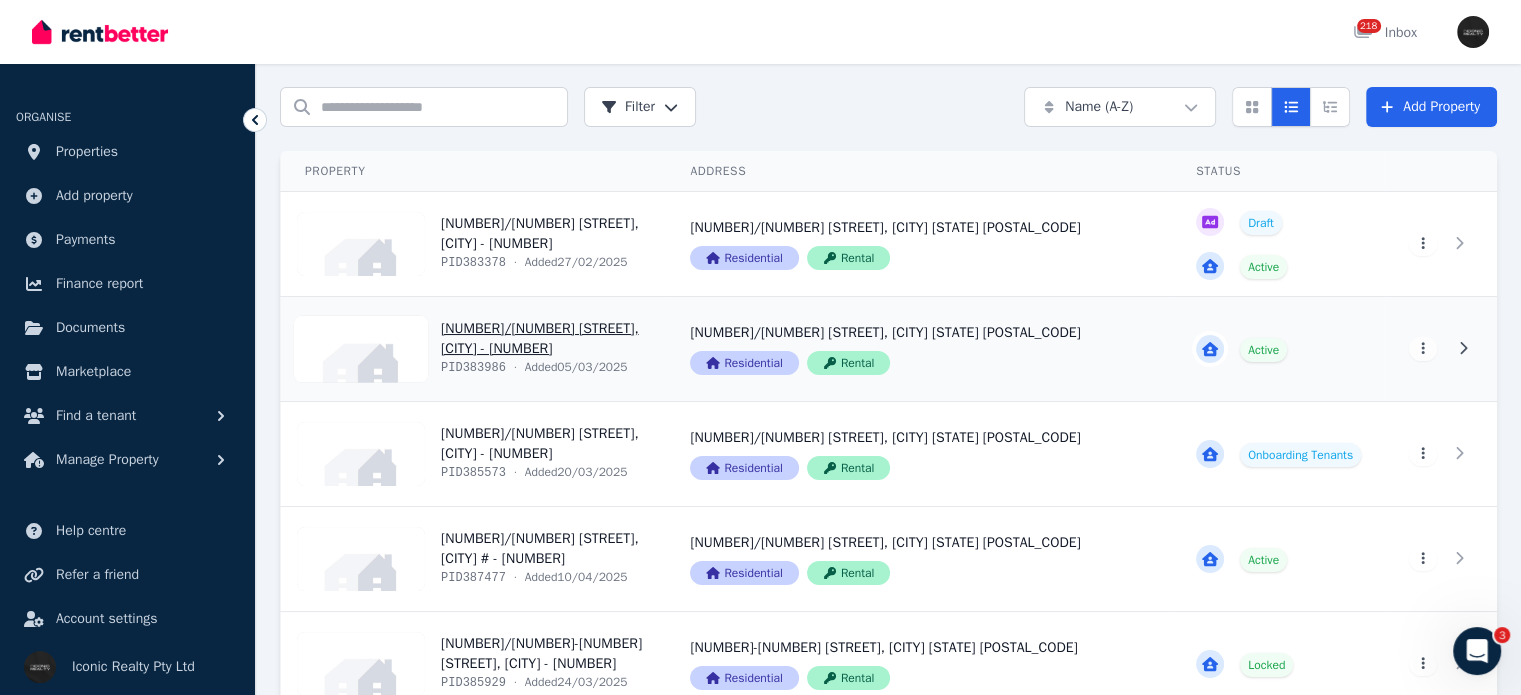 scroll, scrollTop: 100, scrollLeft: 0, axis: vertical 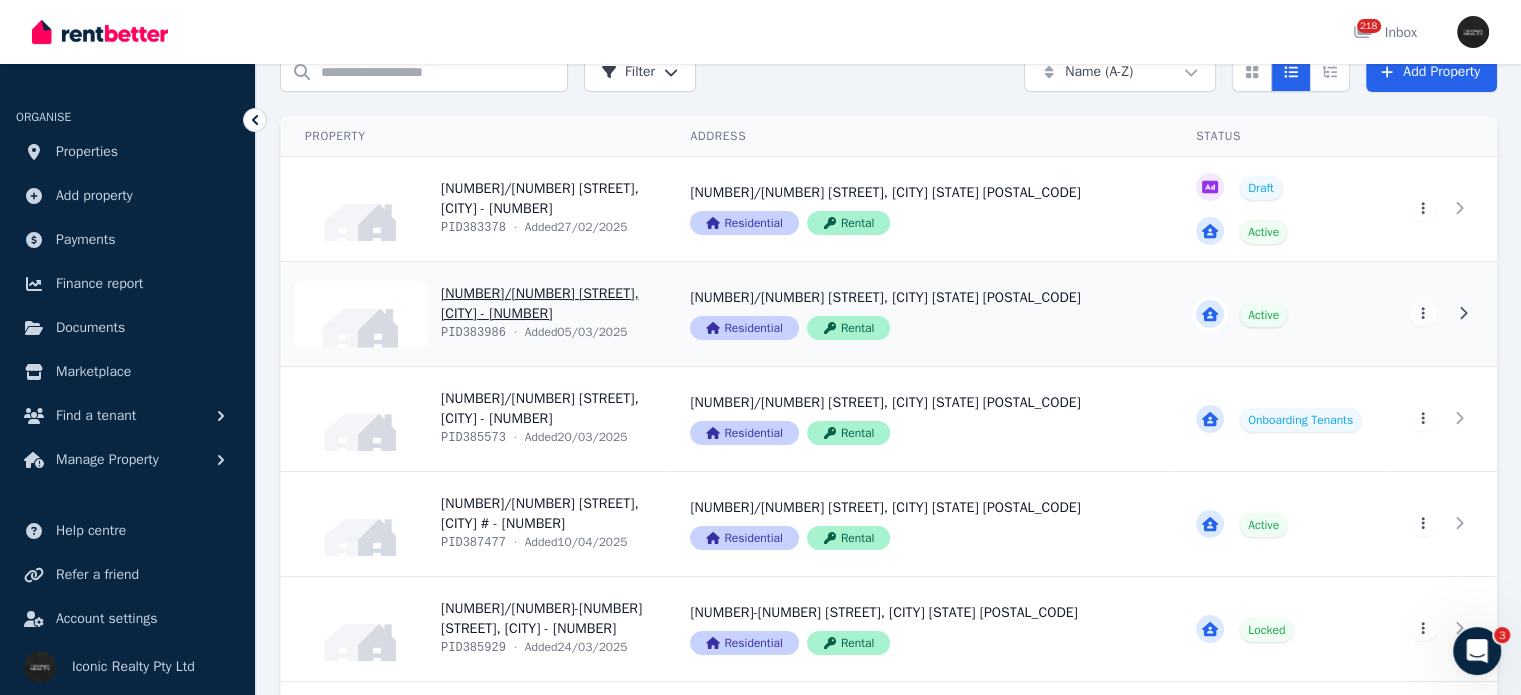 click on "View property details" at bounding box center (473, 314) 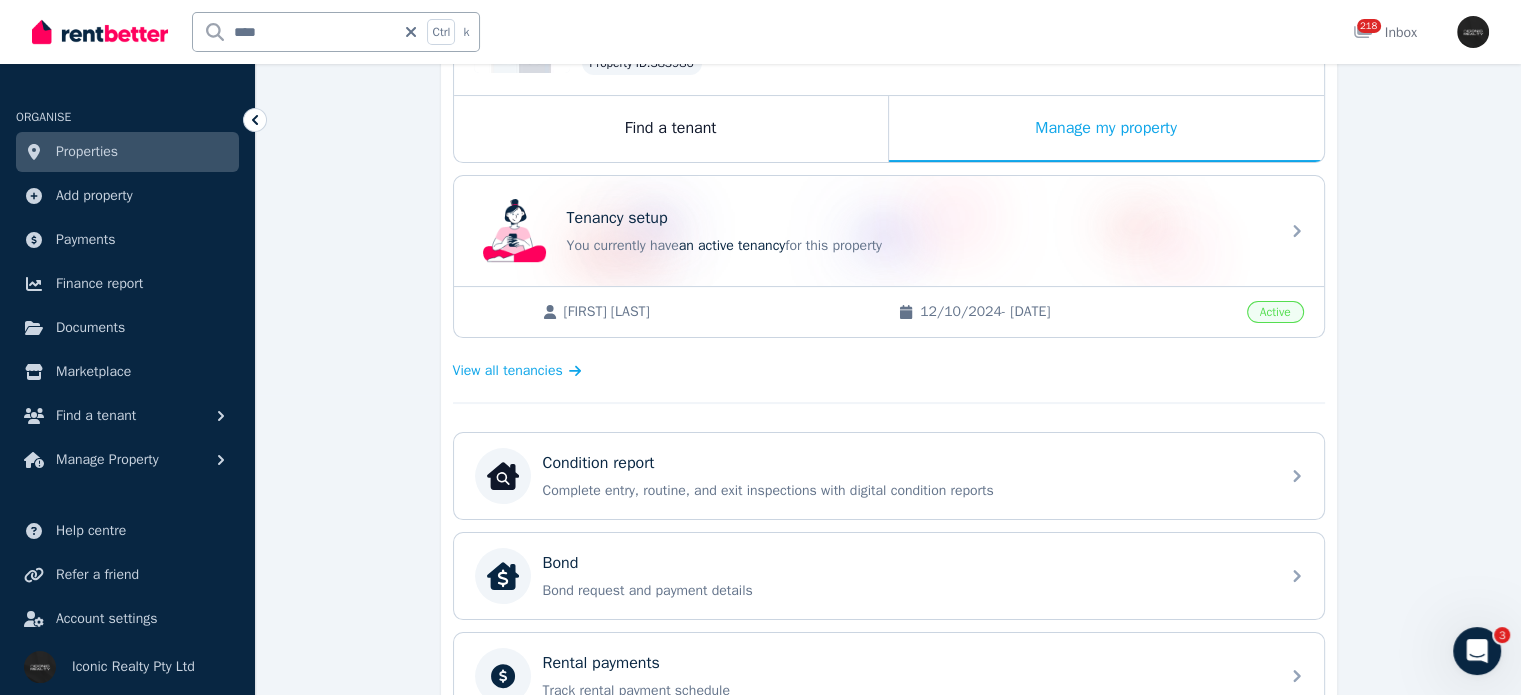 scroll, scrollTop: 400, scrollLeft: 0, axis: vertical 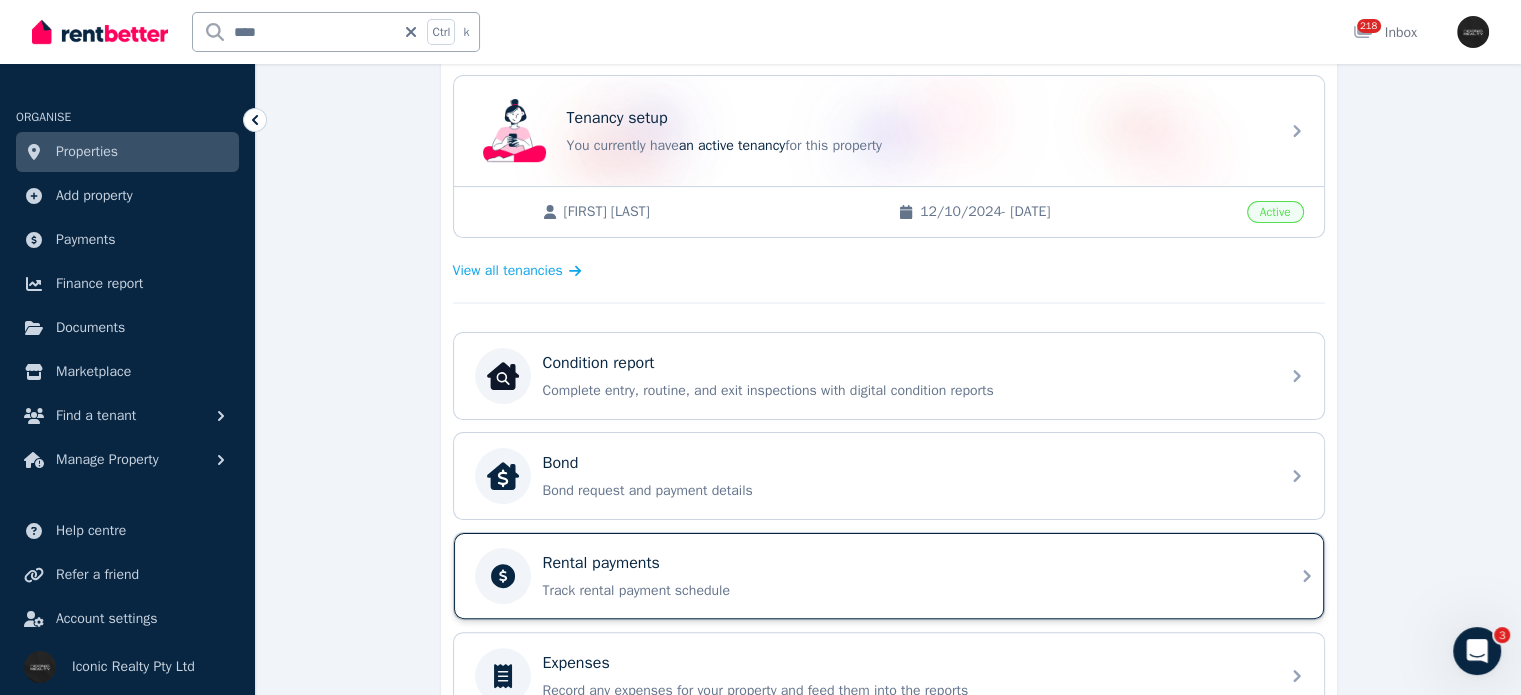 click on "Track rental payment schedule" at bounding box center [905, 591] 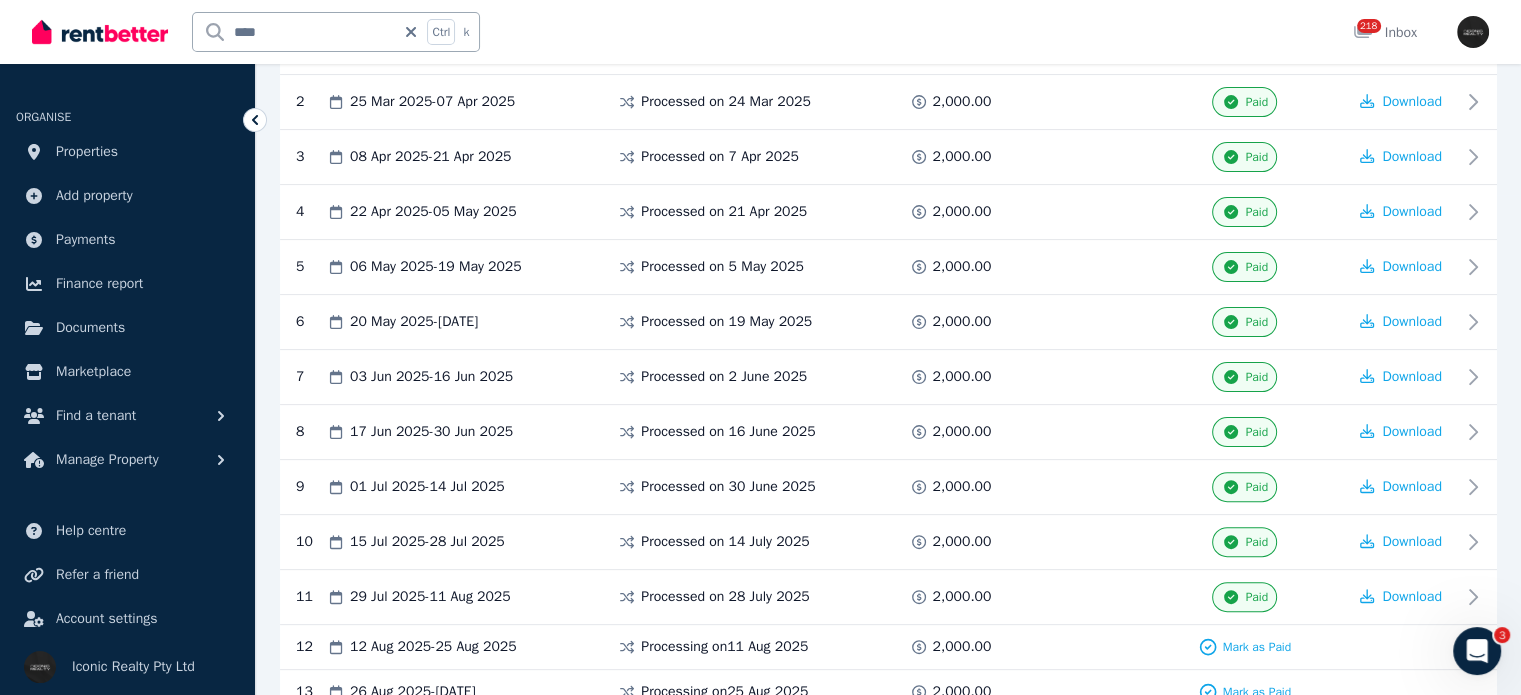 scroll, scrollTop: 600, scrollLeft: 0, axis: vertical 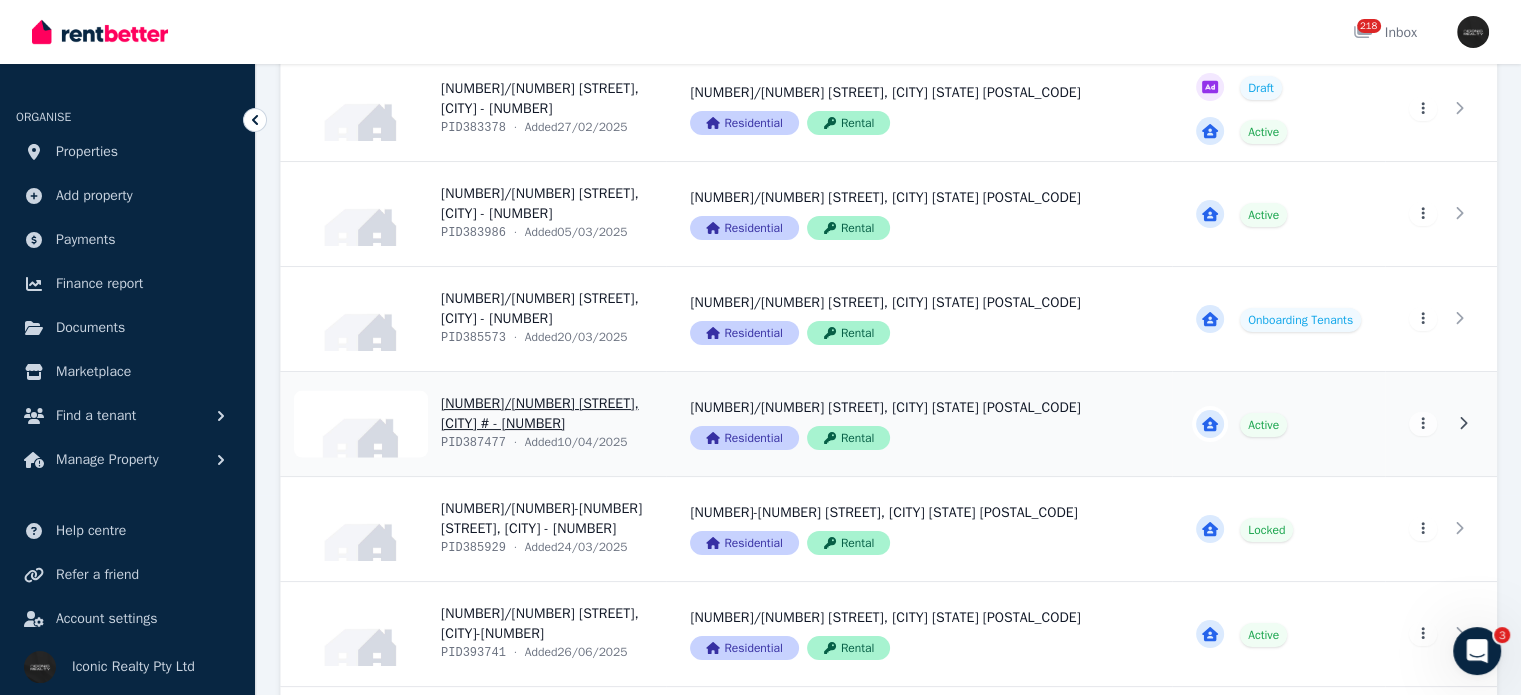 click on "View property details" at bounding box center [473, 424] 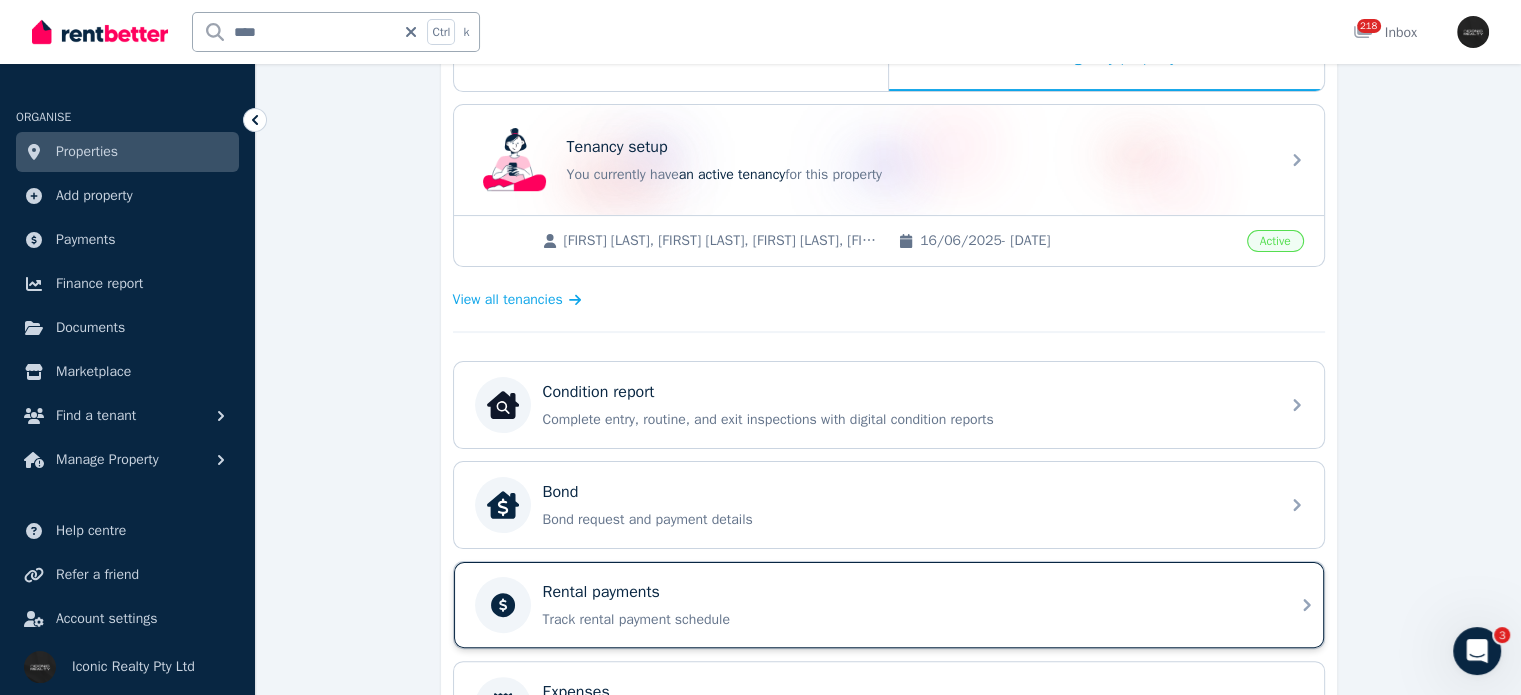 scroll, scrollTop: 400, scrollLeft: 0, axis: vertical 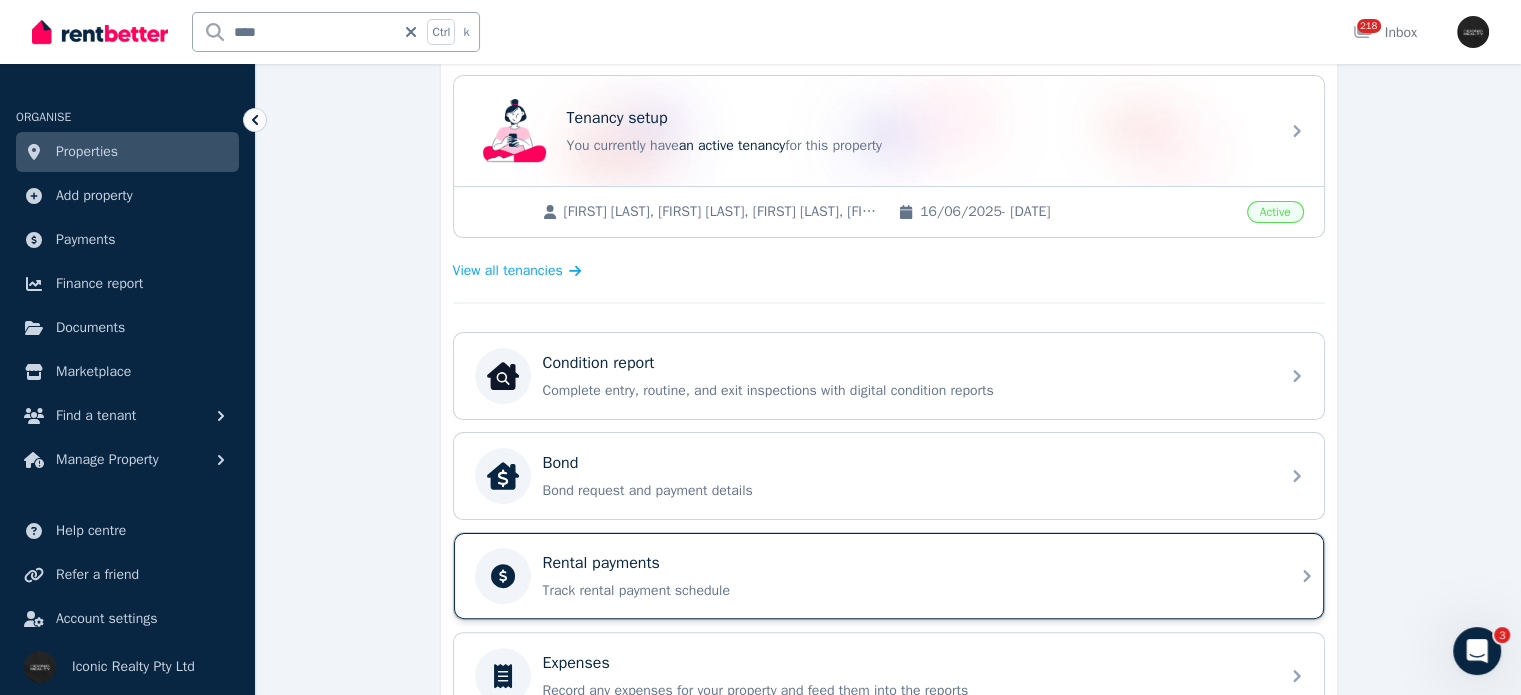 click on "Rental payments Track rental payment schedule" at bounding box center (905, 576) 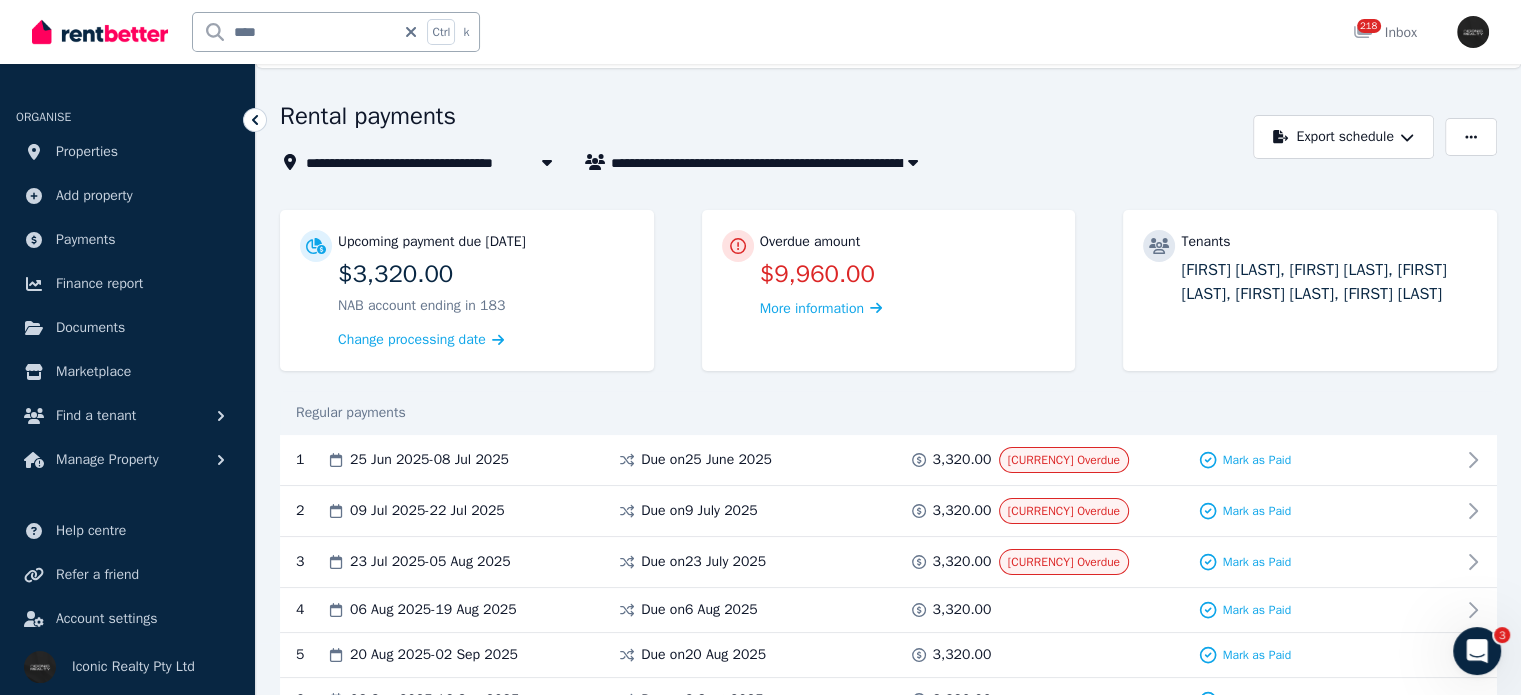scroll, scrollTop: 100, scrollLeft: 0, axis: vertical 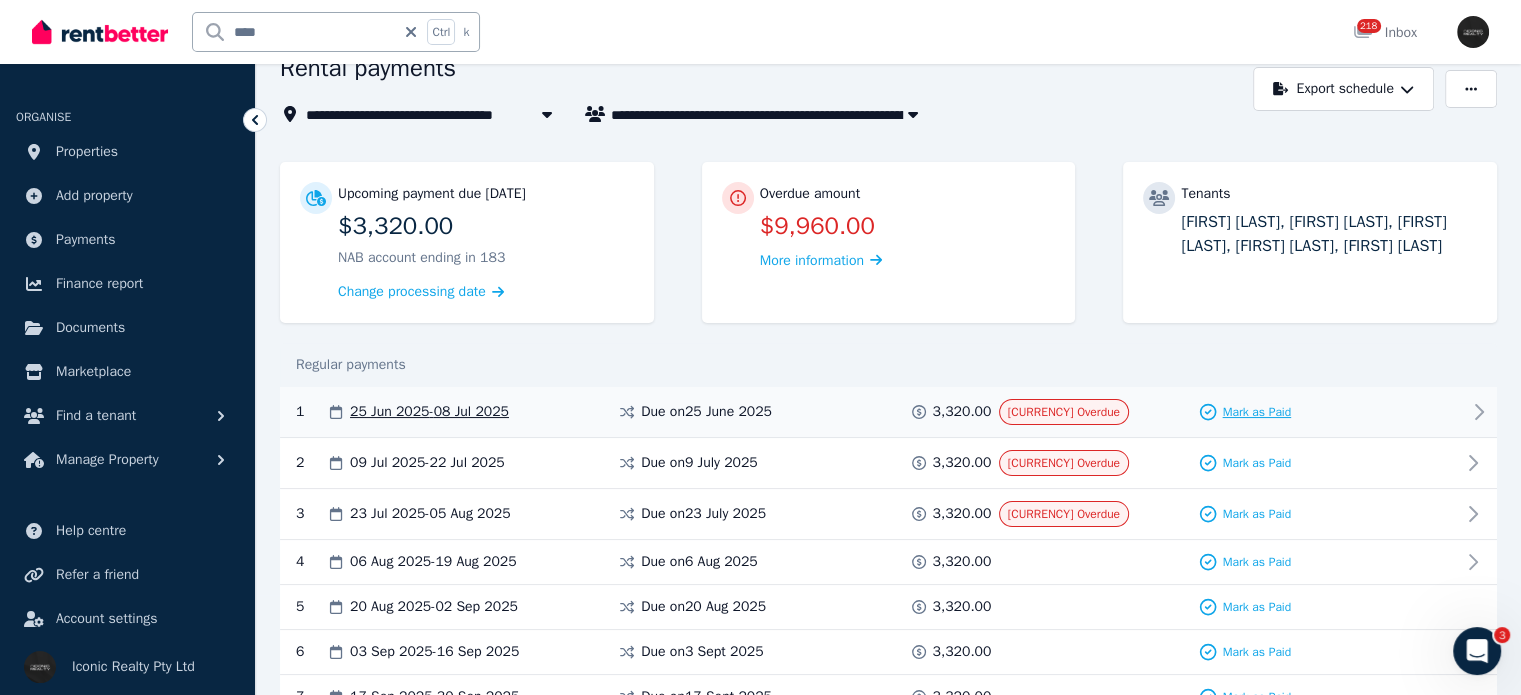 click on "Mark as Paid" at bounding box center (1256, 412) 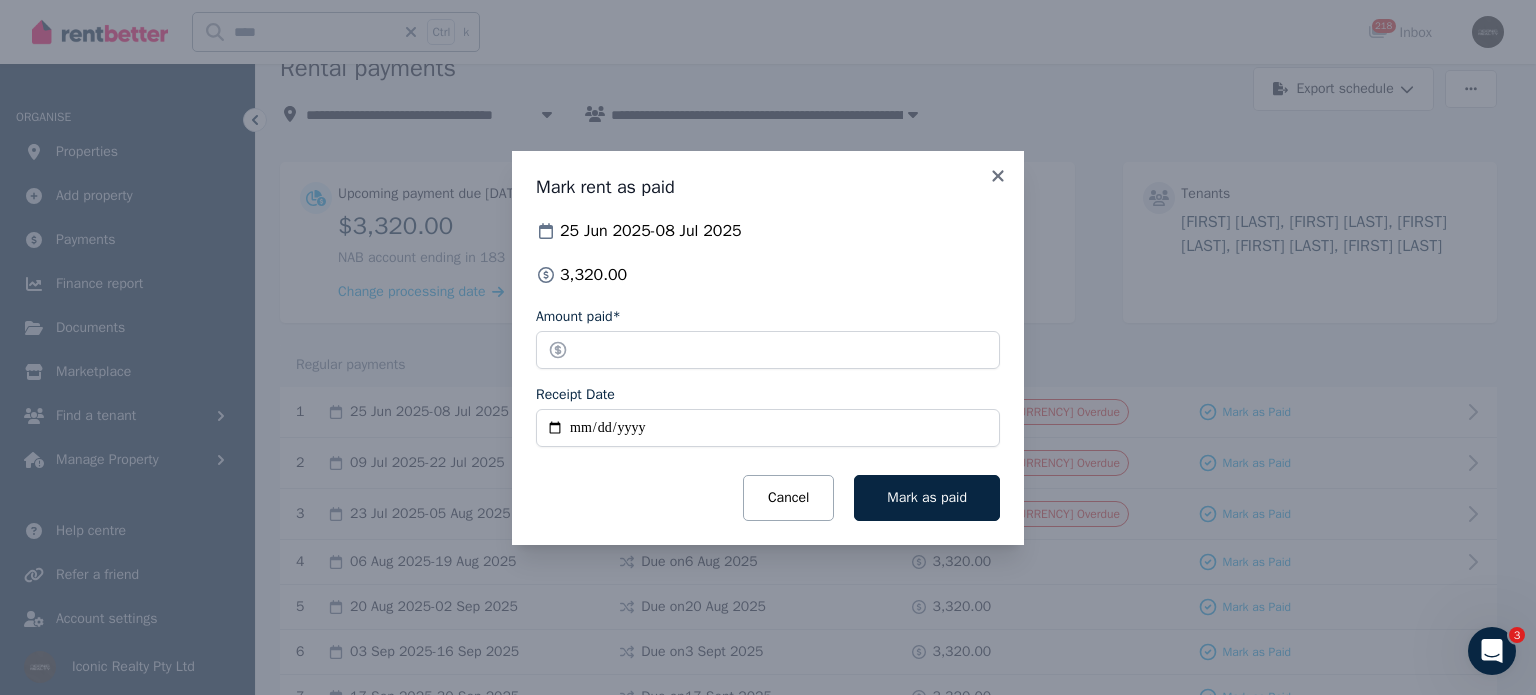 click on "Receipt Date" at bounding box center [768, 428] 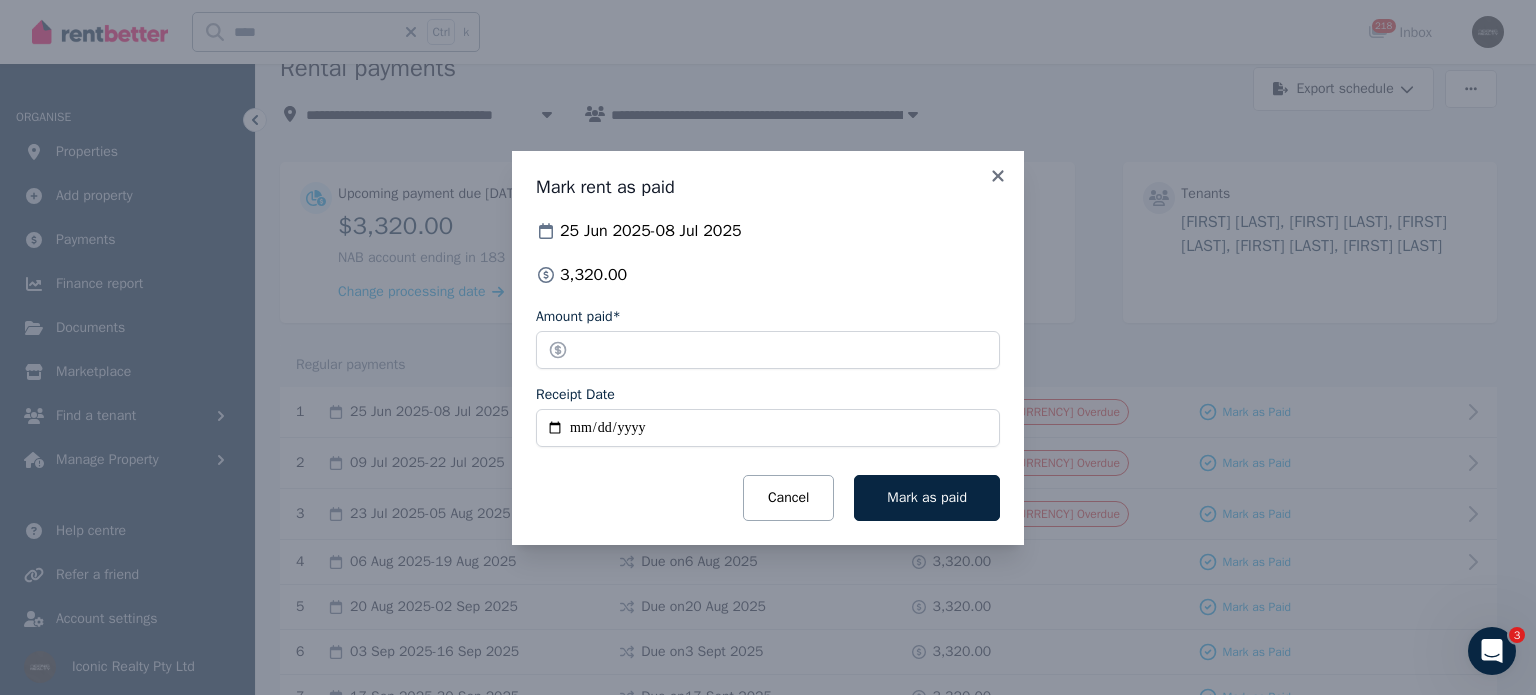 type on "**********" 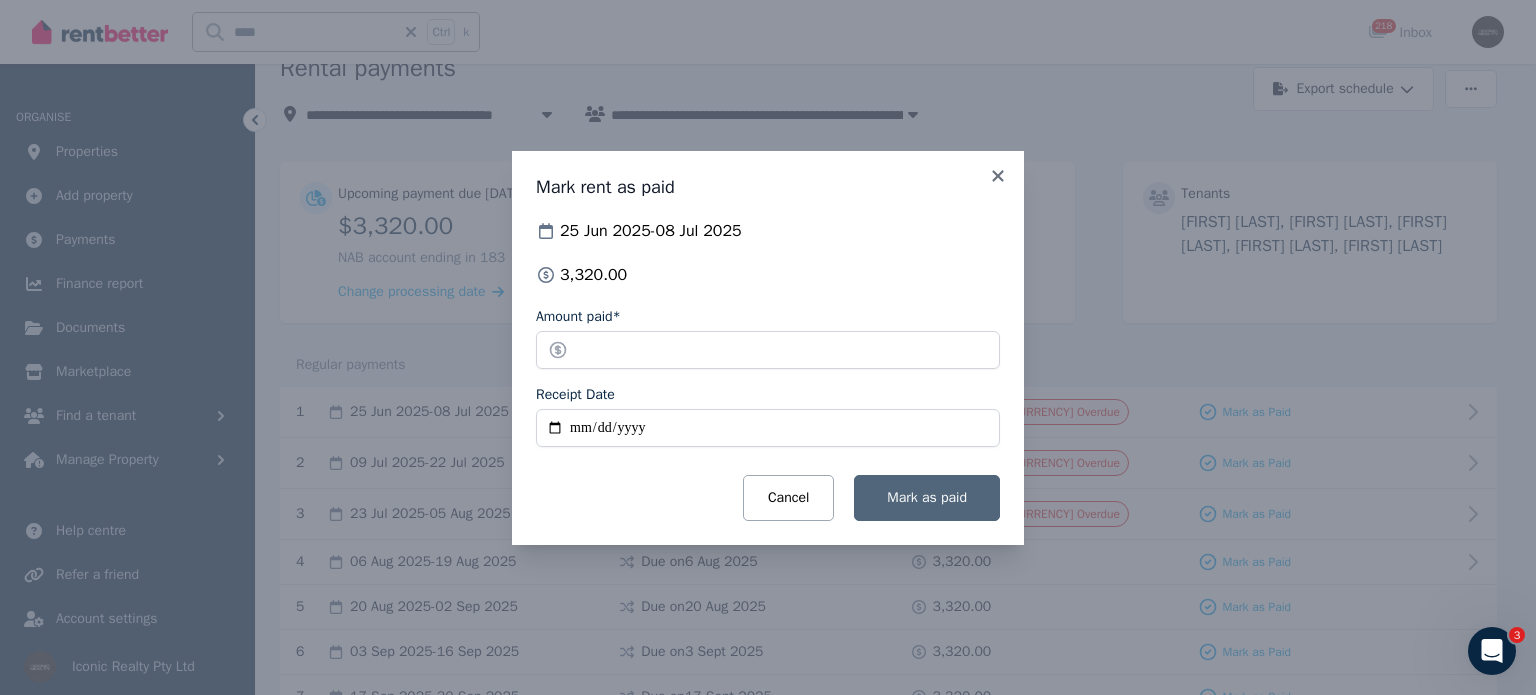 click on "Mark as paid" at bounding box center [927, 497] 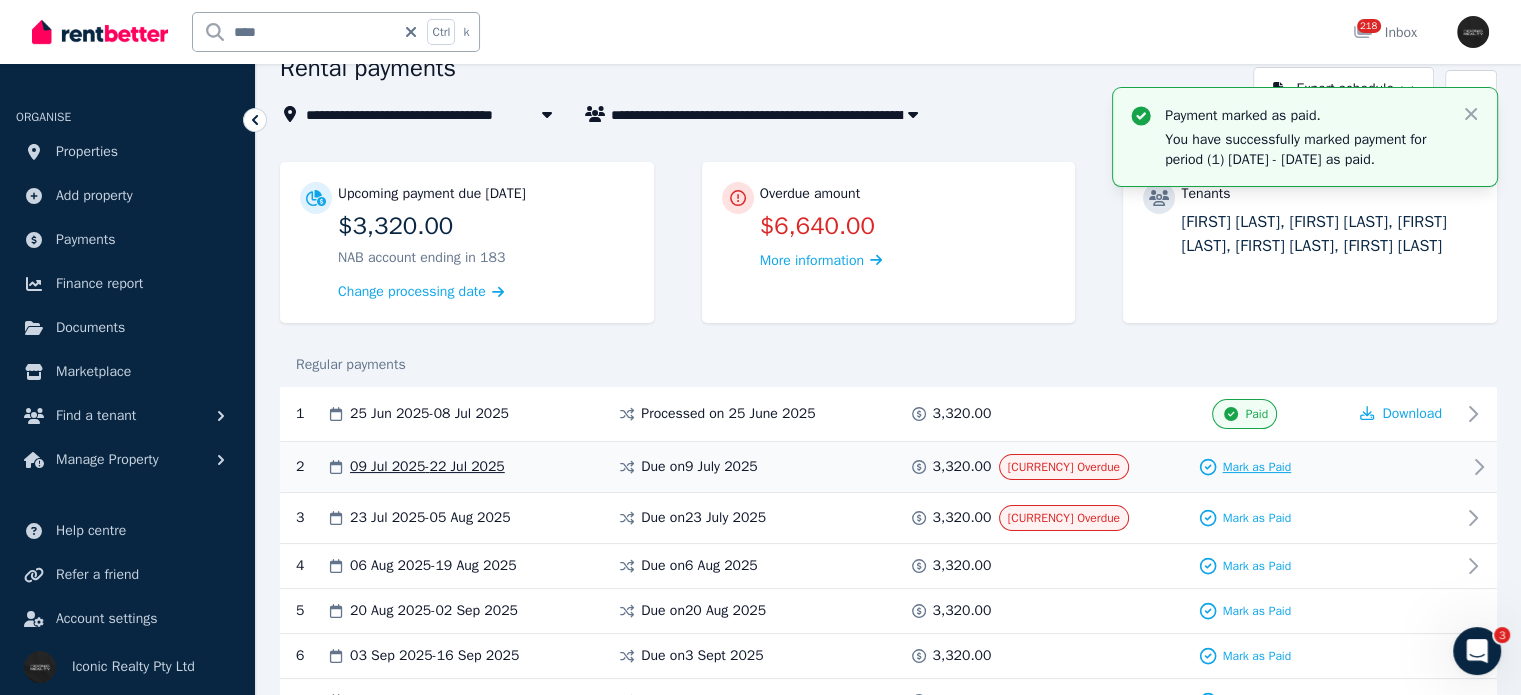 click on "Mark as Paid" at bounding box center (1256, 467) 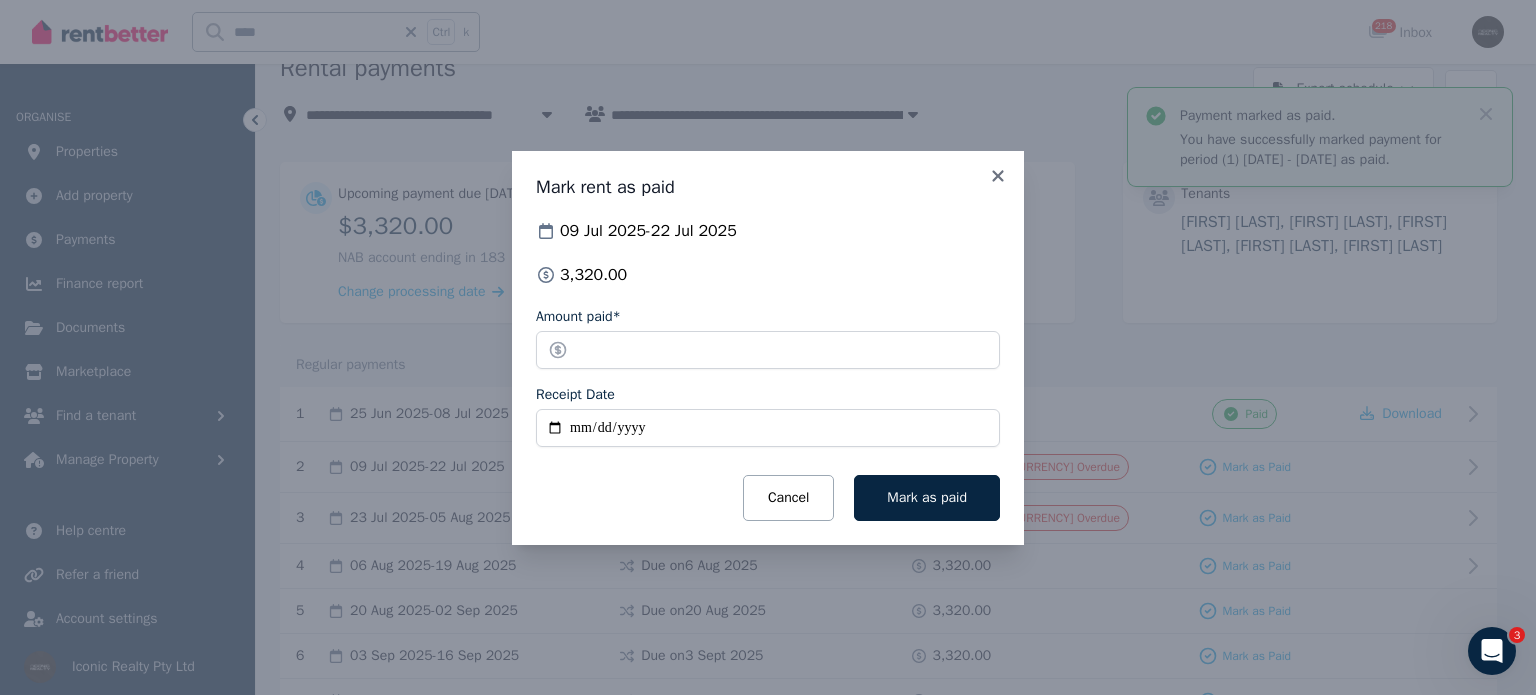 click on "Receipt Date" at bounding box center (768, 428) 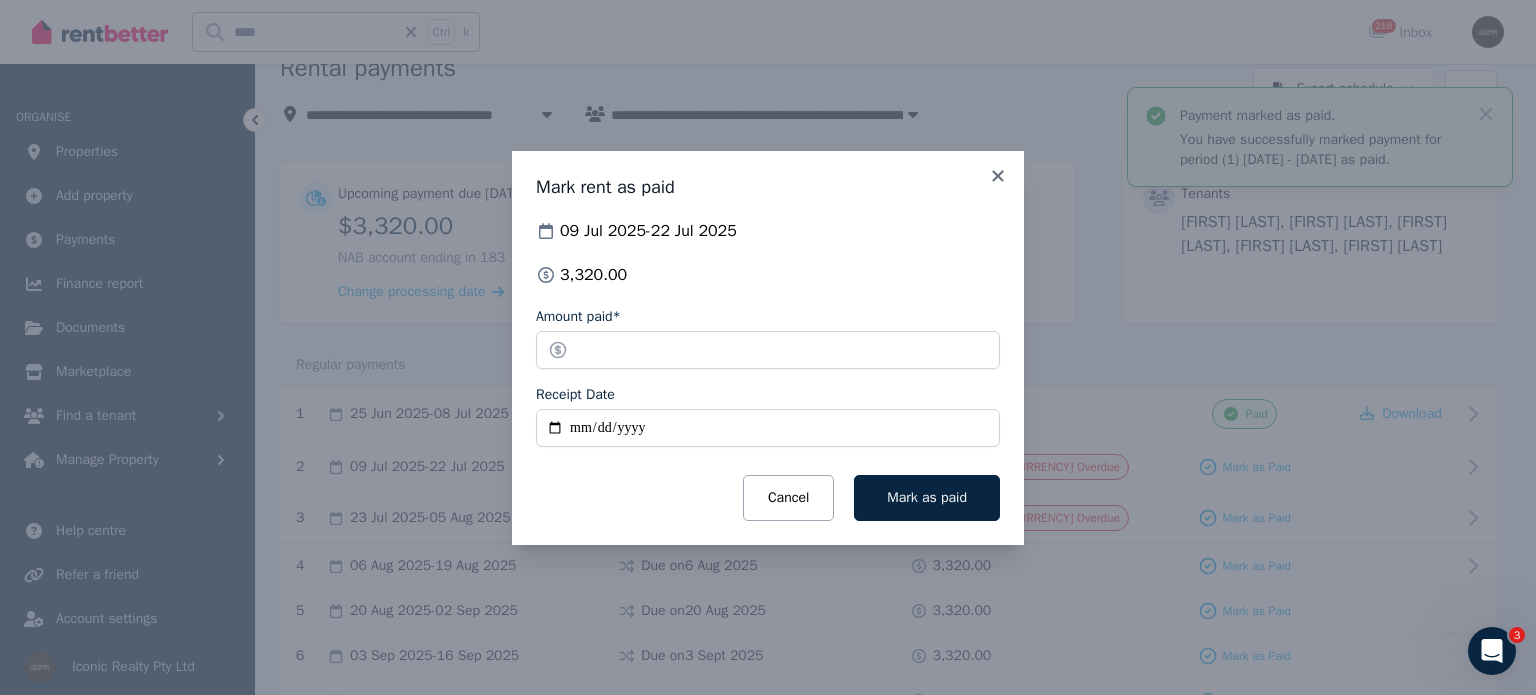 click on "09 Jul 2025  -  22 Jul 2025" at bounding box center [768, 231] 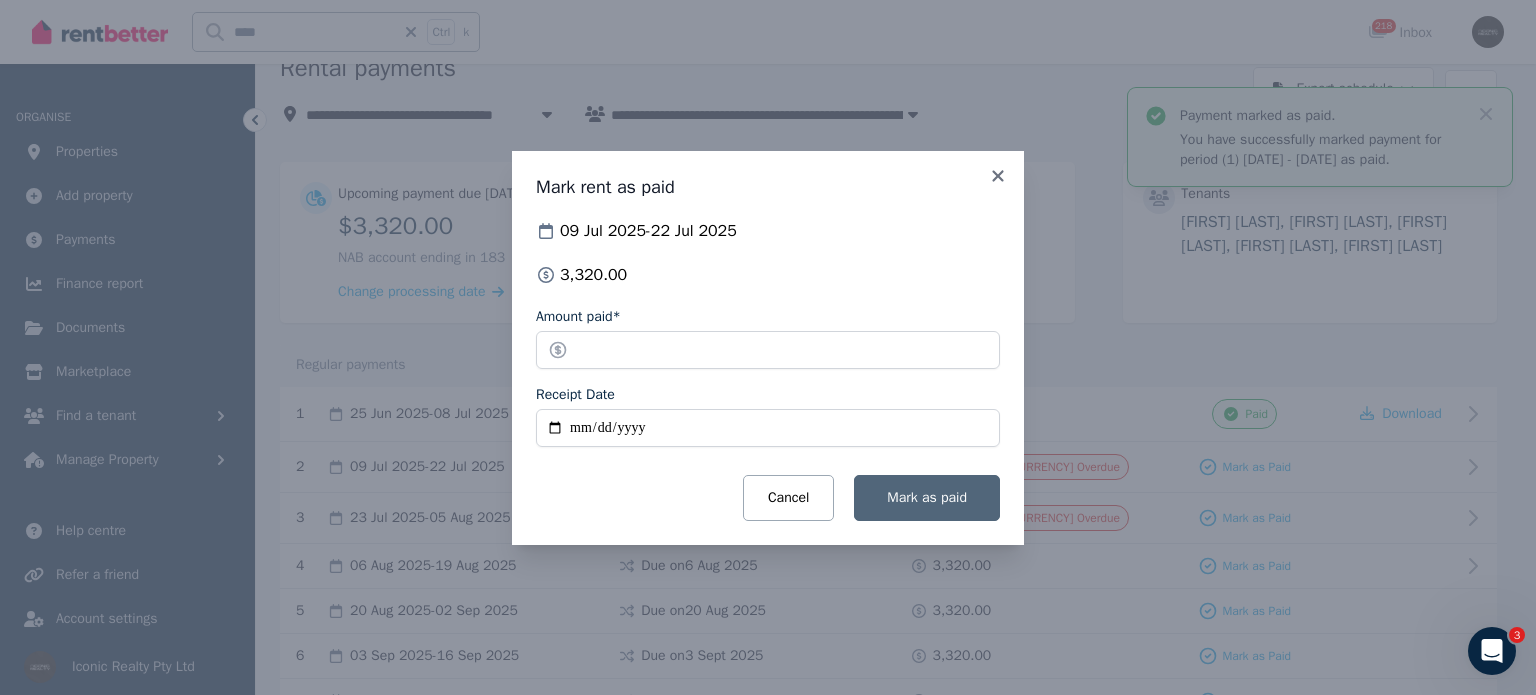 click on "Mark as paid" at bounding box center (927, 498) 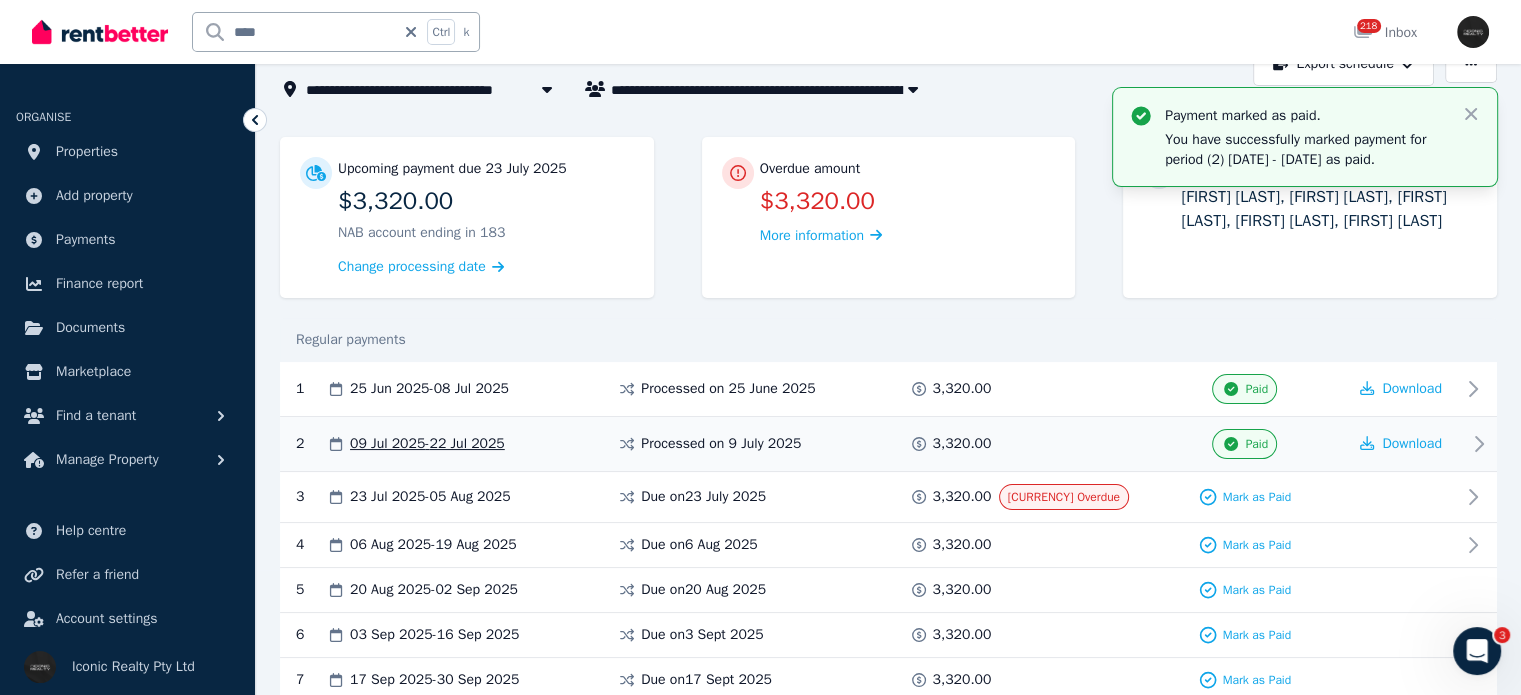 scroll, scrollTop: 200, scrollLeft: 0, axis: vertical 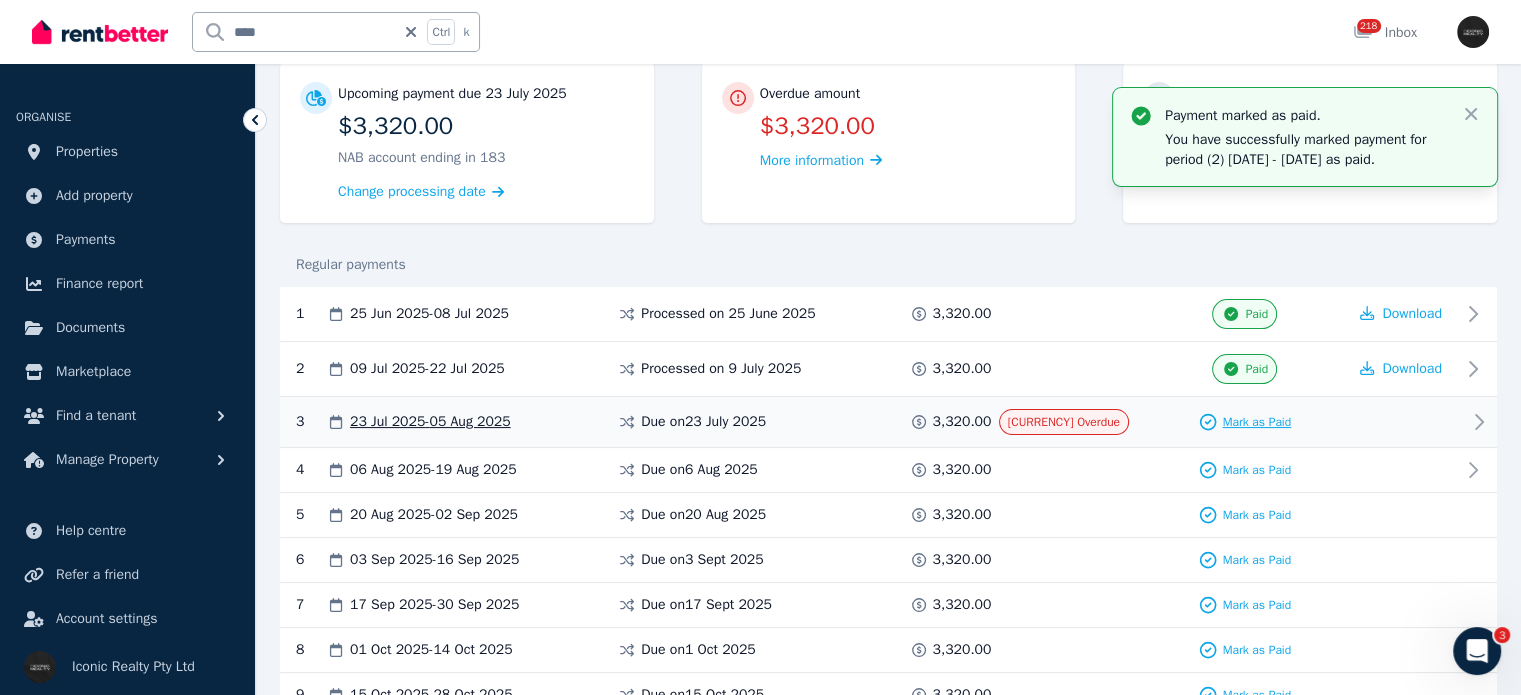 click on "Mark as Paid" at bounding box center (1256, 422) 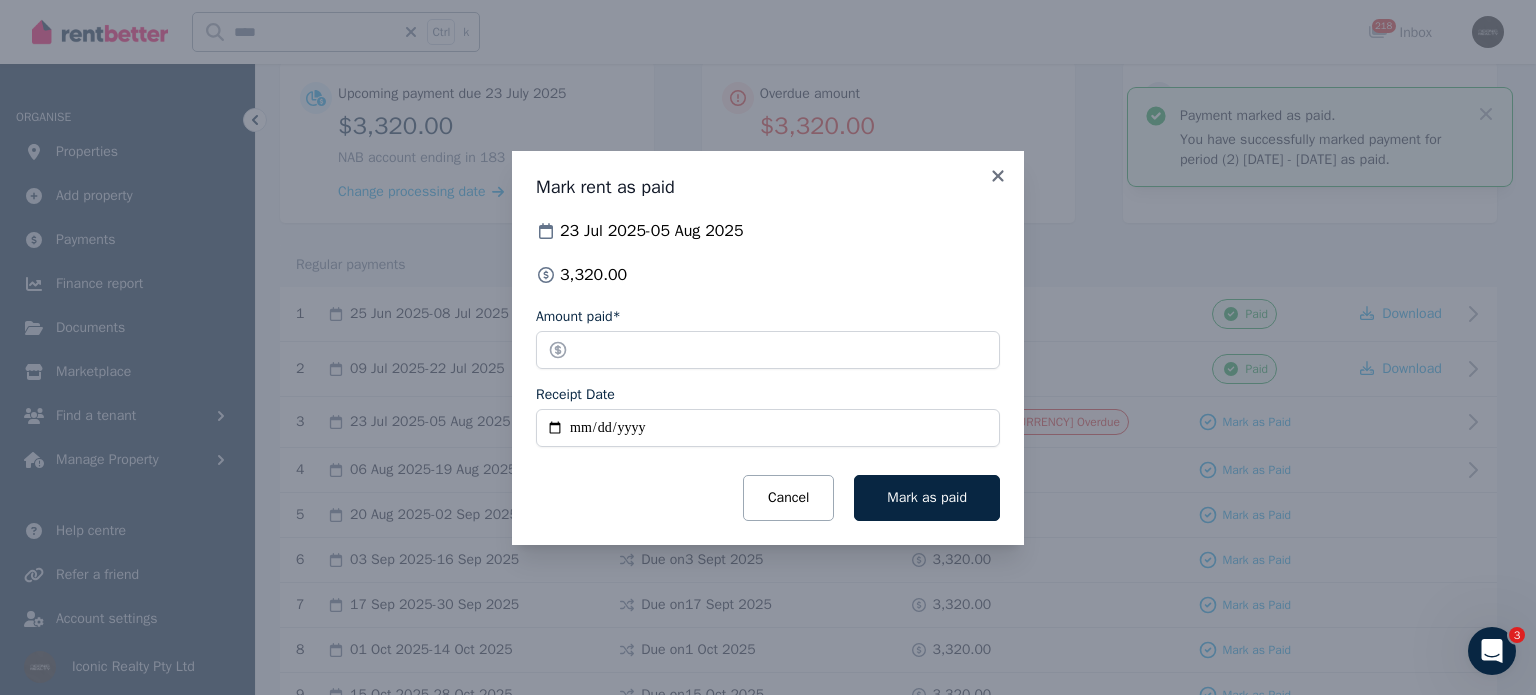 click on "Receipt Date" at bounding box center [768, 428] 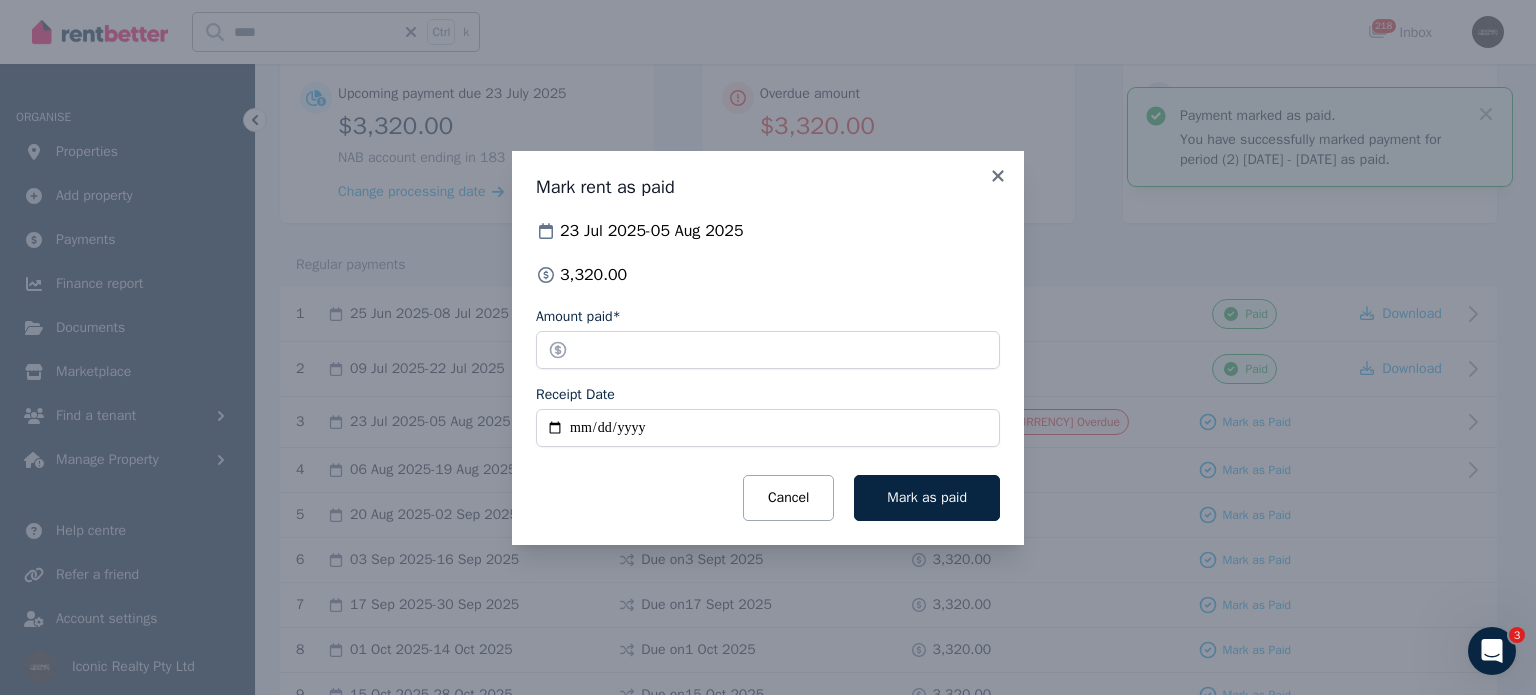 type on "**********" 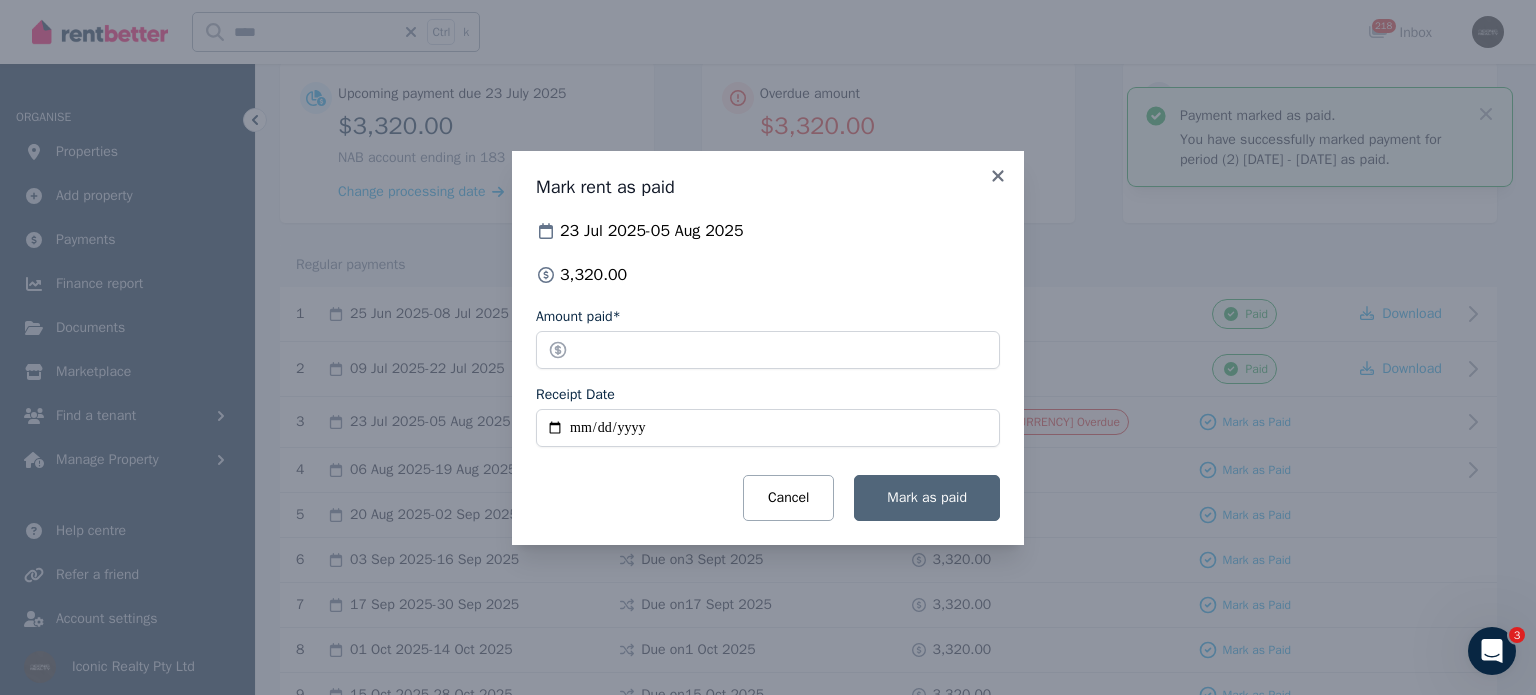 click on "Mark as paid" at bounding box center (927, 497) 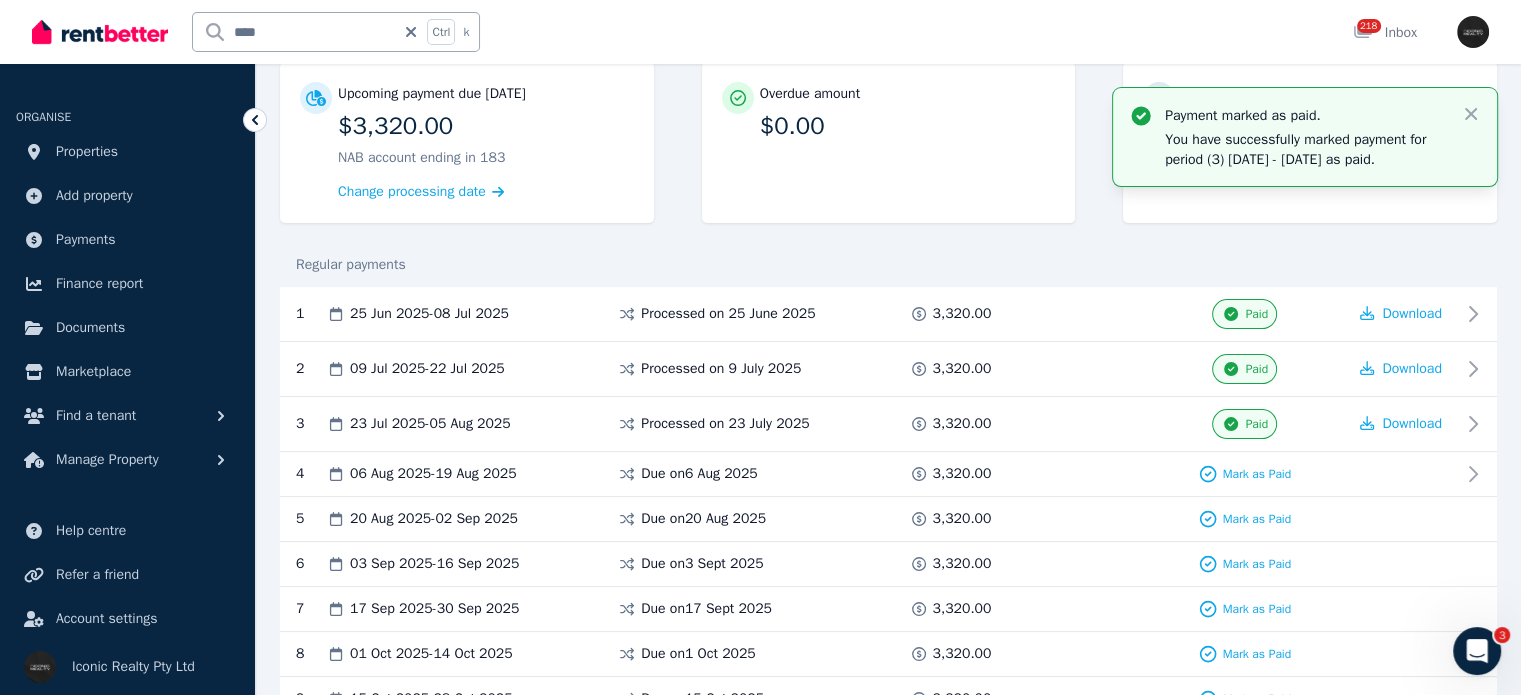 scroll, scrollTop: 0, scrollLeft: 0, axis: both 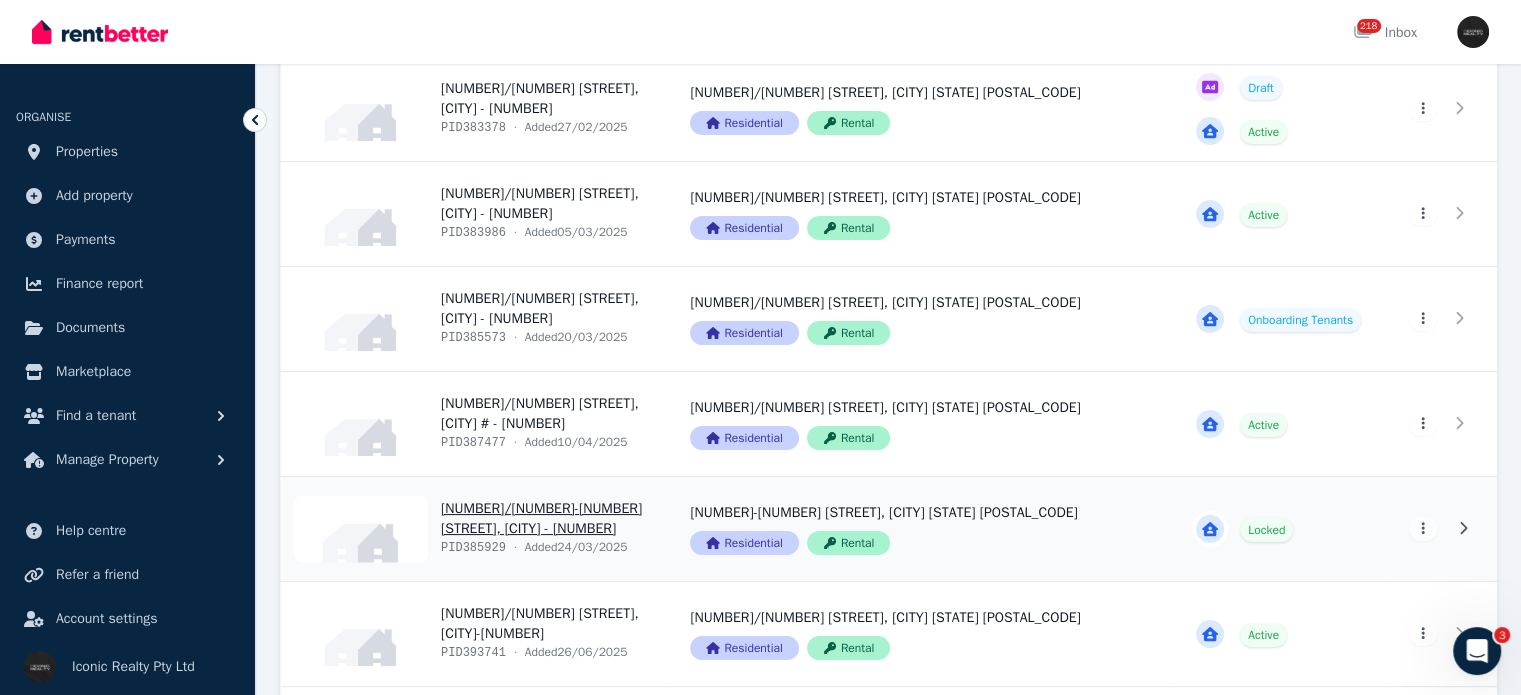 click on "View property details" at bounding box center (473, 529) 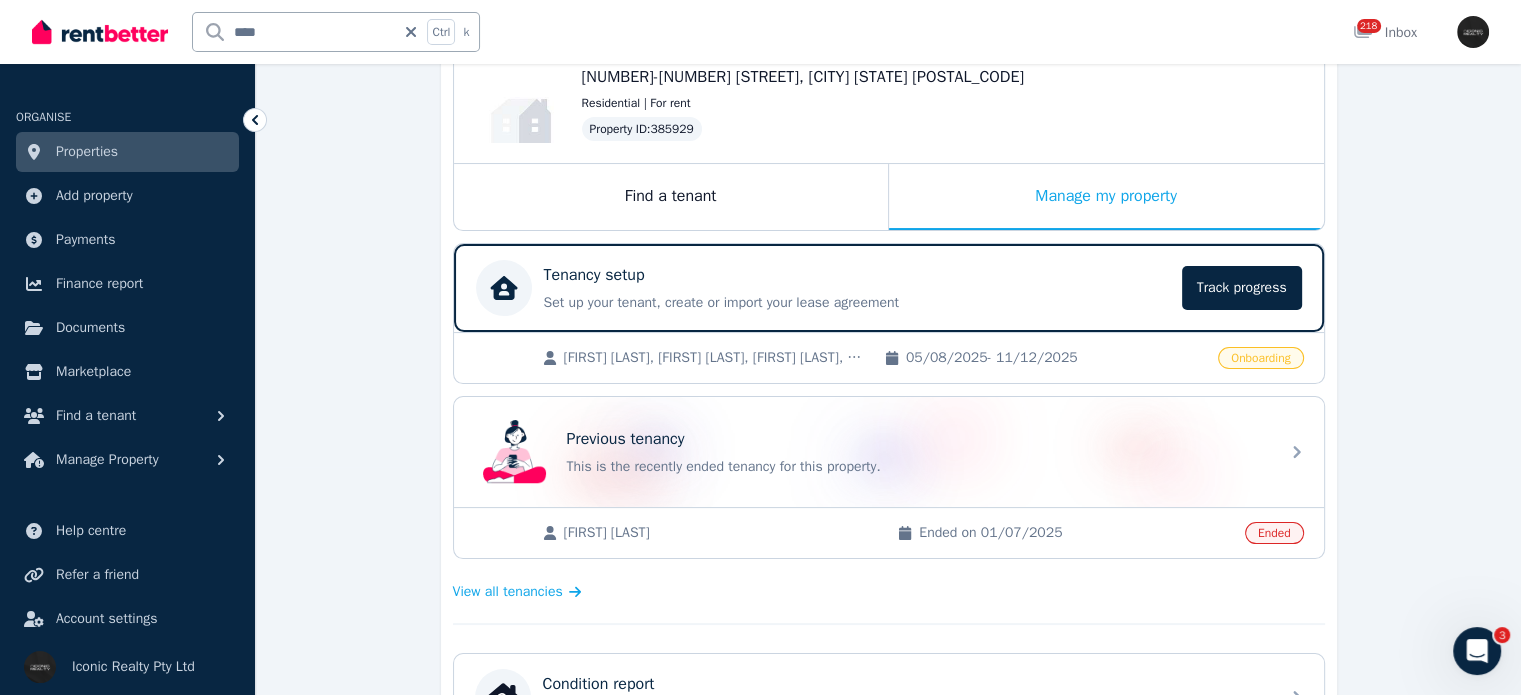 scroll, scrollTop: 100, scrollLeft: 0, axis: vertical 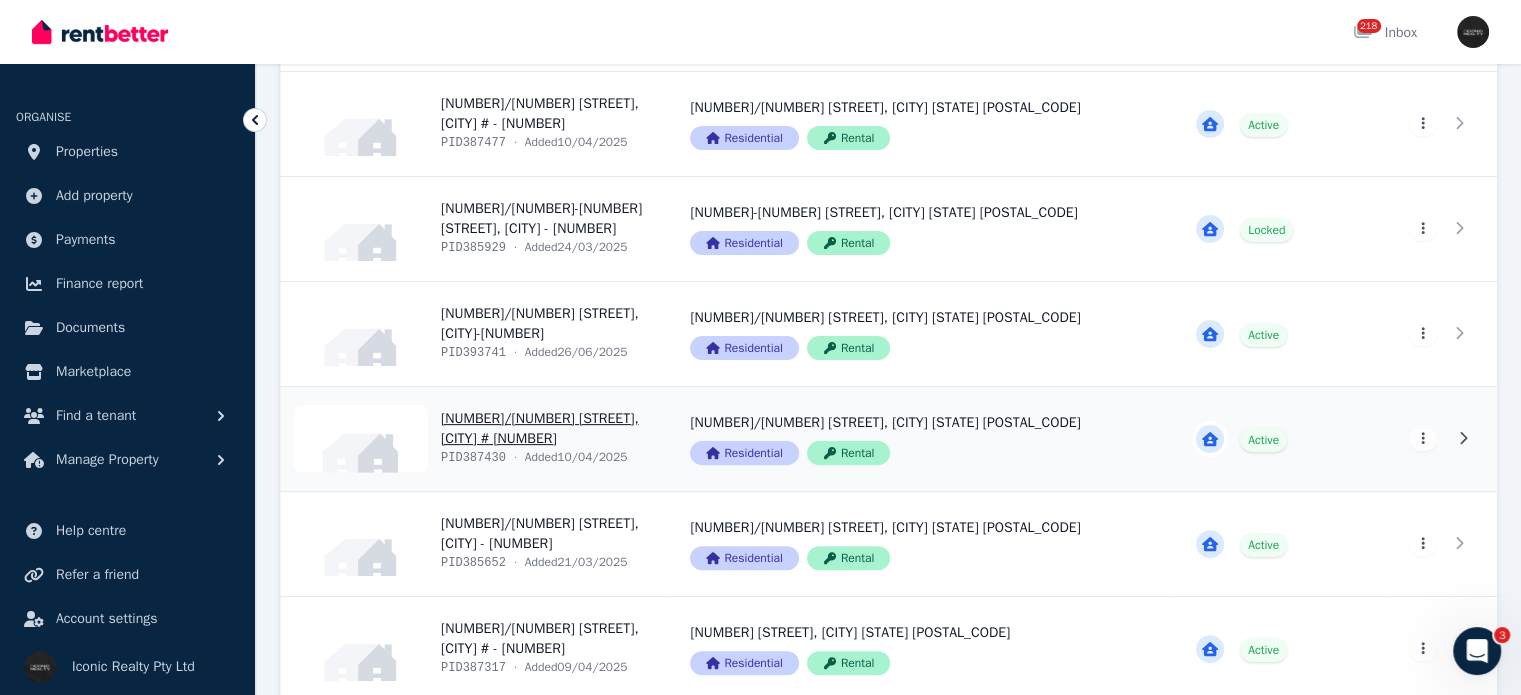click on "View property details" at bounding box center (473, 439) 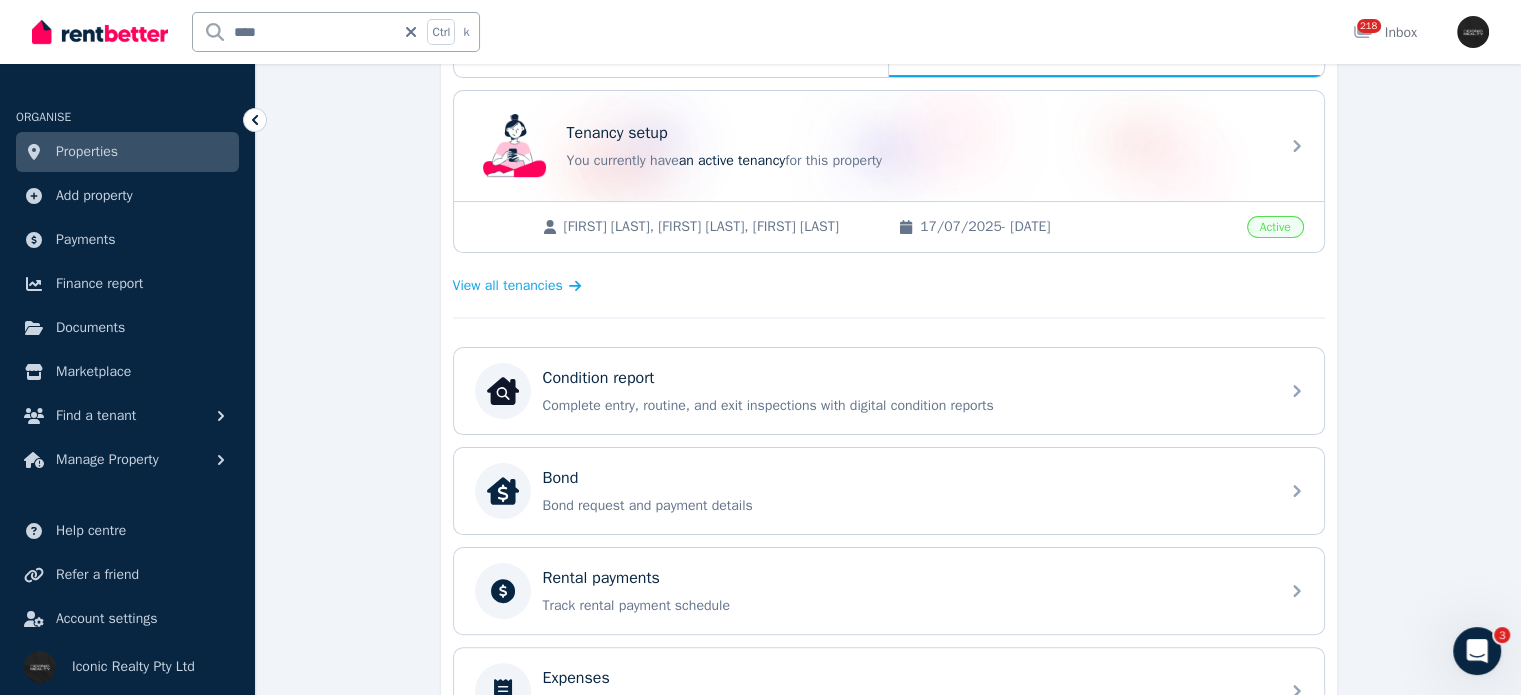 scroll, scrollTop: 400, scrollLeft: 0, axis: vertical 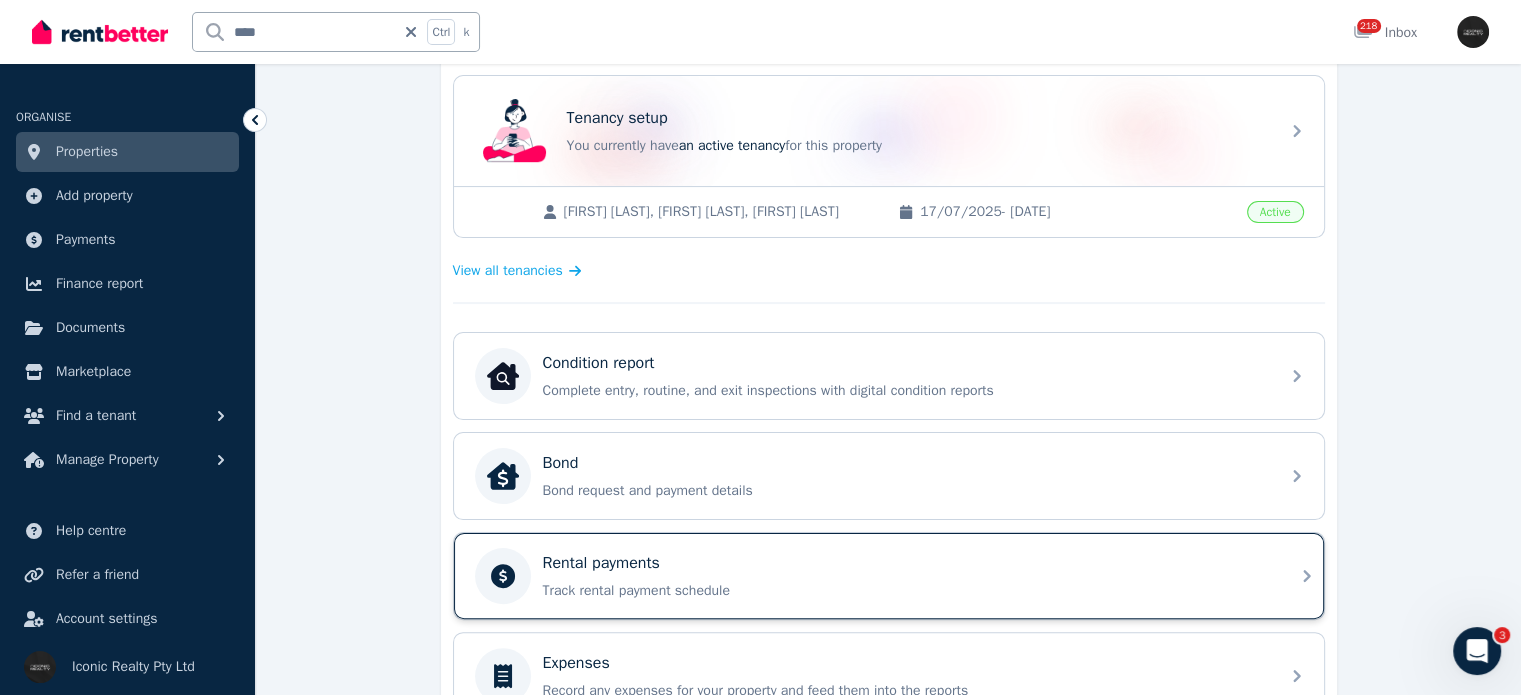 click on "Track rental payment schedule" at bounding box center (905, 591) 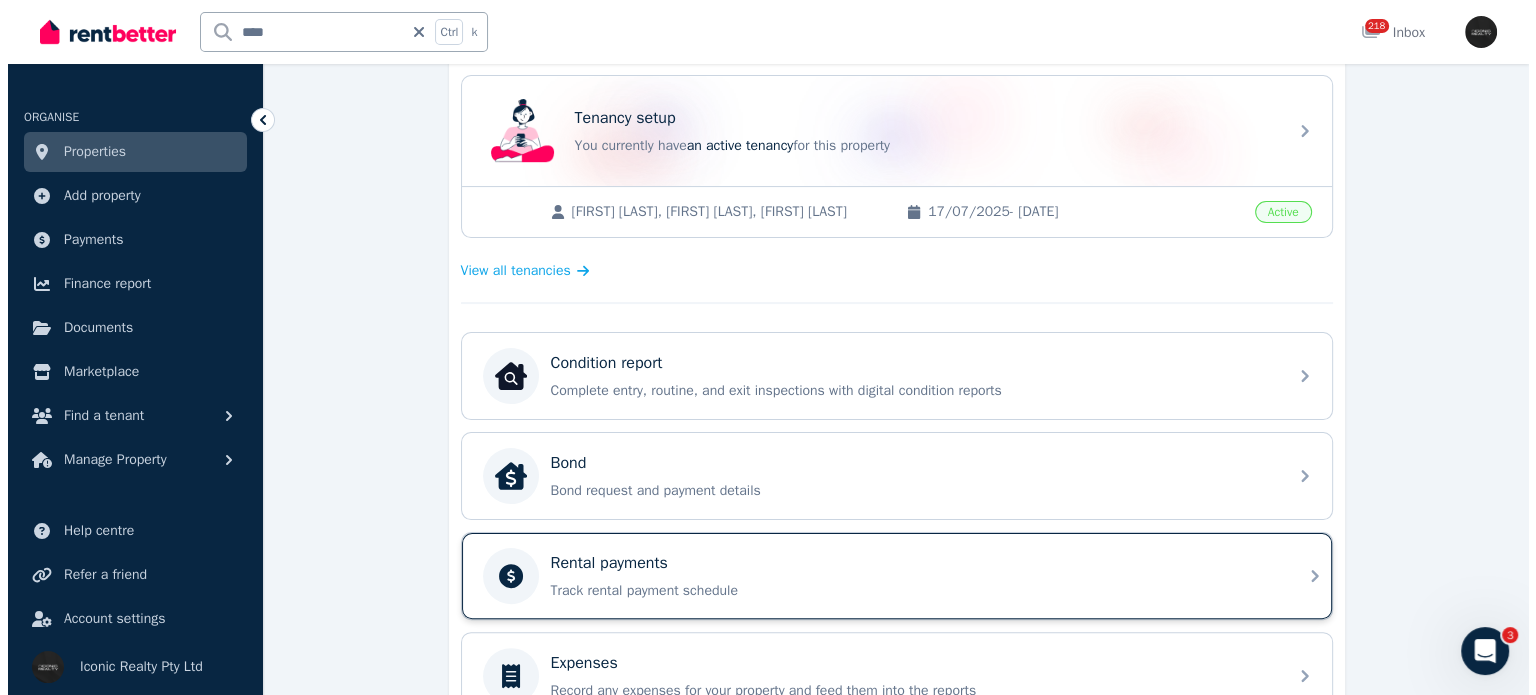 scroll, scrollTop: 0, scrollLeft: 0, axis: both 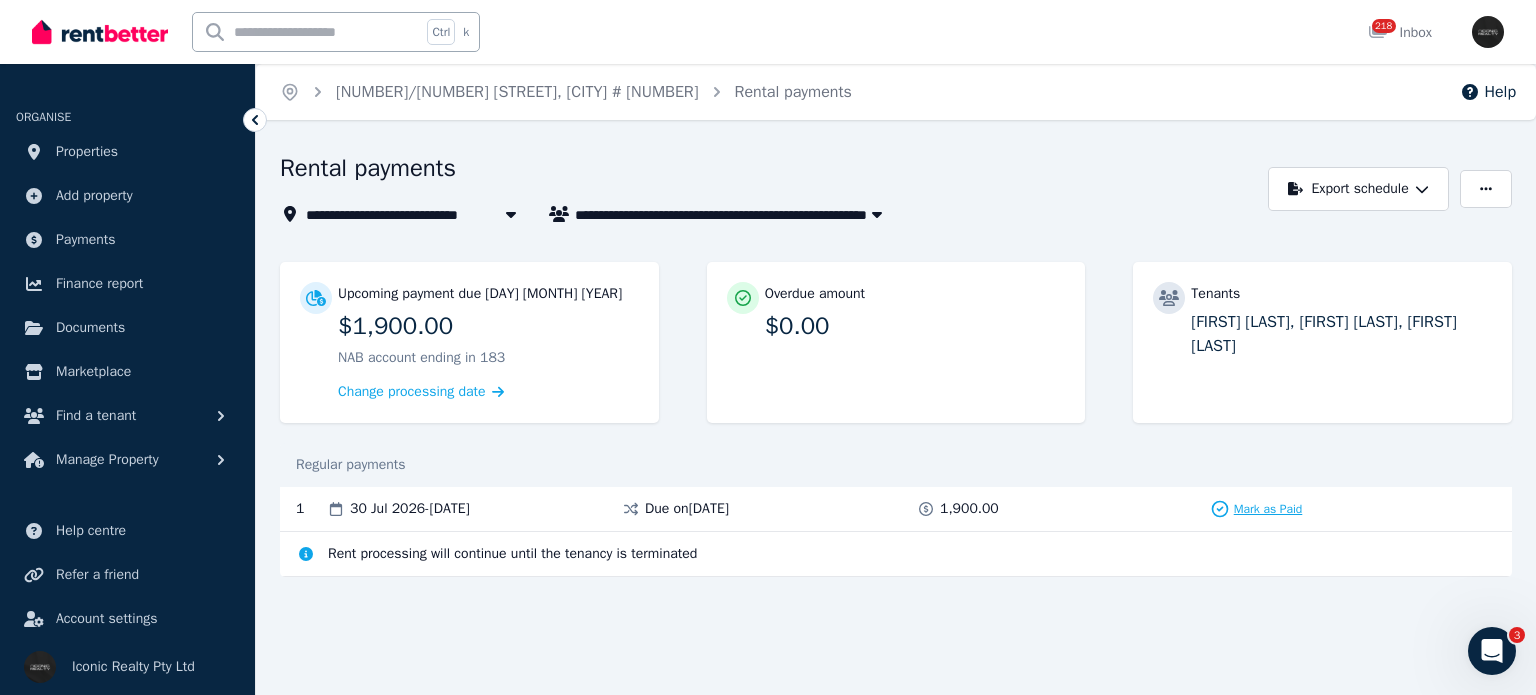 click on "Mark as Paid" at bounding box center [1268, 509] 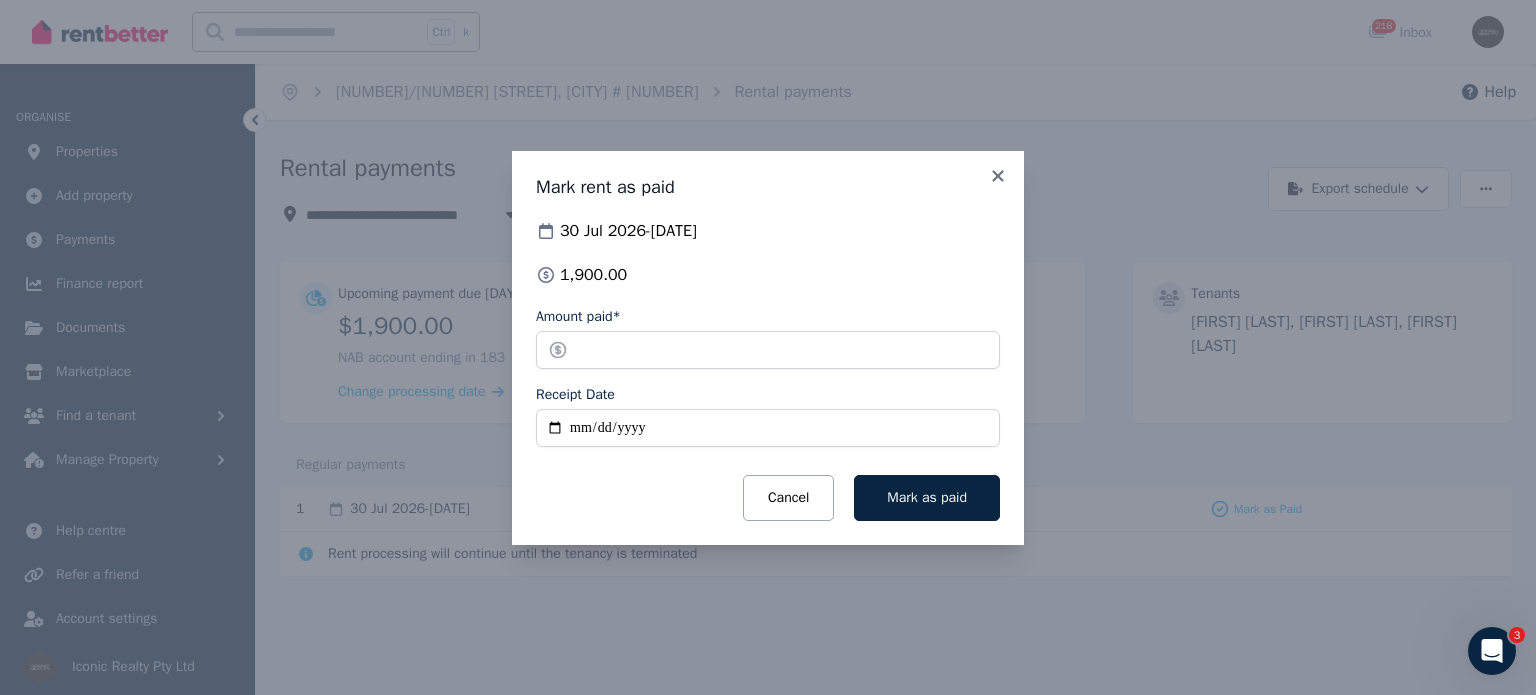 click on "Receipt Date" at bounding box center (768, 428) 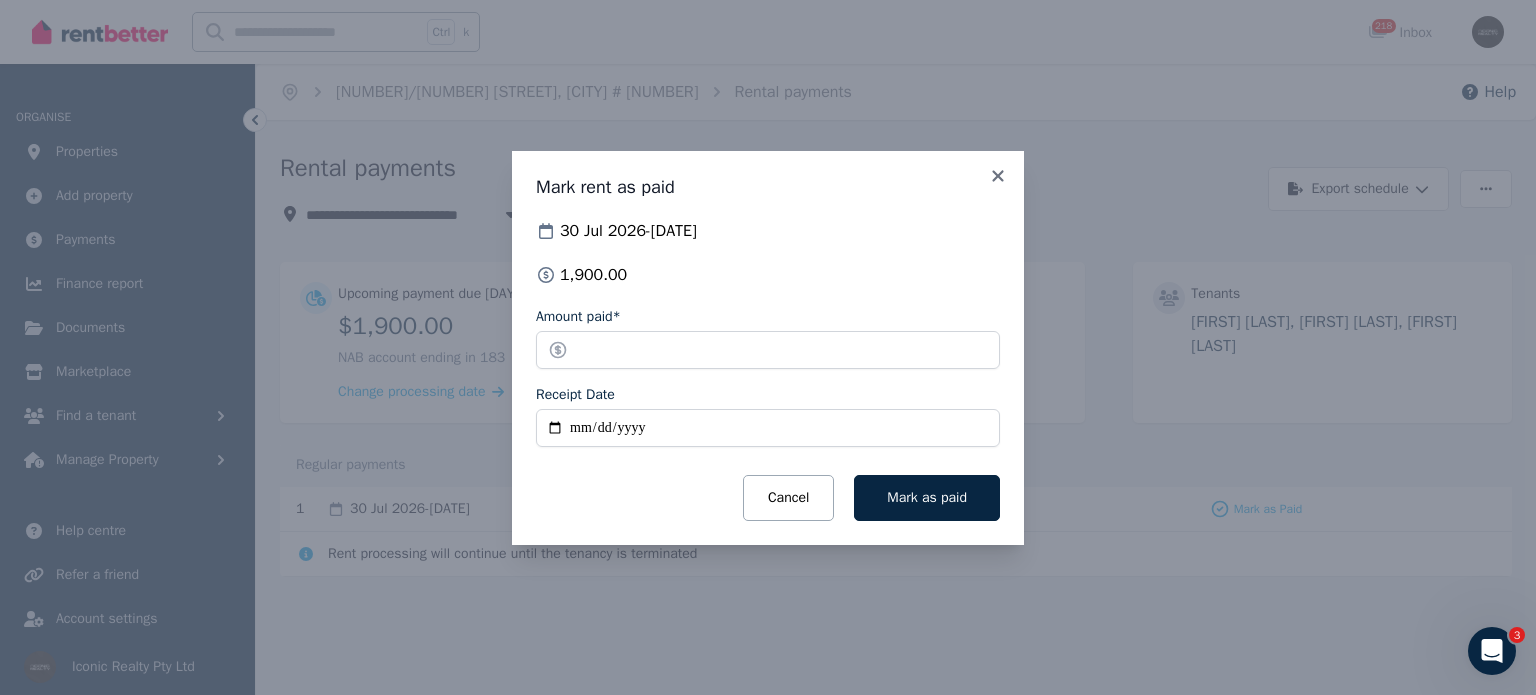 type on "**********" 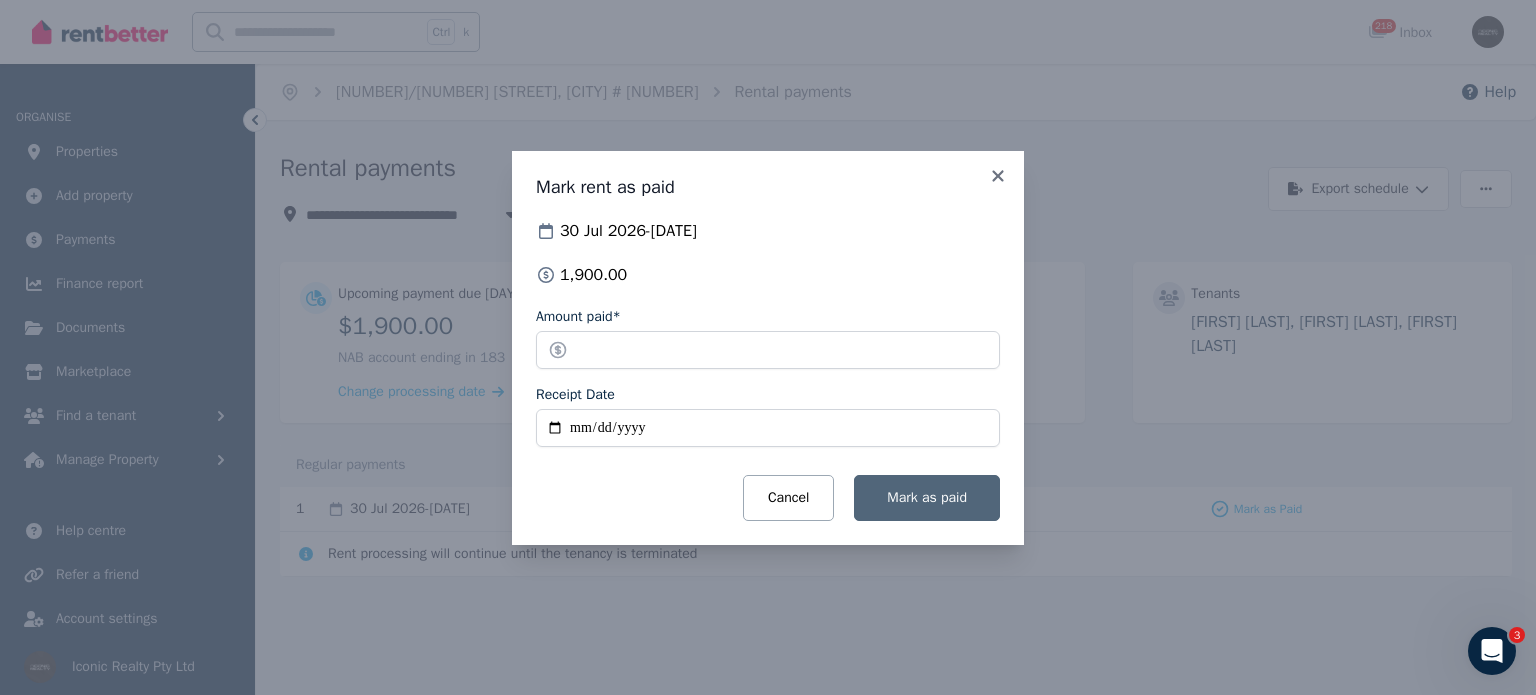 click on "Mark as paid" at bounding box center (927, 498) 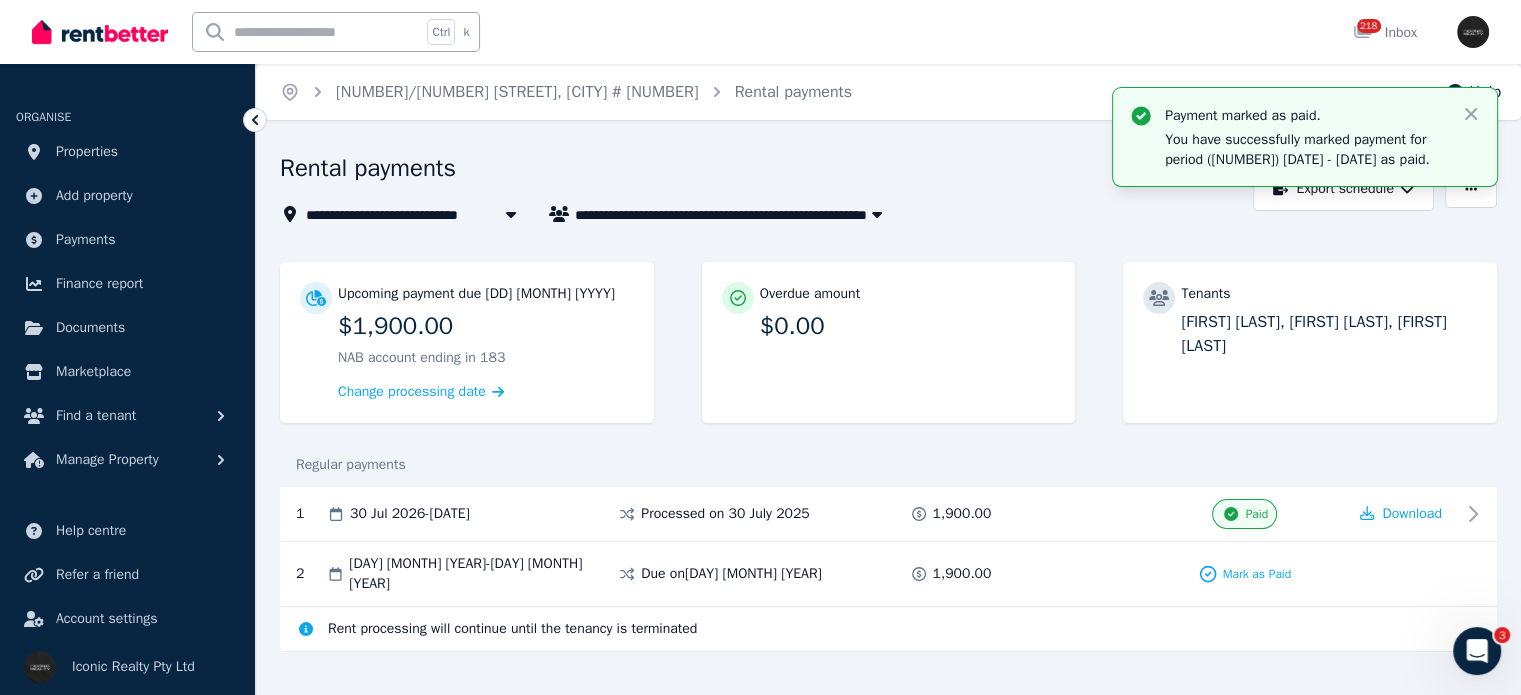 scroll, scrollTop: 0, scrollLeft: 0, axis: both 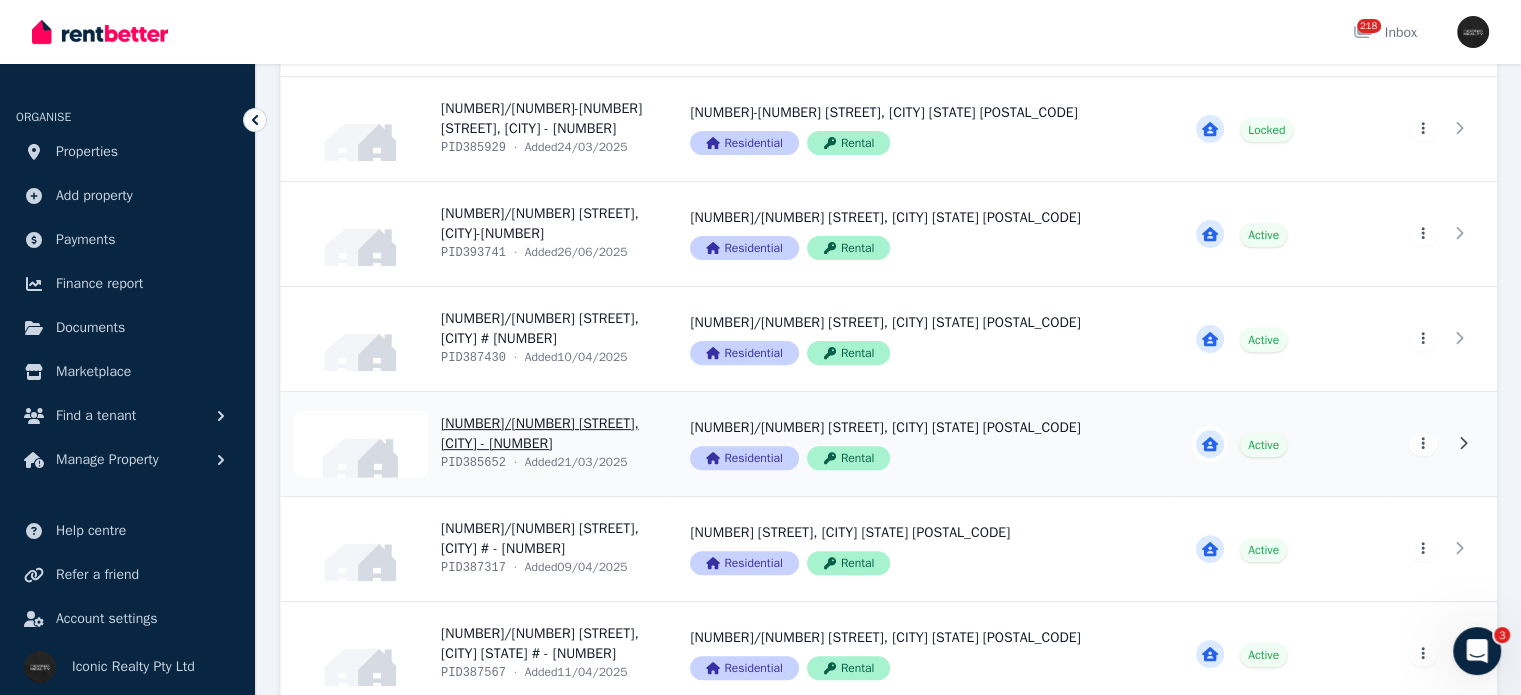 click on "View property details" at bounding box center [473, 444] 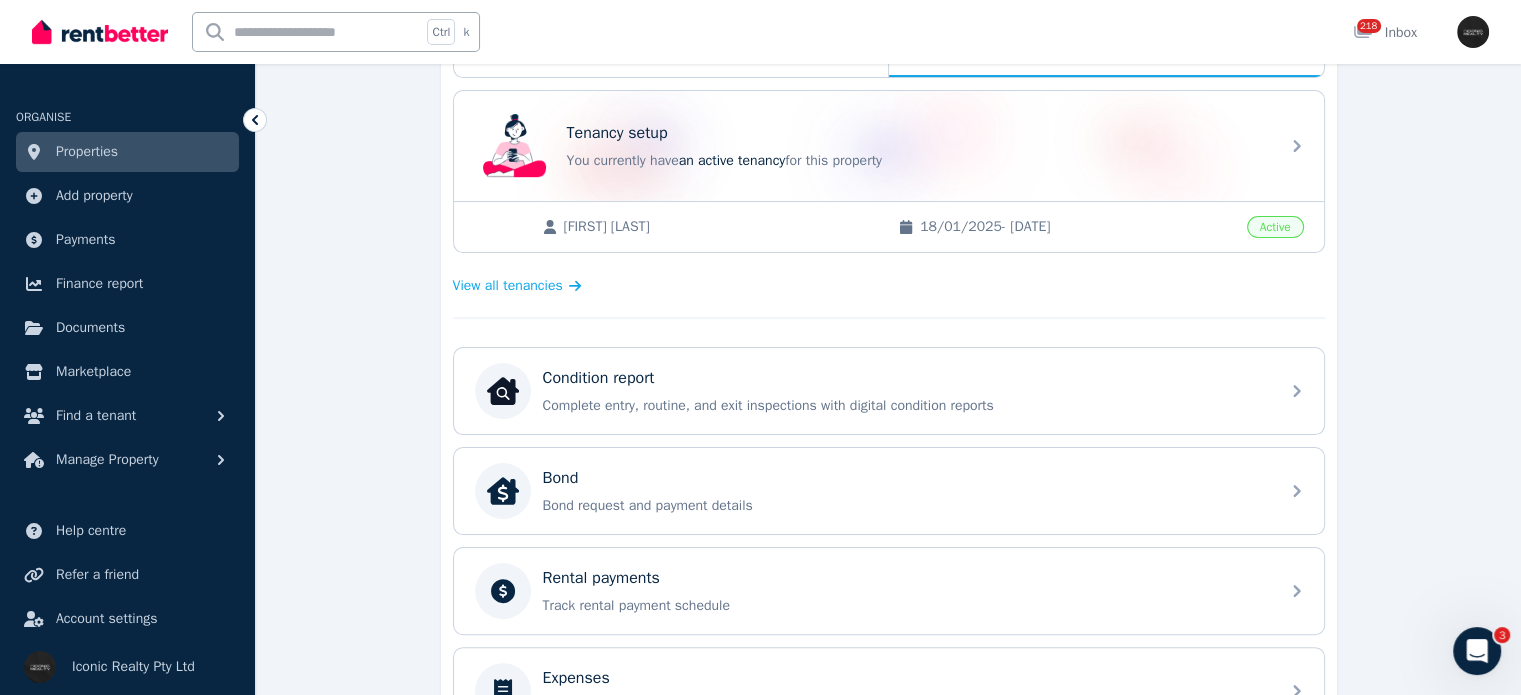 scroll, scrollTop: 500, scrollLeft: 0, axis: vertical 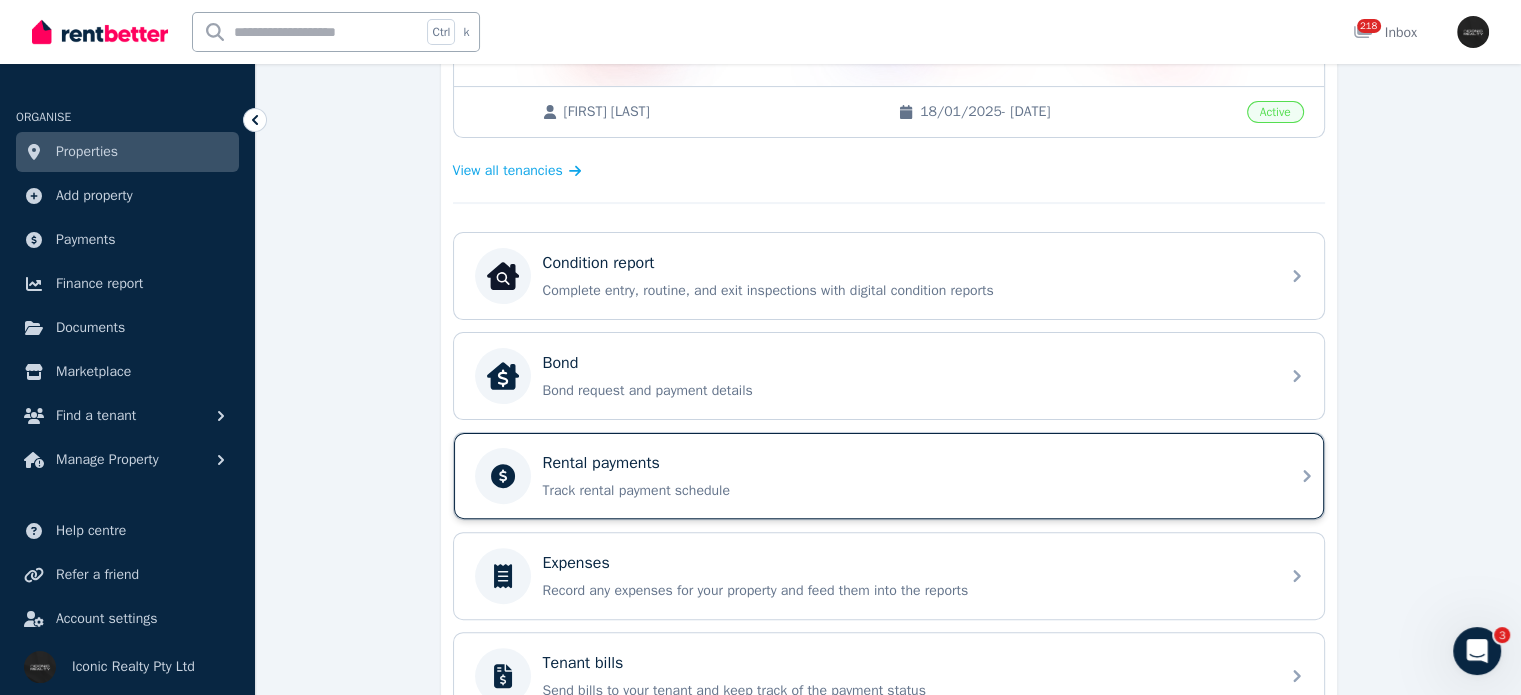 click on "Rental payments" at bounding box center (601, 463) 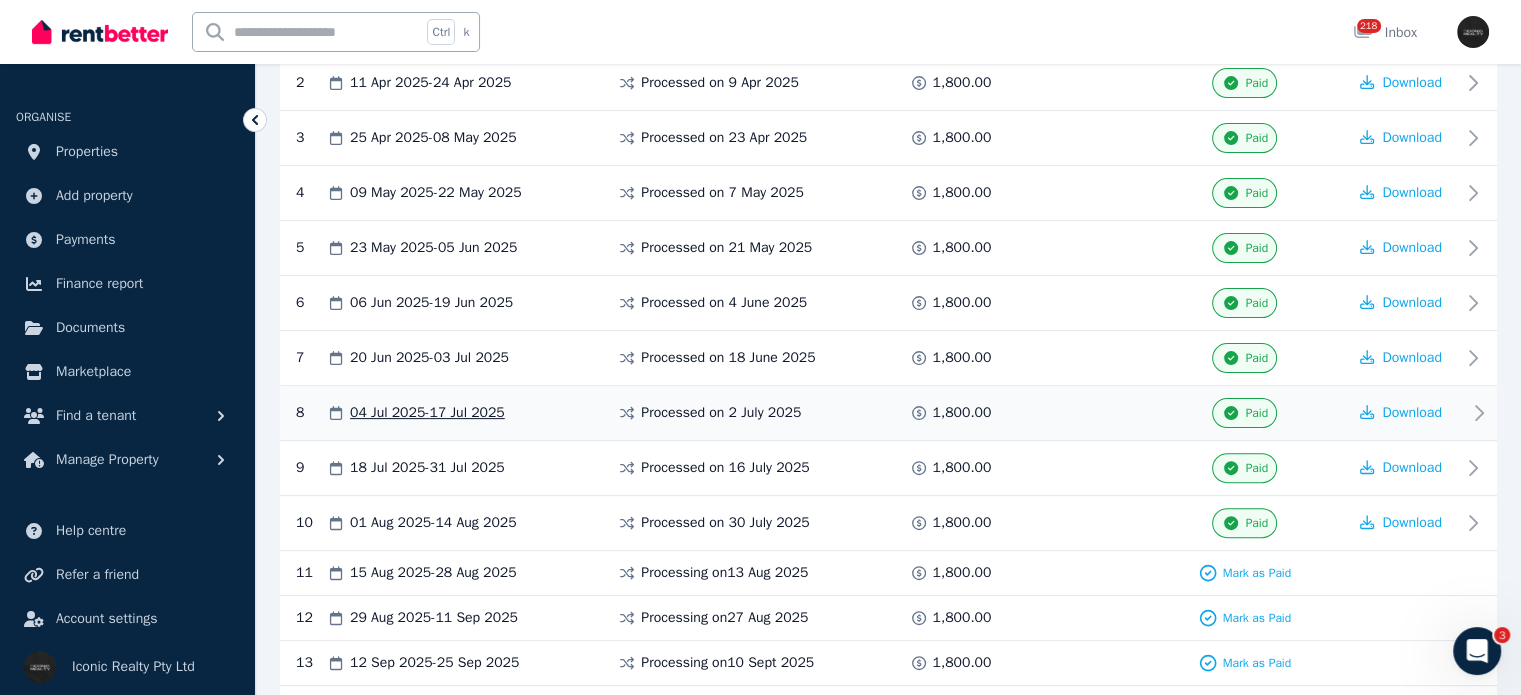 scroll, scrollTop: 600, scrollLeft: 0, axis: vertical 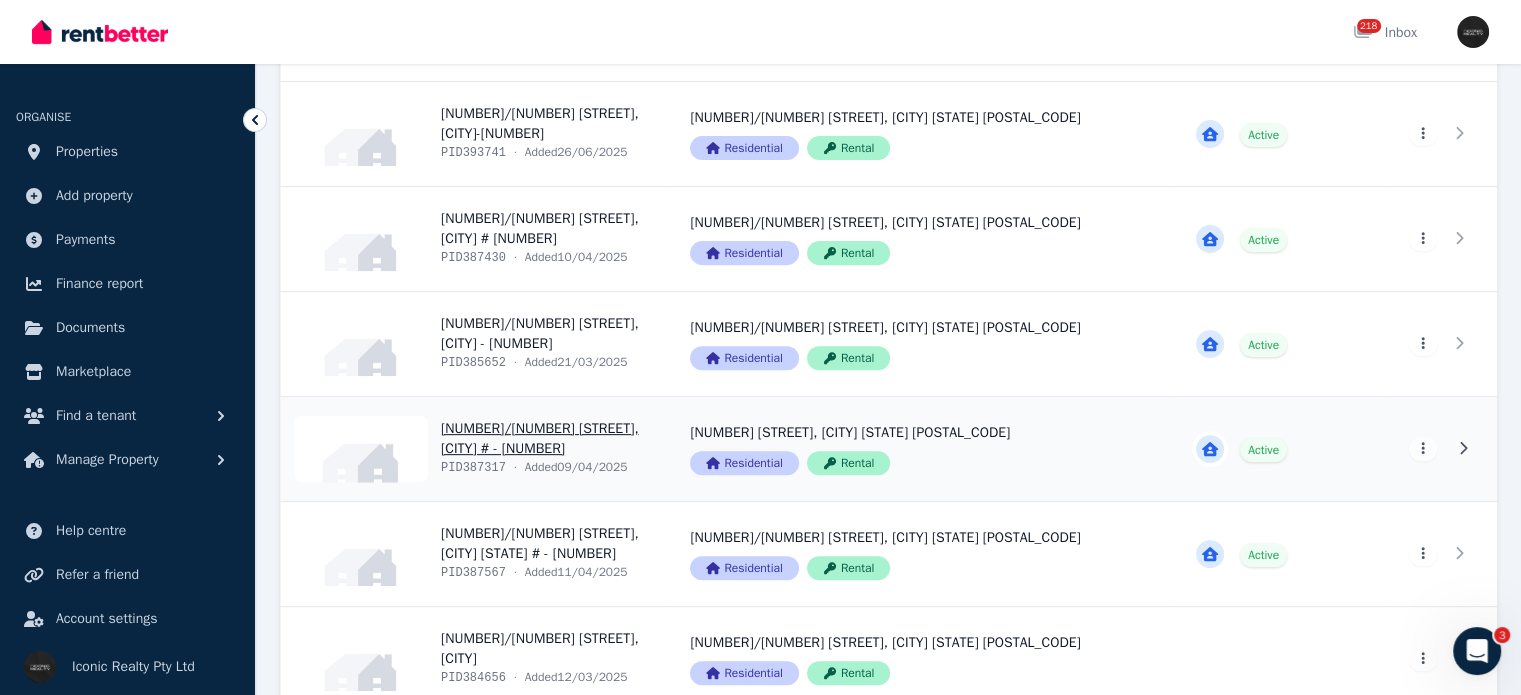 click on "View property details" at bounding box center [473, 449] 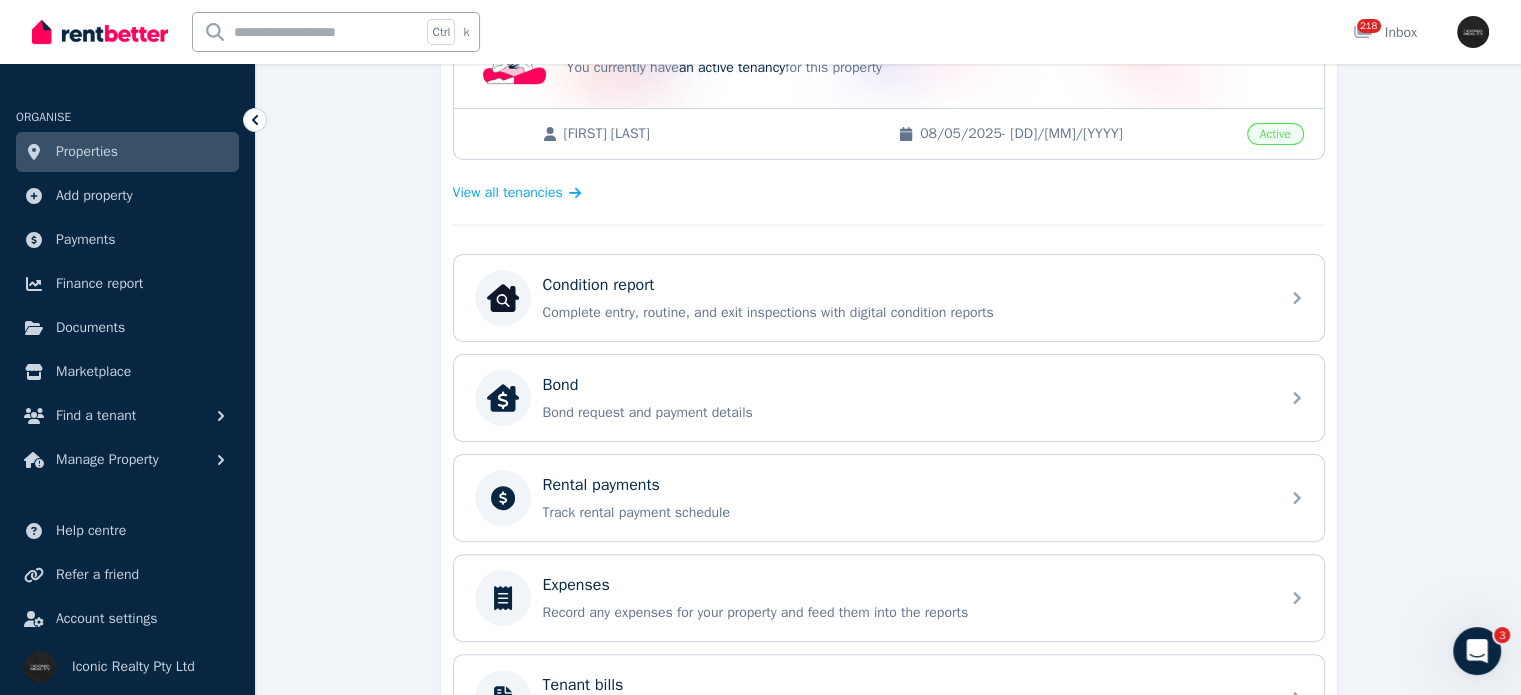 scroll, scrollTop: 500, scrollLeft: 0, axis: vertical 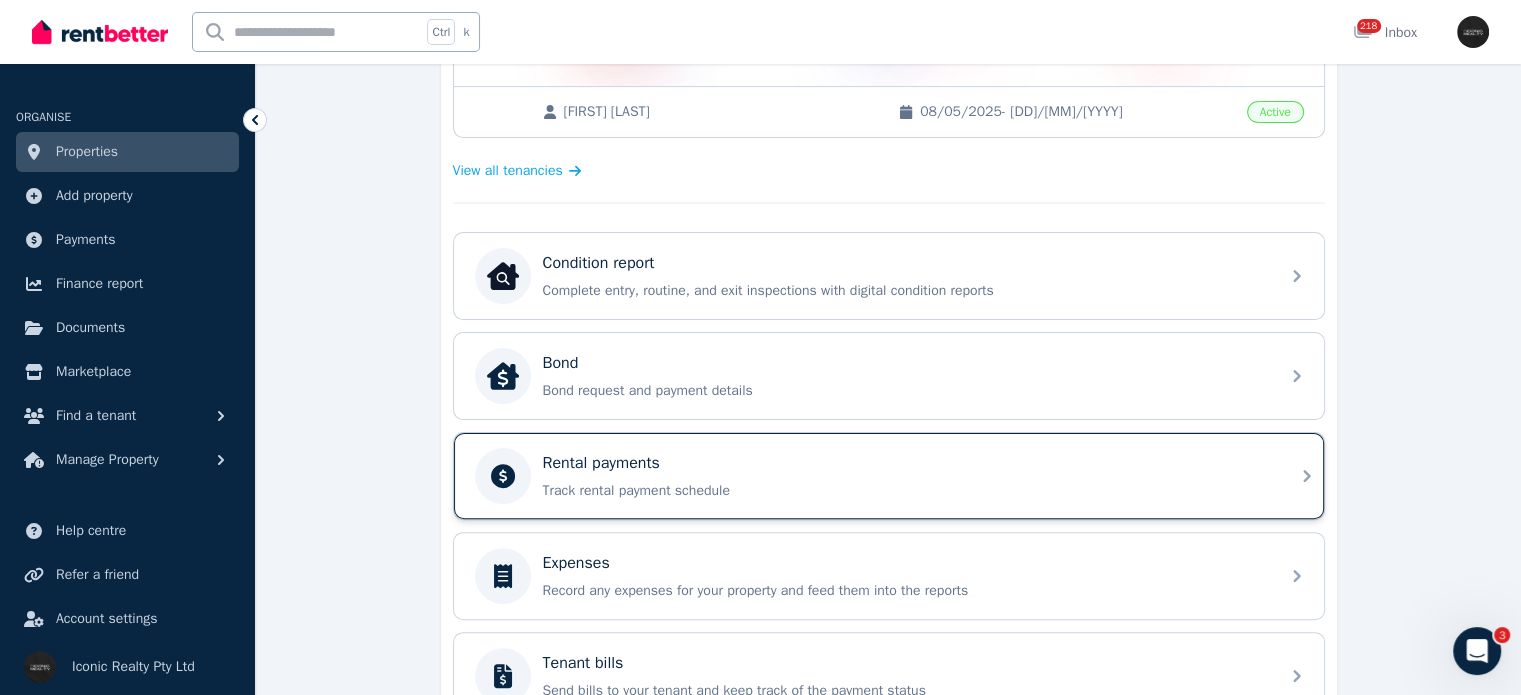 click on "Track rental payment schedule" at bounding box center (905, 491) 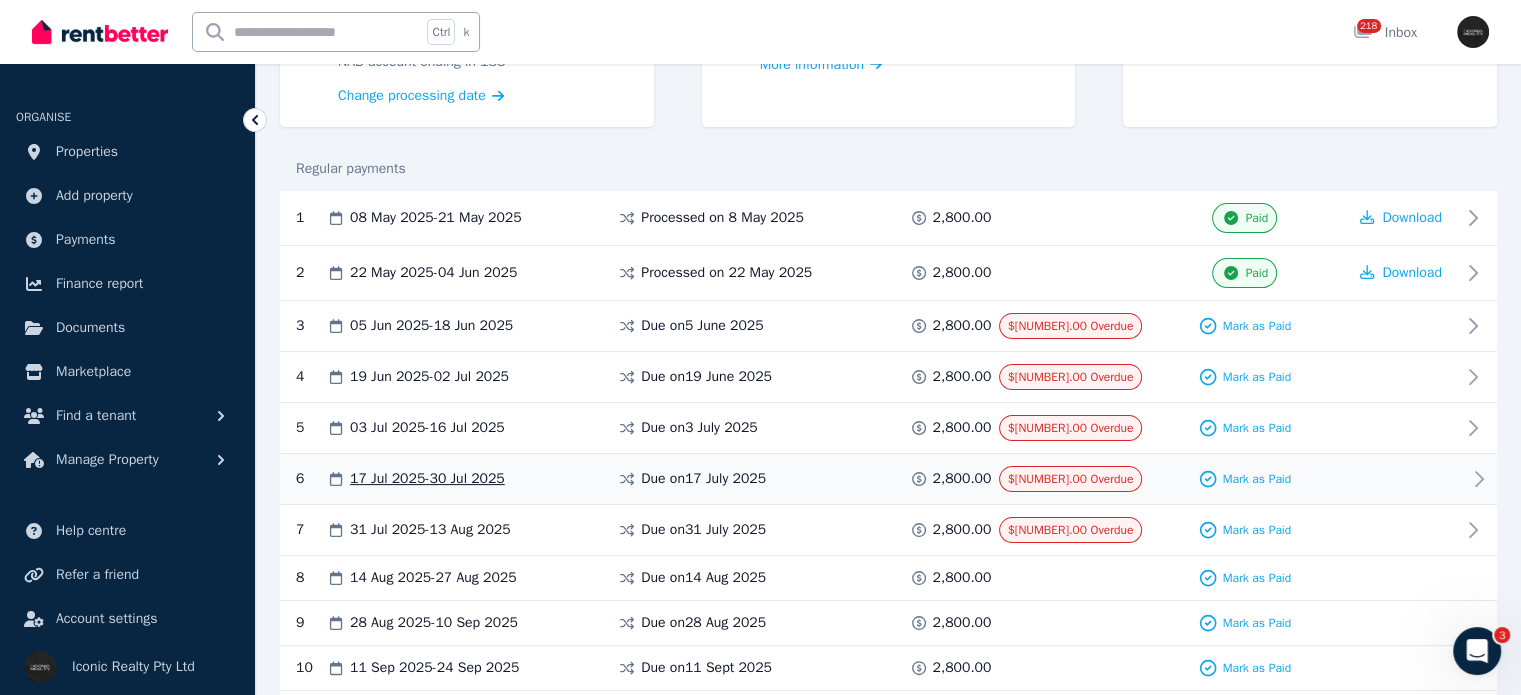 scroll, scrollTop: 300, scrollLeft: 0, axis: vertical 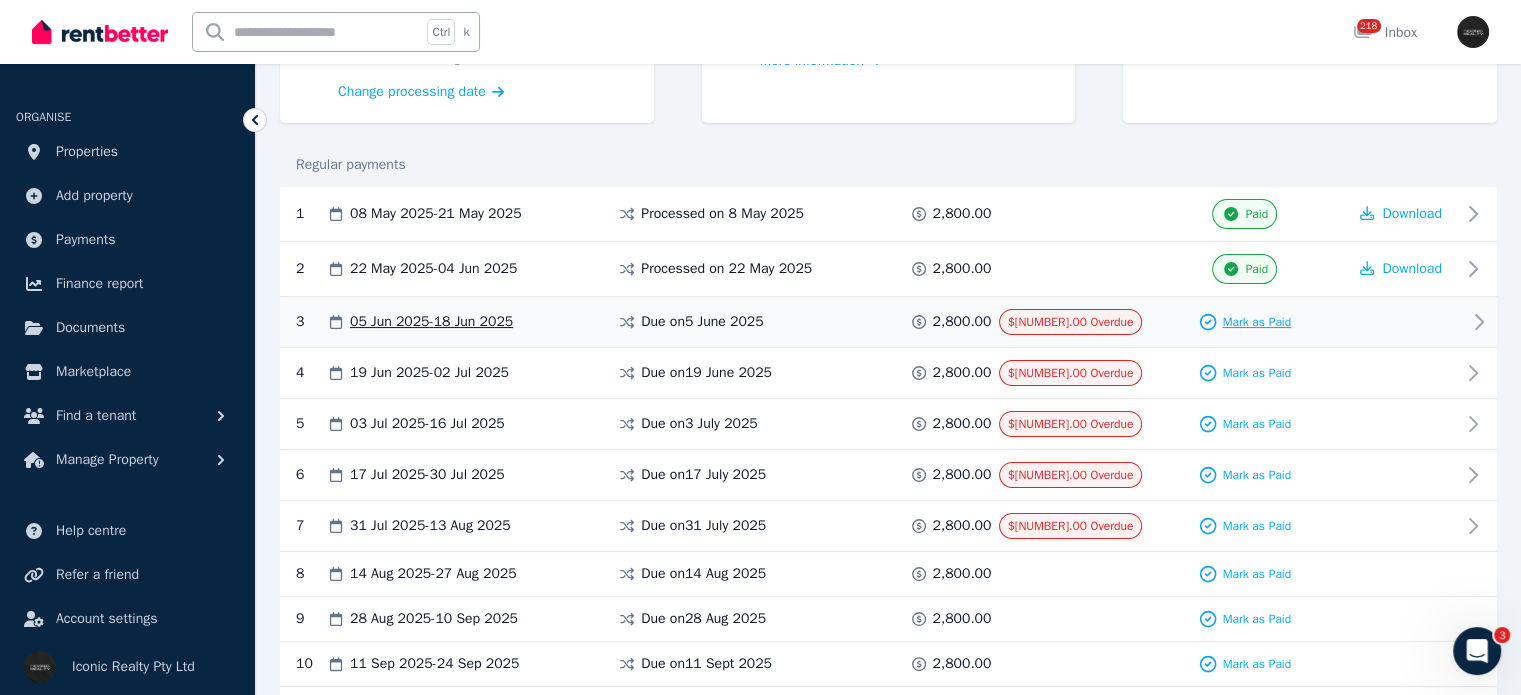 click on "Mark as Paid" at bounding box center (1256, 322) 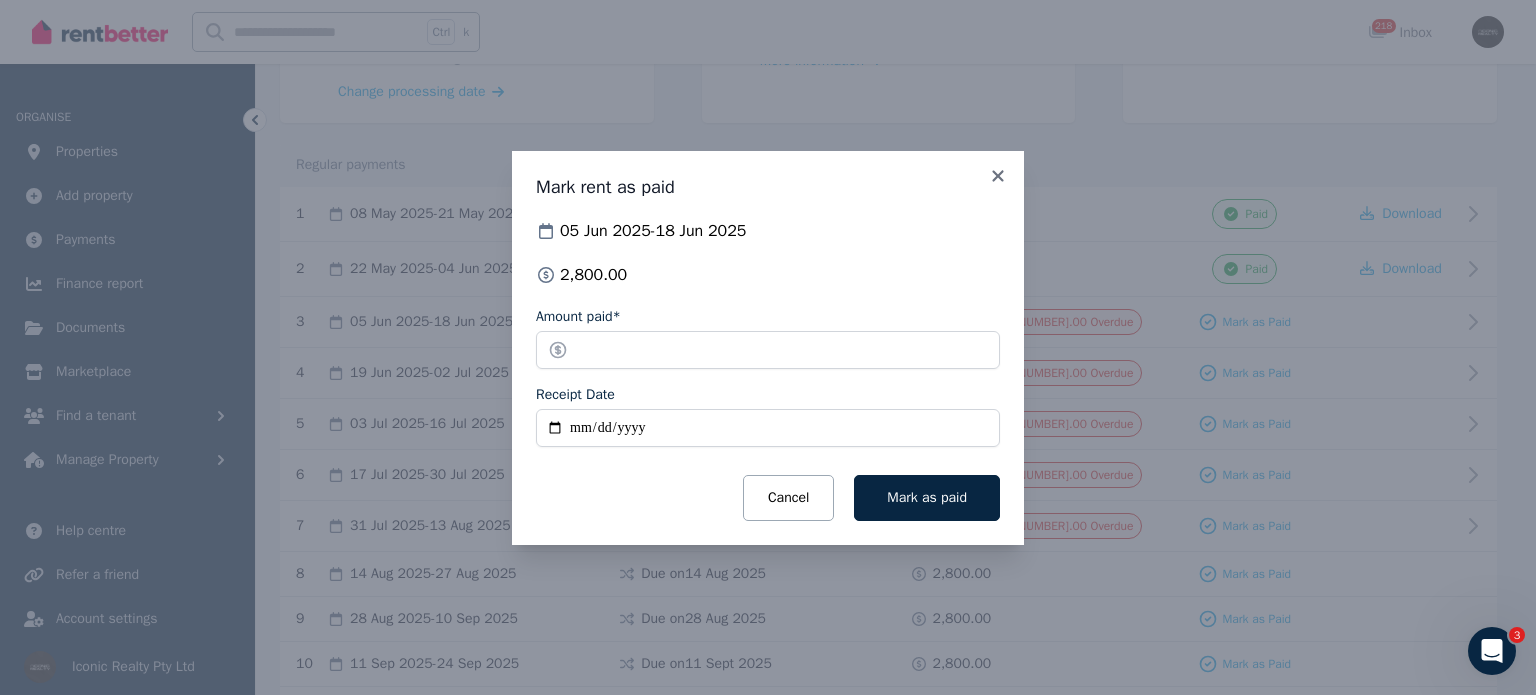 click on "Receipt Date" at bounding box center [768, 428] 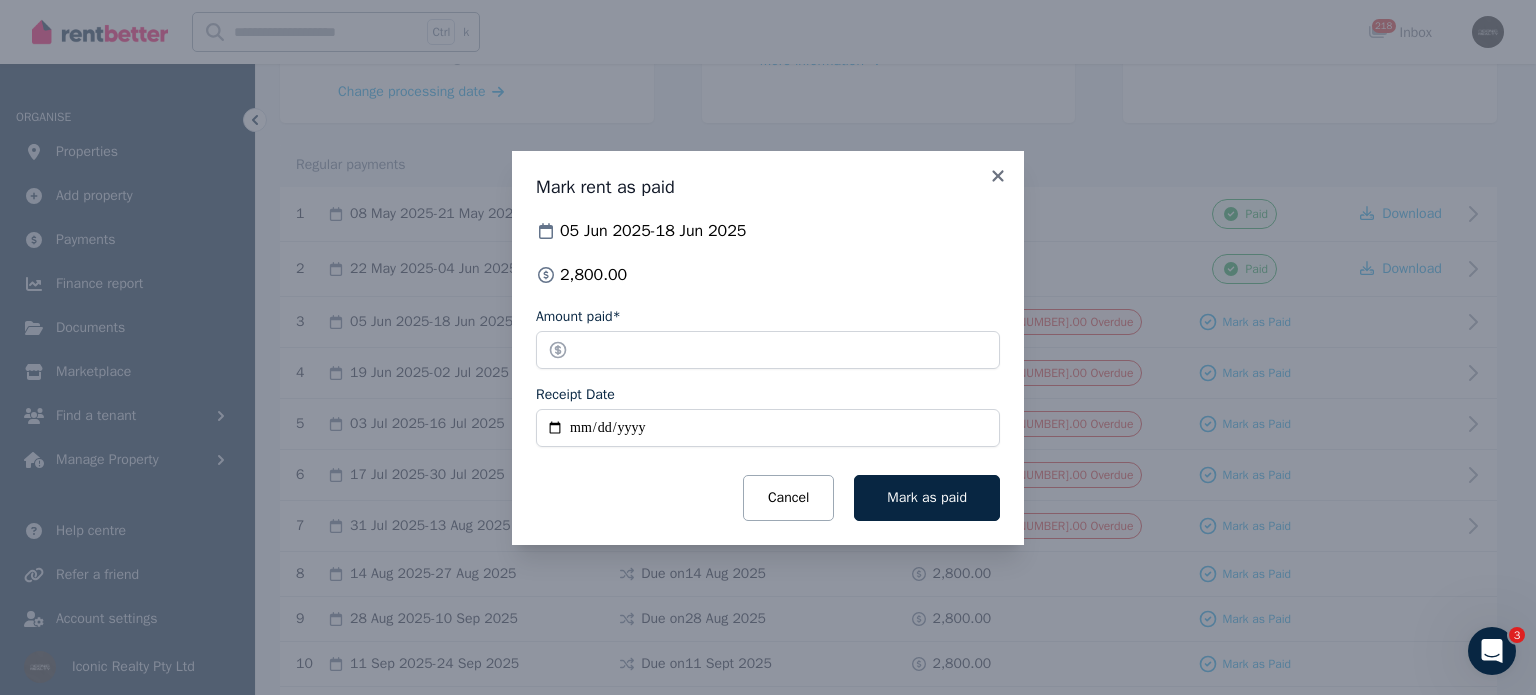 type on "**********" 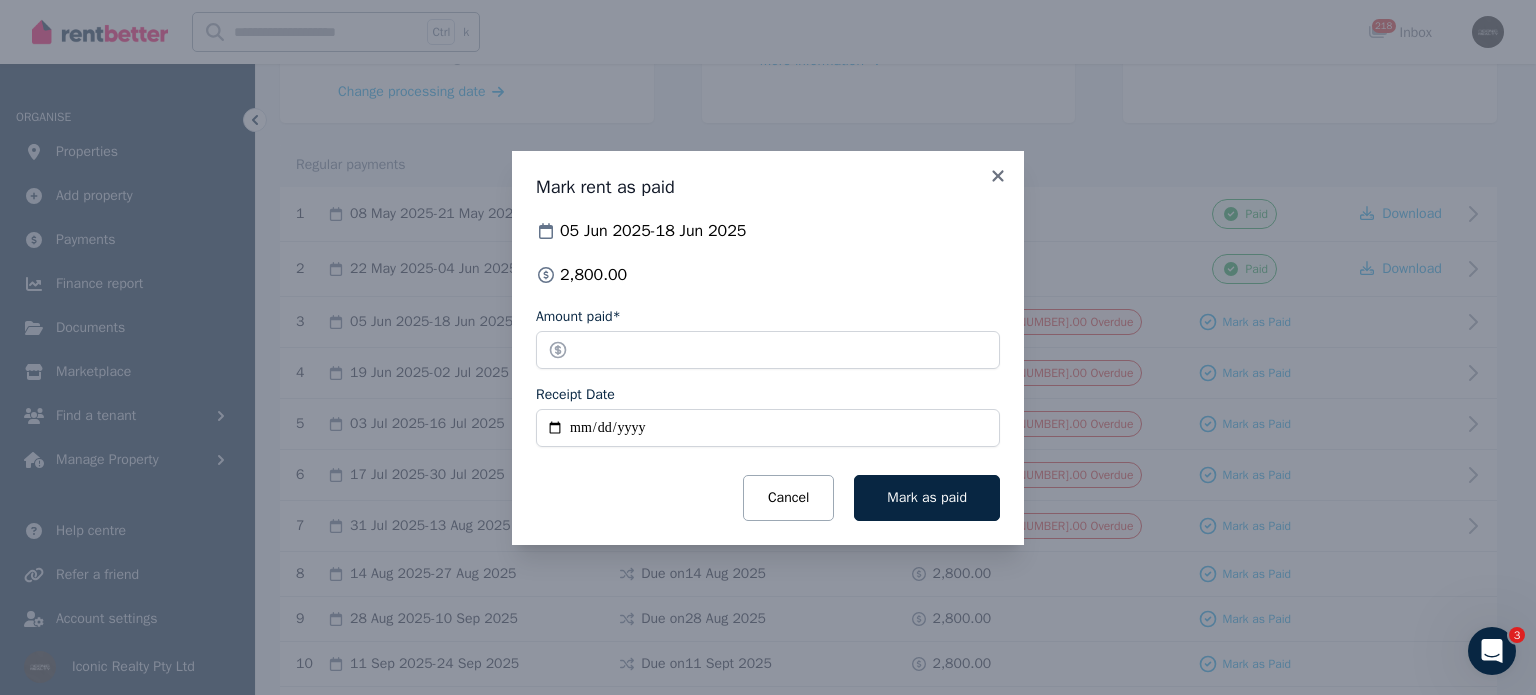 click on "Mark as paid" at bounding box center (927, 498) 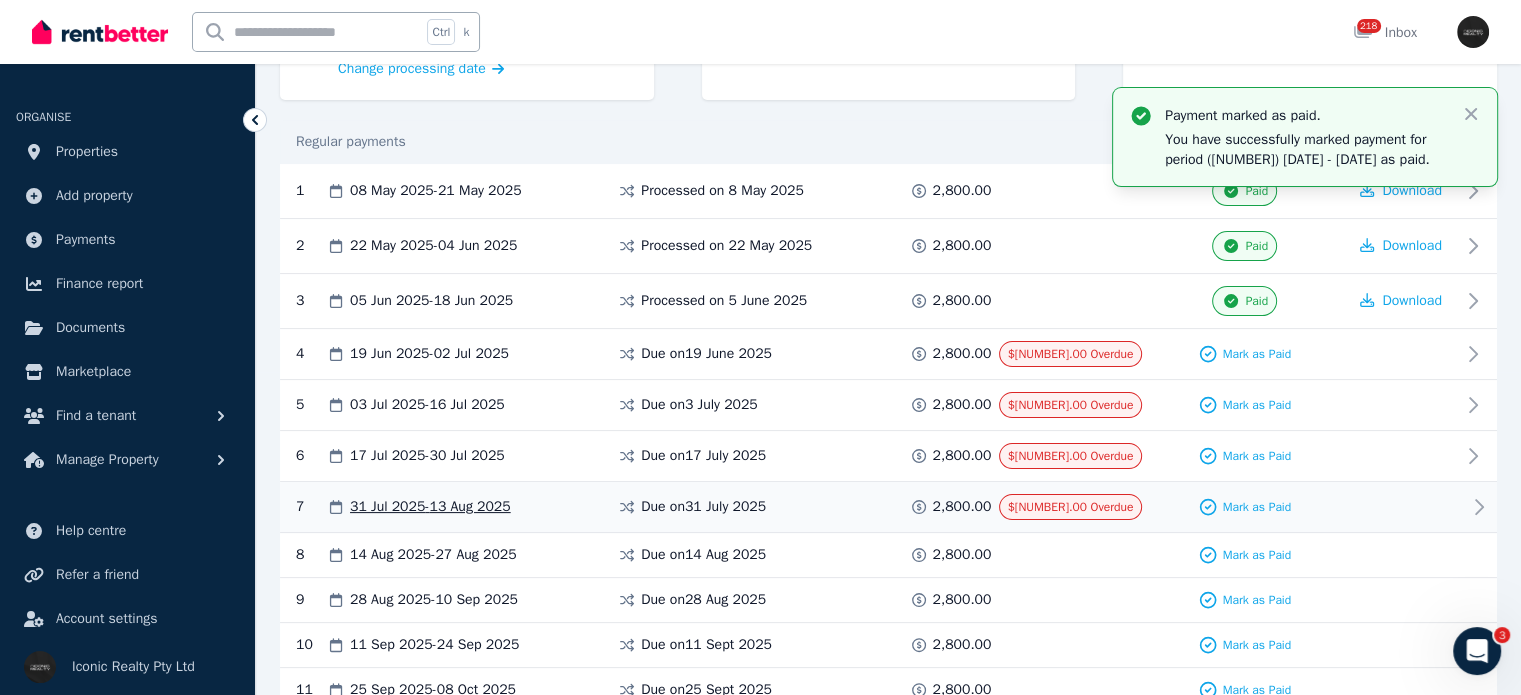 scroll, scrollTop: 400, scrollLeft: 0, axis: vertical 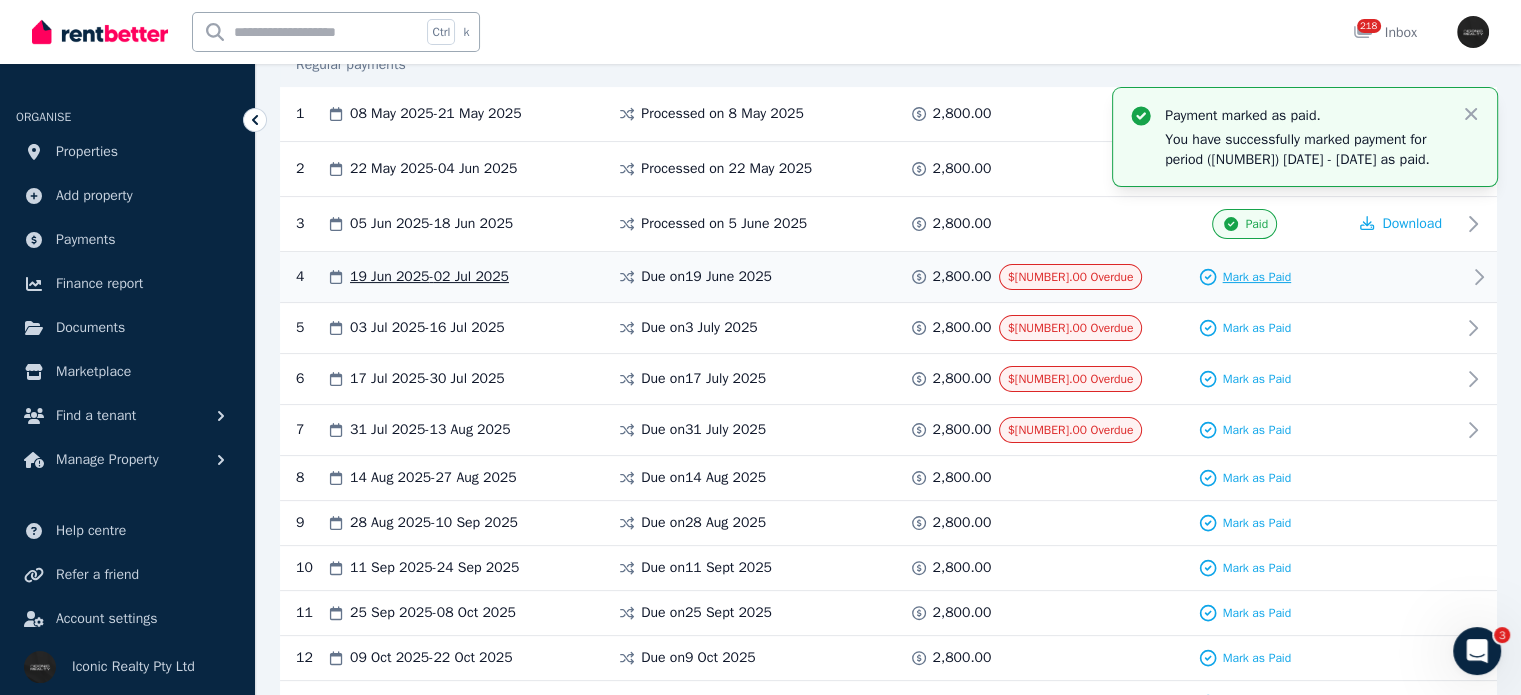 click on "Mark as Paid" at bounding box center [1256, 277] 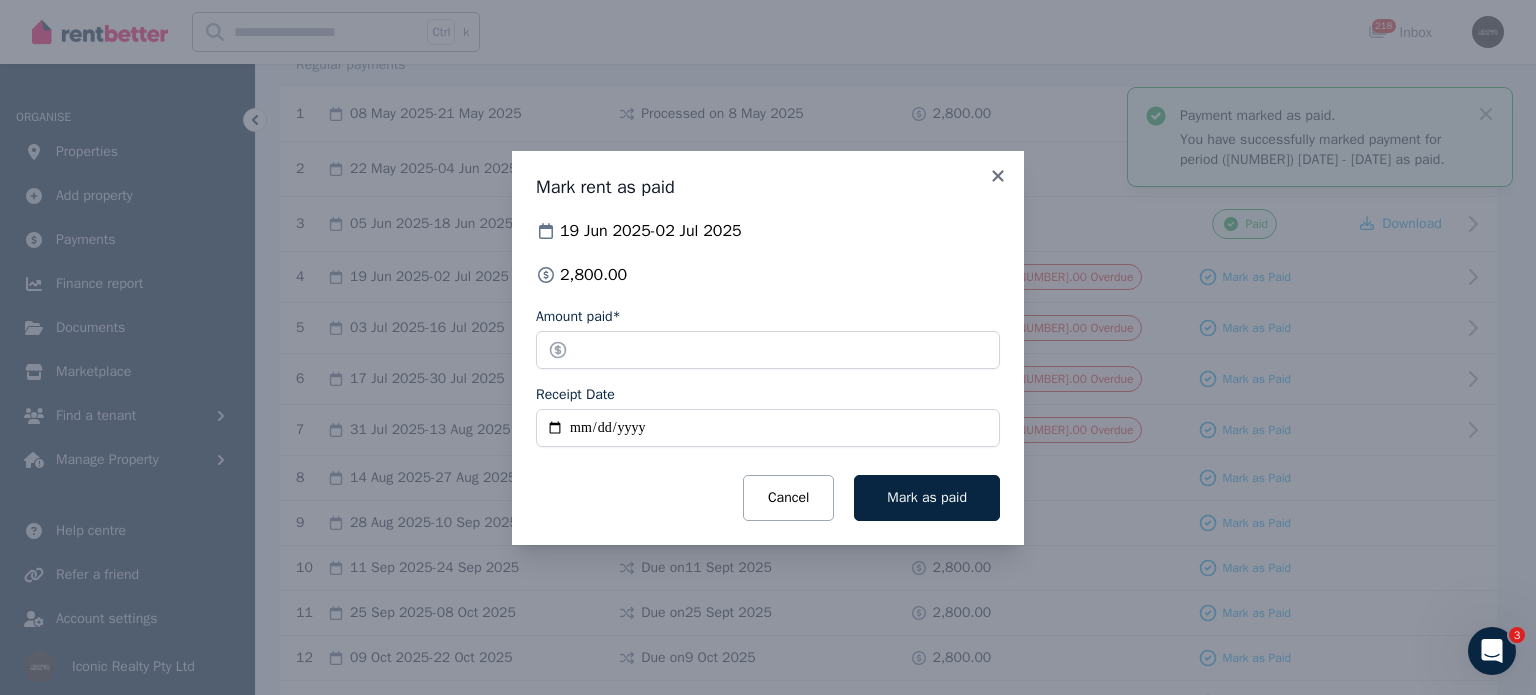click on "Receipt Date" at bounding box center [768, 428] 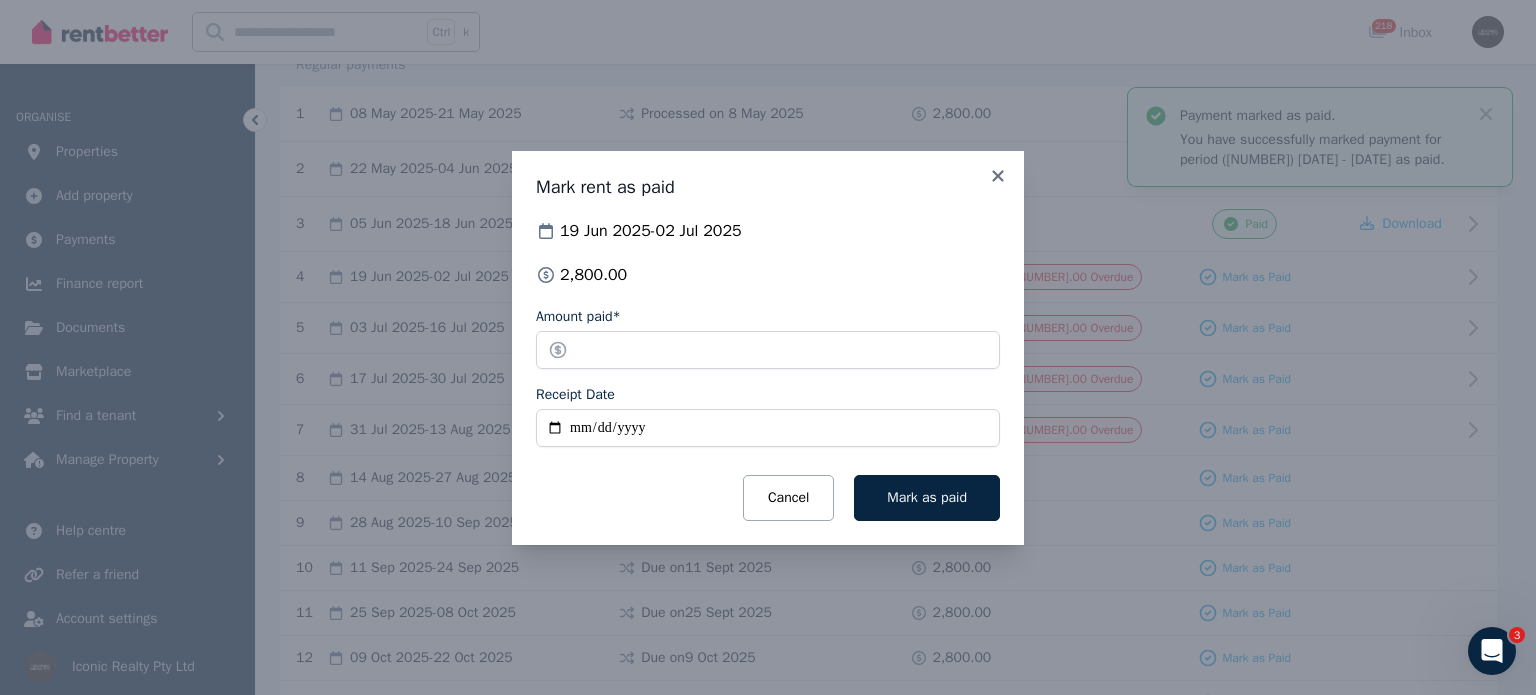 type on "**********" 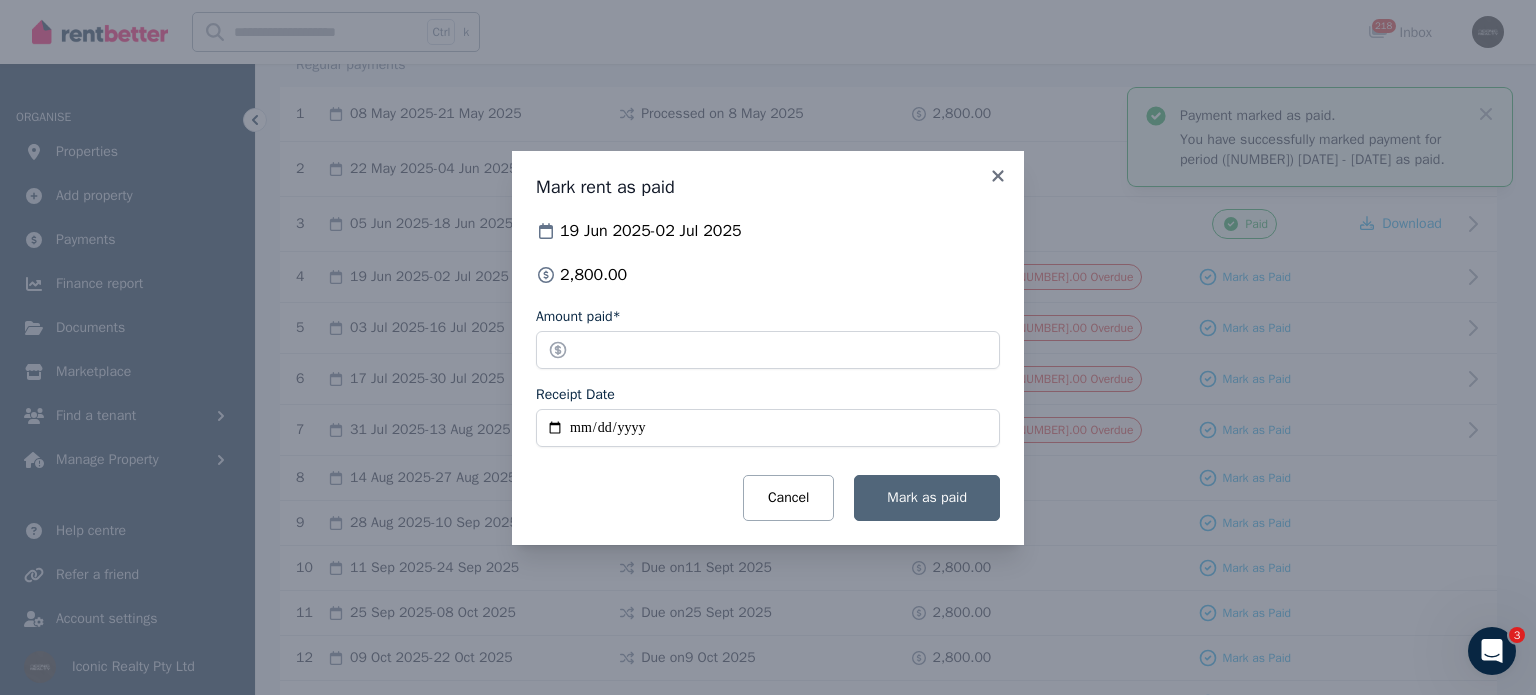 click on "Mark as paid" at bounding box center [927, 498] 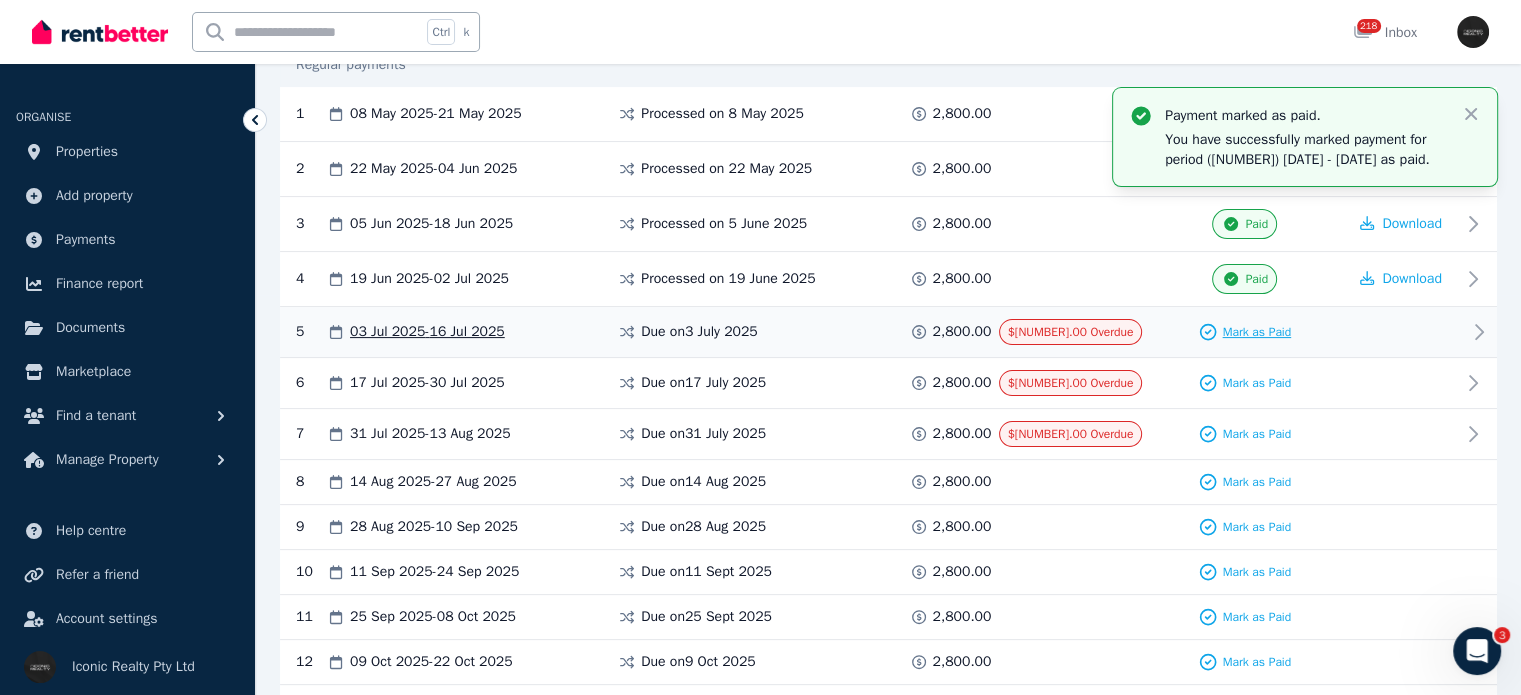 click on "Mark as Paid" at bounding box center (1256, 332) 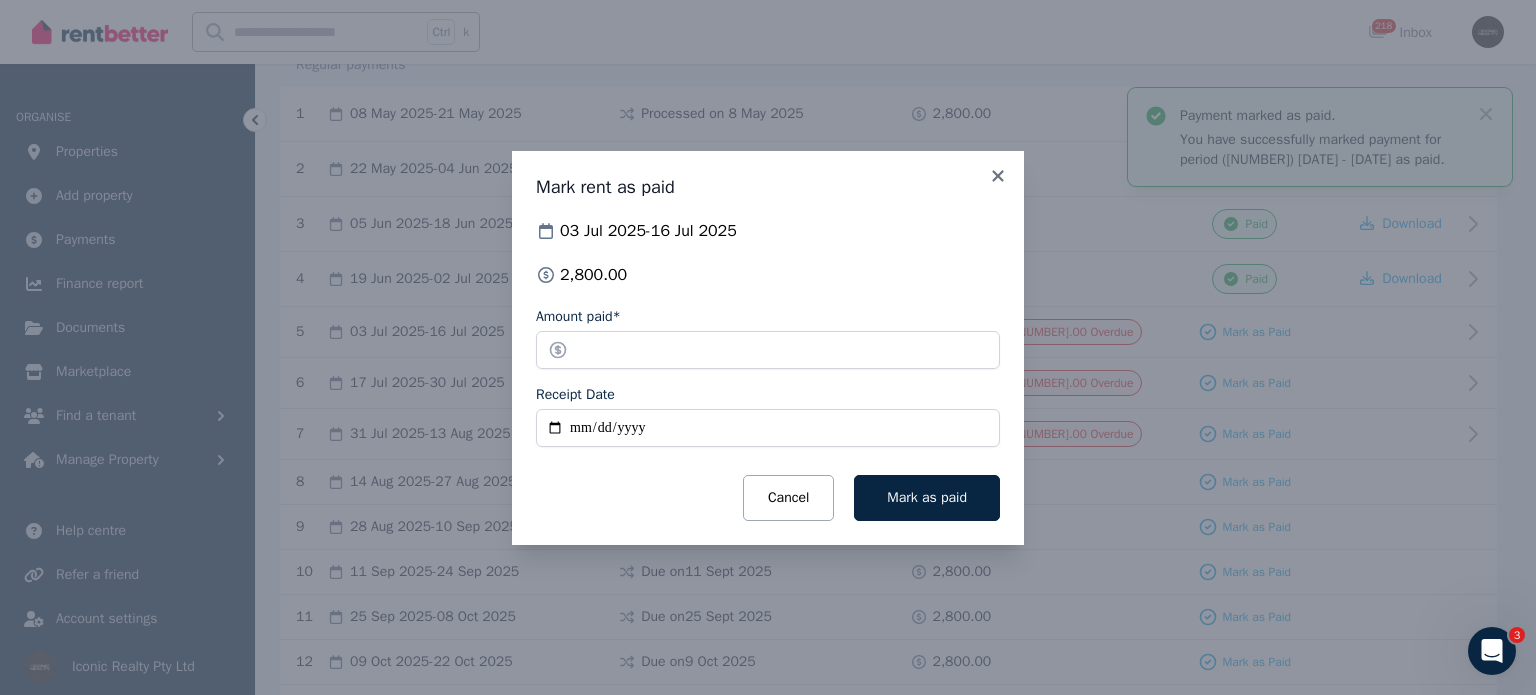 click on "Receipt Date" at bounding box center [768, 428] 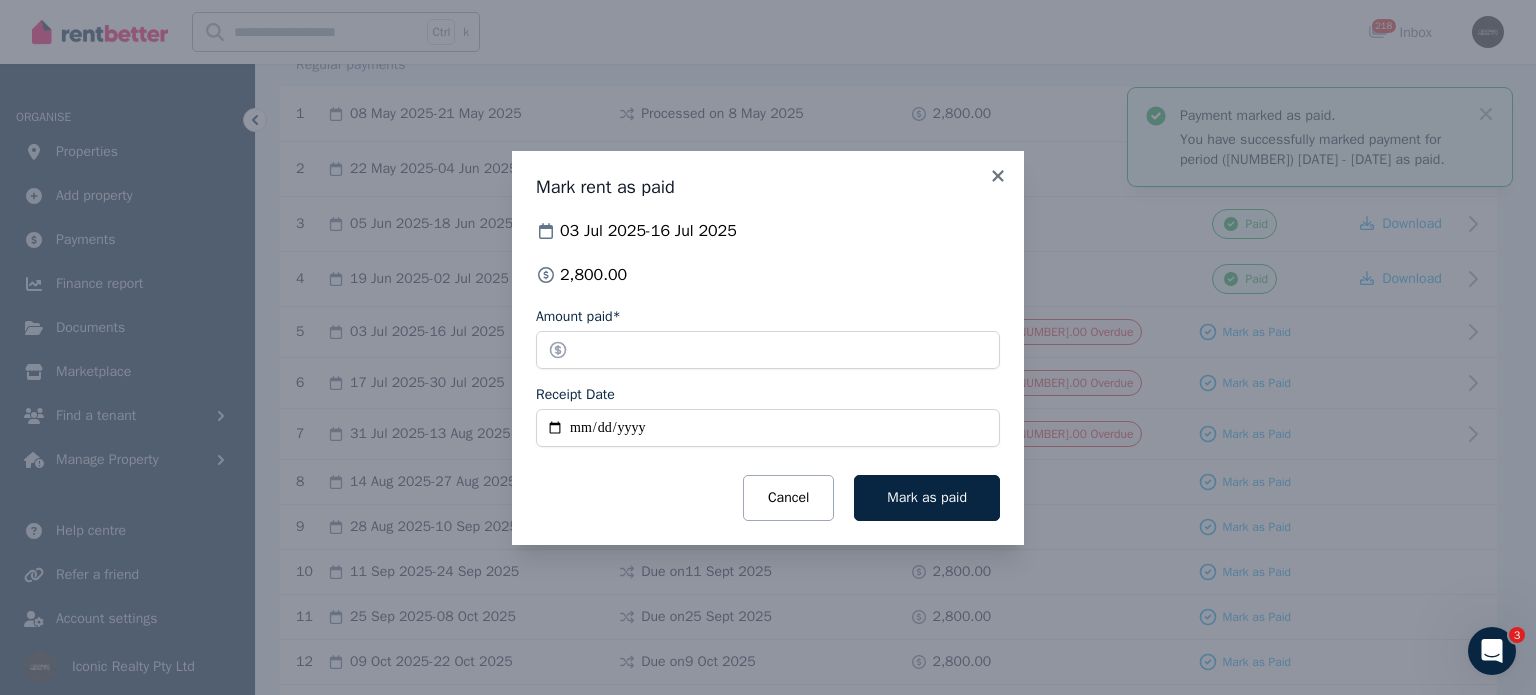 type on "**********" 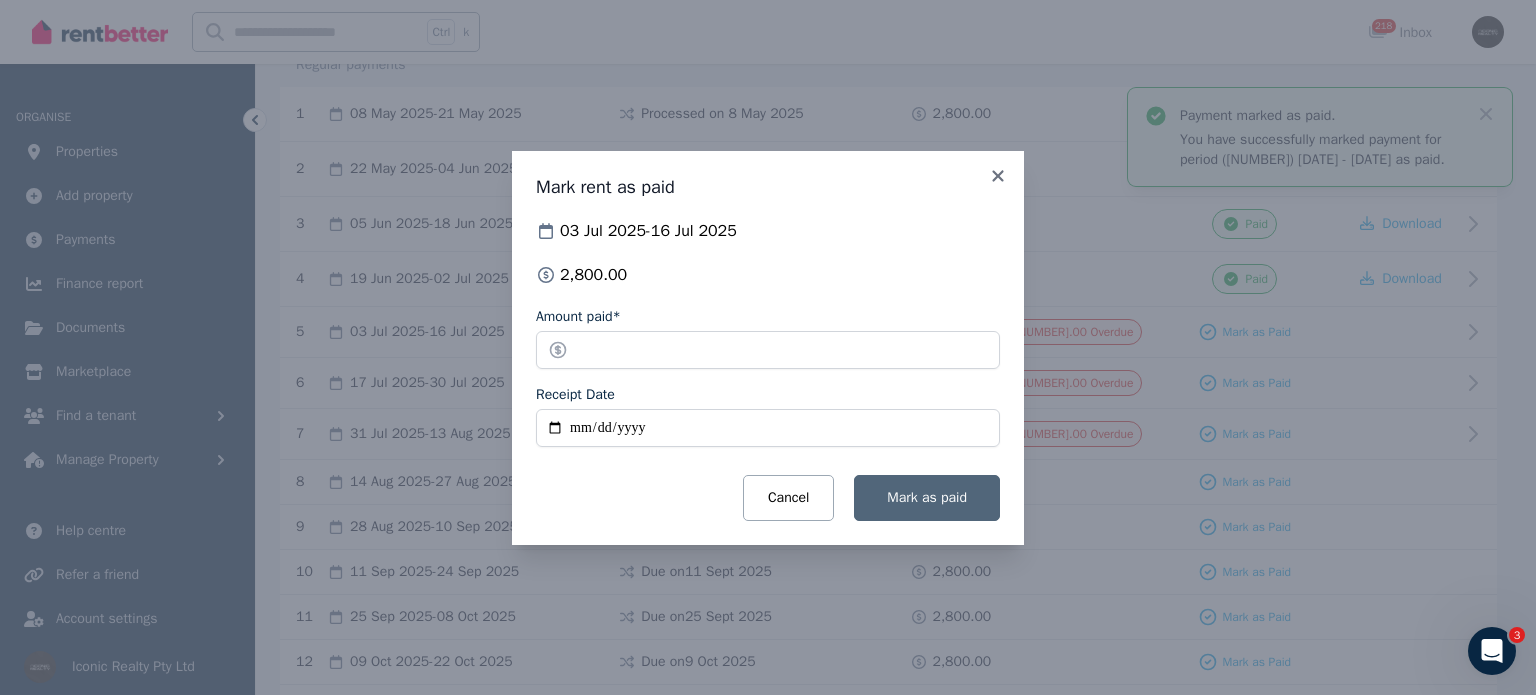 click on "Mark as paid" at bounding box center [927, 498] 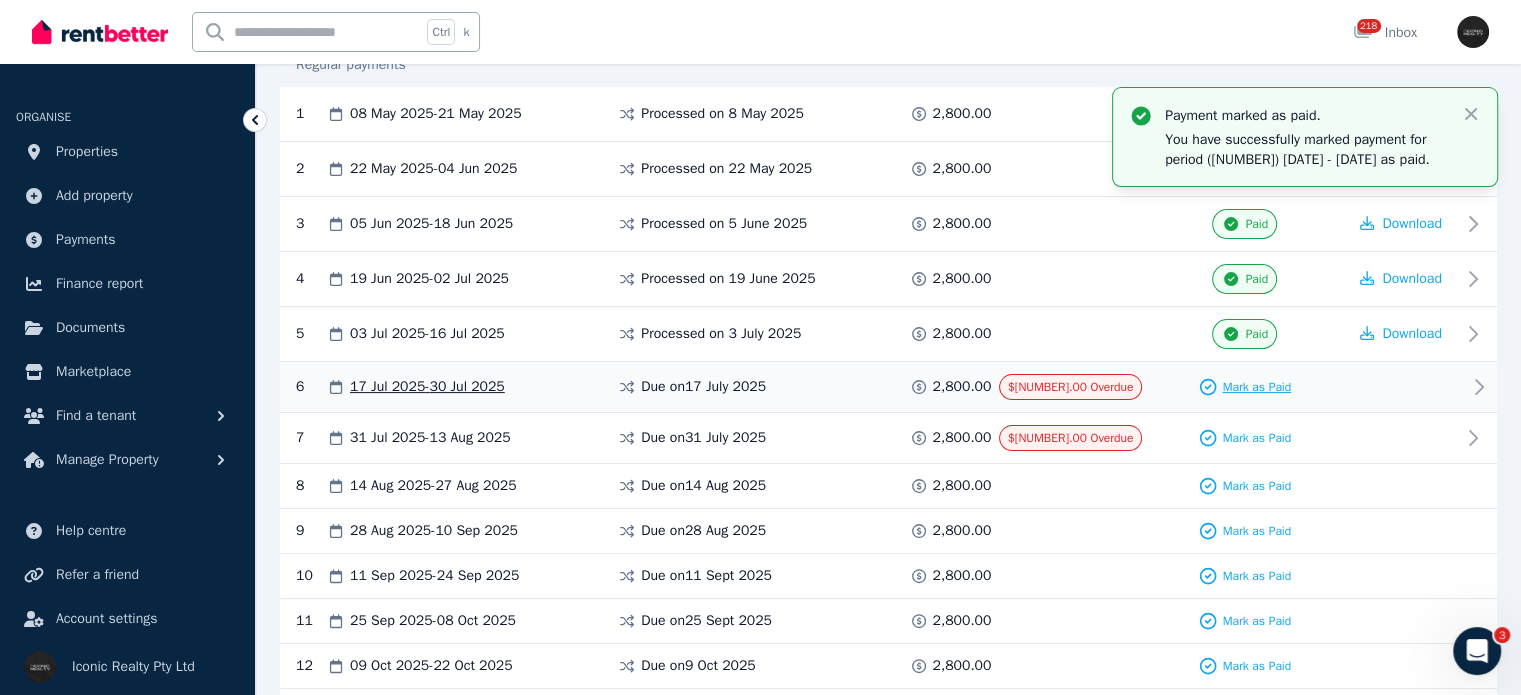 click on "Mark as Paid" at bounding box center [1256, 387] 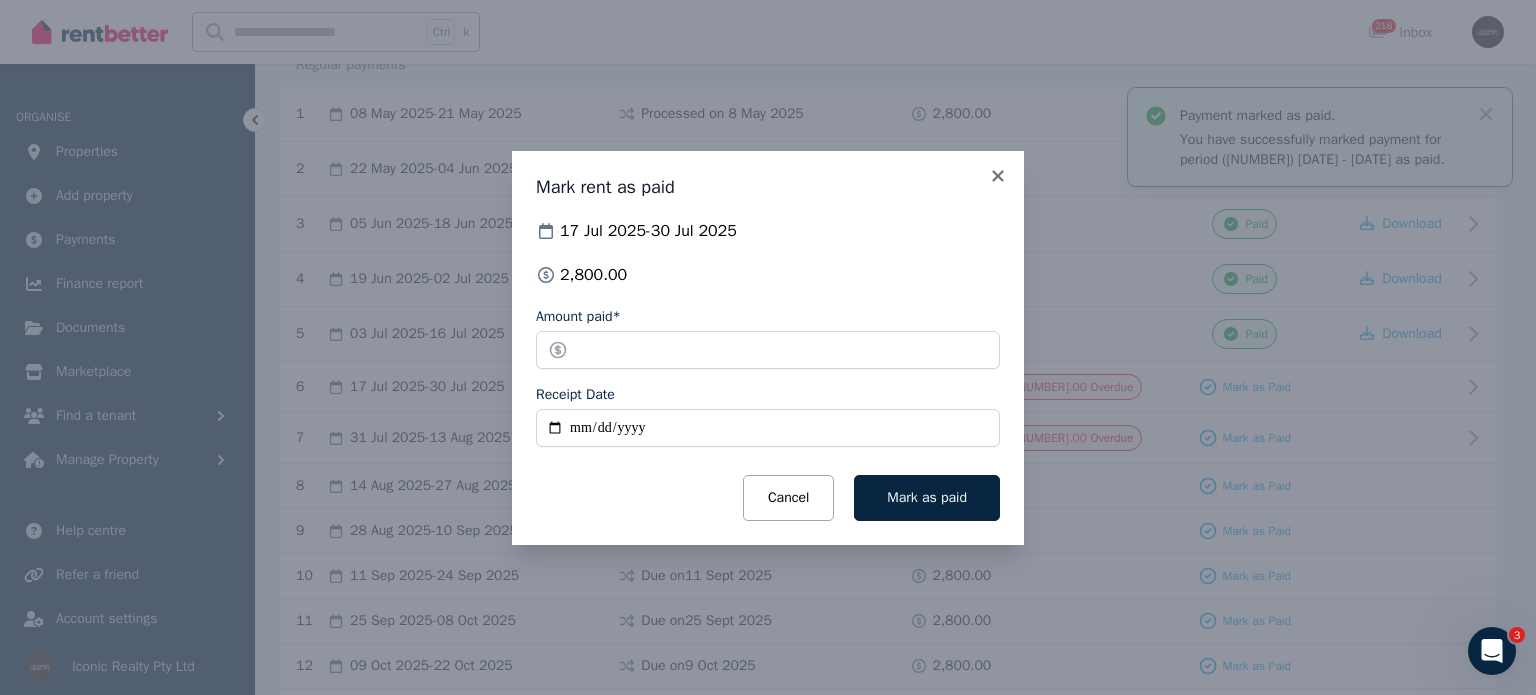 click on "Receipt Date" at bounding box center [768, 428] 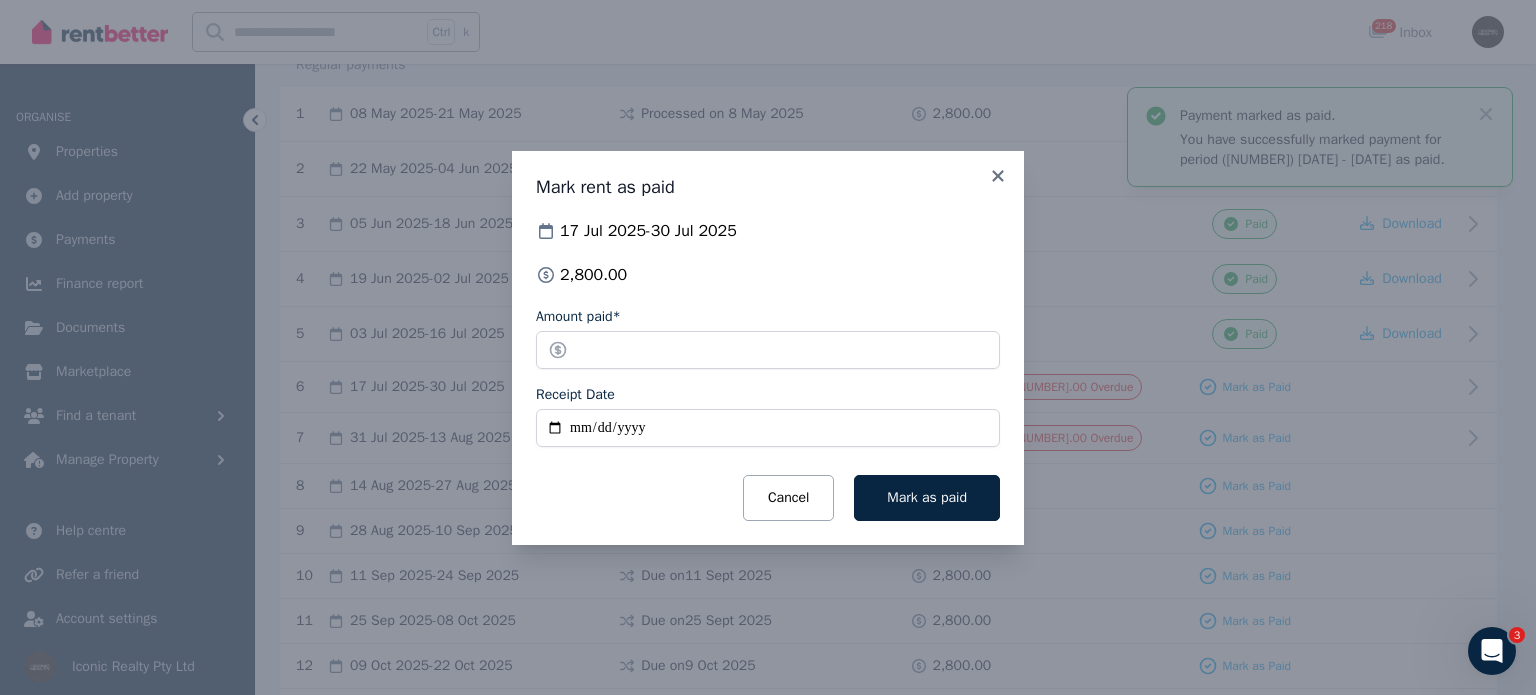 type on "**********" 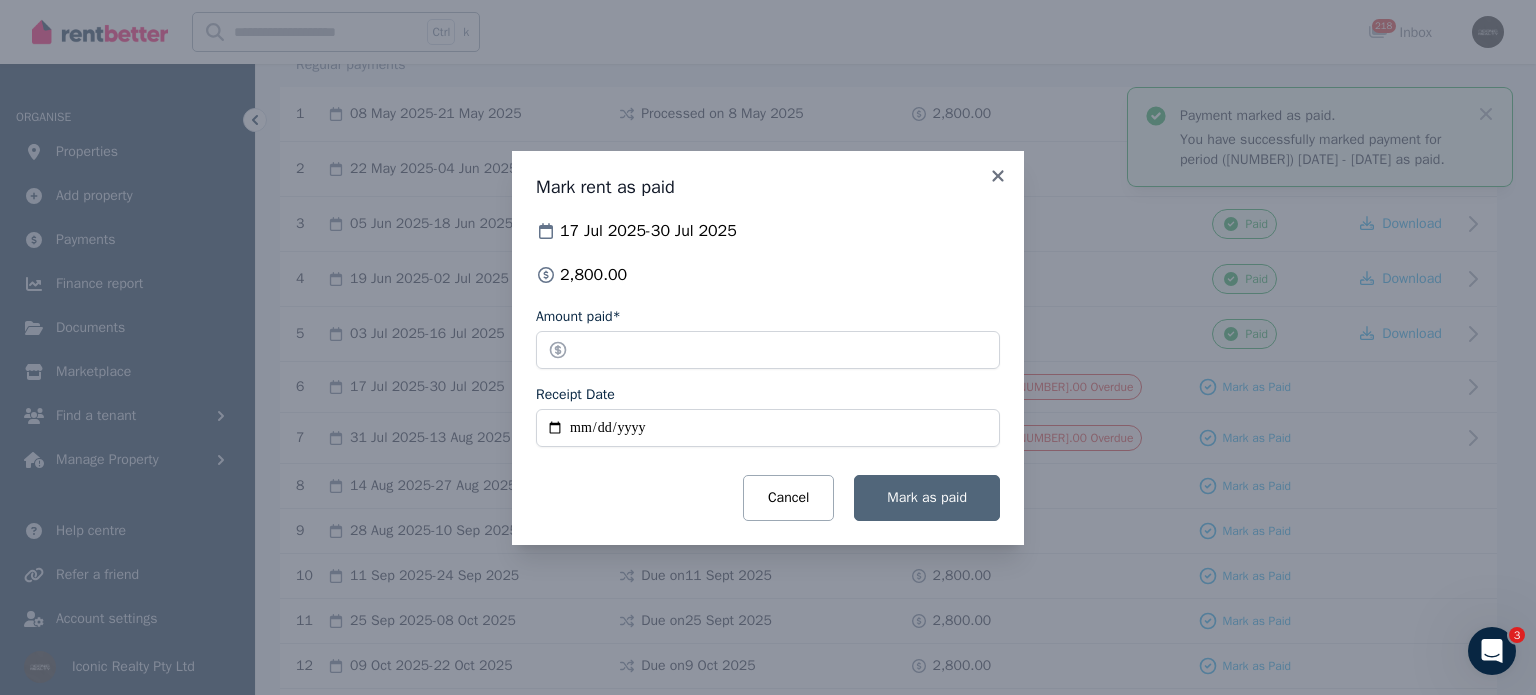 click on "Mark as paid" at bounding box center [927, 498] 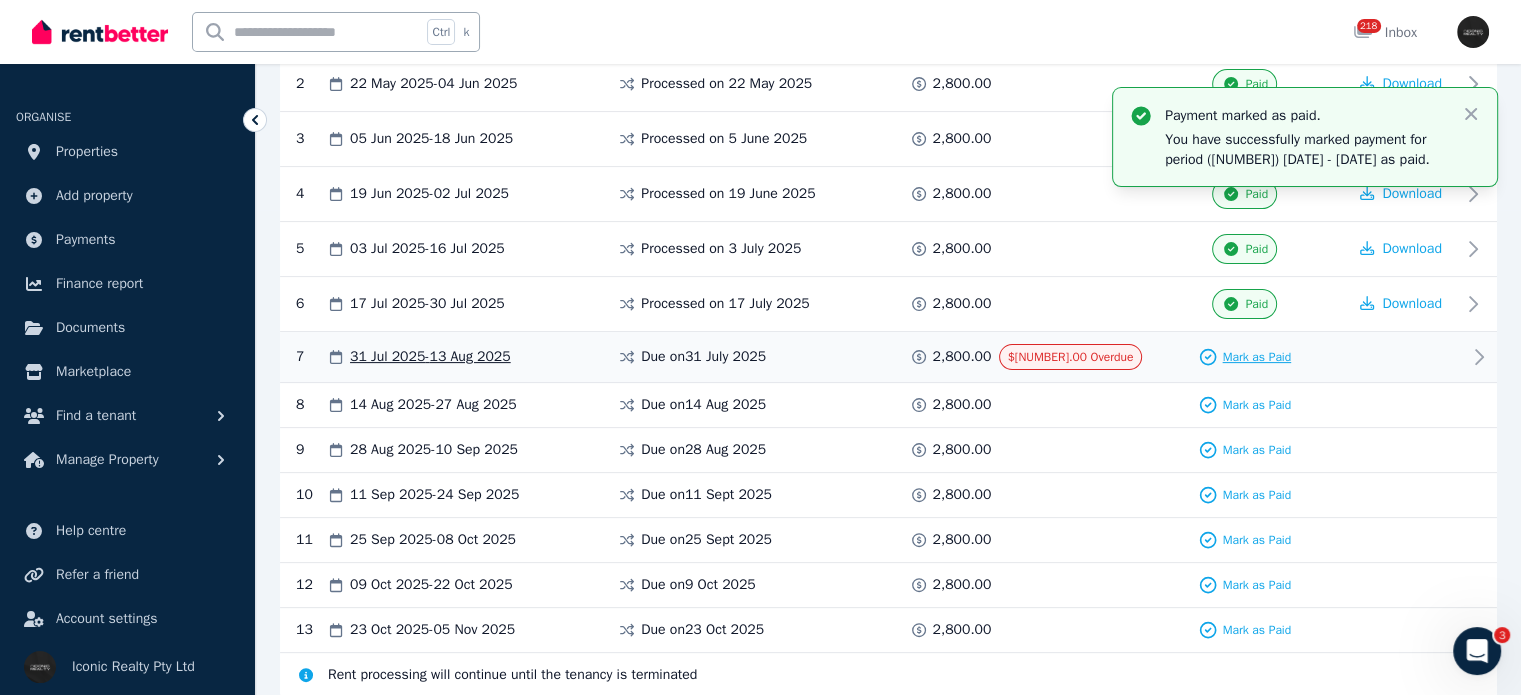 scroll, scrollTop: 500, scrollLeft: 0, axis: vertical 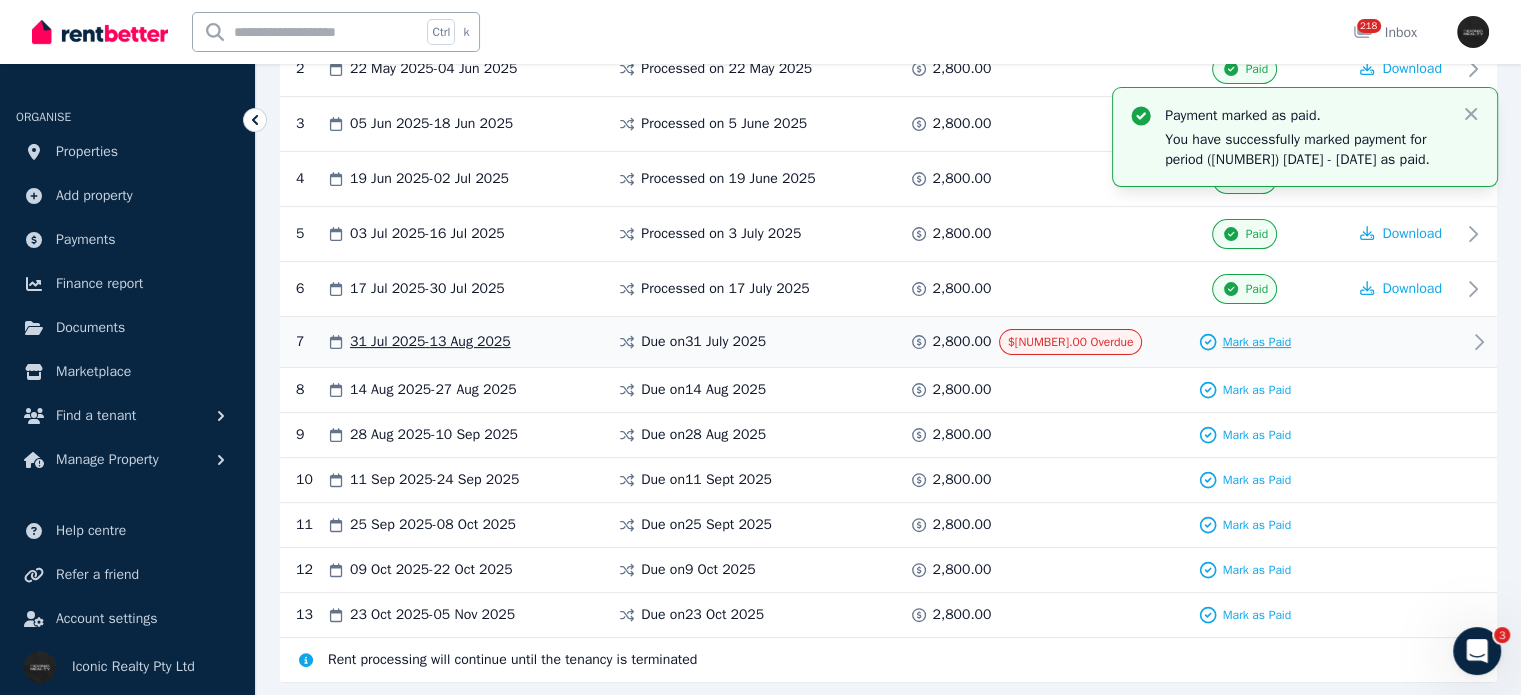 click on "Mark as Paid" at bounding box center (1256, 342) 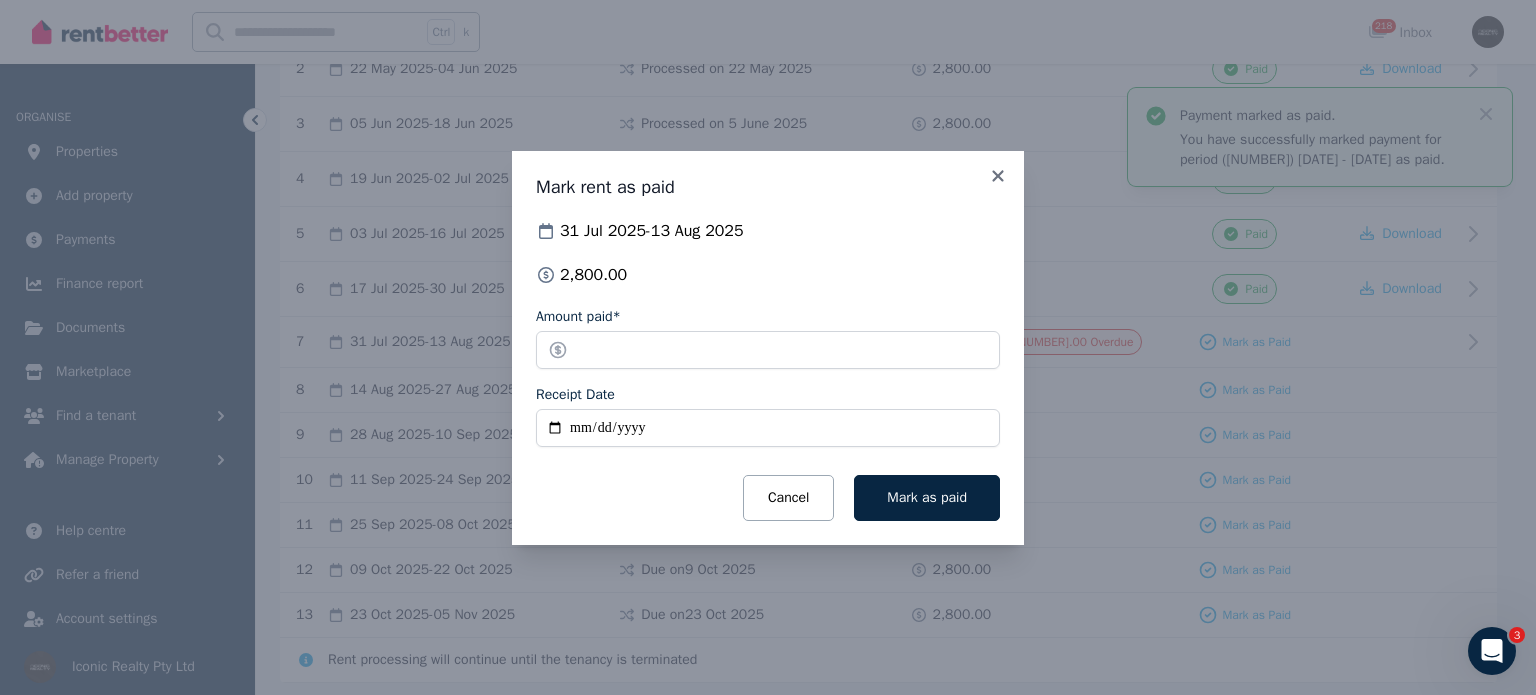 click on "Receipt Date" at bounding box center [768, 428] 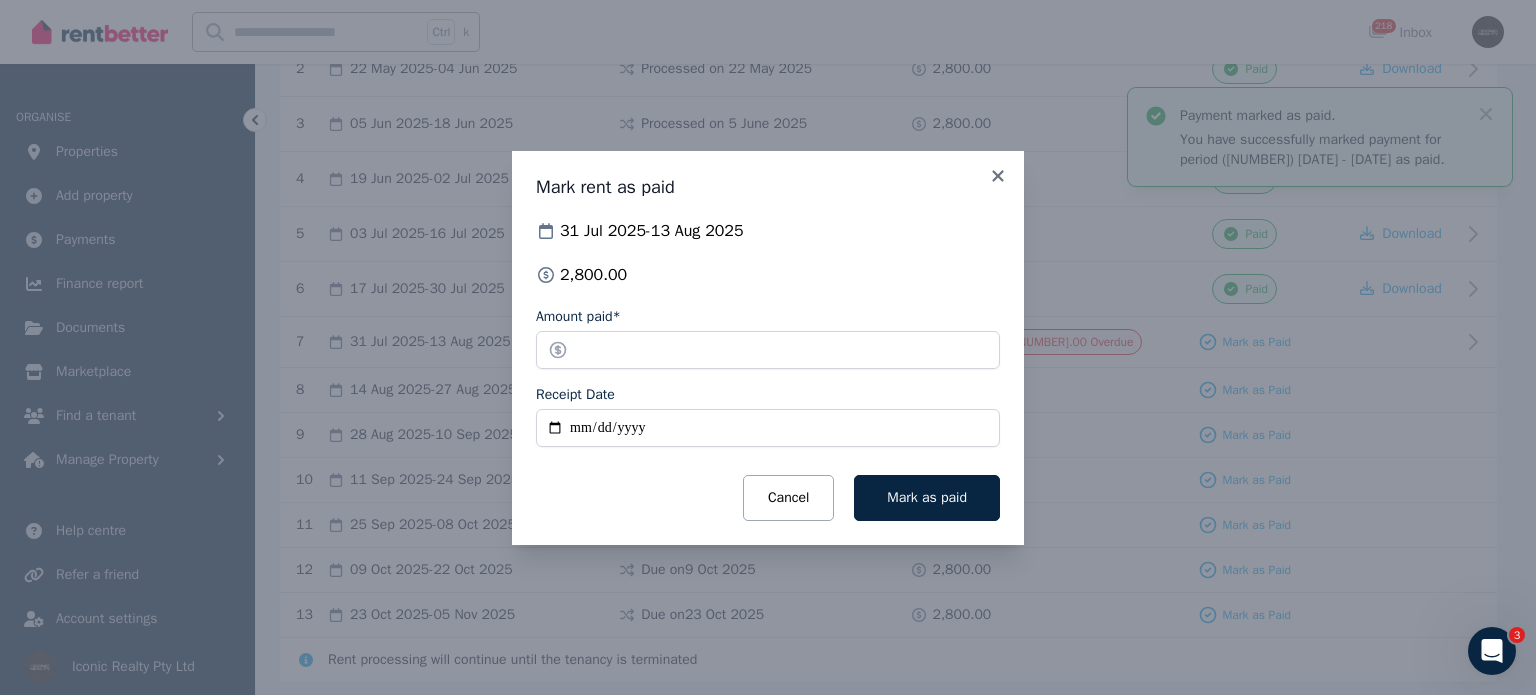 type on "**********" 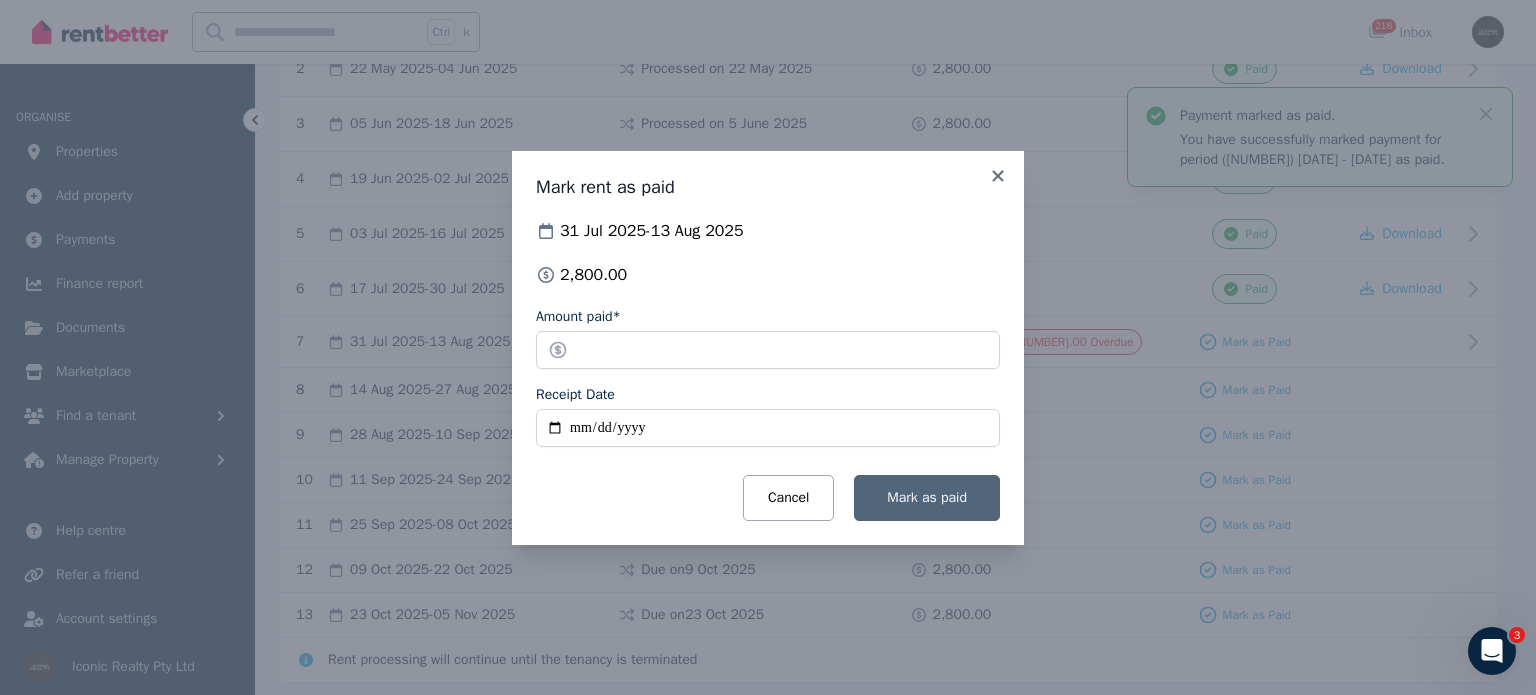 click on "Mark as paid" at bounding box center [927, 497] 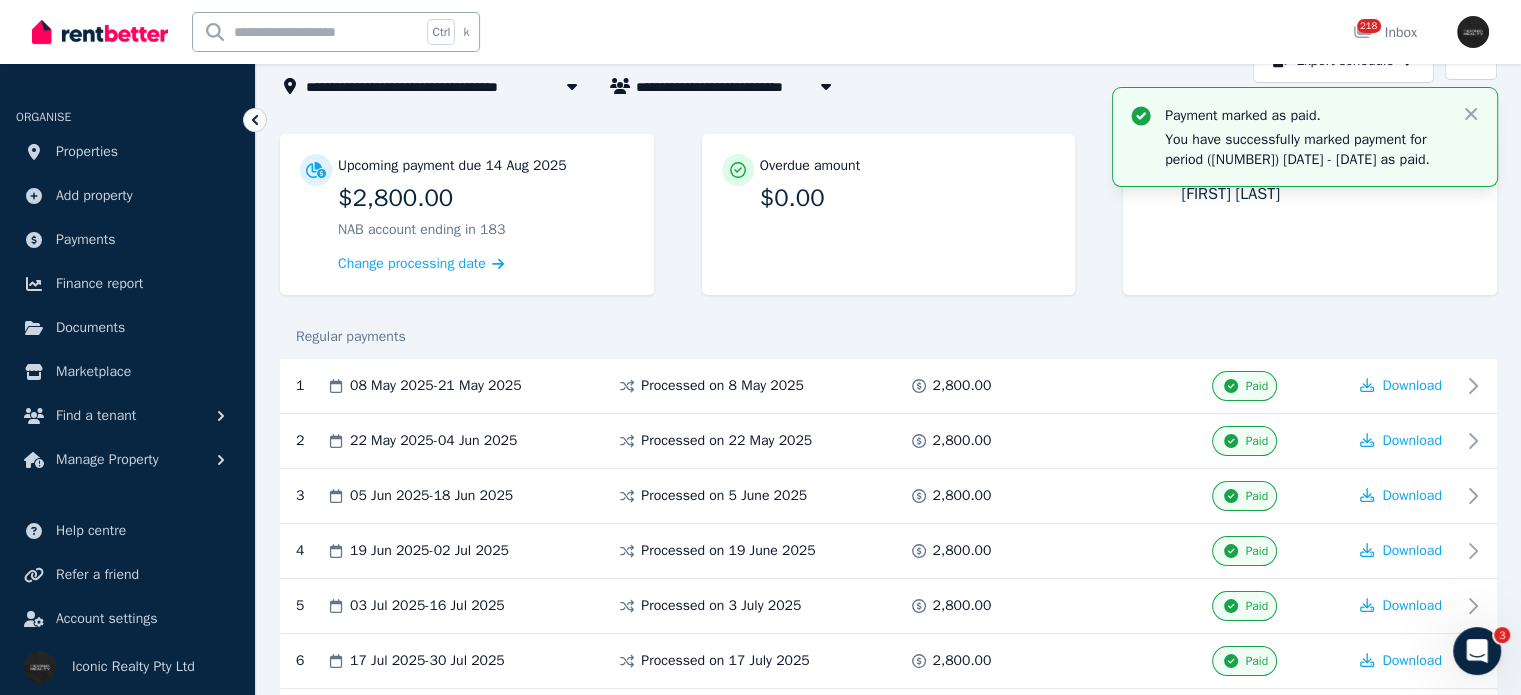 scroll, scrollTop: 0, scrollLeft: 0, axis: both 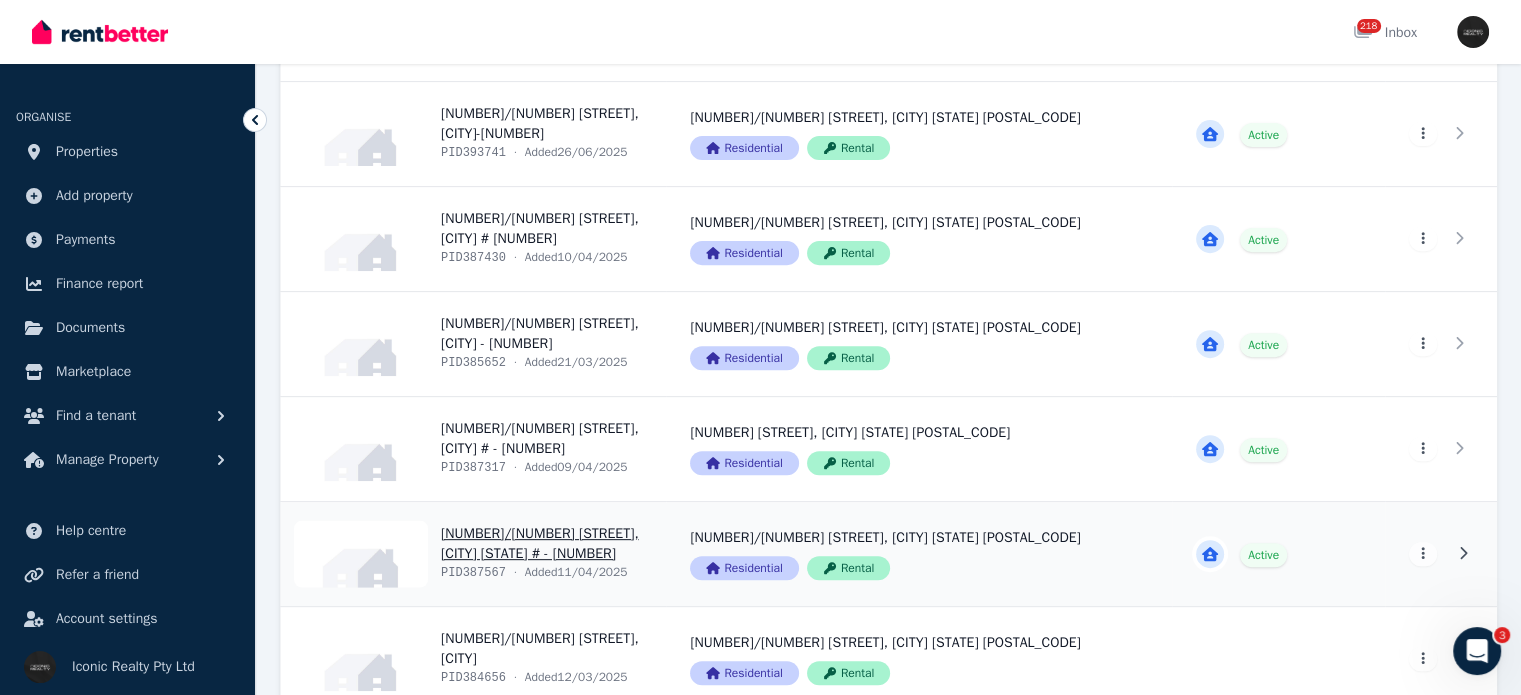 click on "View property details" at bounding box center [473, 554] 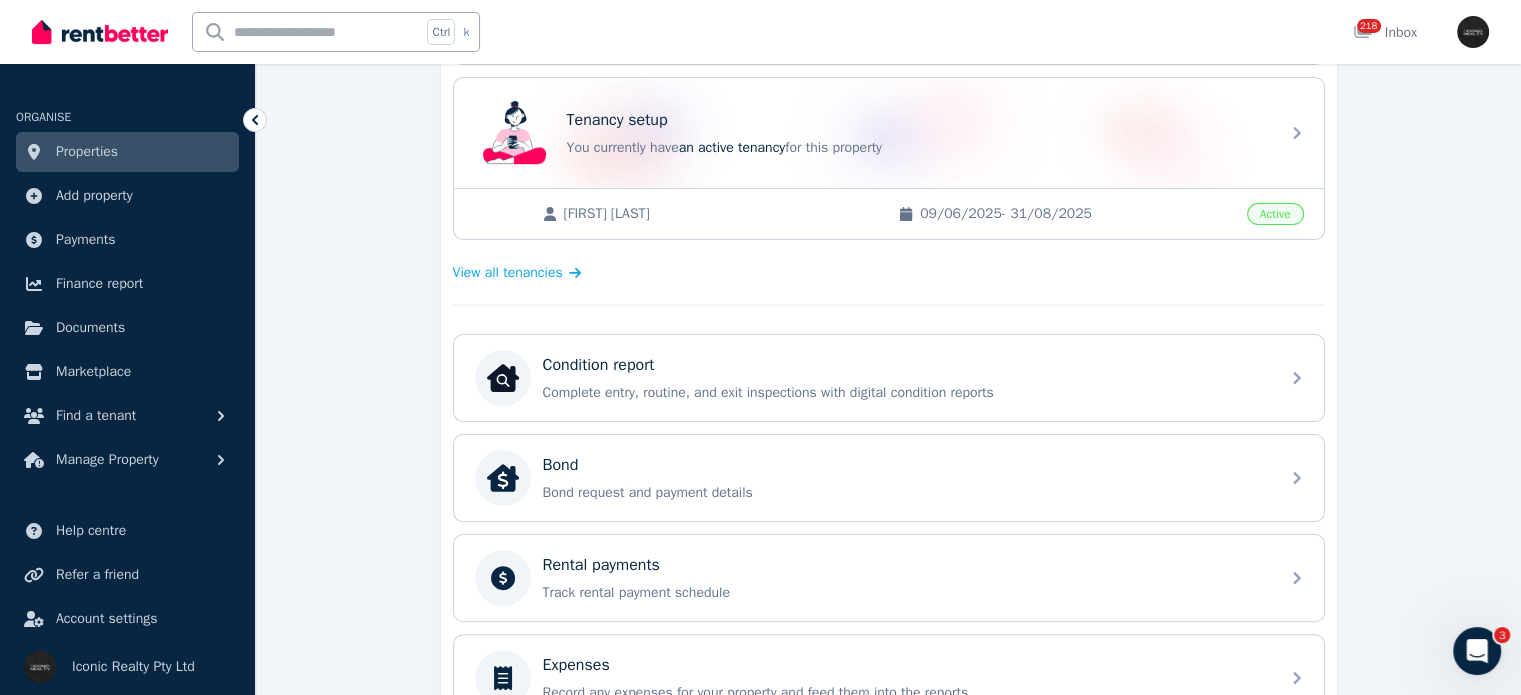 scroll, scrollTop: 400, scrollLeft: 0, axis: vertical 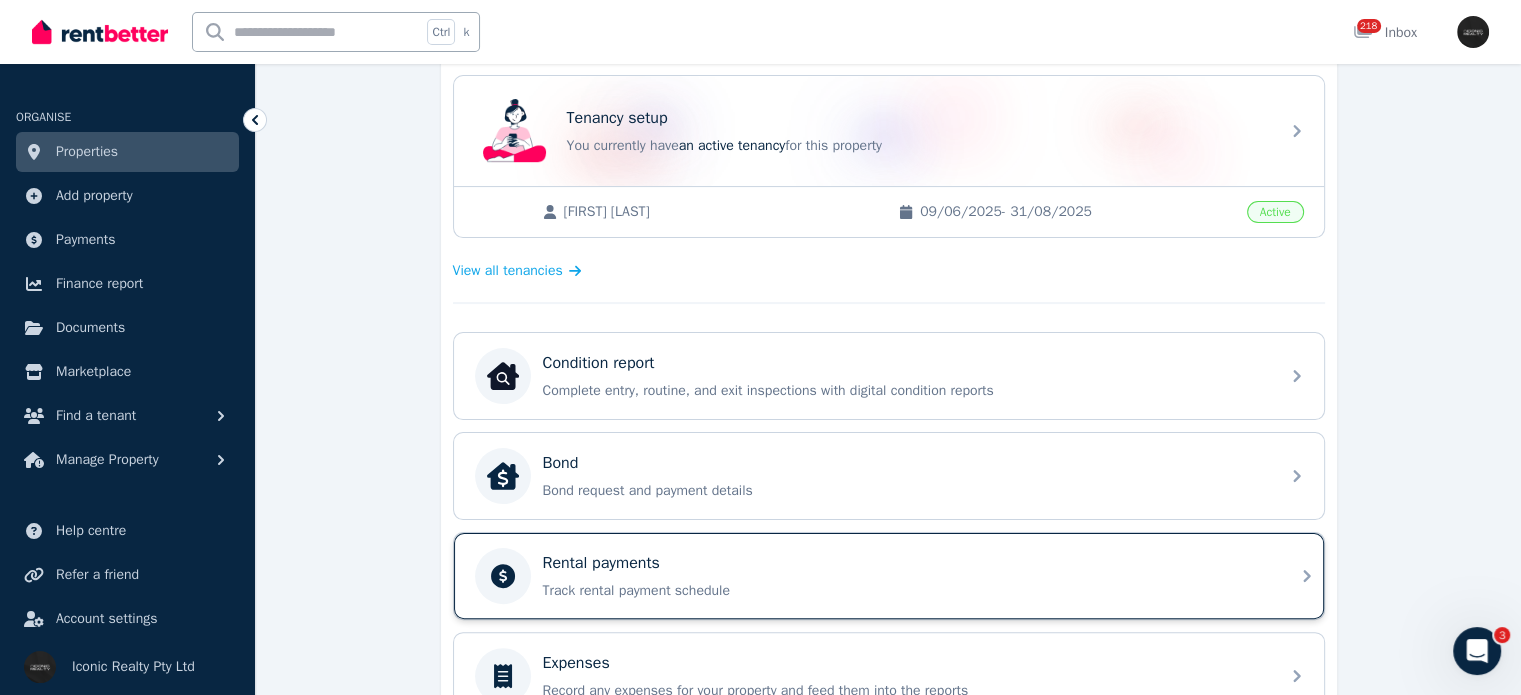 click on "Rental payments" at bounding box center [601, 563] 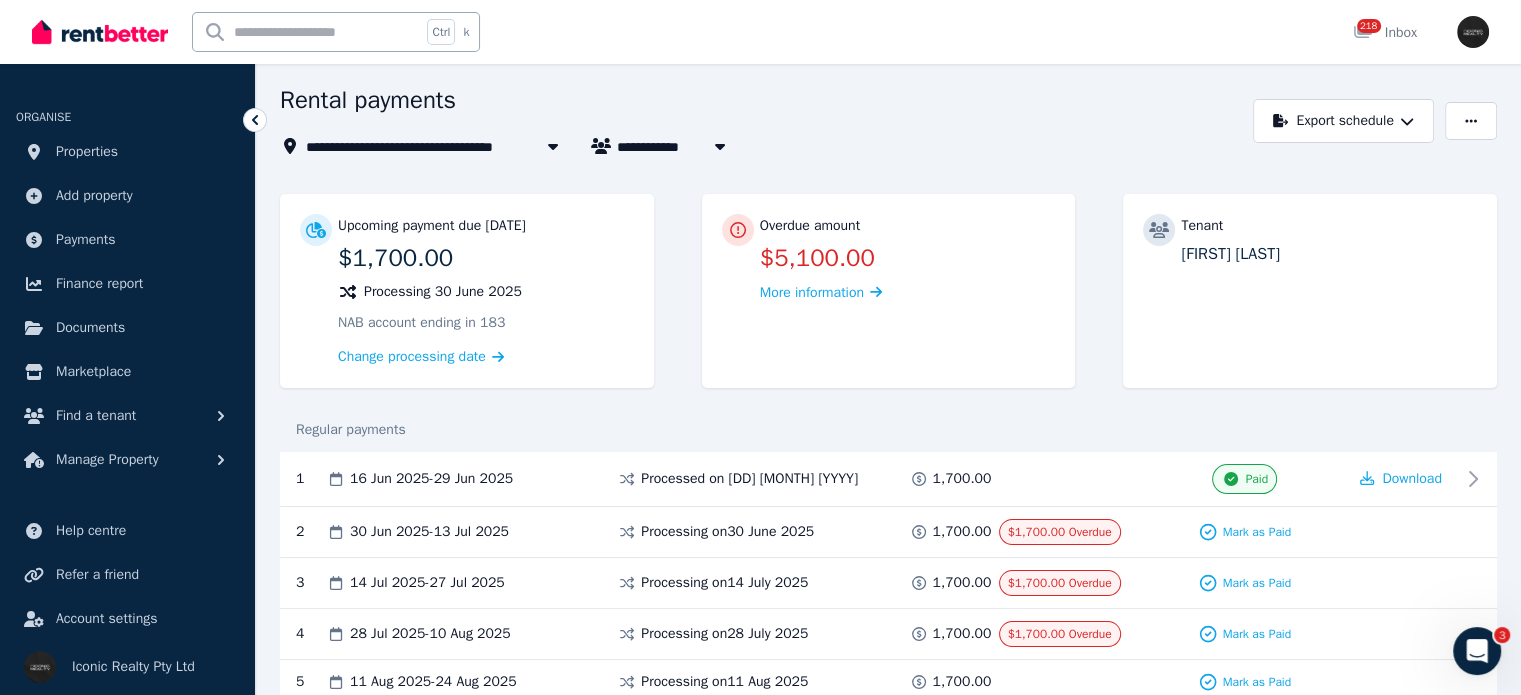 scroll, scrollTop: 200, scrollLeft: 0, axis: vertical 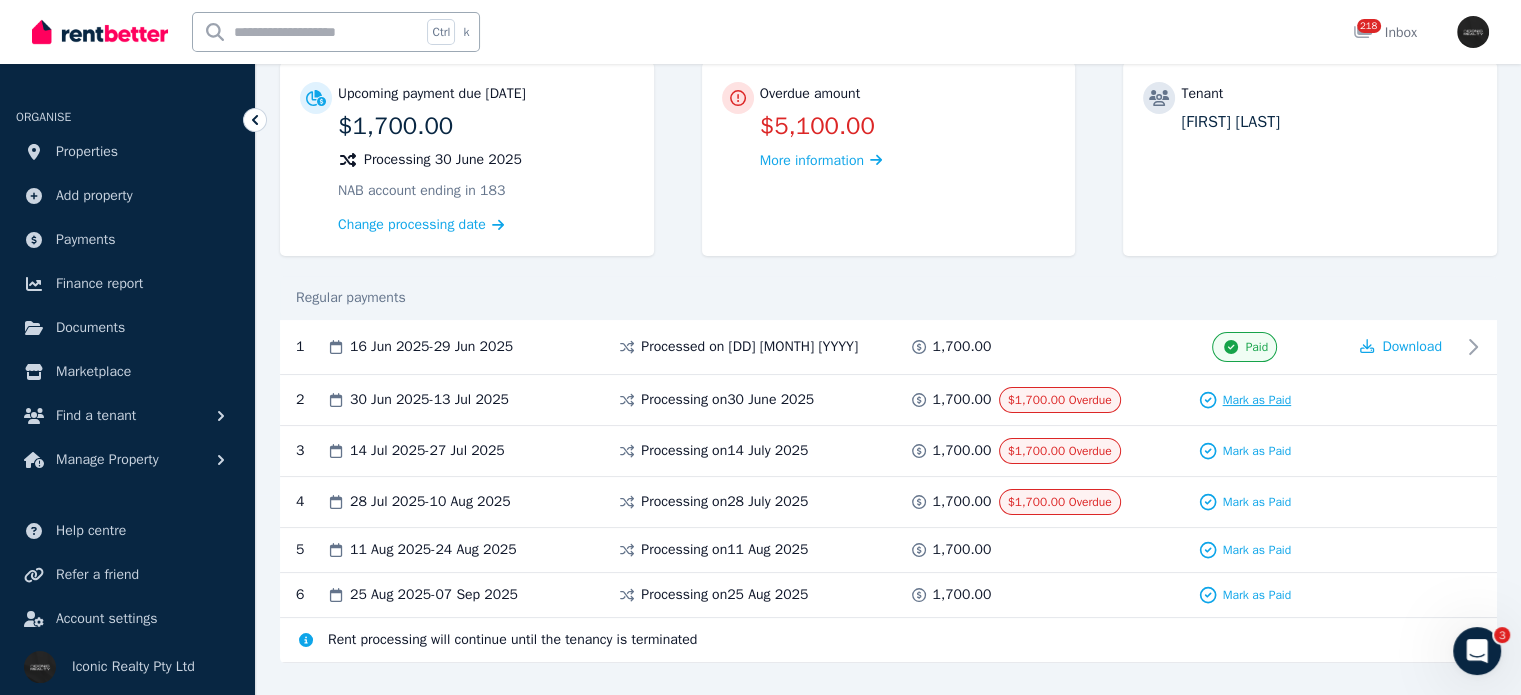 click on "Mark as Paid" at bounding box center (1256, 400) 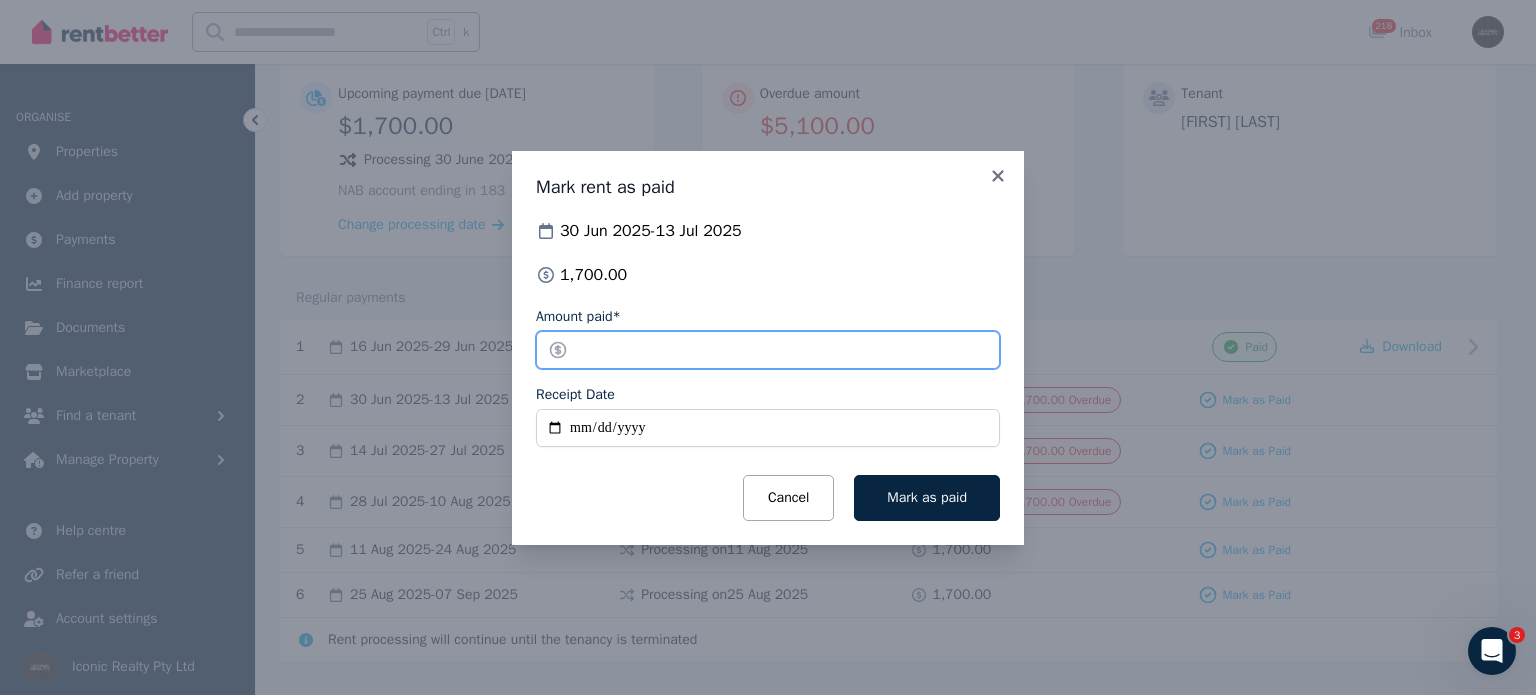 click on "*******" at bounding box center [768, 350] 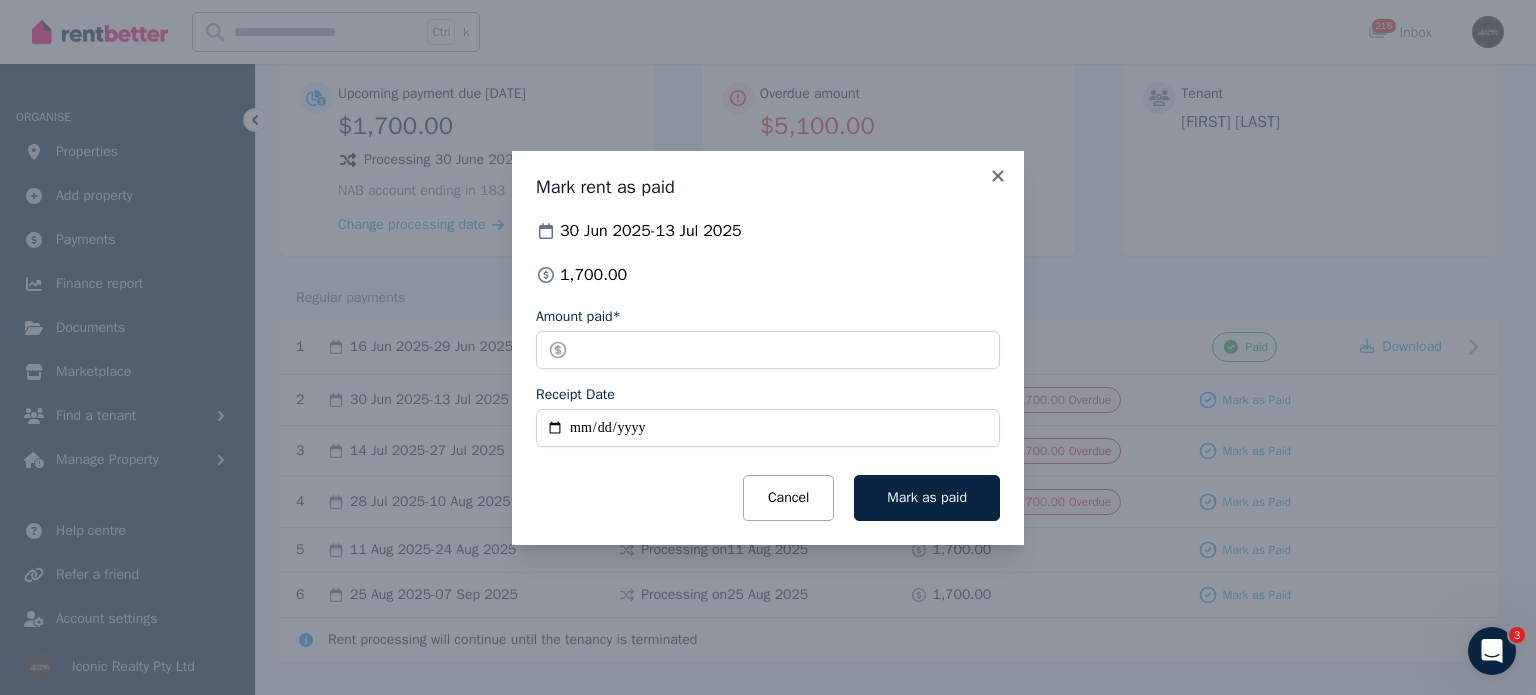 click on "Receipt Date" at bounding box center [768, 428] 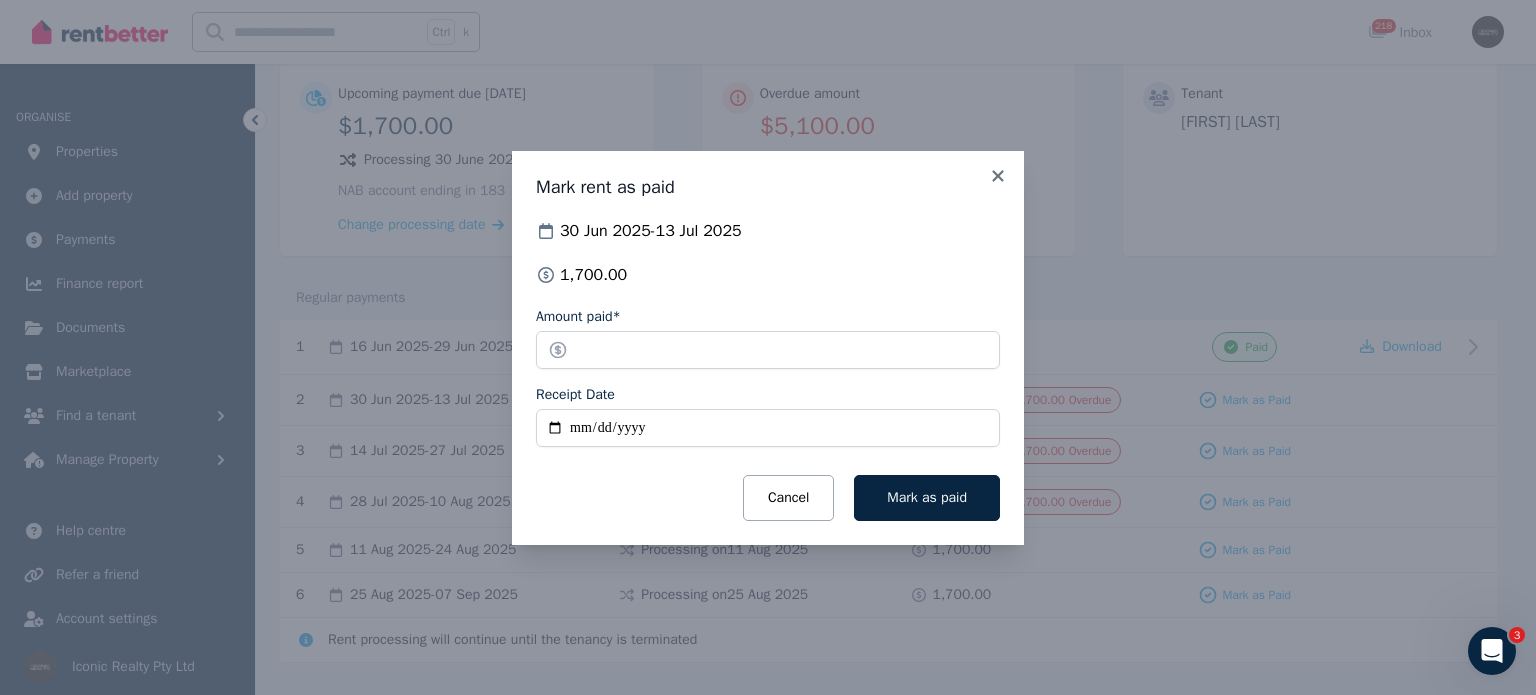 type on "**********" 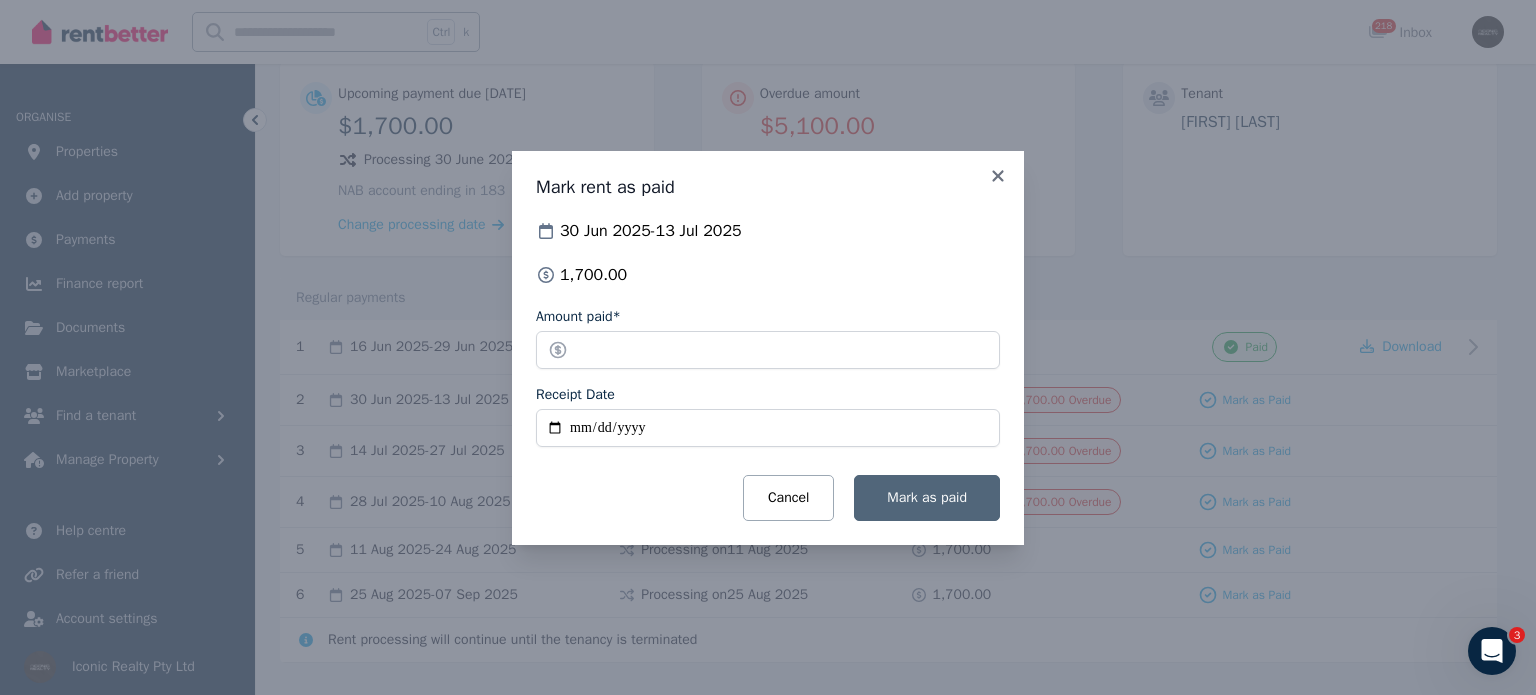 click on "Mark as paid" at bounding box center (927, 498) 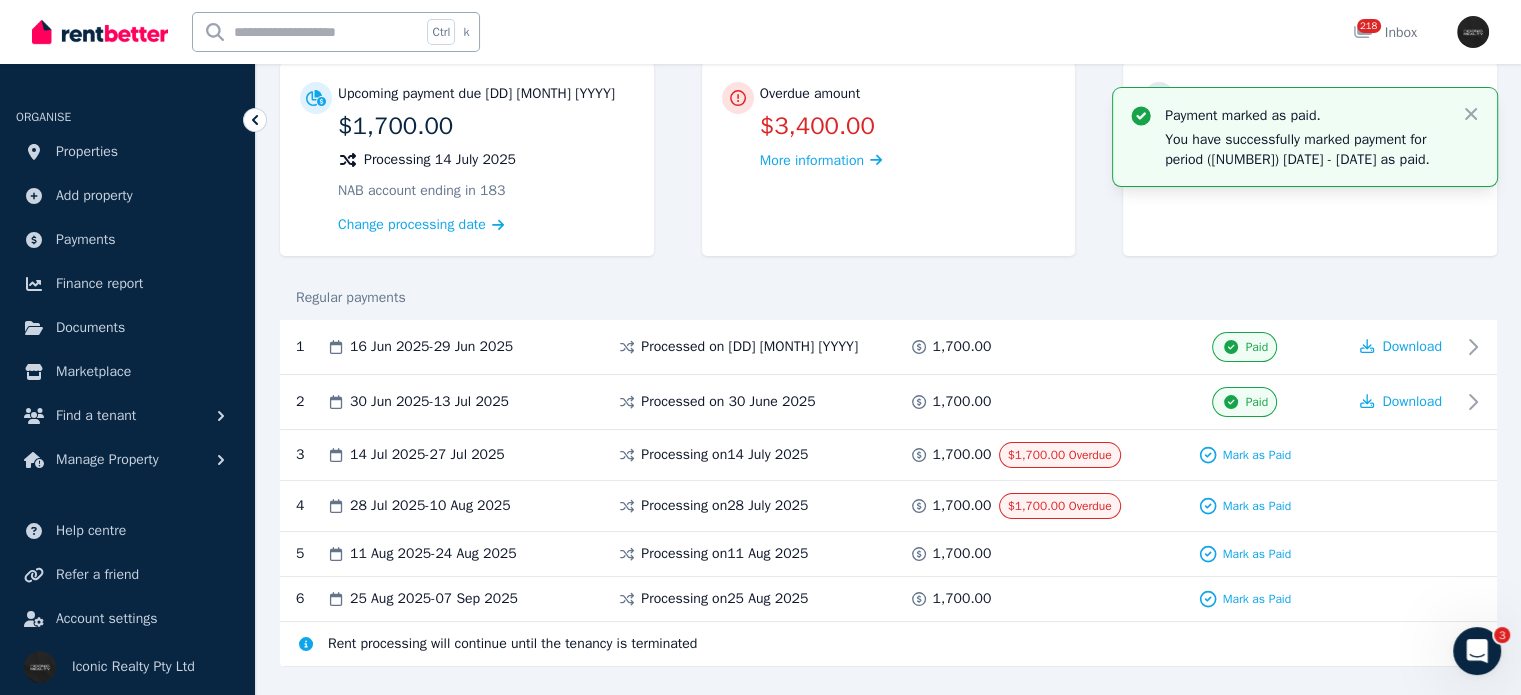 click on "Mark as Paid" at bounding box center [1245, 455] 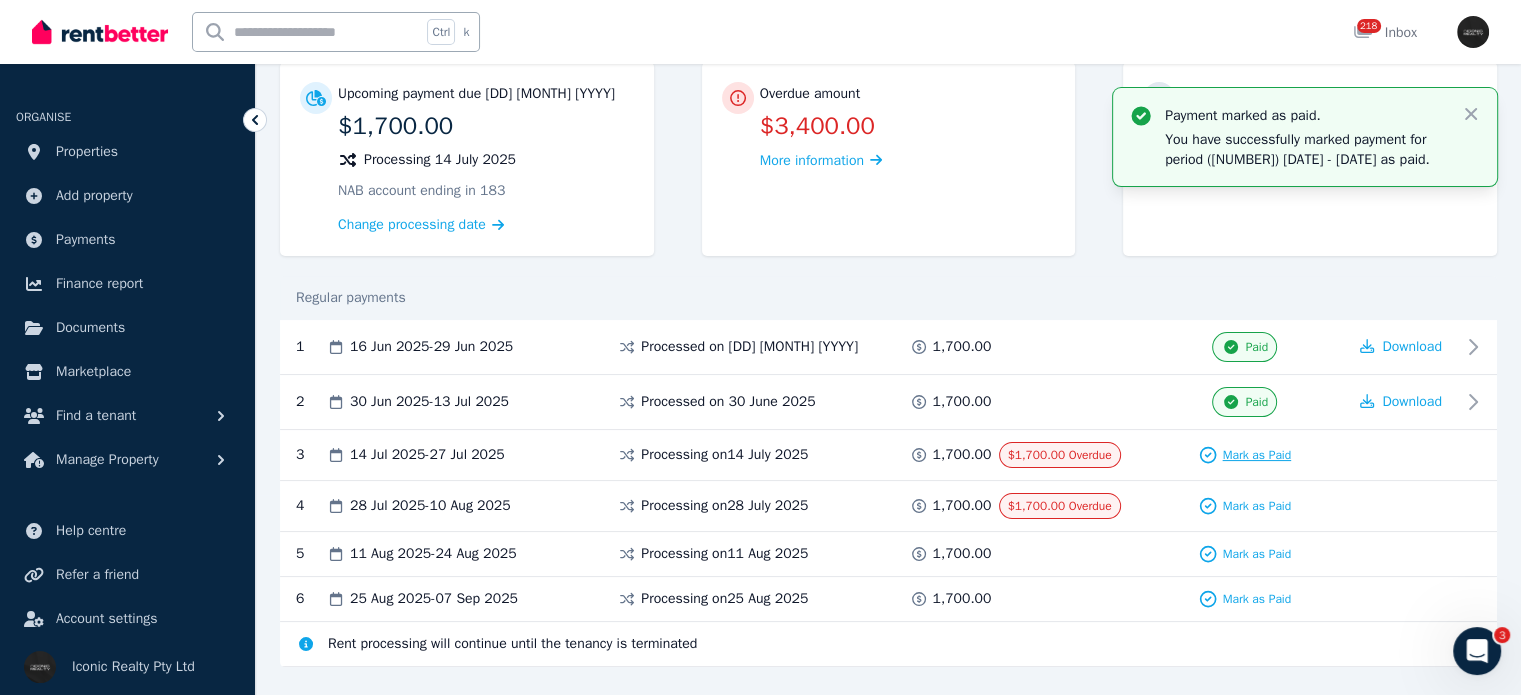 click on "Mark as Paid" at bounding box center [1256, 455] 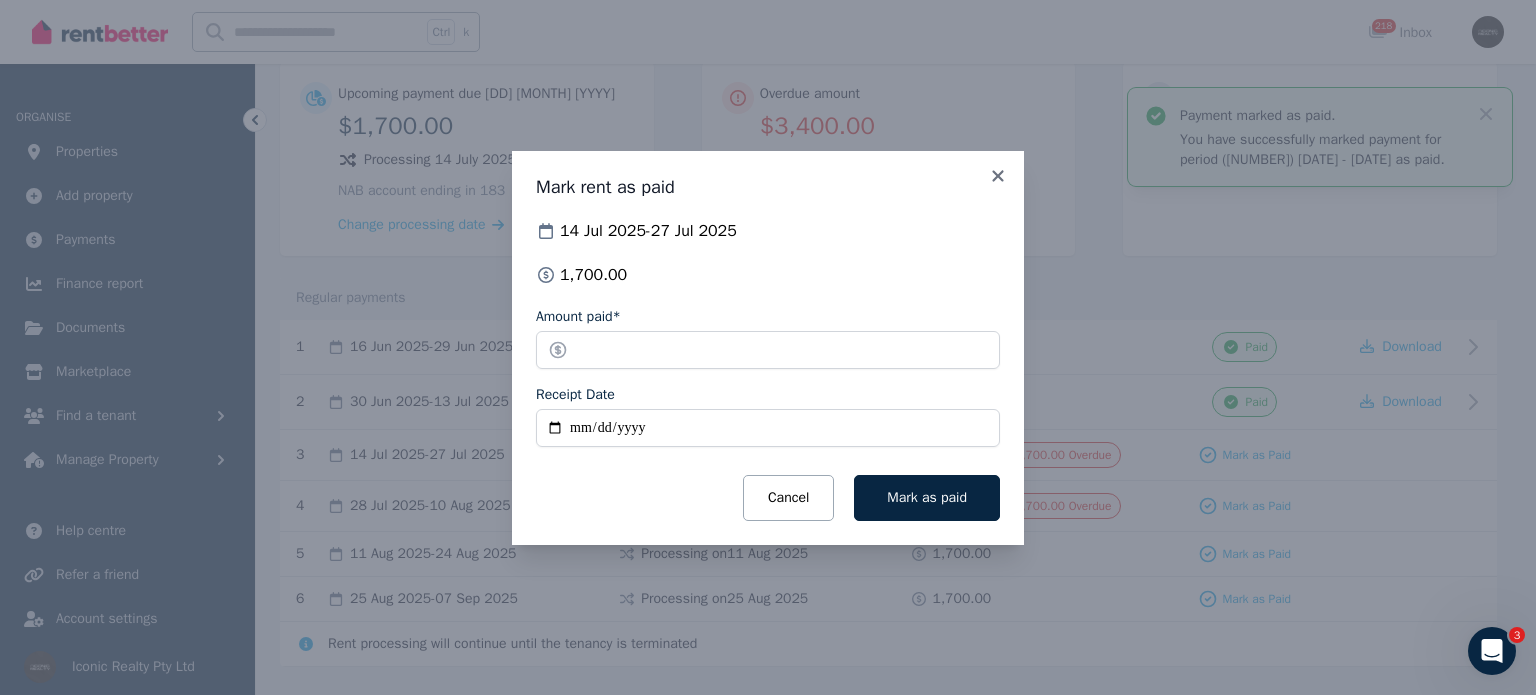 click on "Receipt Date" at bounding box center (768, 428) 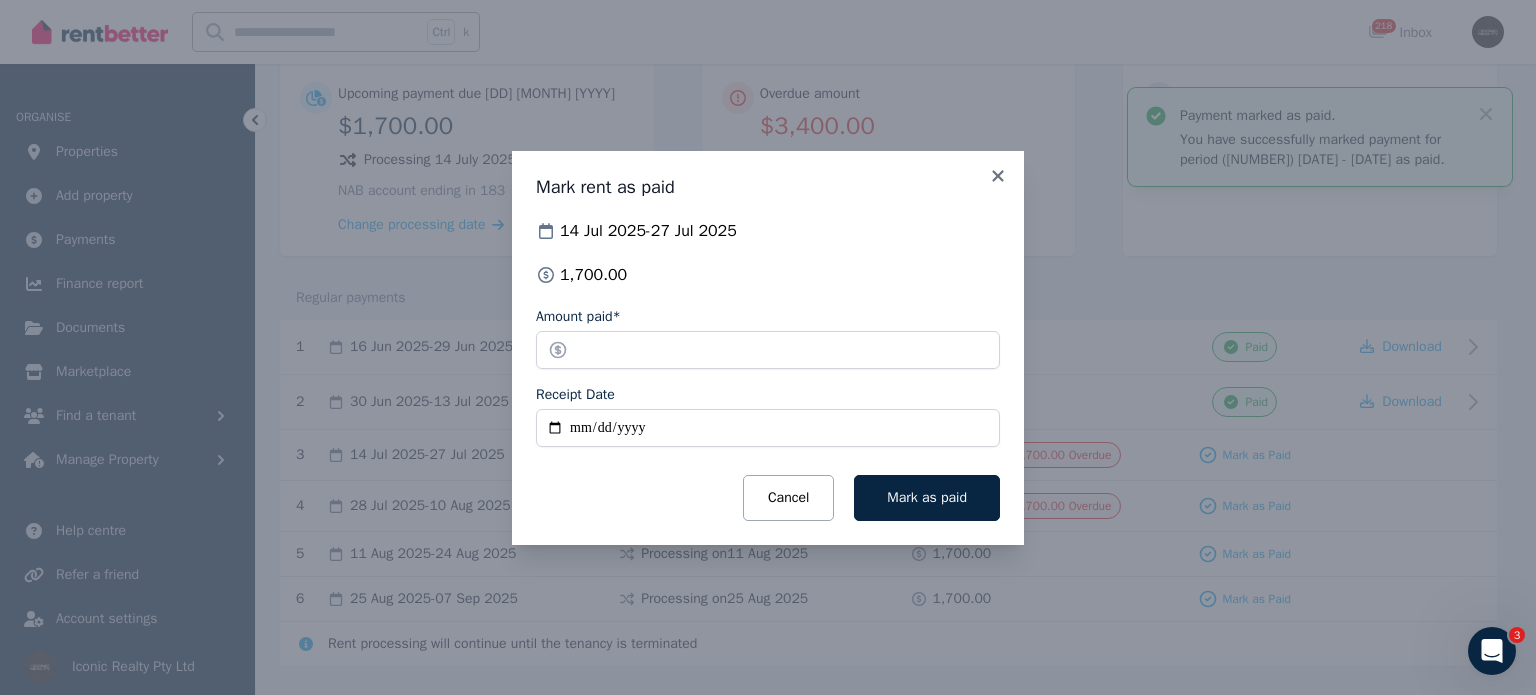 type on "**********" 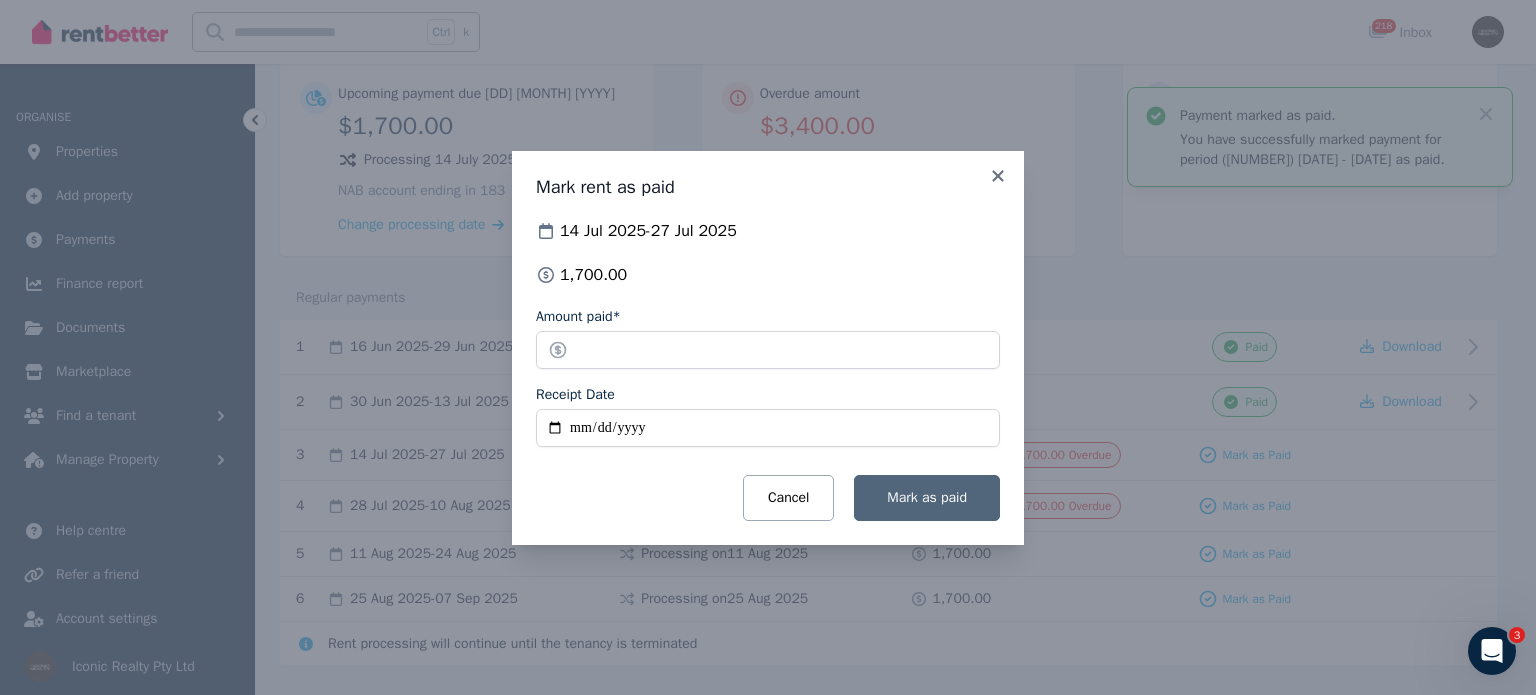 click on "Mark as paid" at bounding box center (927, 497) 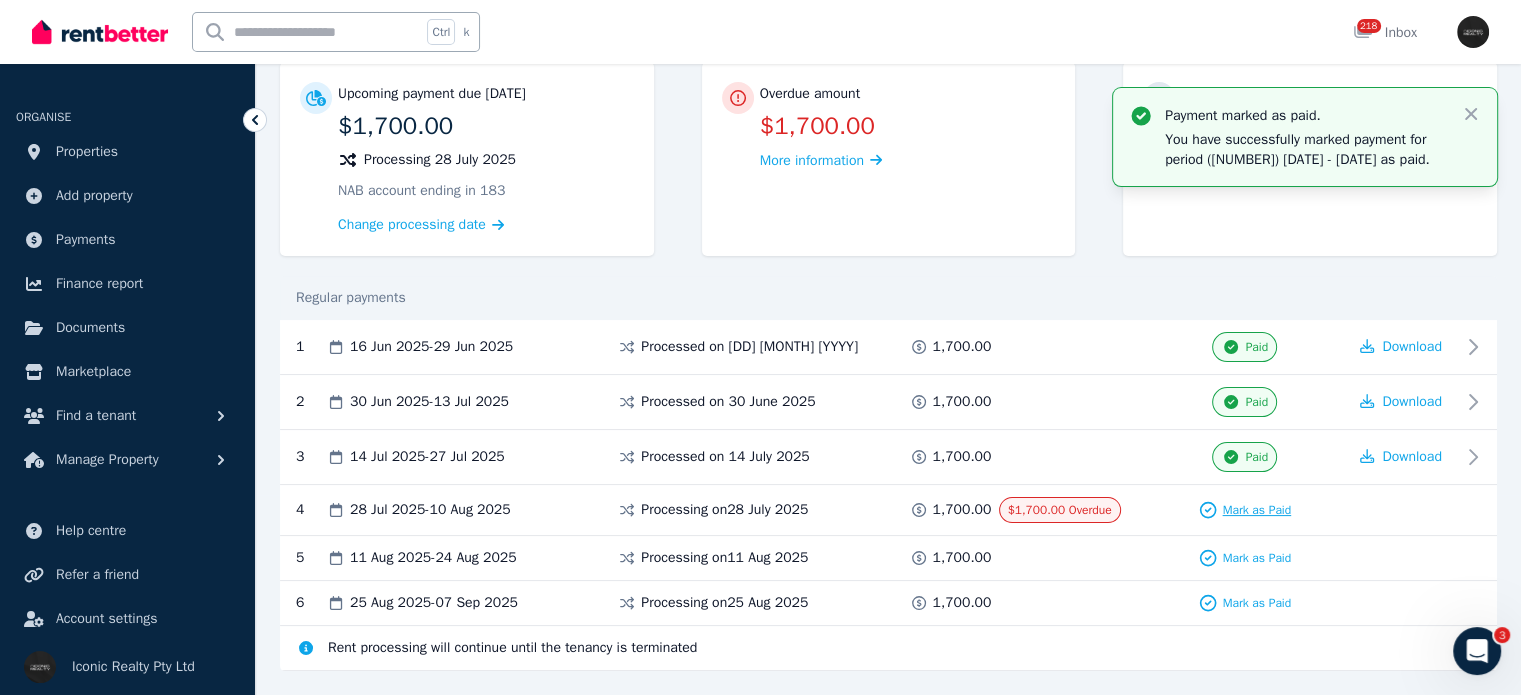 click on "Mark as Paid" at bounding box center [1256, 510] 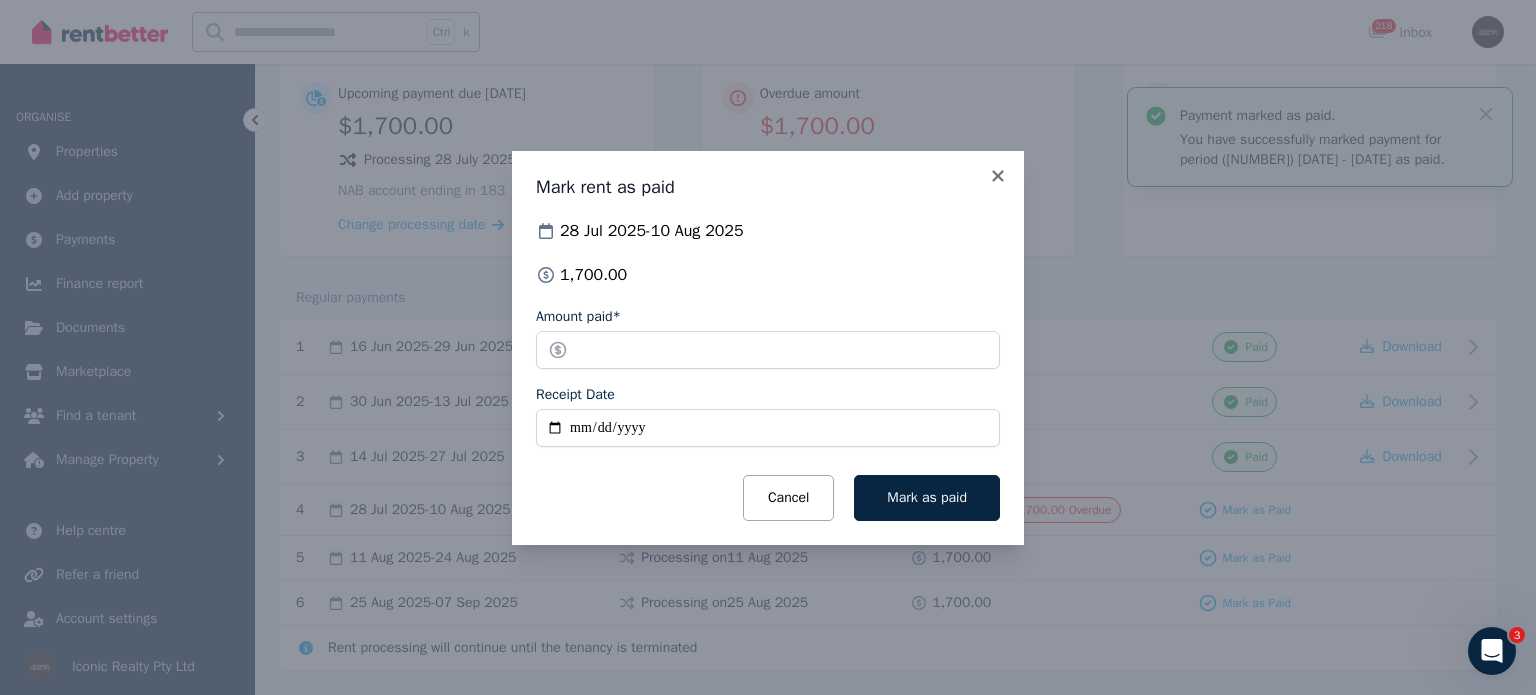 click on "Receipt Date" at bounding box center (768, 428) 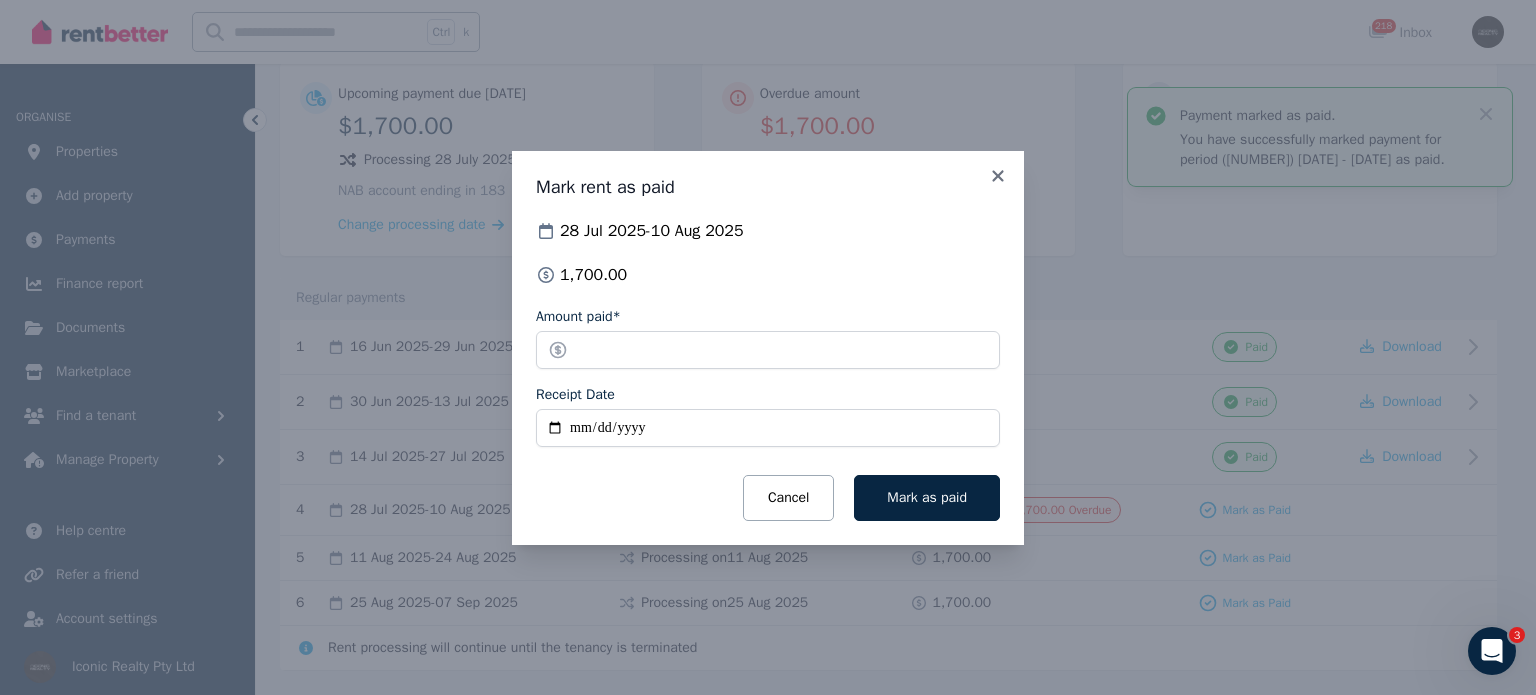 type on "**********" 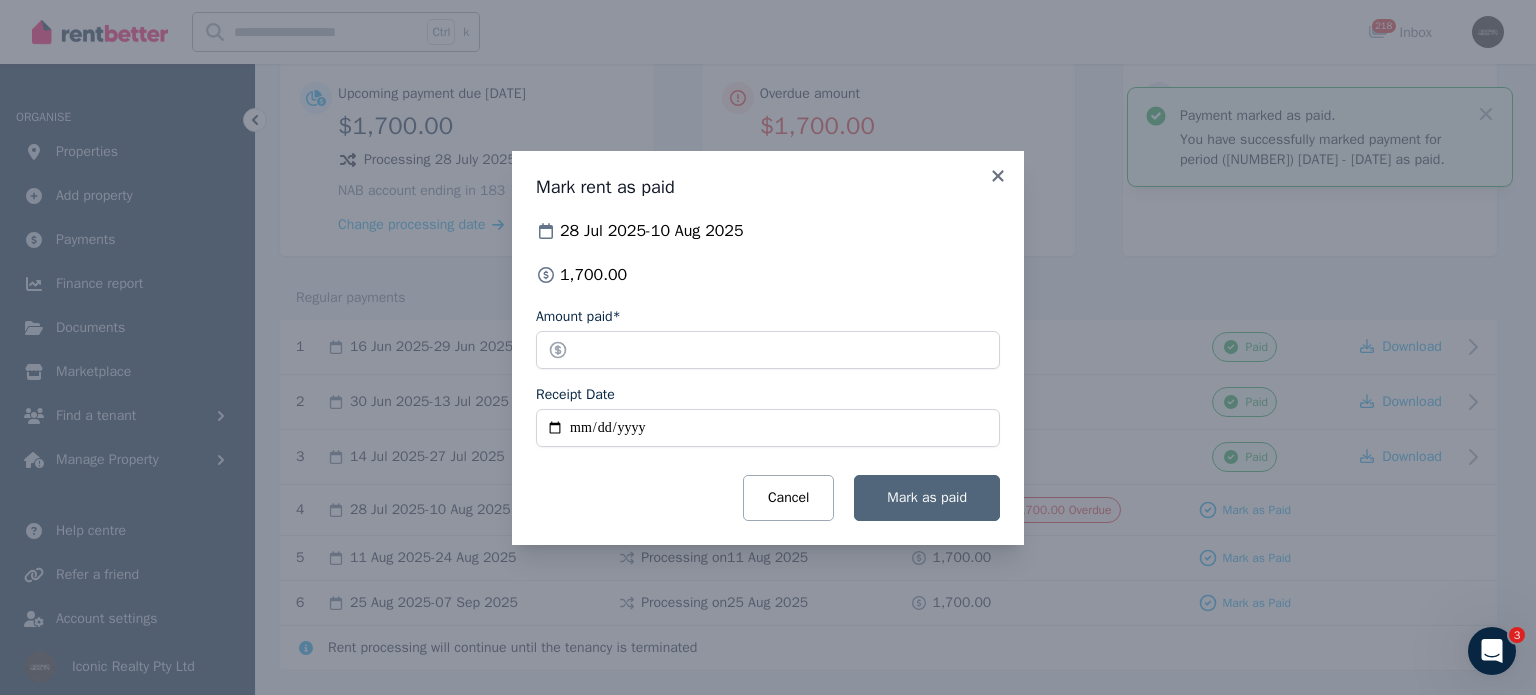 click on "Mark as paid" at bounding box center (927, 498) 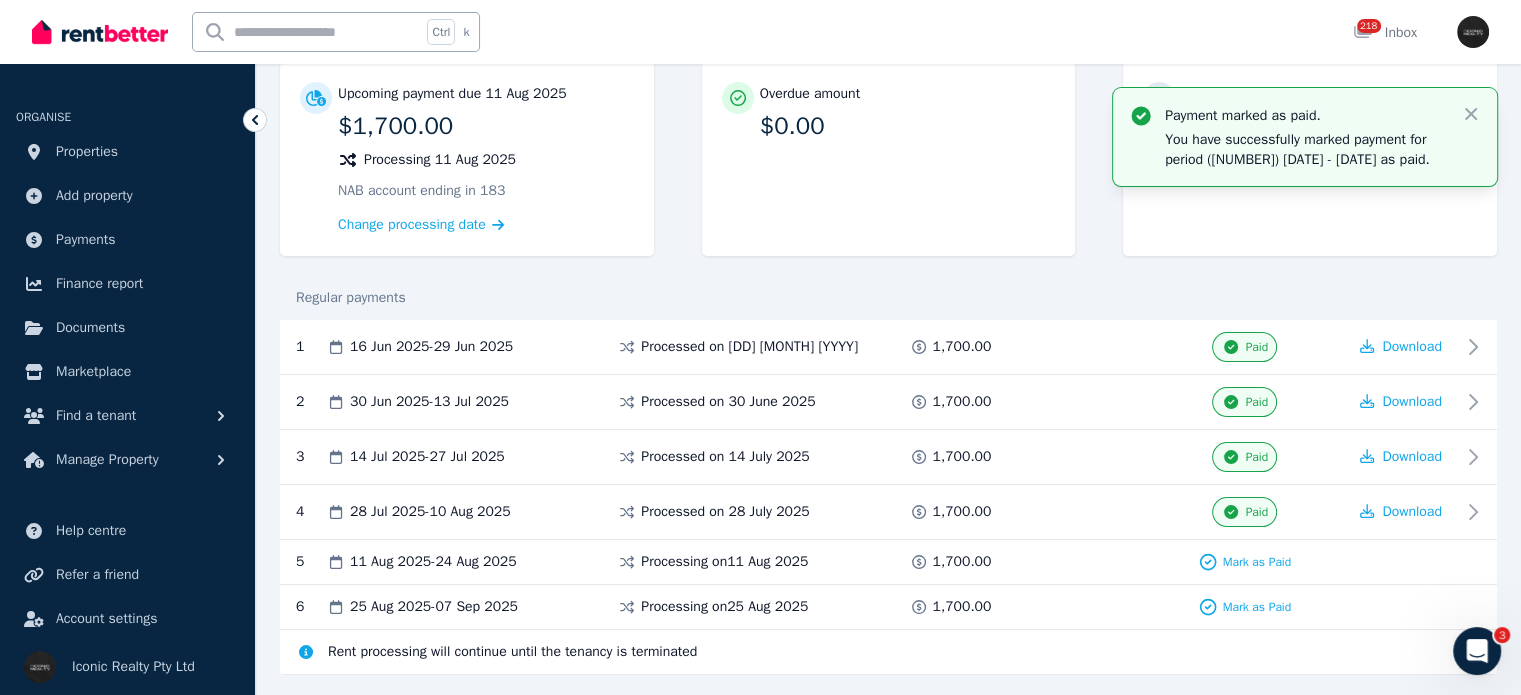 scroll, scrollTop: 0, scrollLeft: 0, axis: both 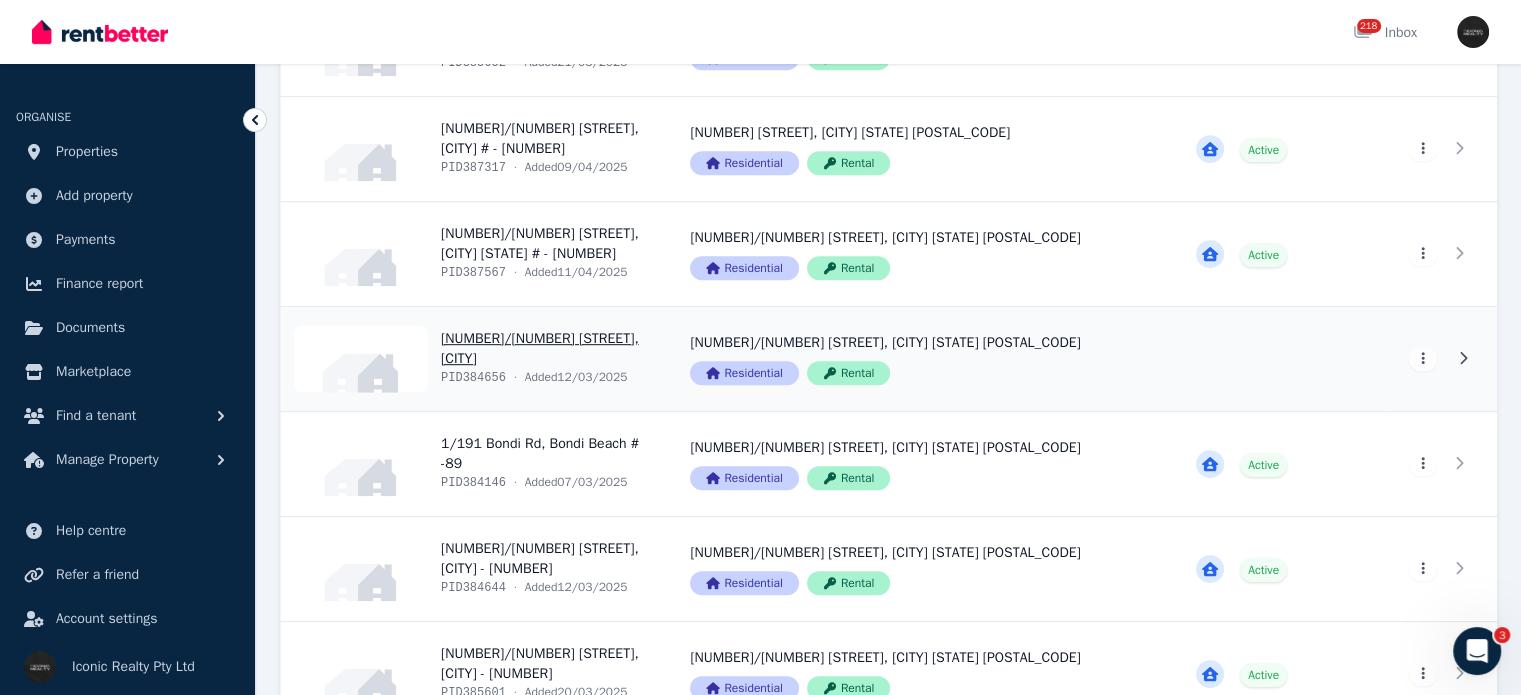 click on "View property details" at bounding box center (473, 464) 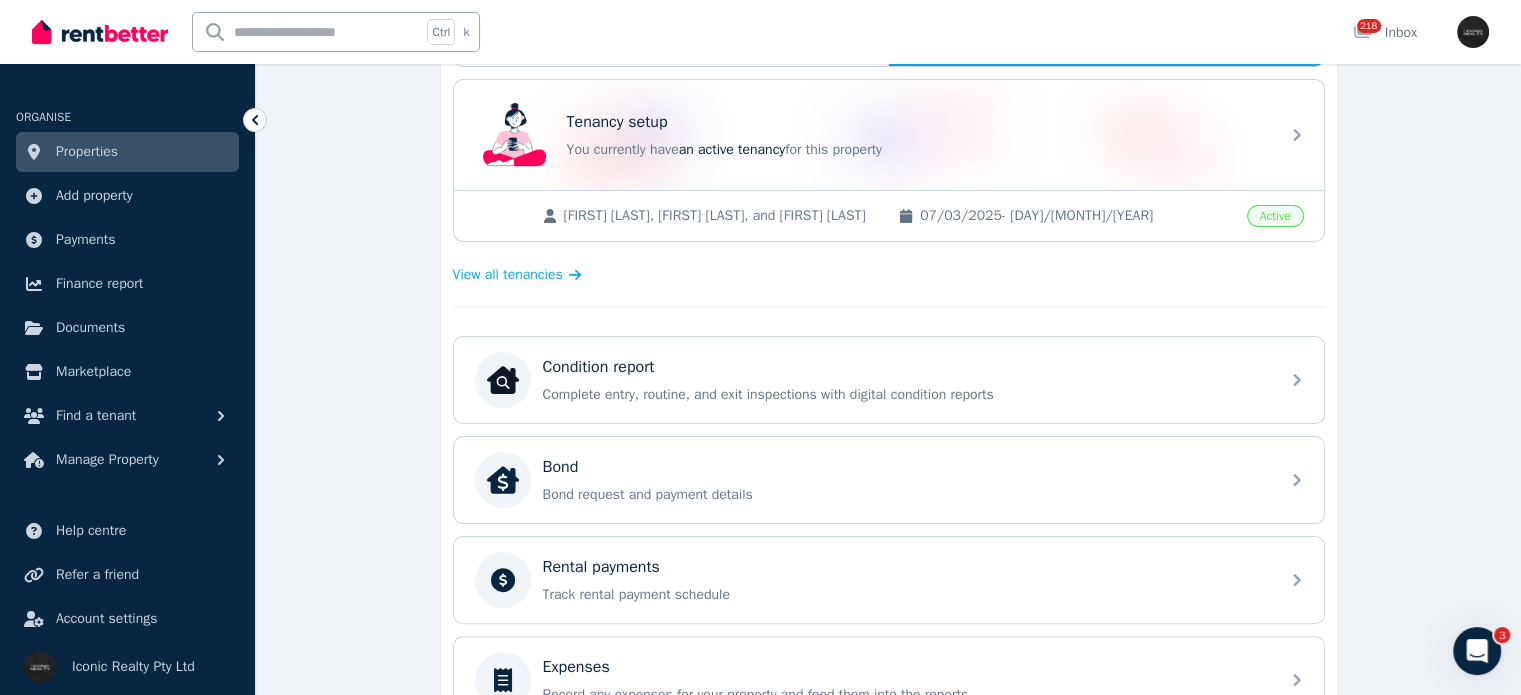 scroll, scrollTop: 400, scrollLeft: 0, axis: vertical 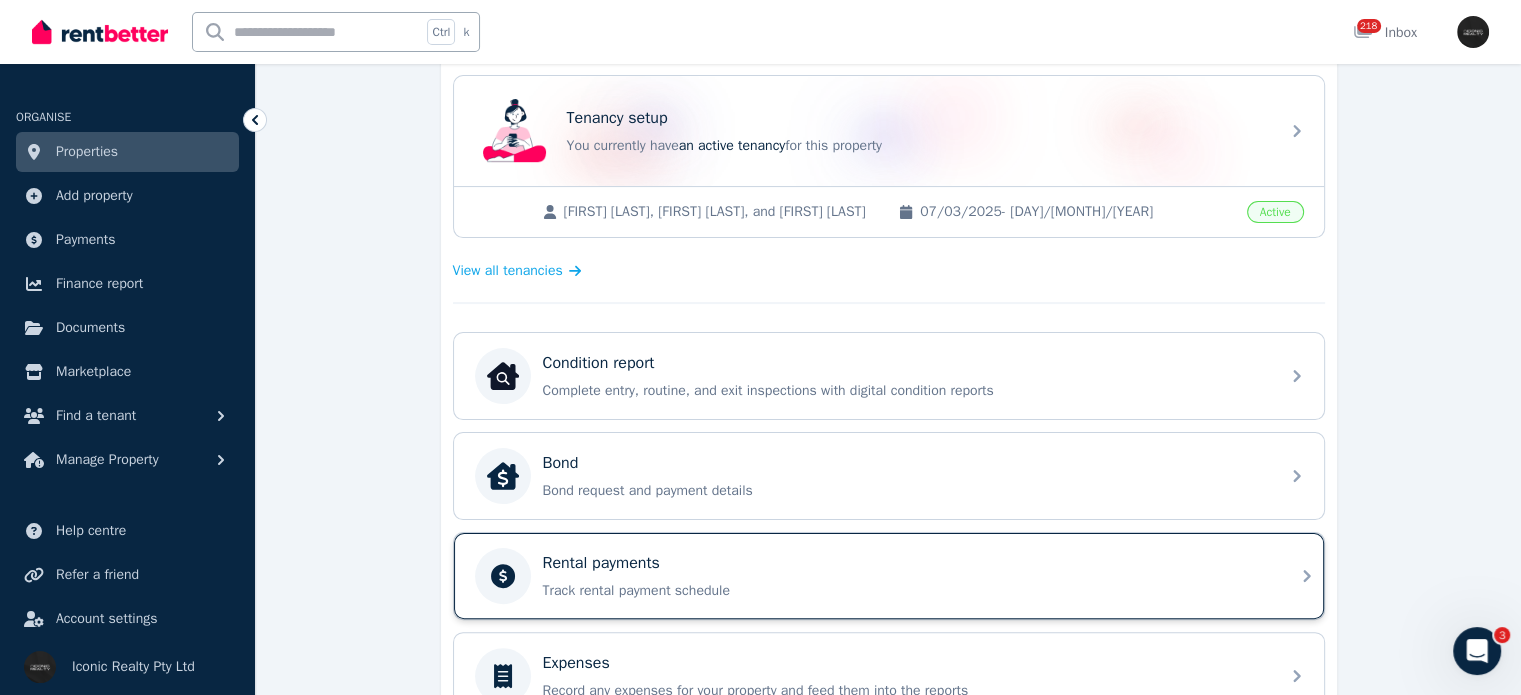 click on "Rental payments" at bounding box center (601, 563) 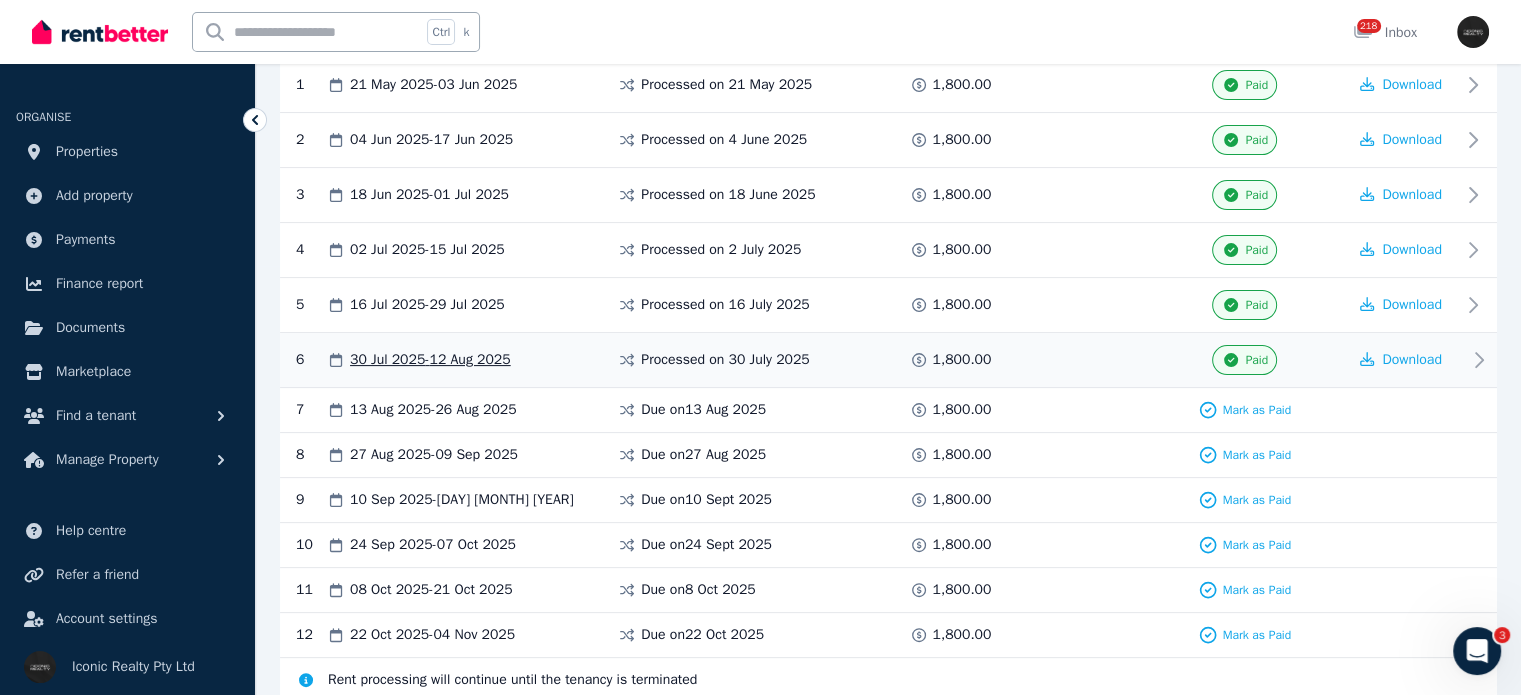 scroll, scrollTop: 500, scrollLeft: 0, axis: vertical 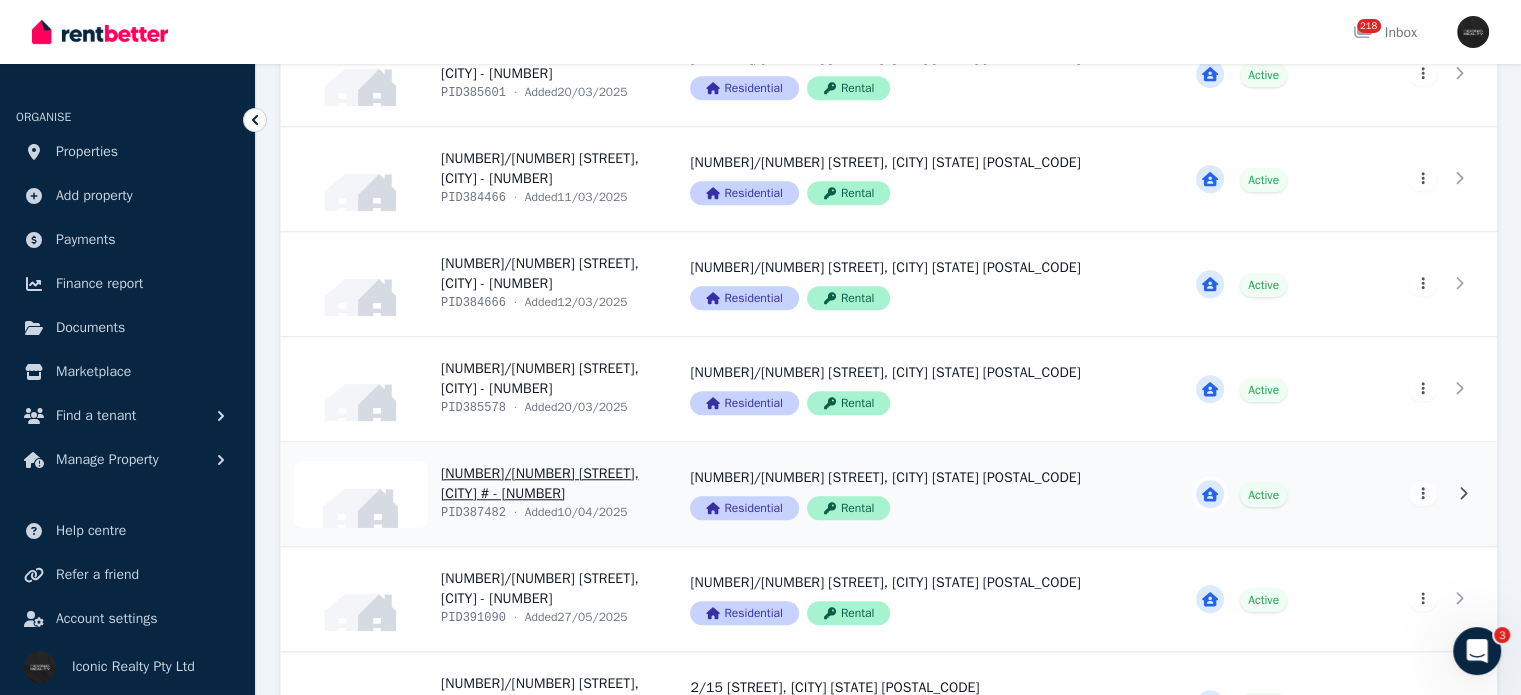 click on "View property details" at bounding box center (473, 494) 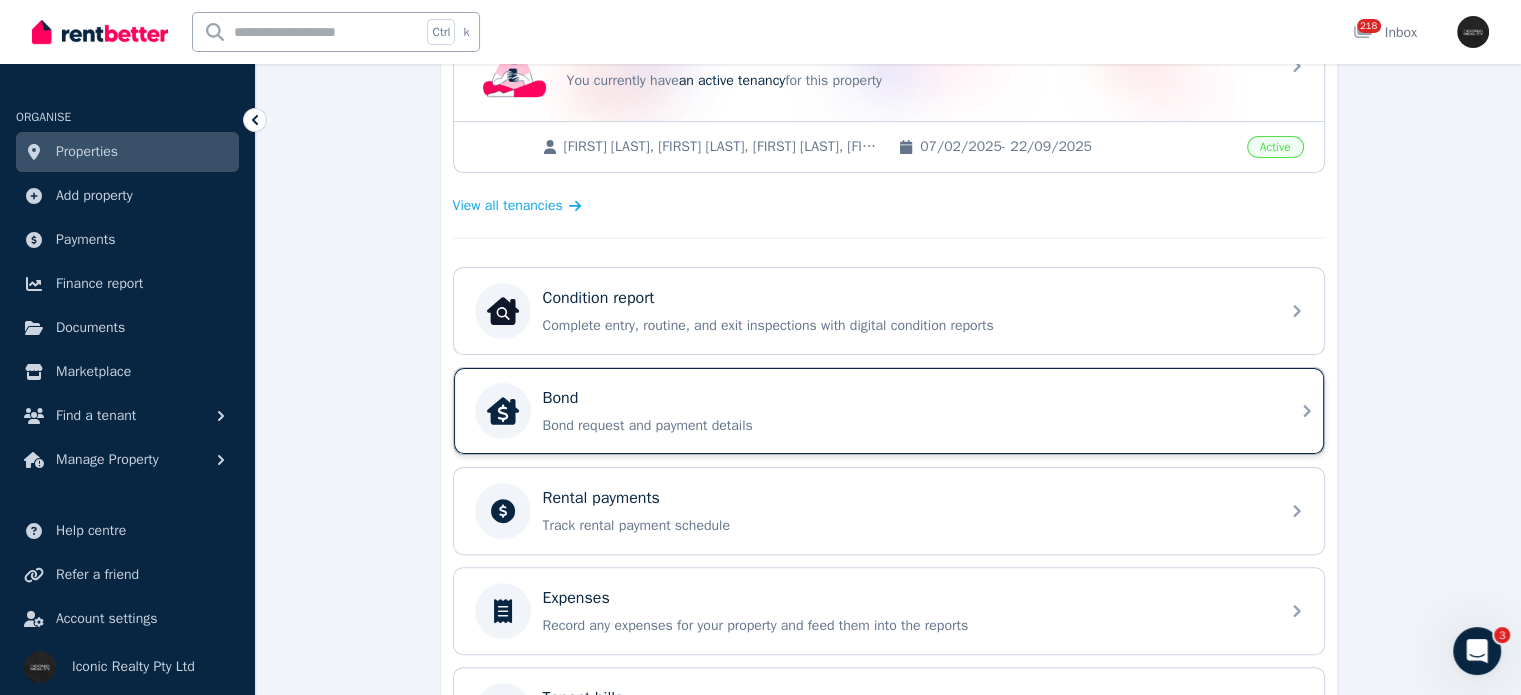 scroll, scrollTop: 500, scrollLeft: 0, axis: vertical 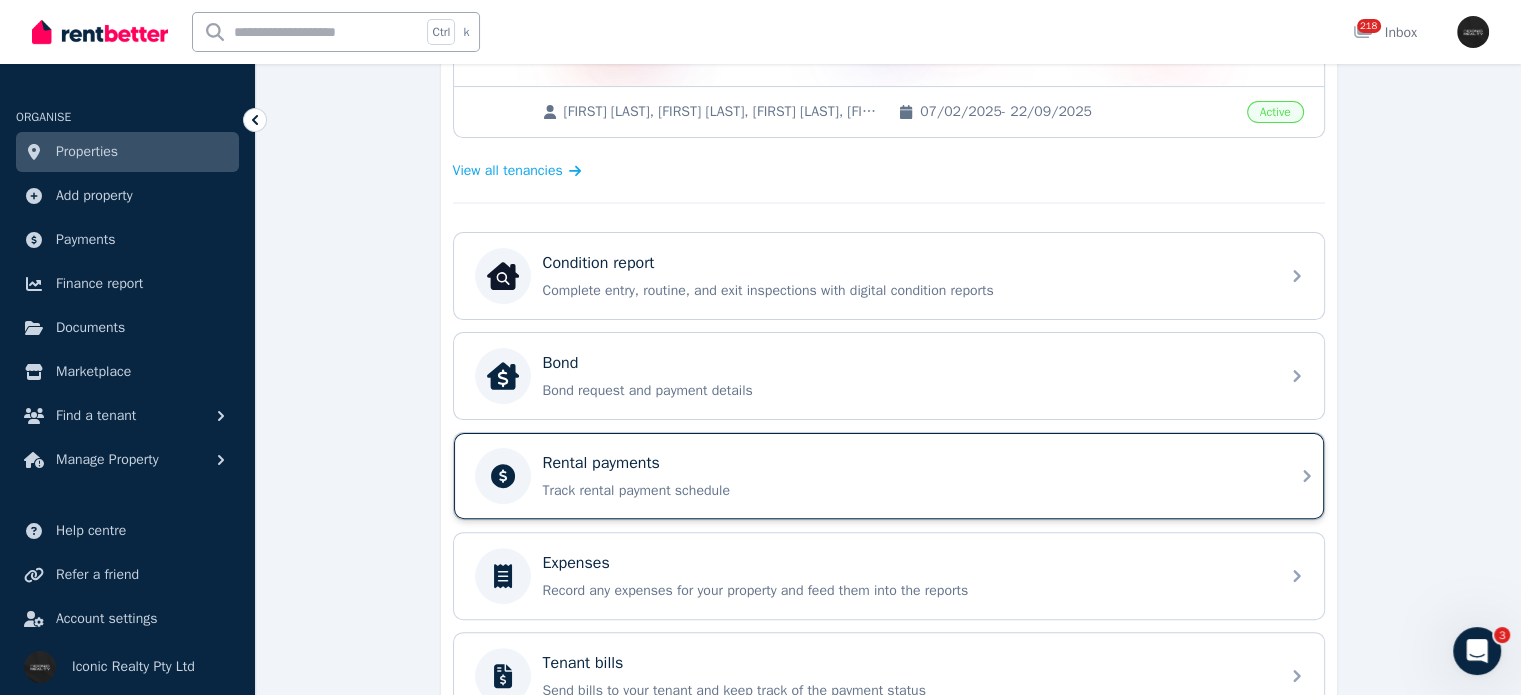 click on "Rental payments Track rental payment schedule" at bounding box center (905, 476) 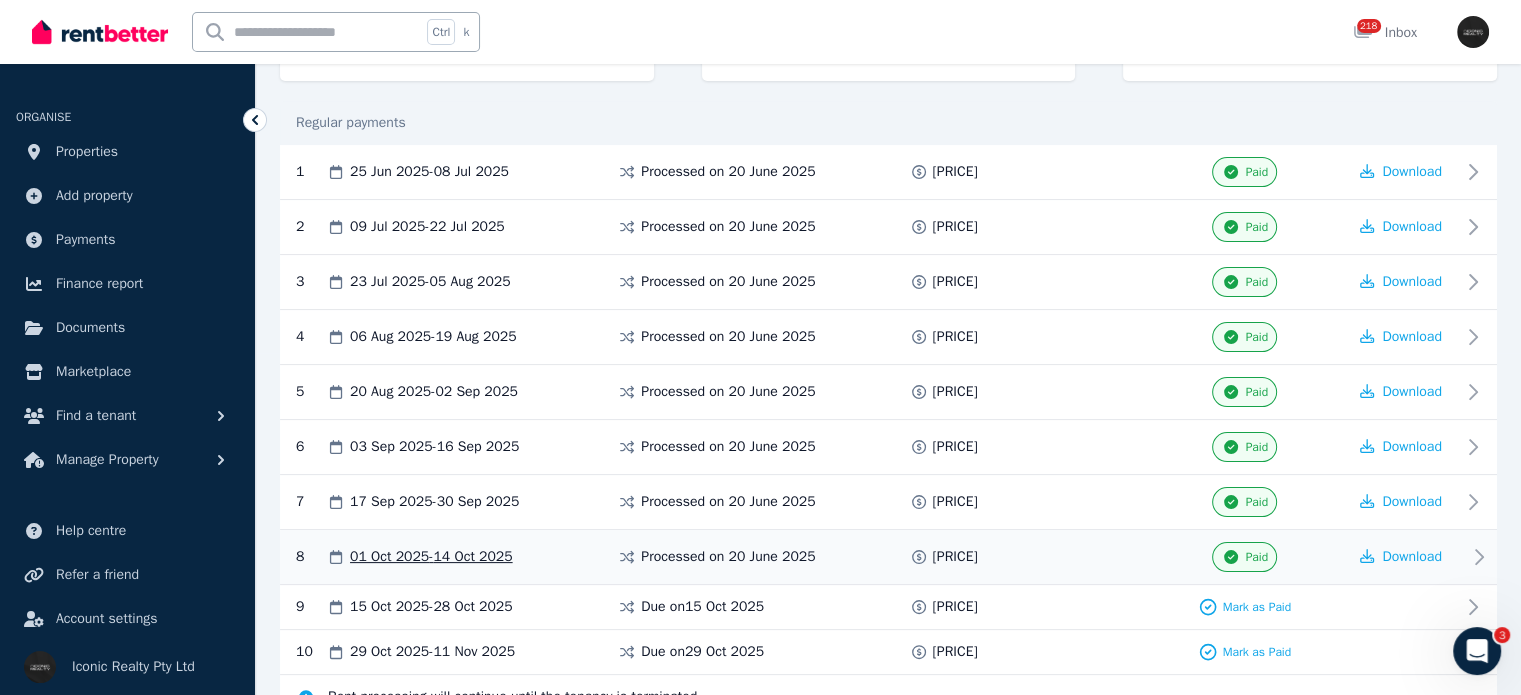 scroll, scrollTop: 400, scrollLeft: 0, axis: vertical 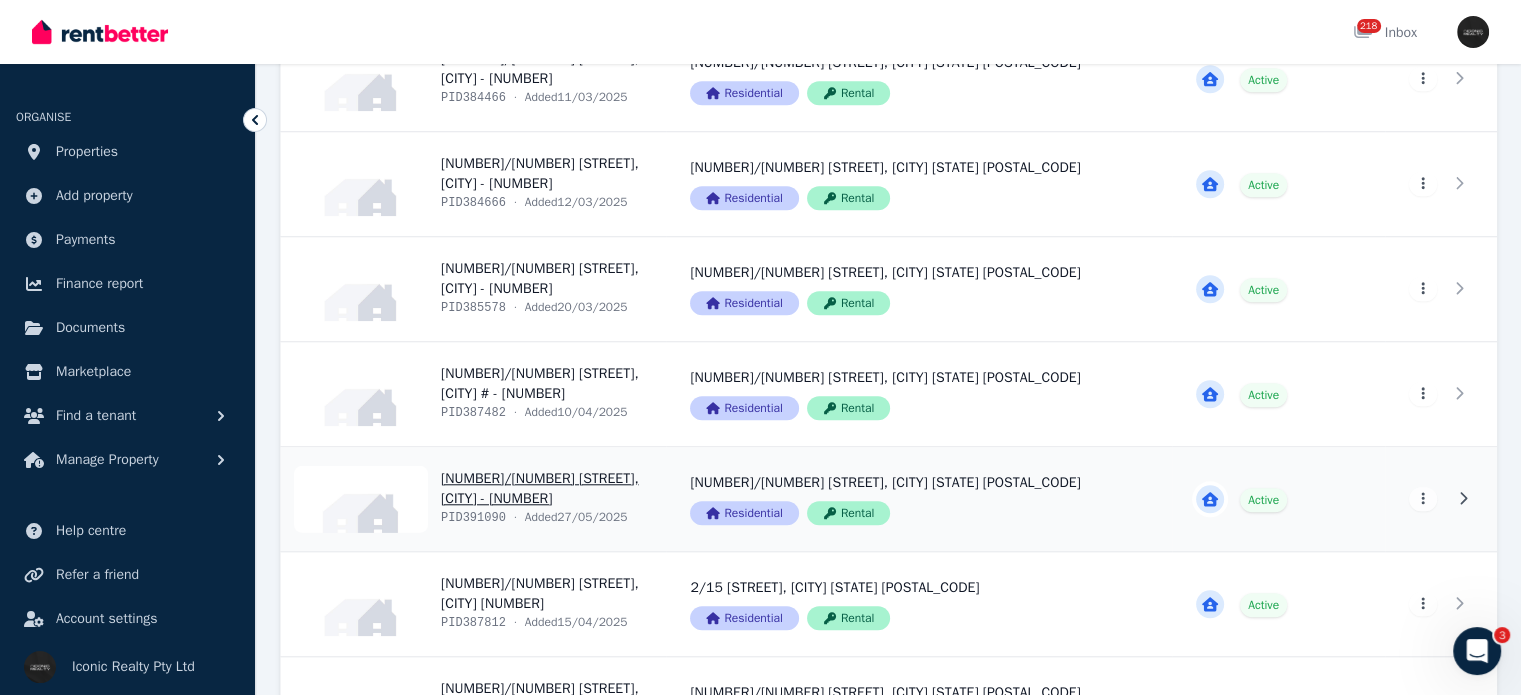 click on "View property details" at bounding box center [473, 499] 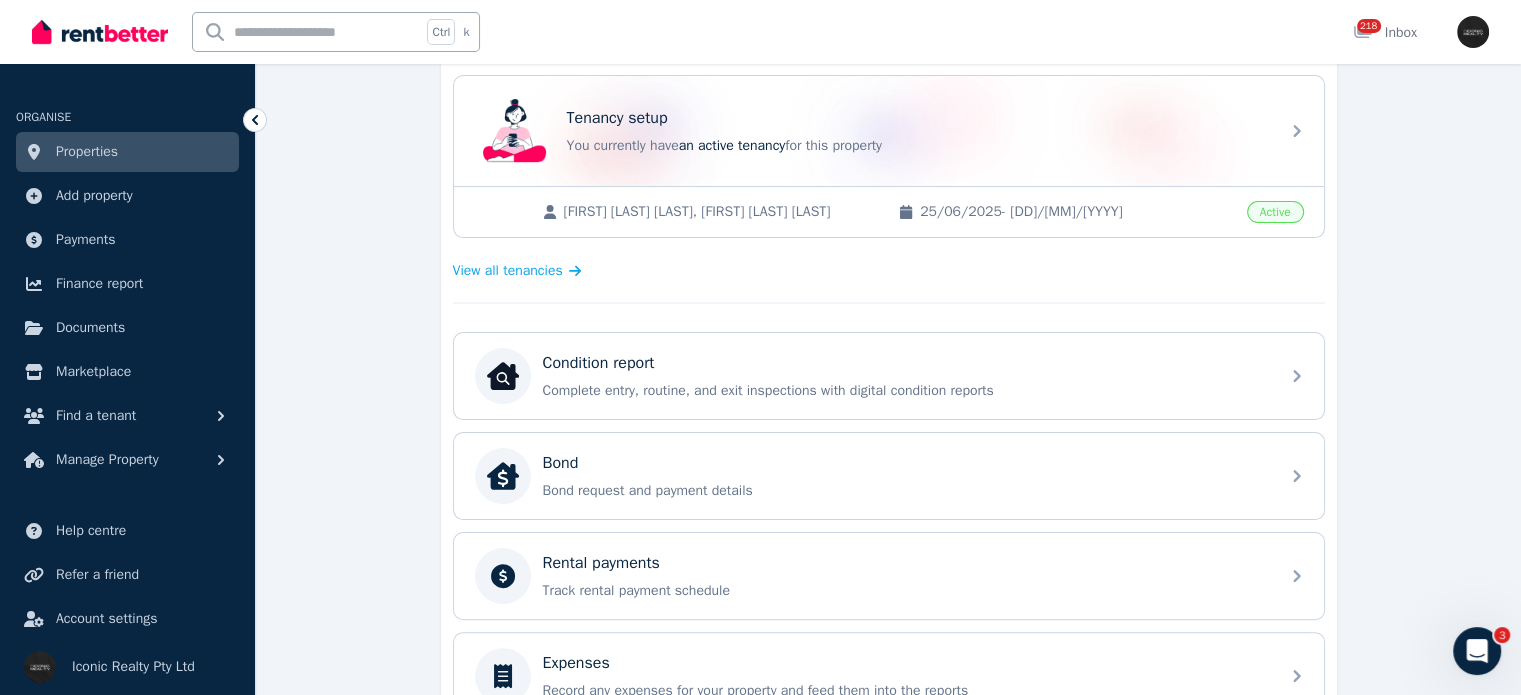 scroll, scrollTop: 500, scrollLeft: 0, axis: vertical 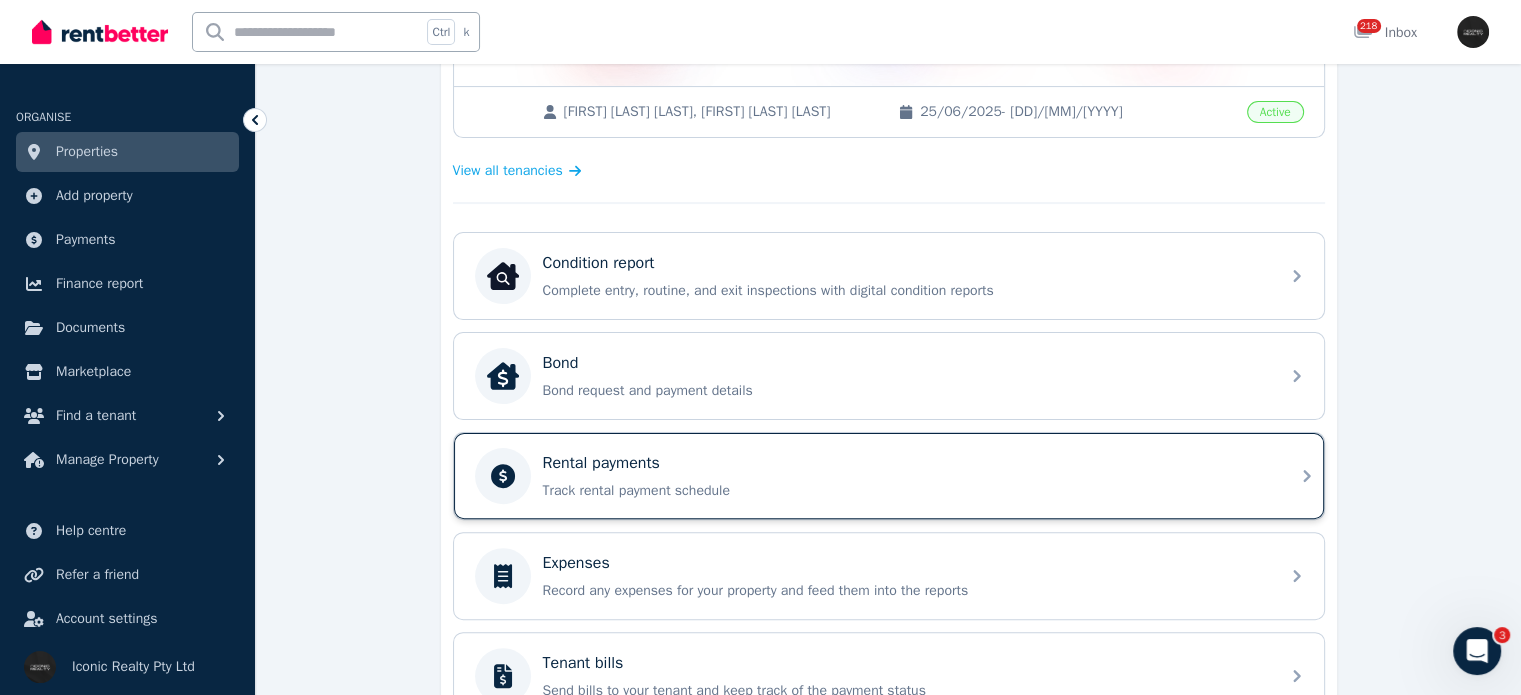 click on "Track rental payment schedule" at bounding box center (905, 491) 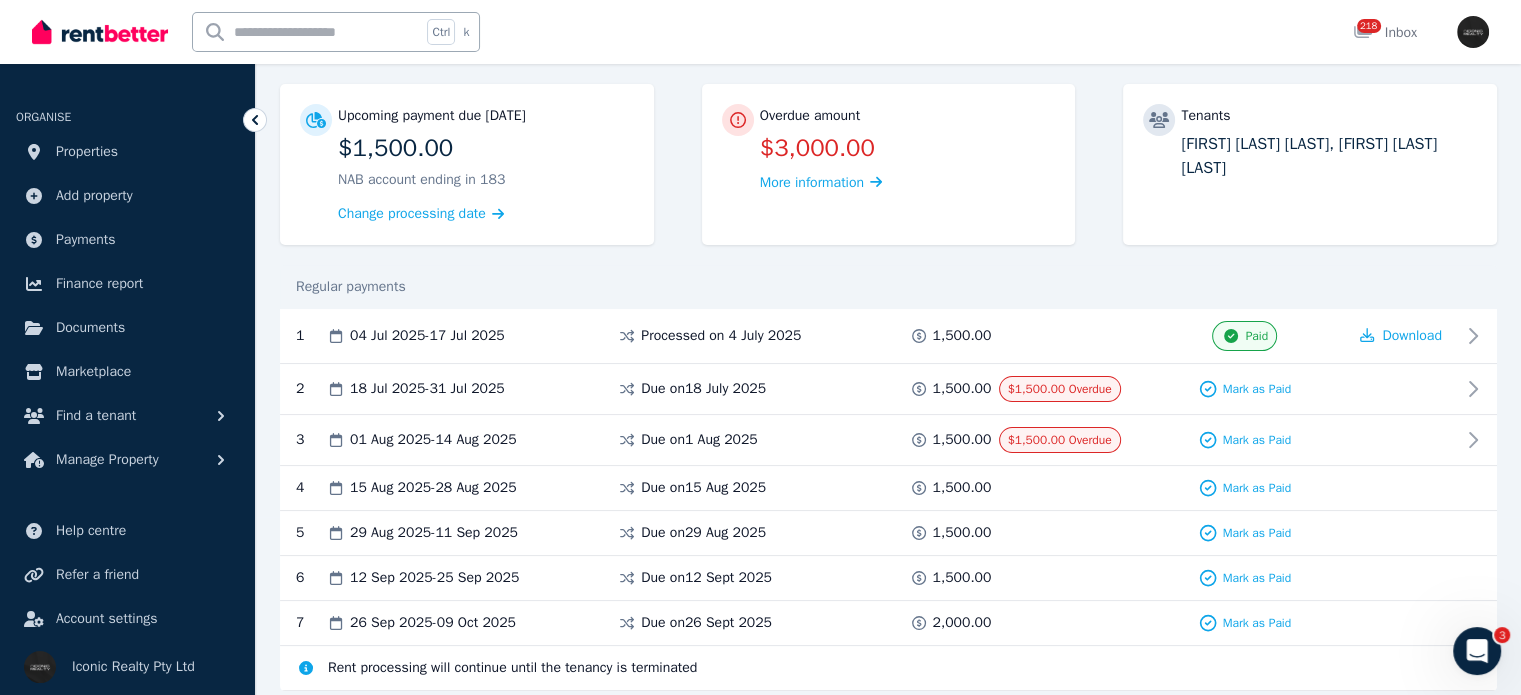 scroll, scrollTop: 200, scrollLeft: 0, axis: vertical 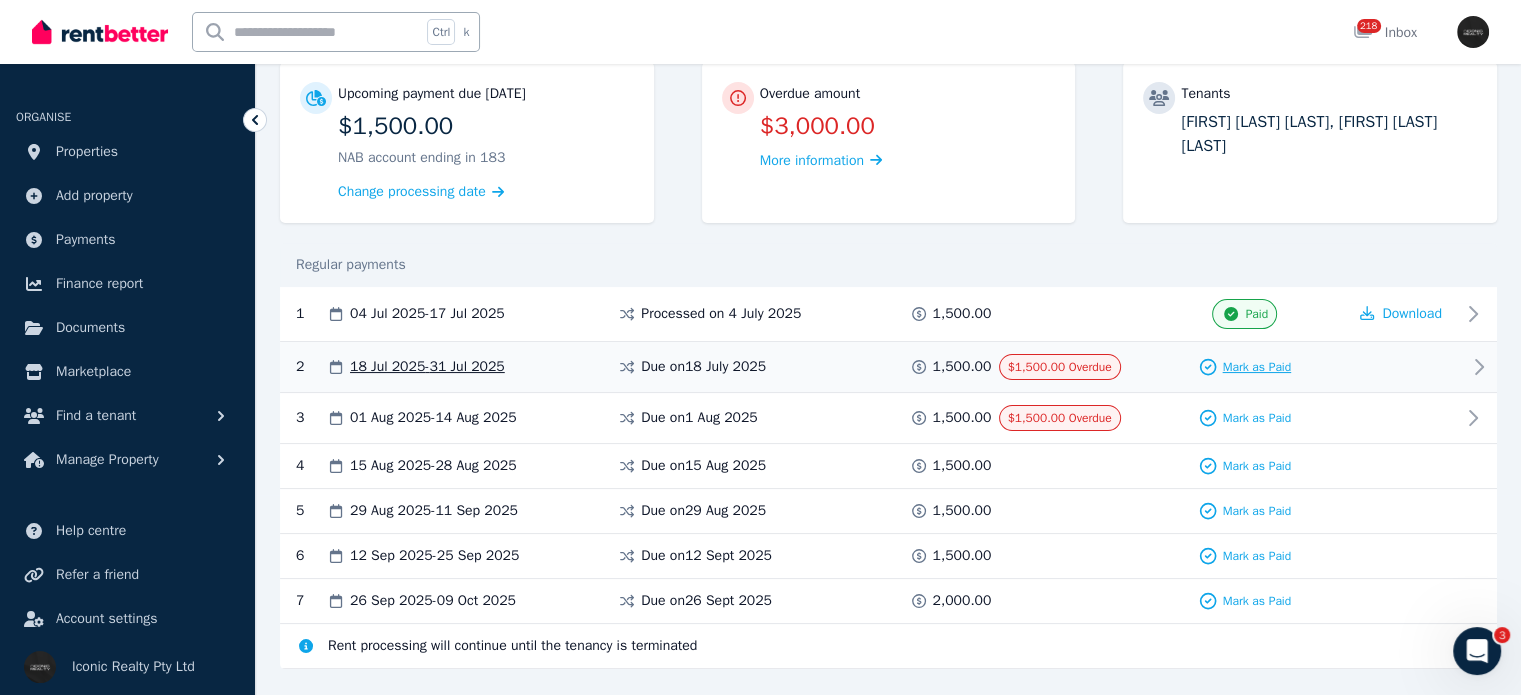 click on "Mark as Paid" at bounding box center (1256, 367) 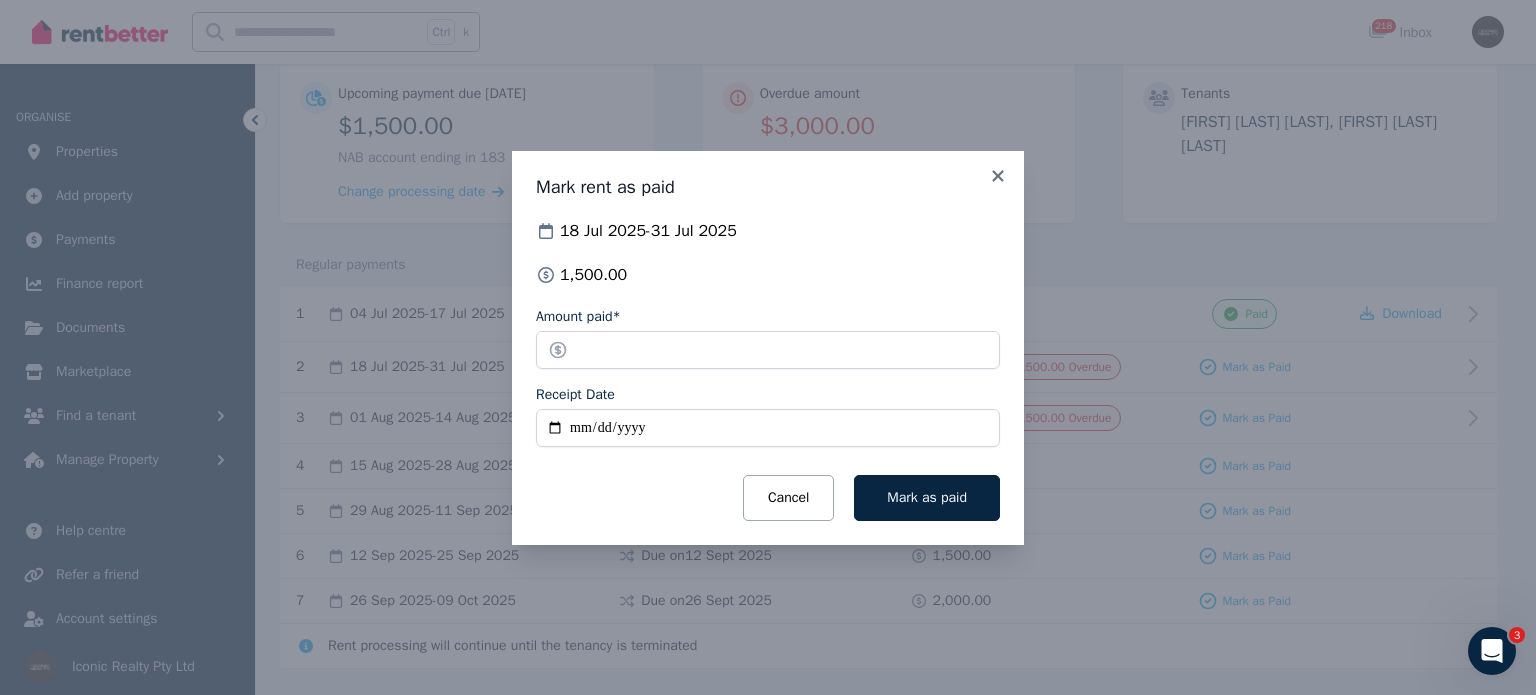 click on "Receipt Date" at bounding box center [768, 428] 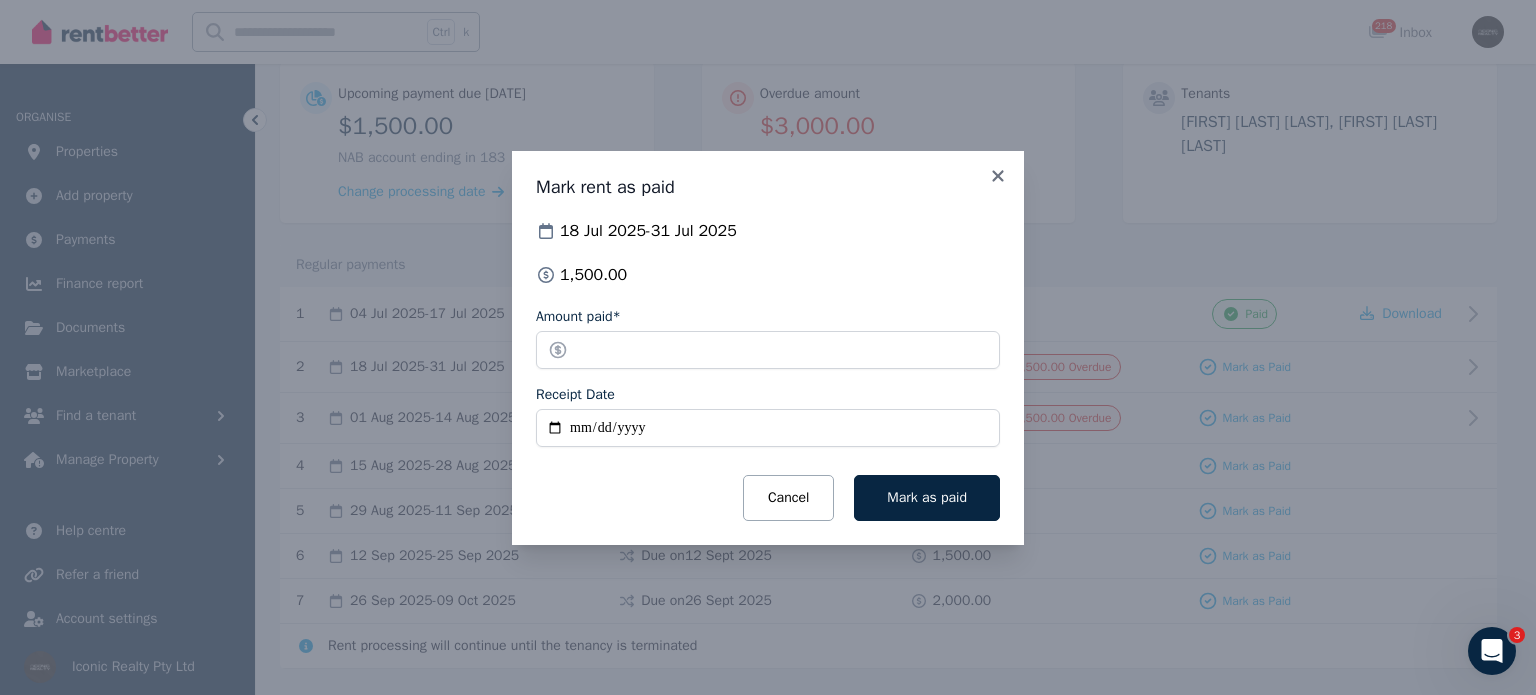 type on "**********" 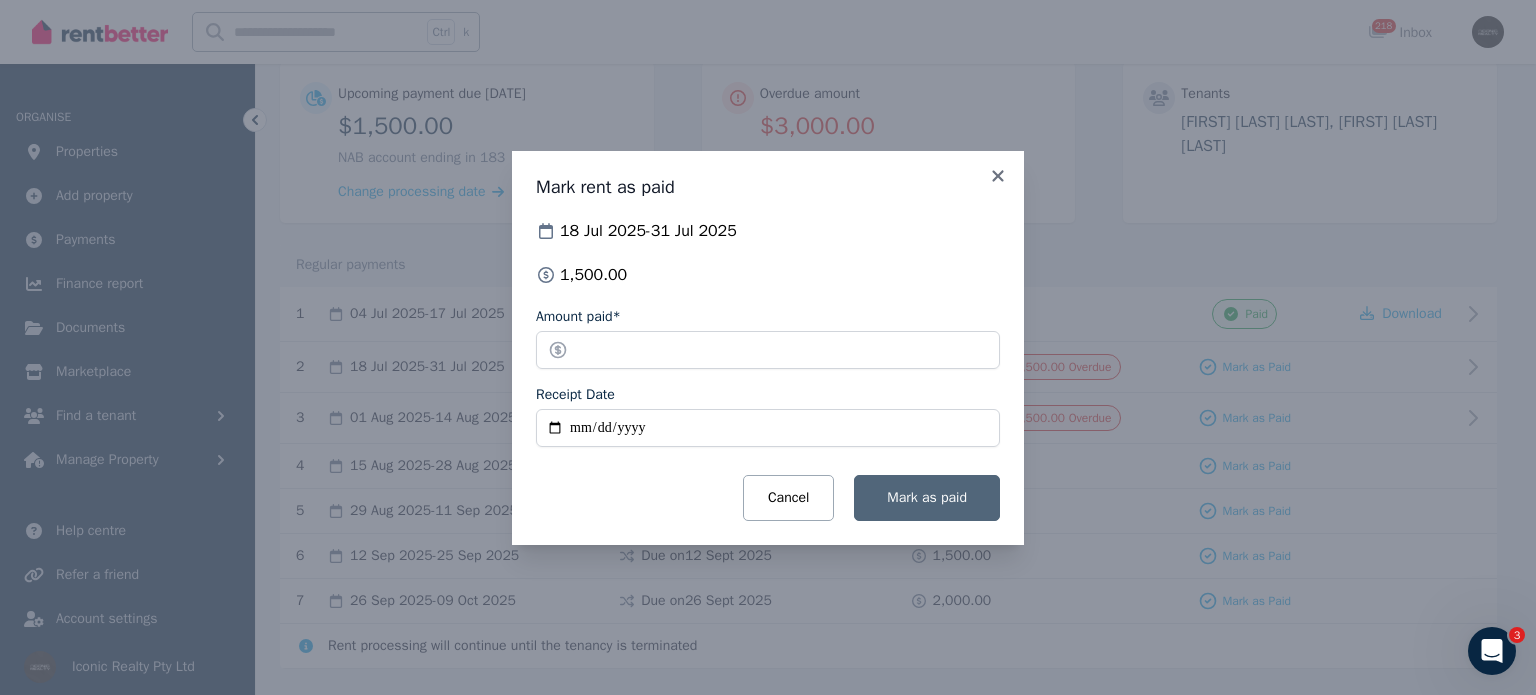 click on "Mark as paid" at bounding box center (927, 497) 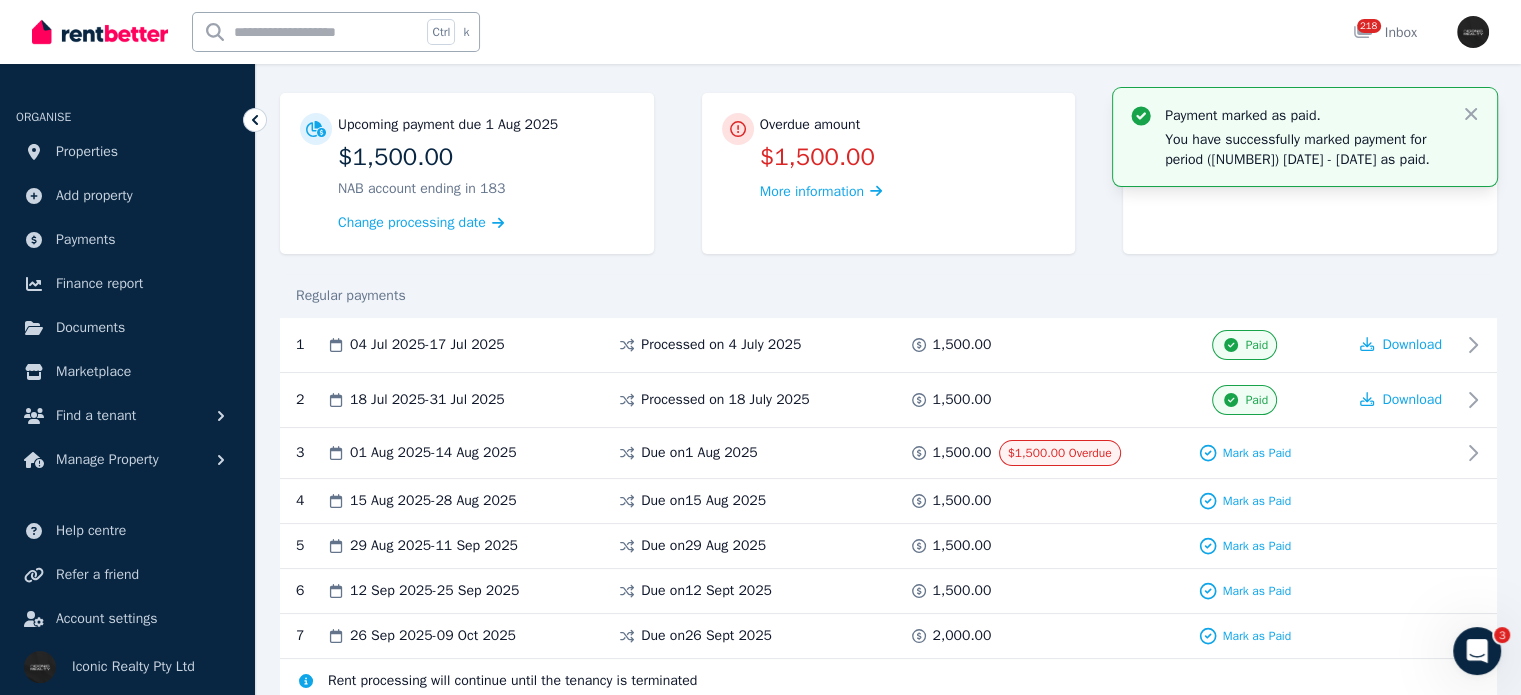 scroll, scrollTop: 200, scrollLeft: 0, axis: vertical 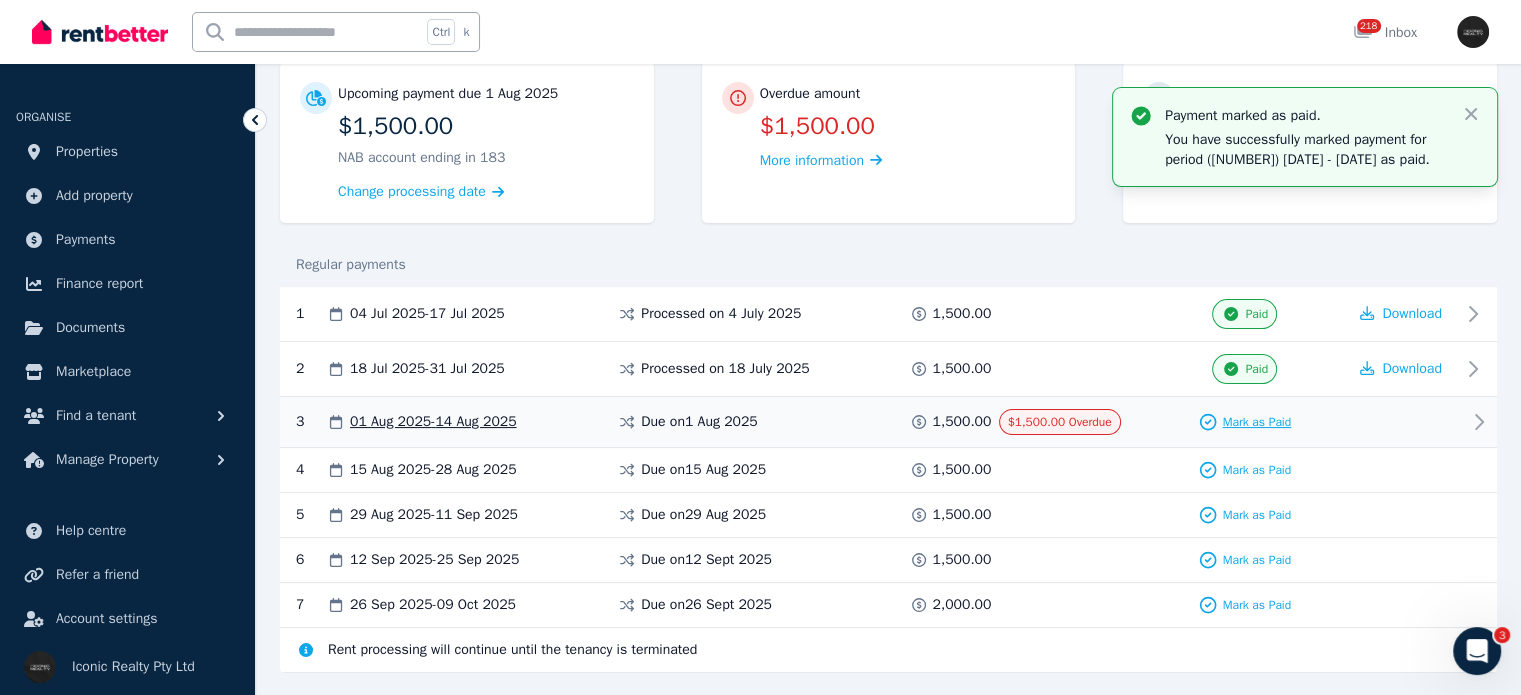 click on "Mark as Paid" at bounding box center (1256, 422) 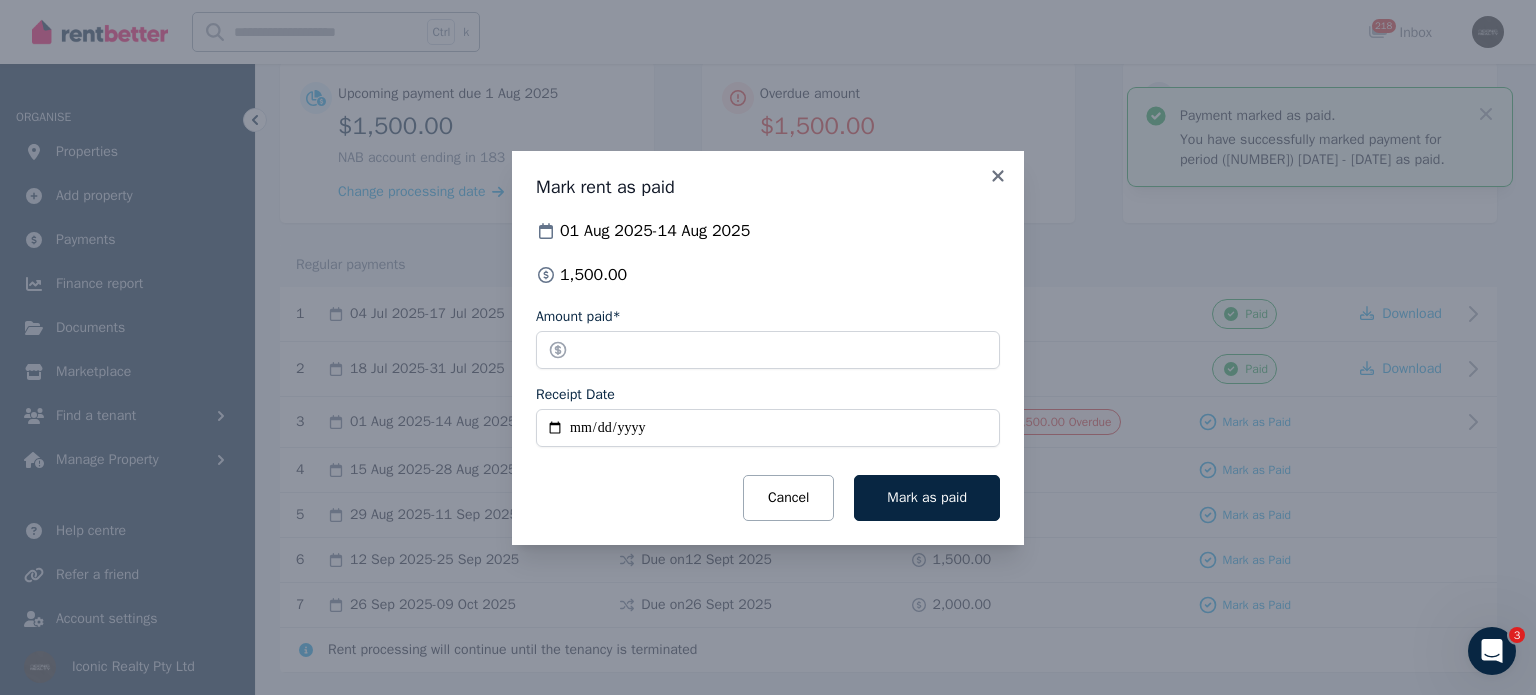 click on "Receipt Date" at bounding box center [768, 428] 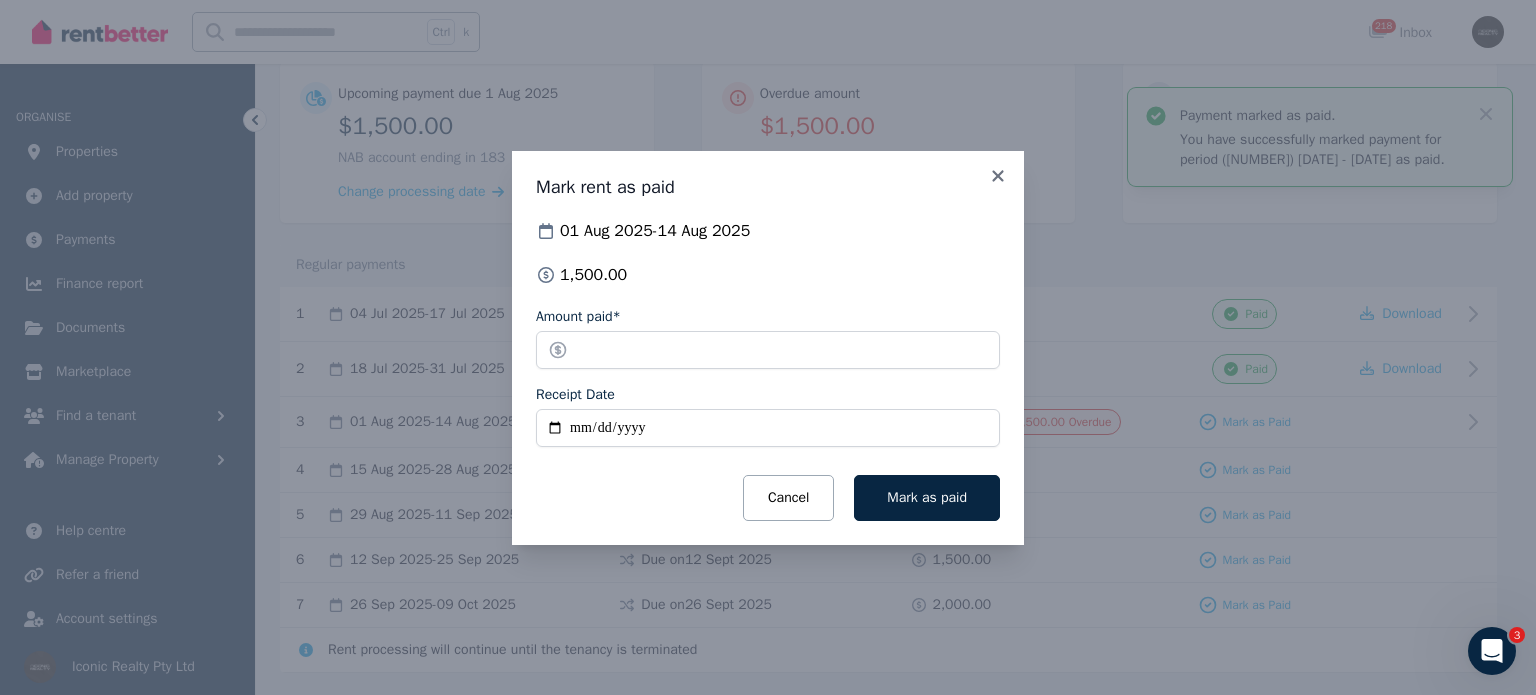 type on "**********" 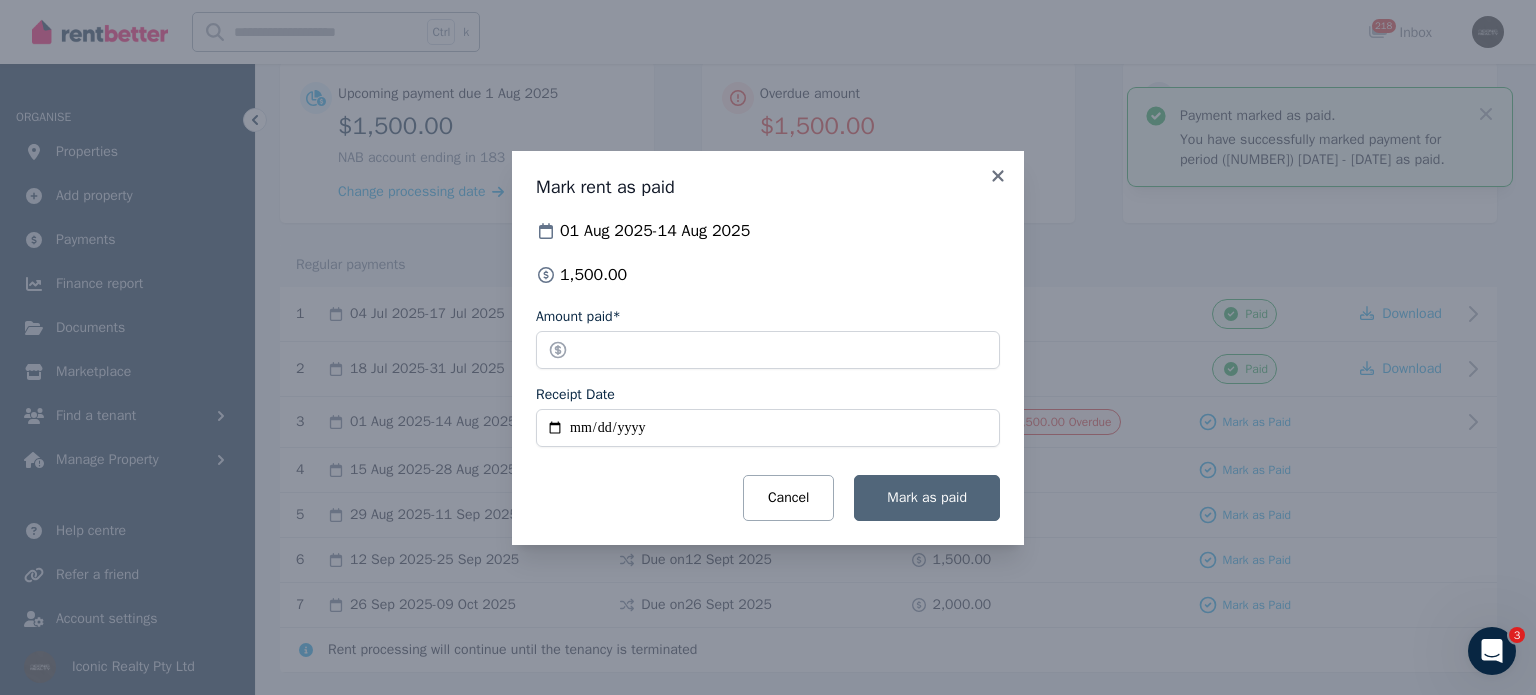 click on "Mark as paid" at bounding box center [927, 497] 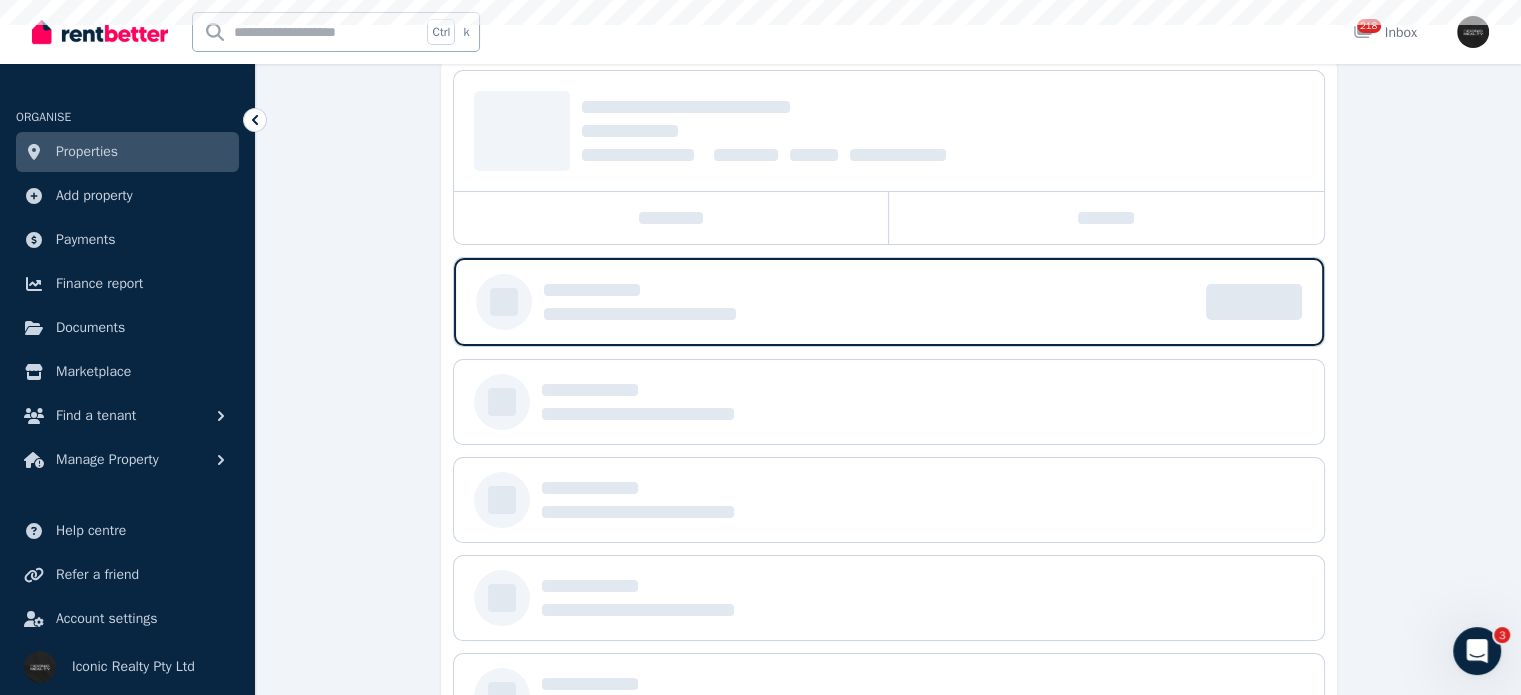 scroll, scrollTop: 0, scrollLeft: 0, axis: both 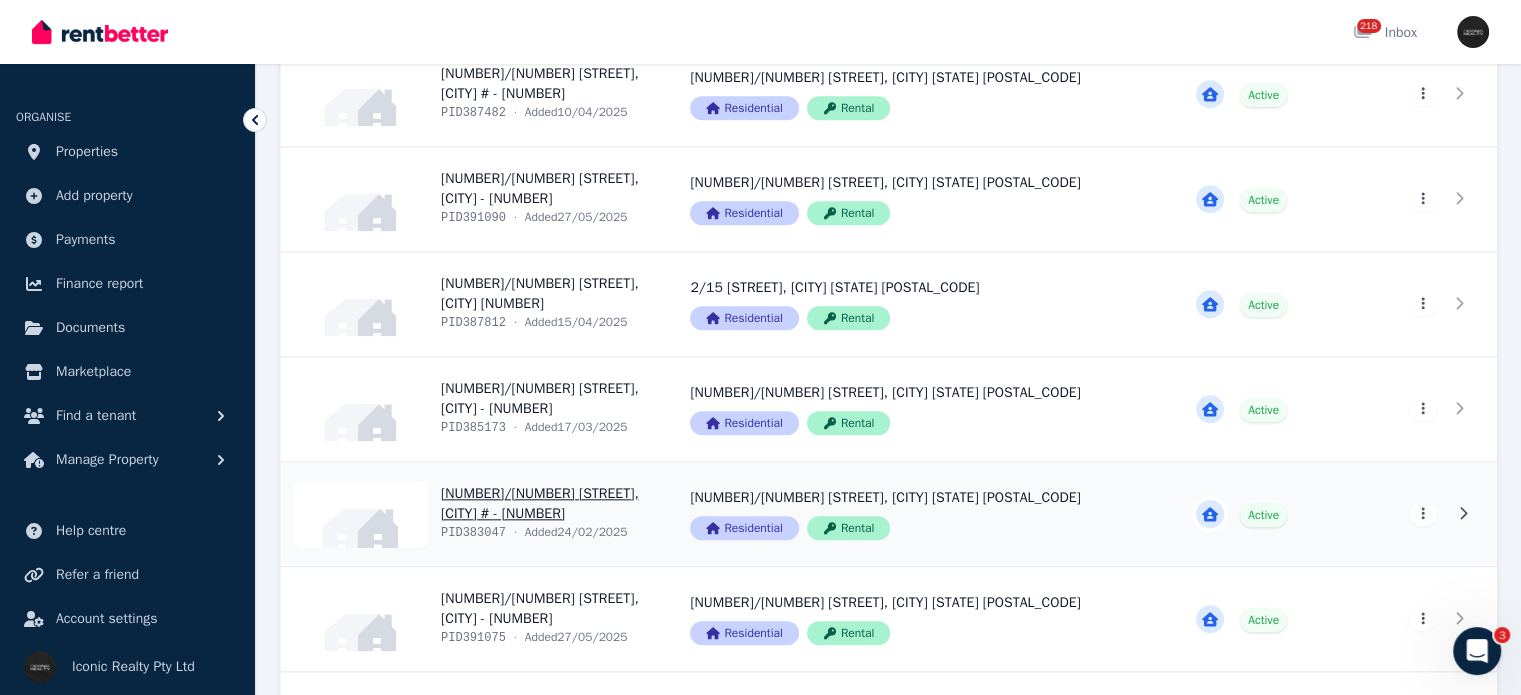 click on "View property details" at bounding box center (473, 514) 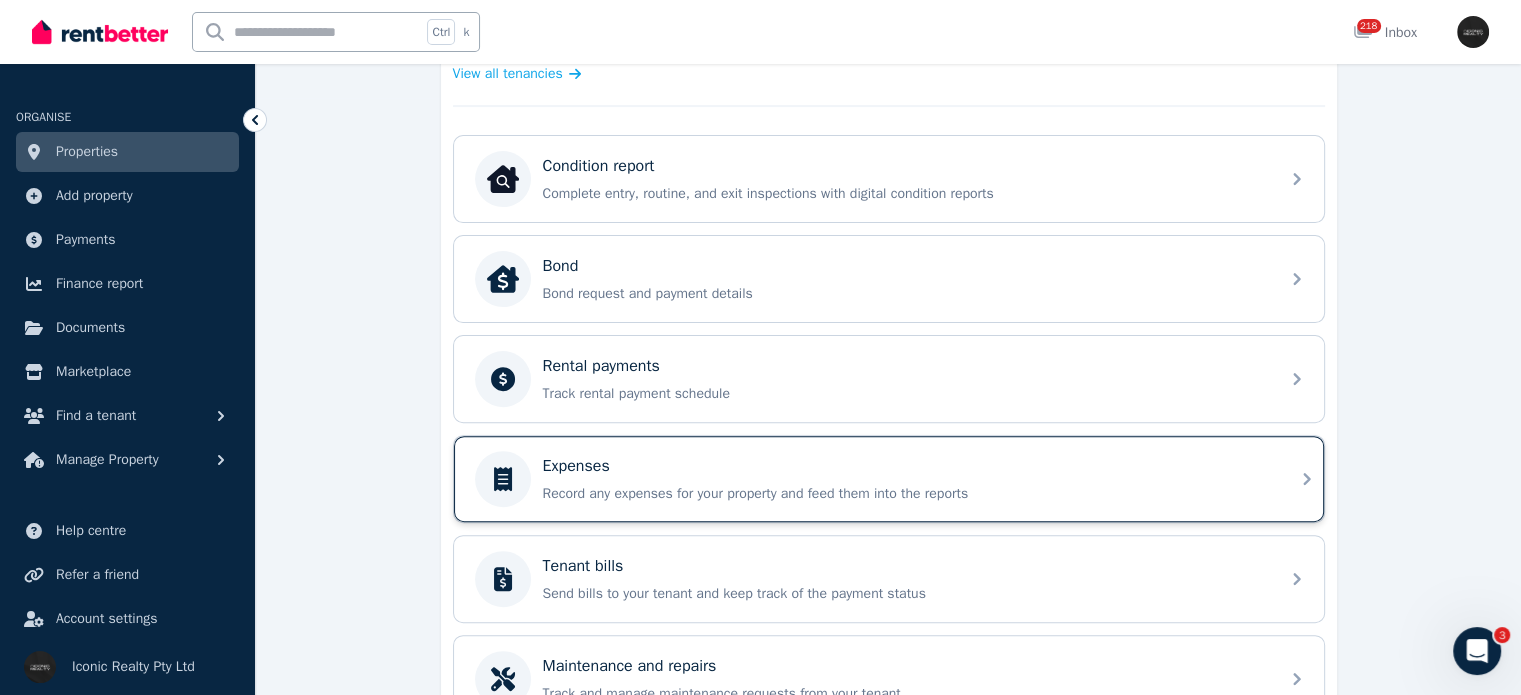 scroll, scrollTop: 600, scrollLeft: 0, axis: vertical 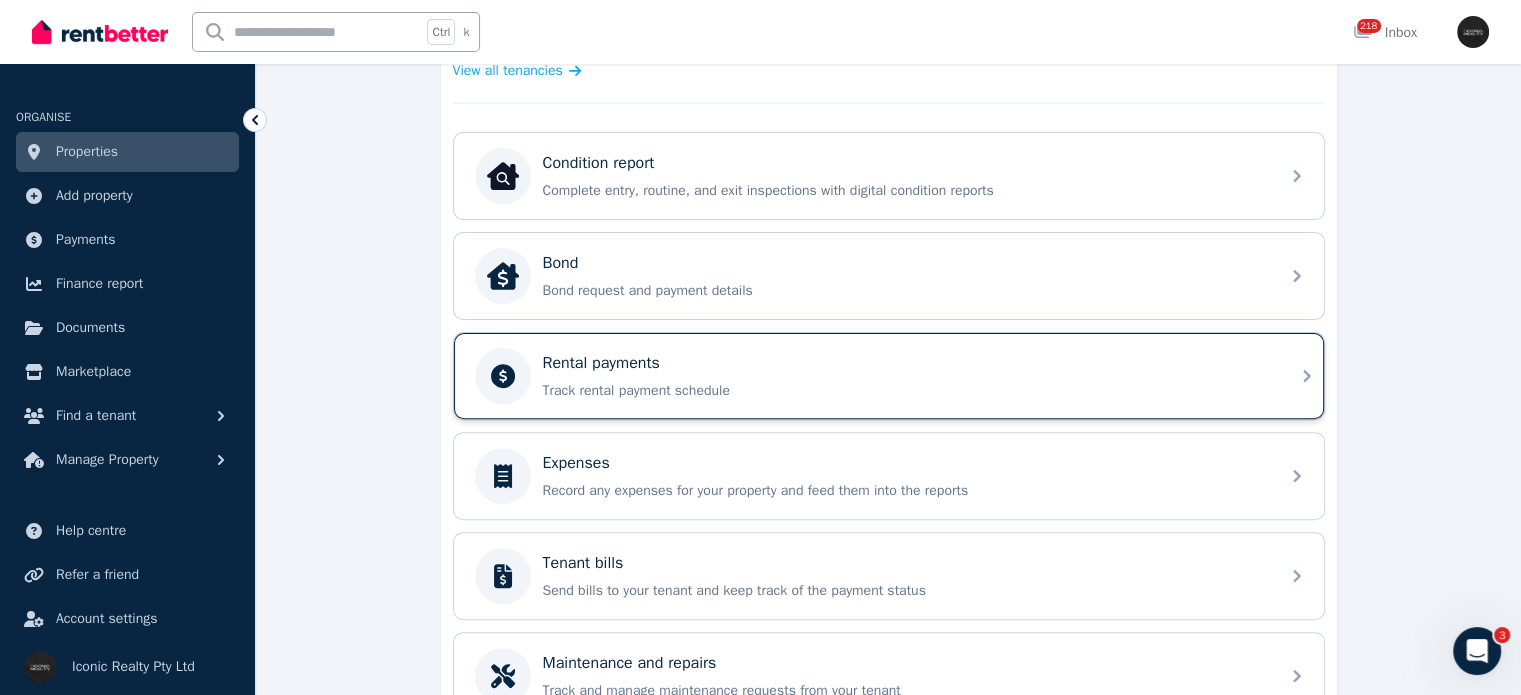 click on "Rental payments" at bounding box center [601, 363] 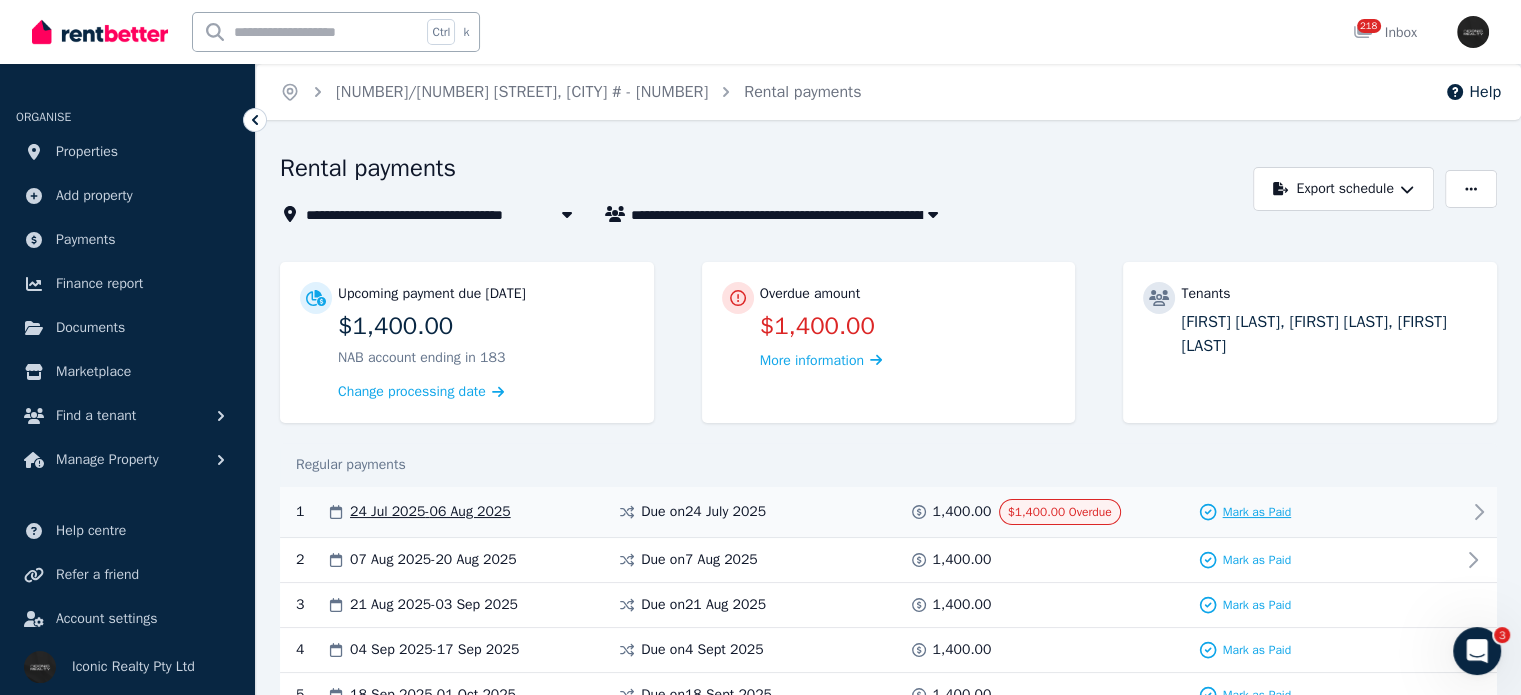 click on "Mark as Paid" at bounding box center [1256, 512] 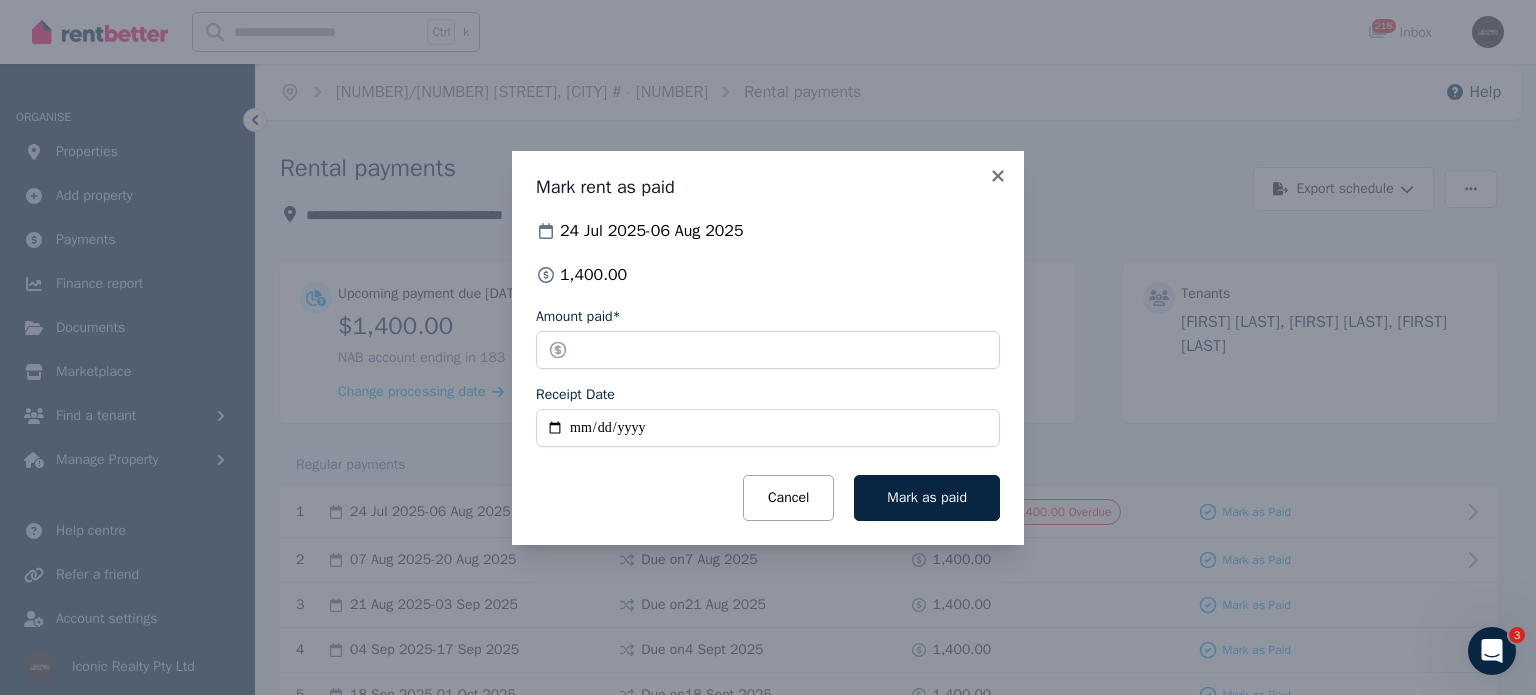 click on "Mark rent as paid [DATE]  -  [DATE] [PRICE]   Amount paid* ******* Receipt Date Cancel Mark as paid" at bounding box center (768, 347) 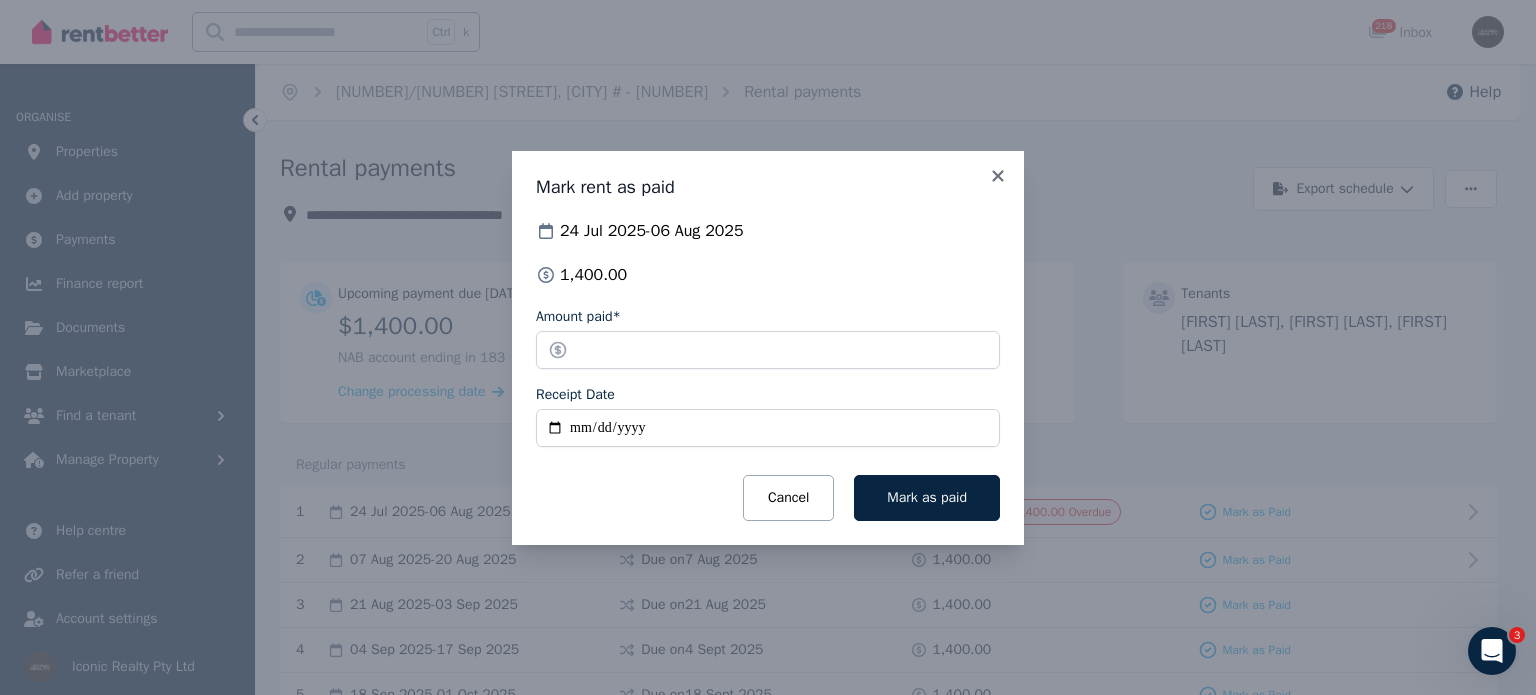 click 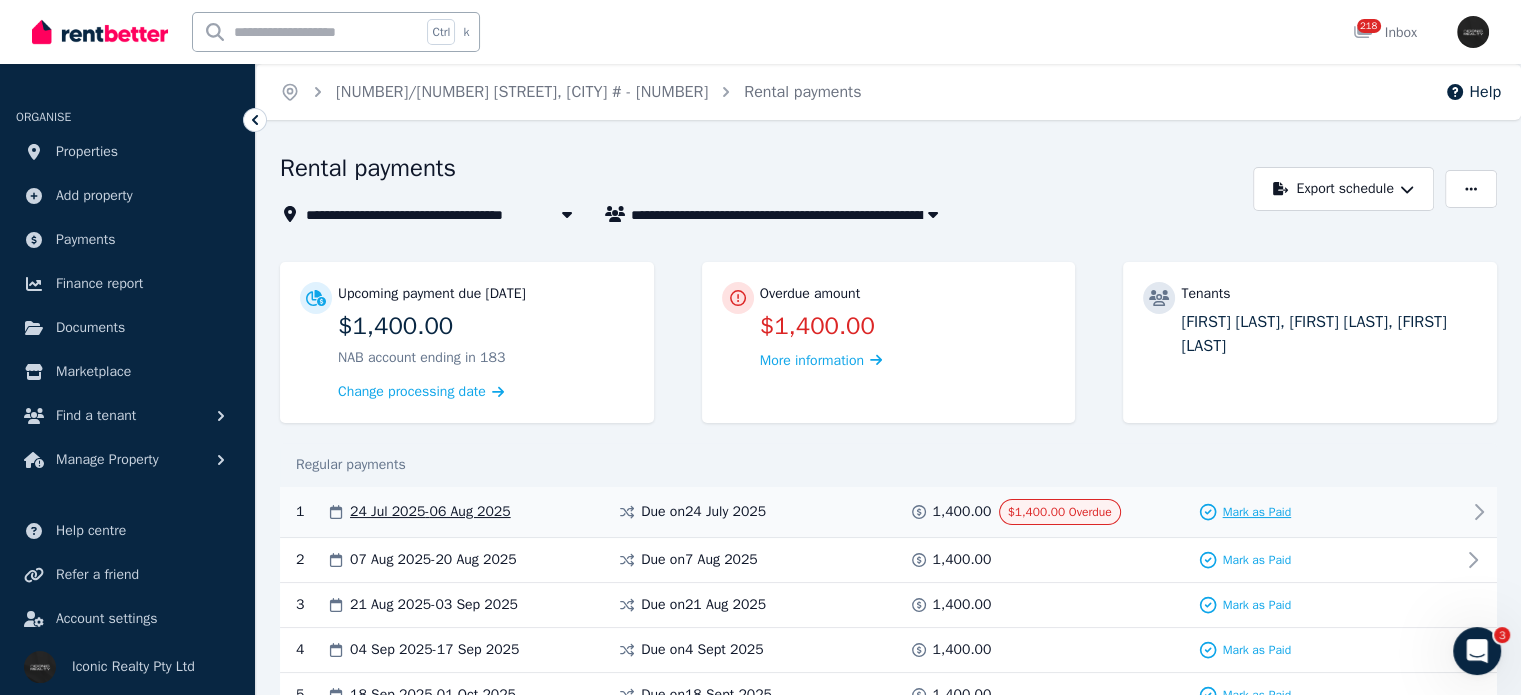 click on "Mark as Paid" at bounding box center [1256, 512] 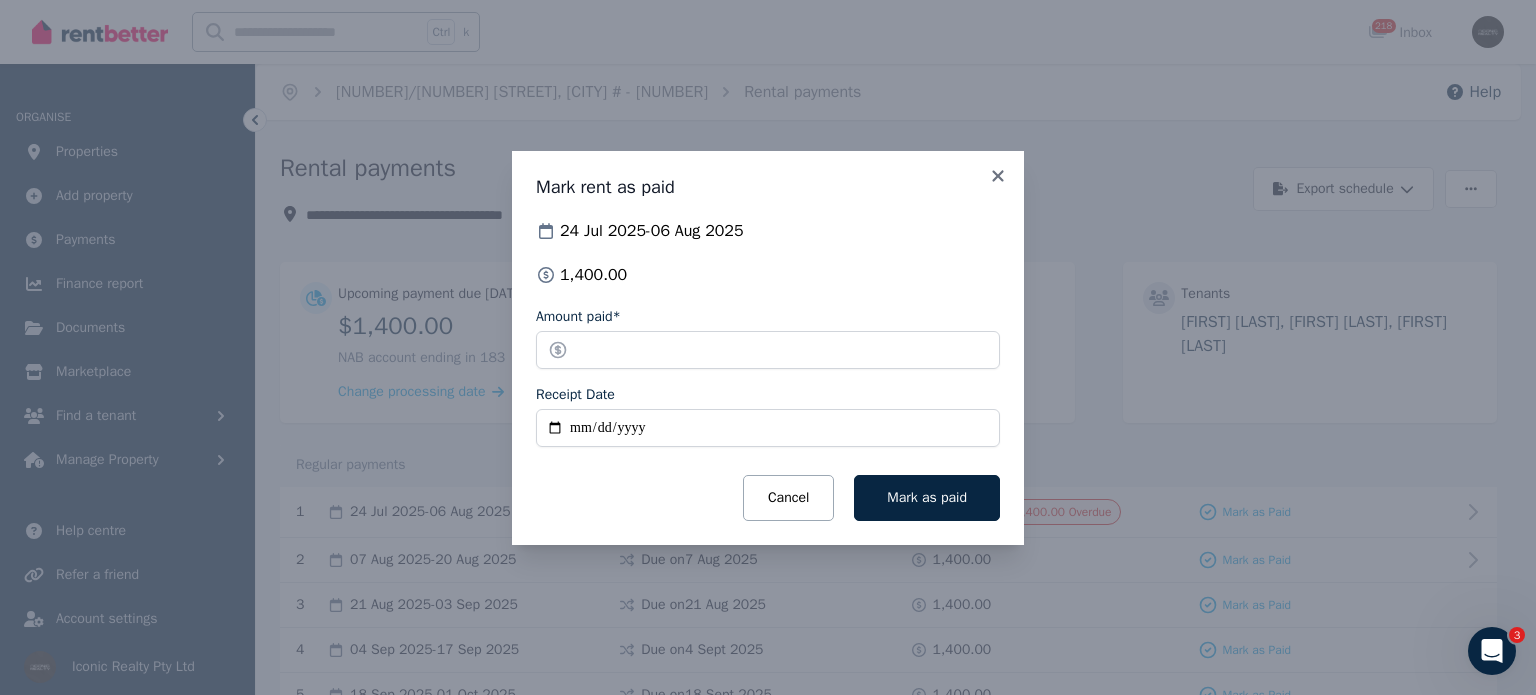 click on "Receipt Date" at bounding box center [768, 428] 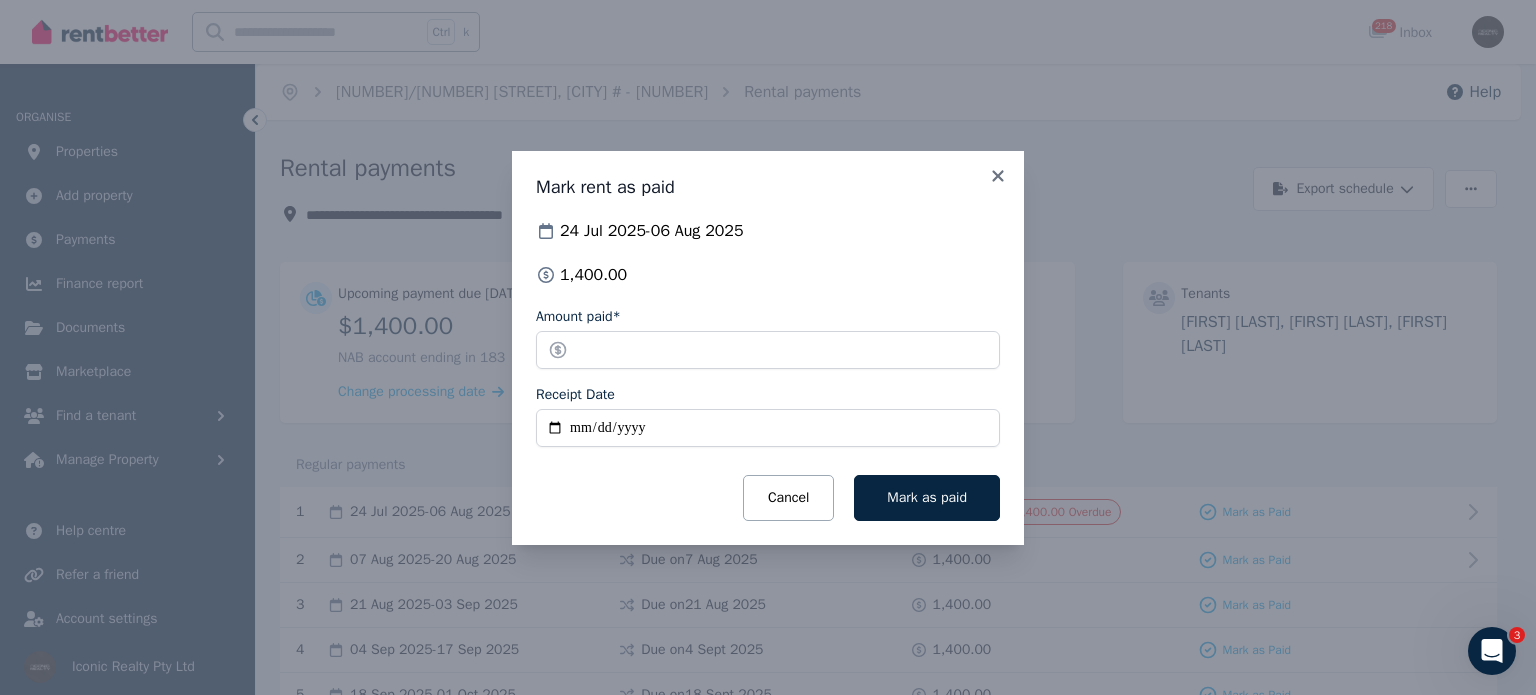 click on "[DAY] [MONTH] [YEAR] - [DAY] [MONTH] [YEAR] [NUMBER] Amount paid* ******* Receipt Date Cancel Mark as paid" at bounding box center [768, 370] 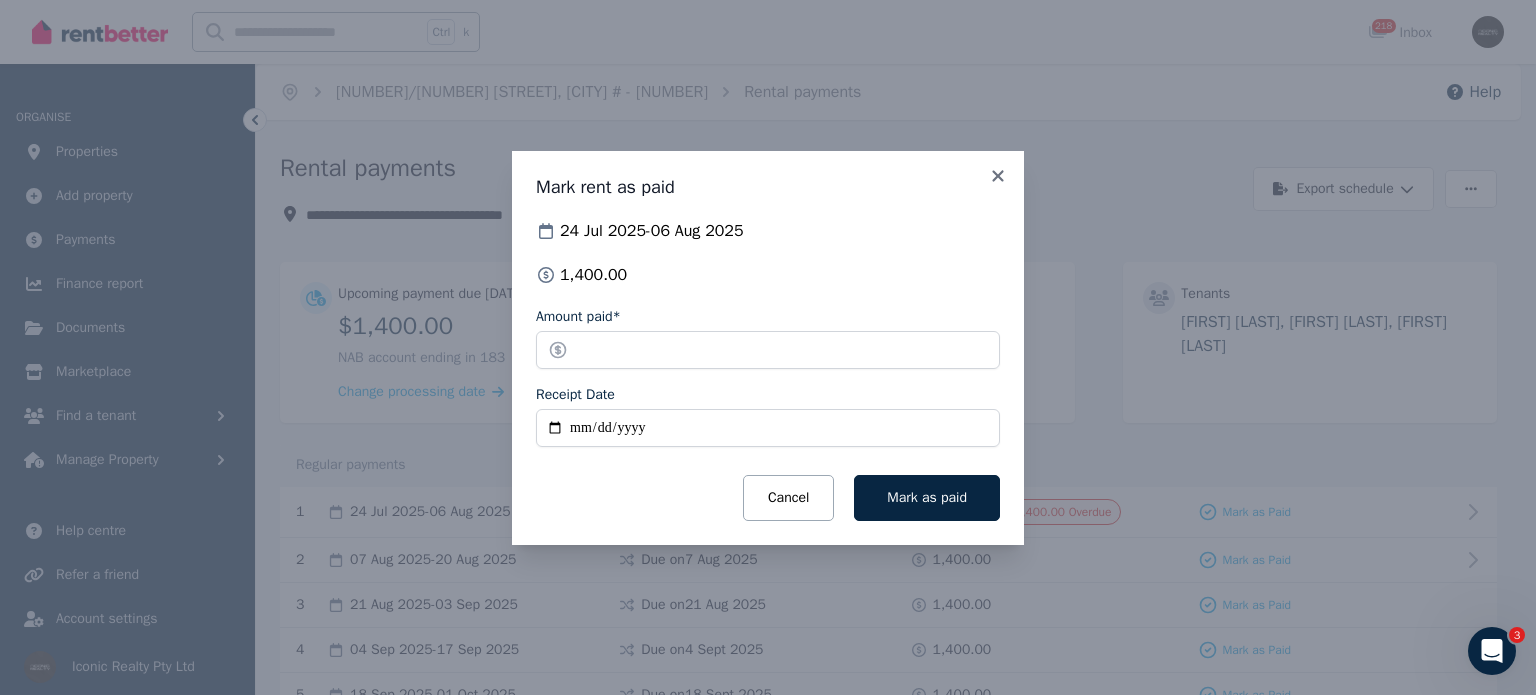 click on "Receipt Date" at bounding box center [768, 428] 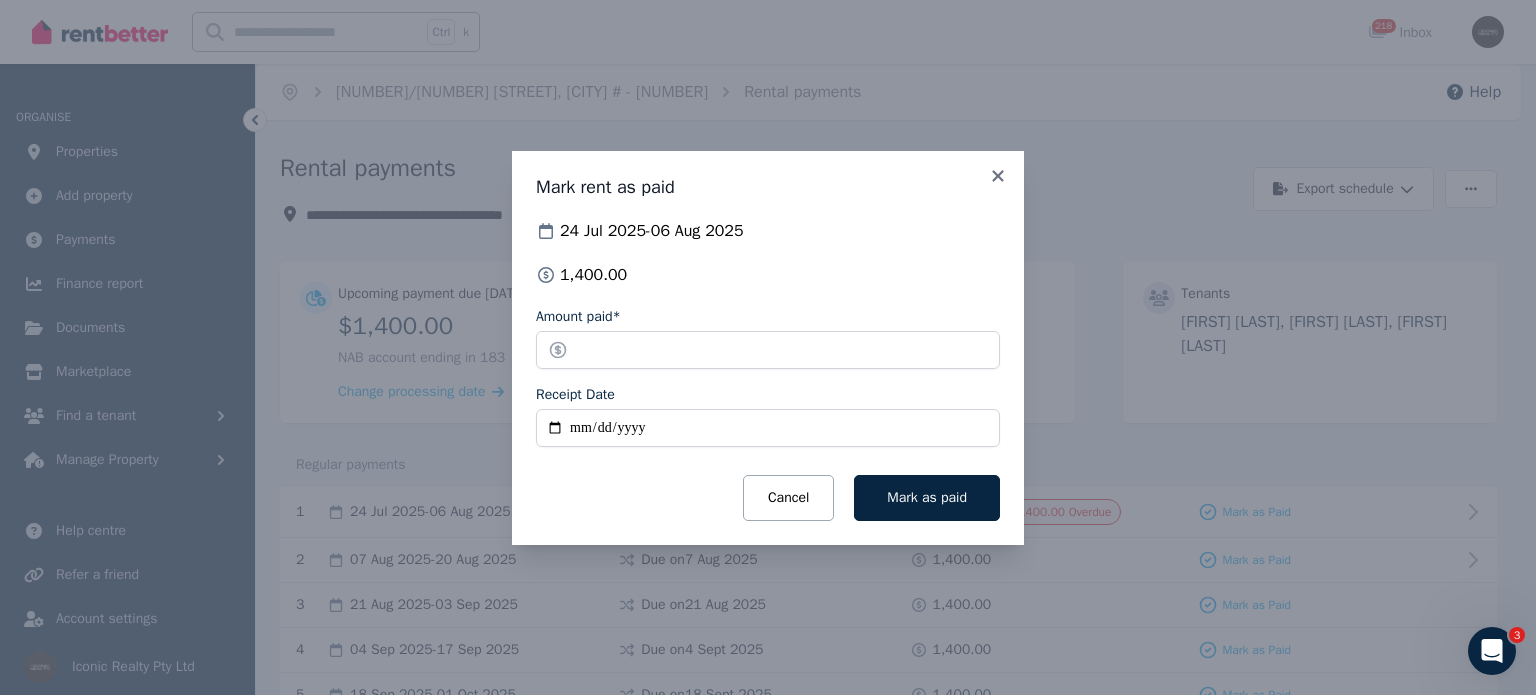 type on "**********" 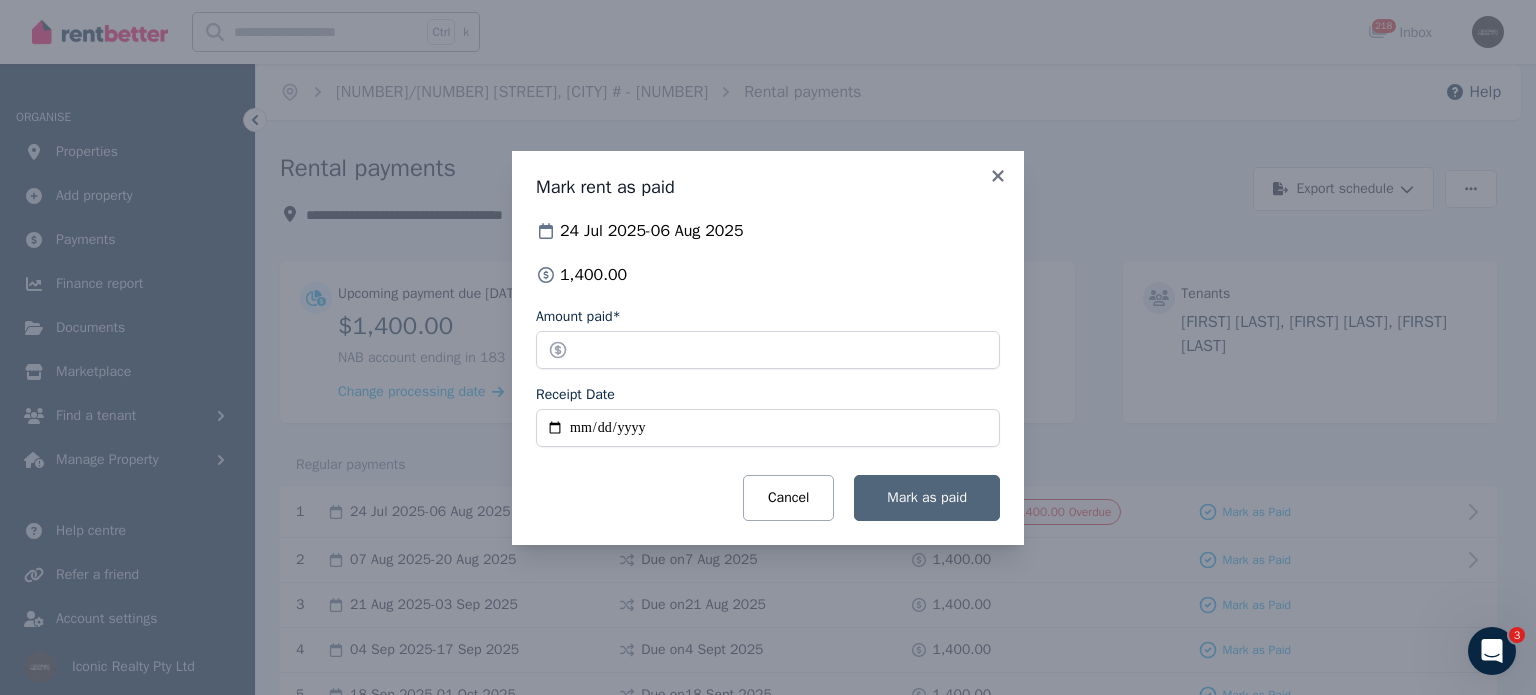 click on "Mark as paid" at bounding box center (927, 497) 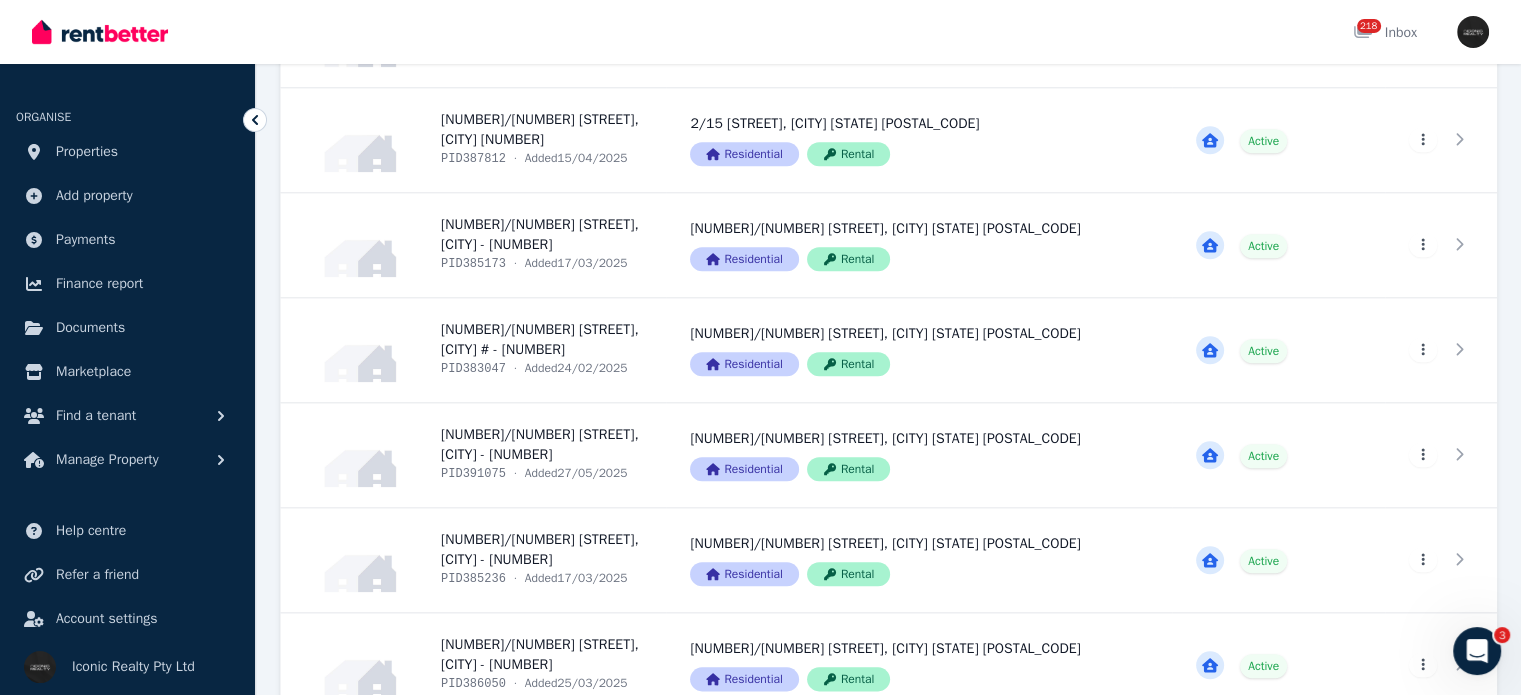 scroll, scrollTop: 2200, scrollLeft: 0, axis: vertical 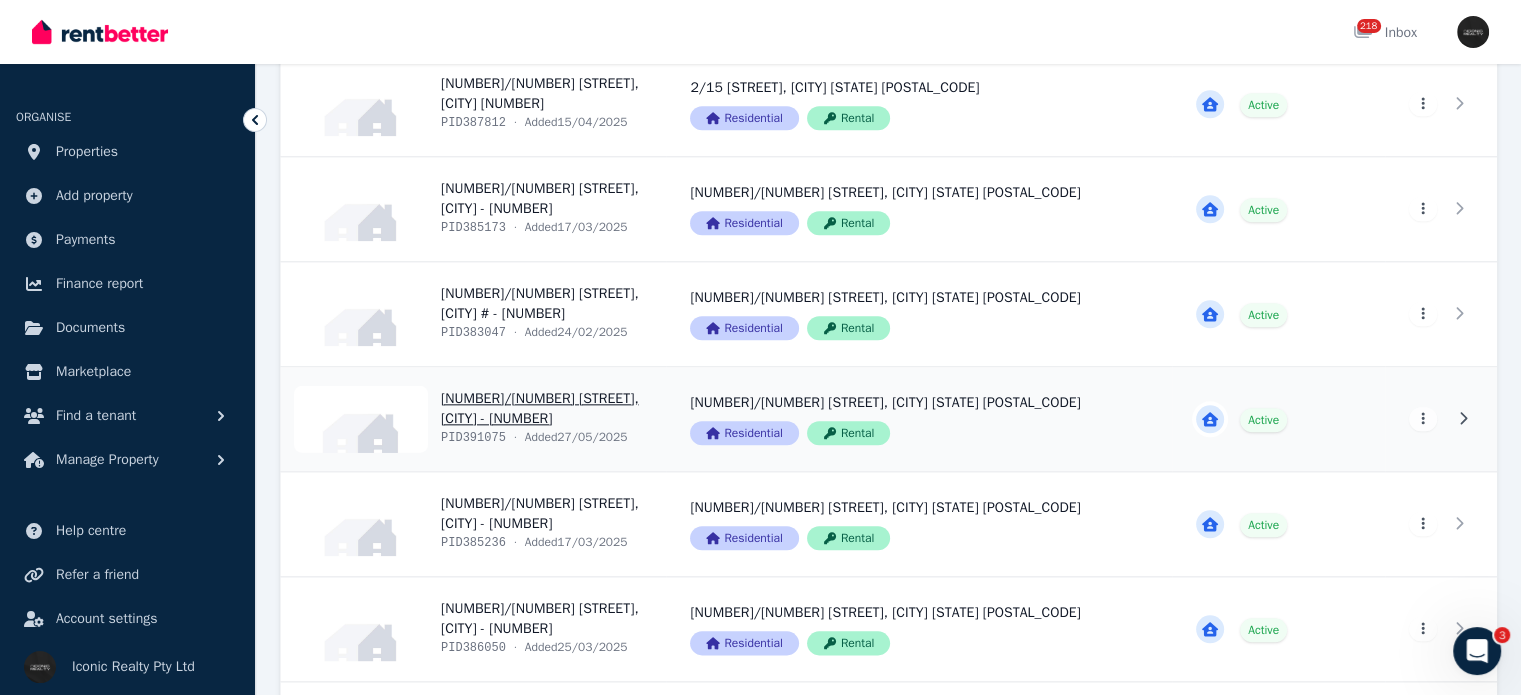 click on "View property details" at bounding box center [473, 419] 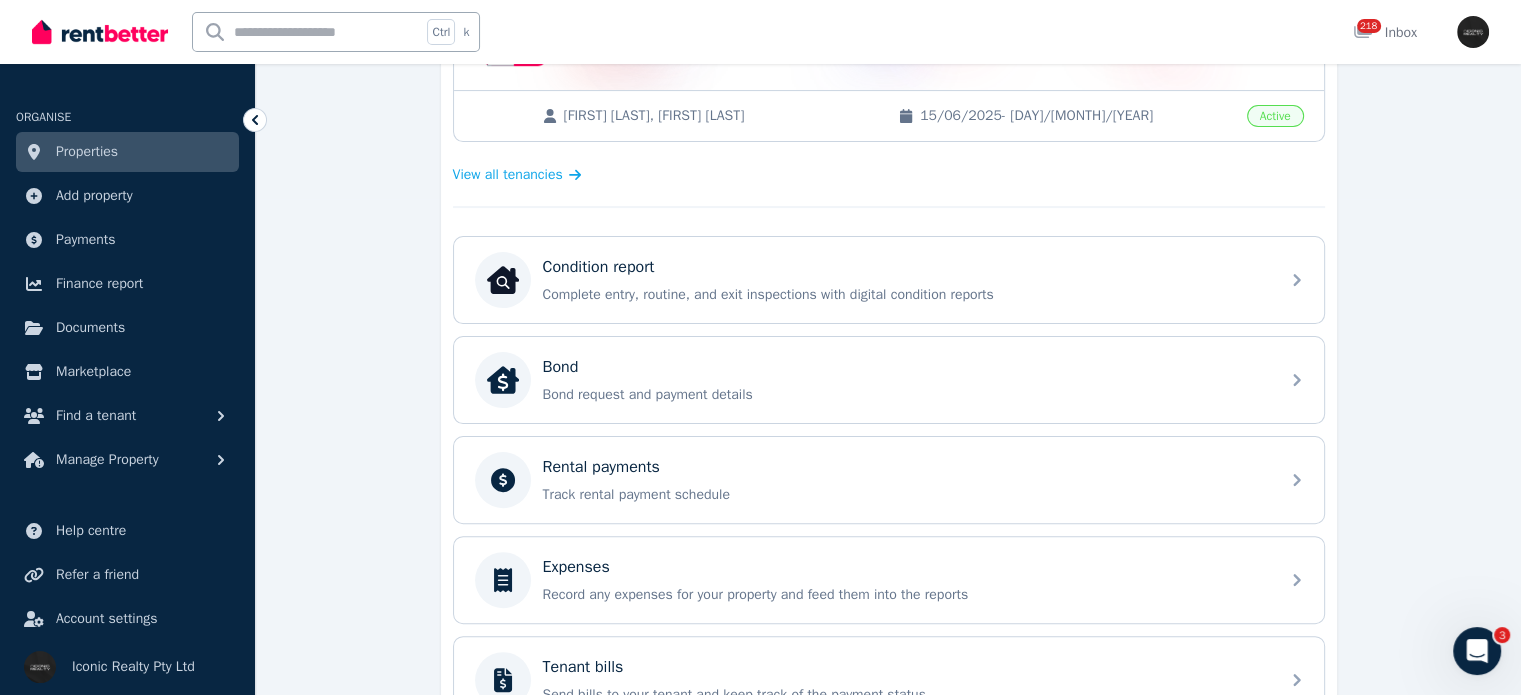 scroll, scrollTop: 500, scrollLeft: 0, axis: vertical 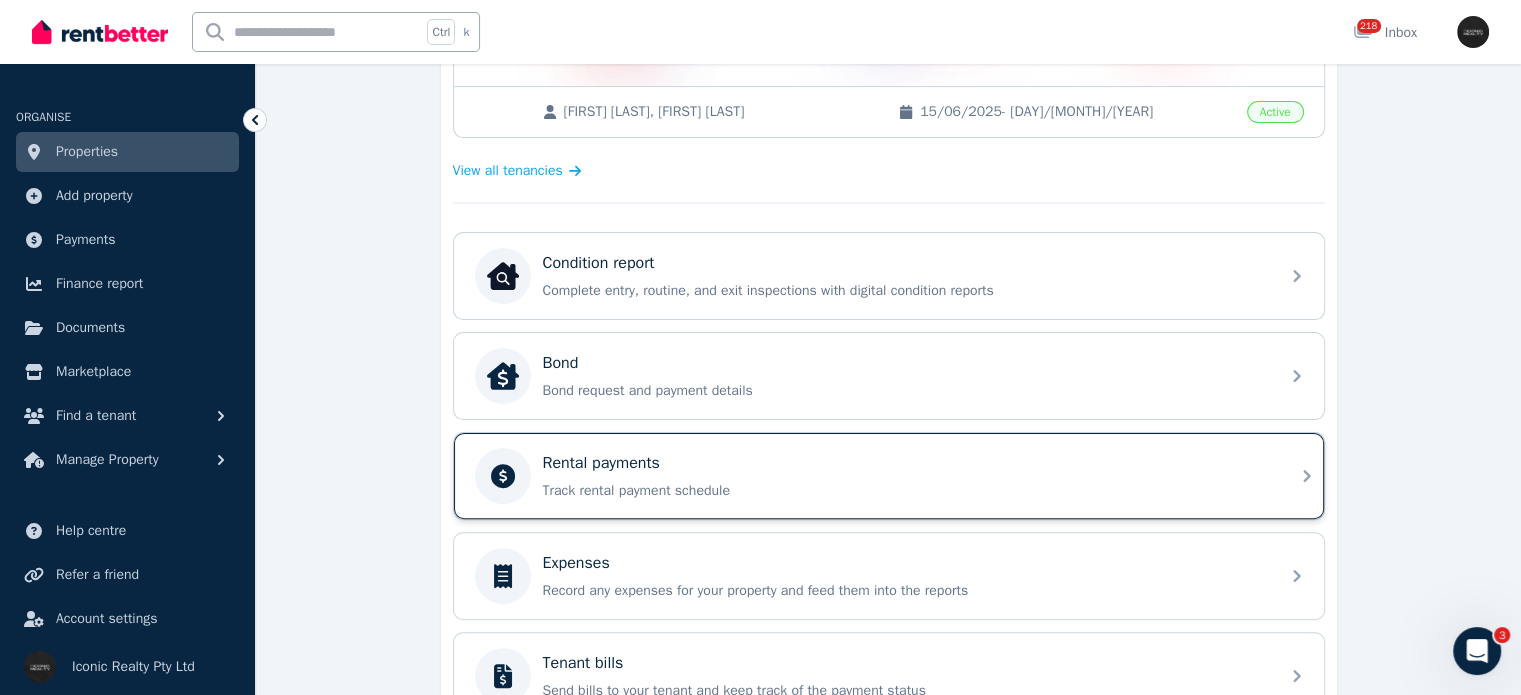 click on "Rental payments" at bounding box center [601, 463] 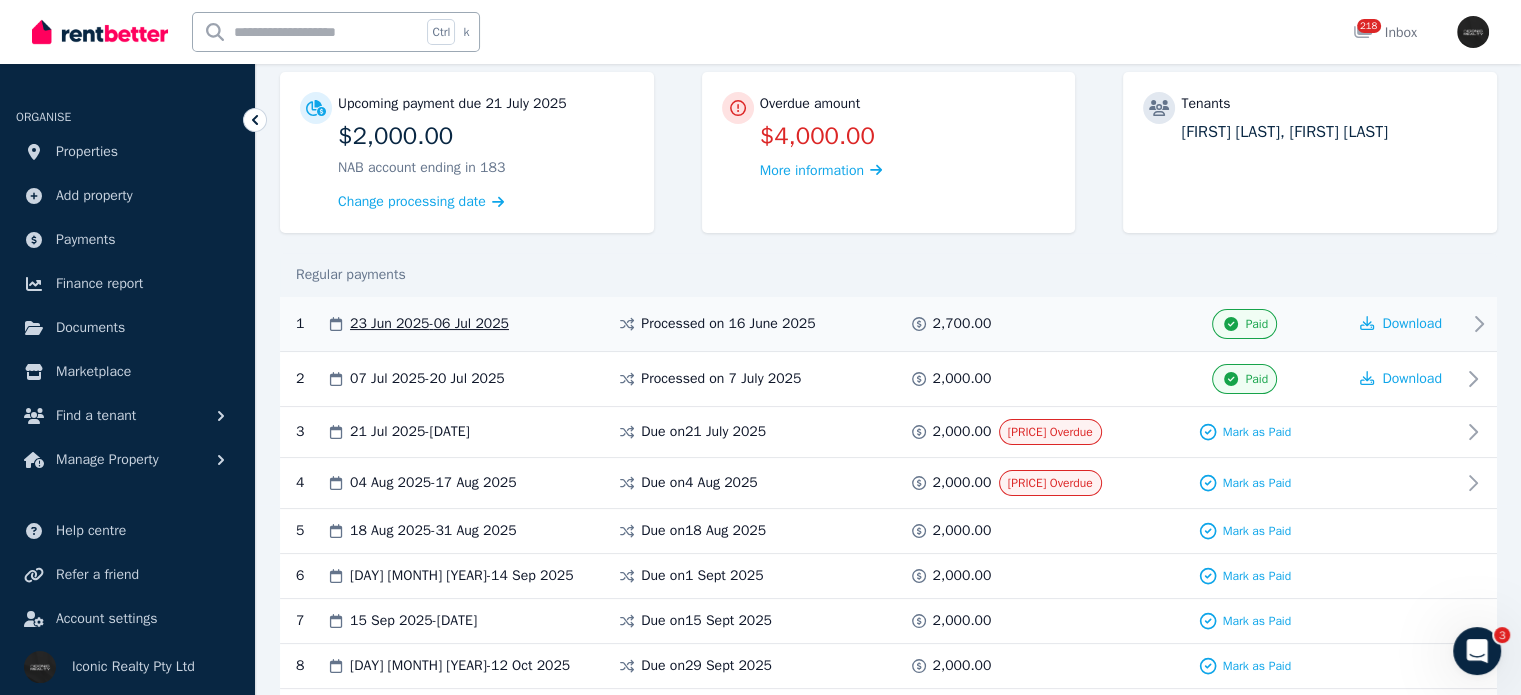 scroll, scrollTop: 200, scrollLeft: 0, axis: vertical 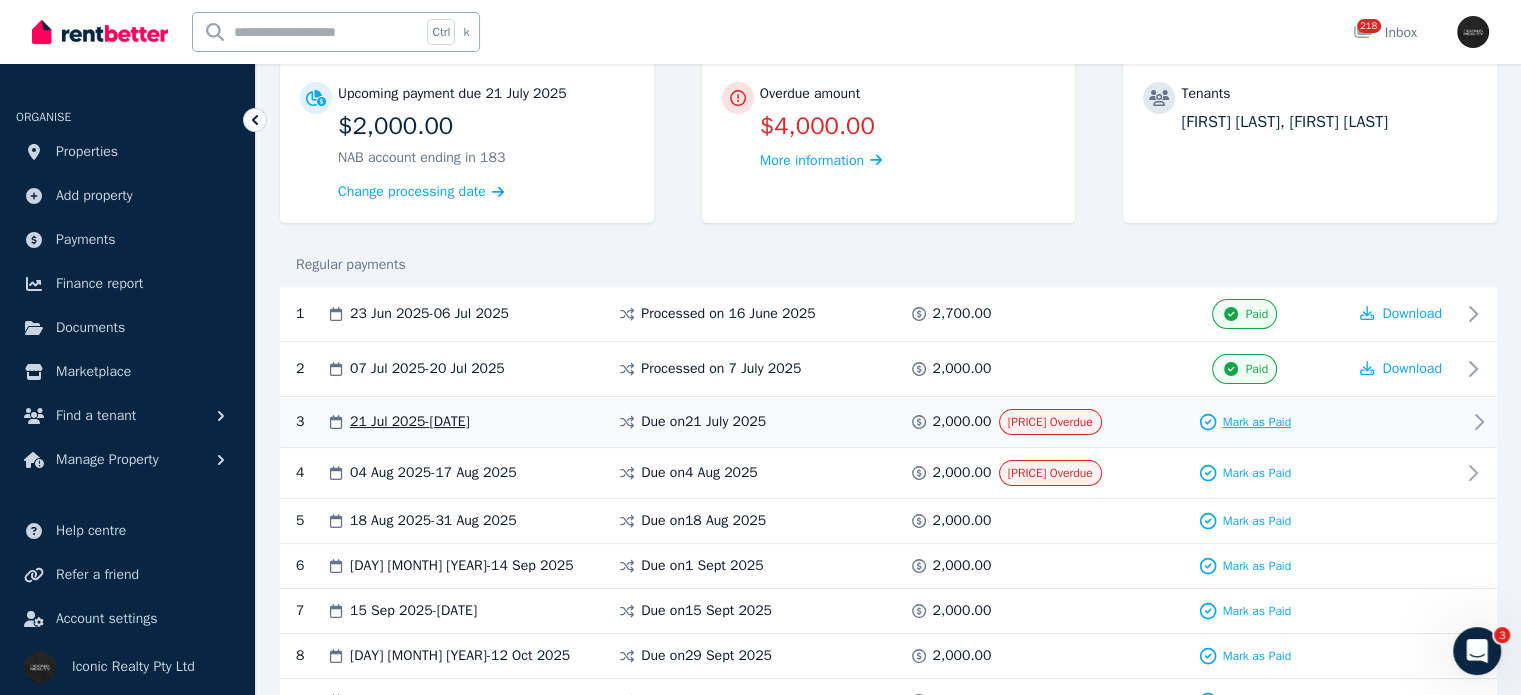 click on "Mark as Paid" at bounding box center [1256, 422] 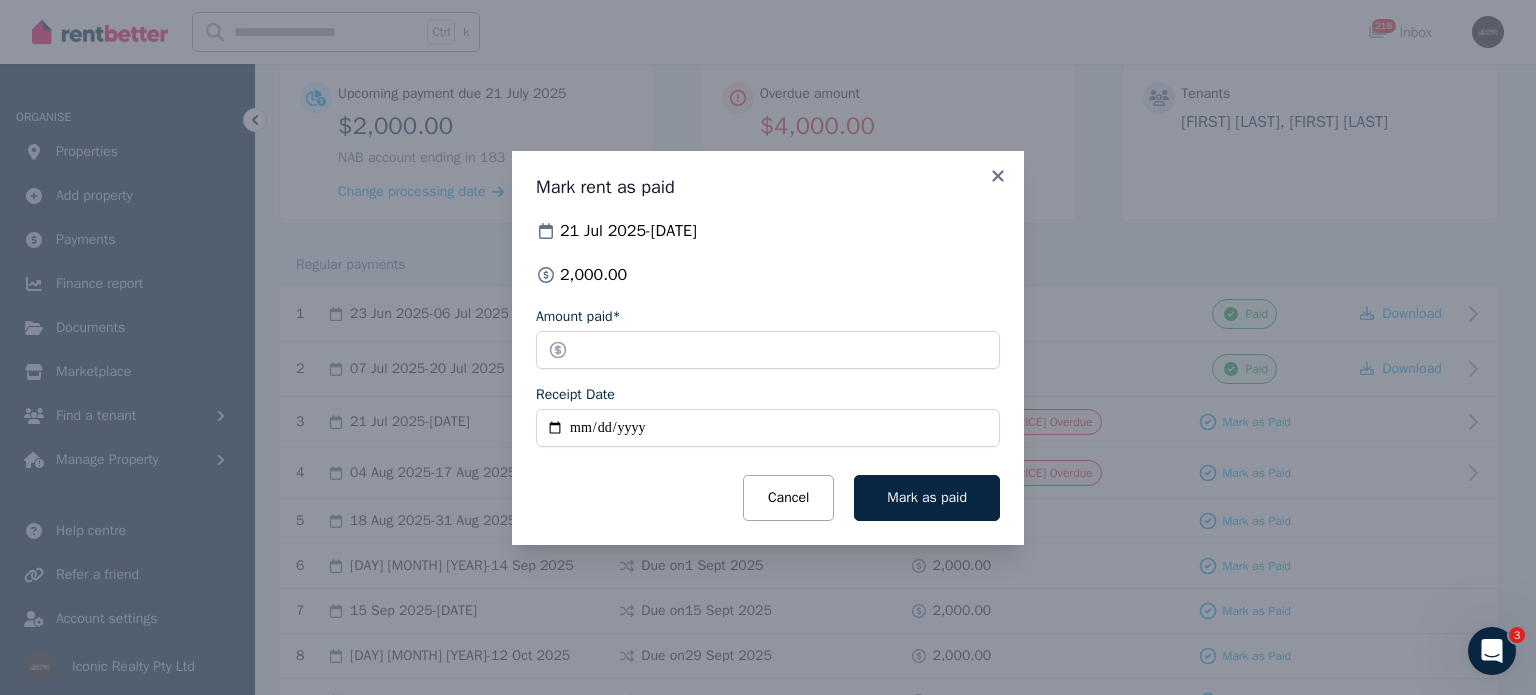 click on "Receipt Date" at bounding box center [768, 428] 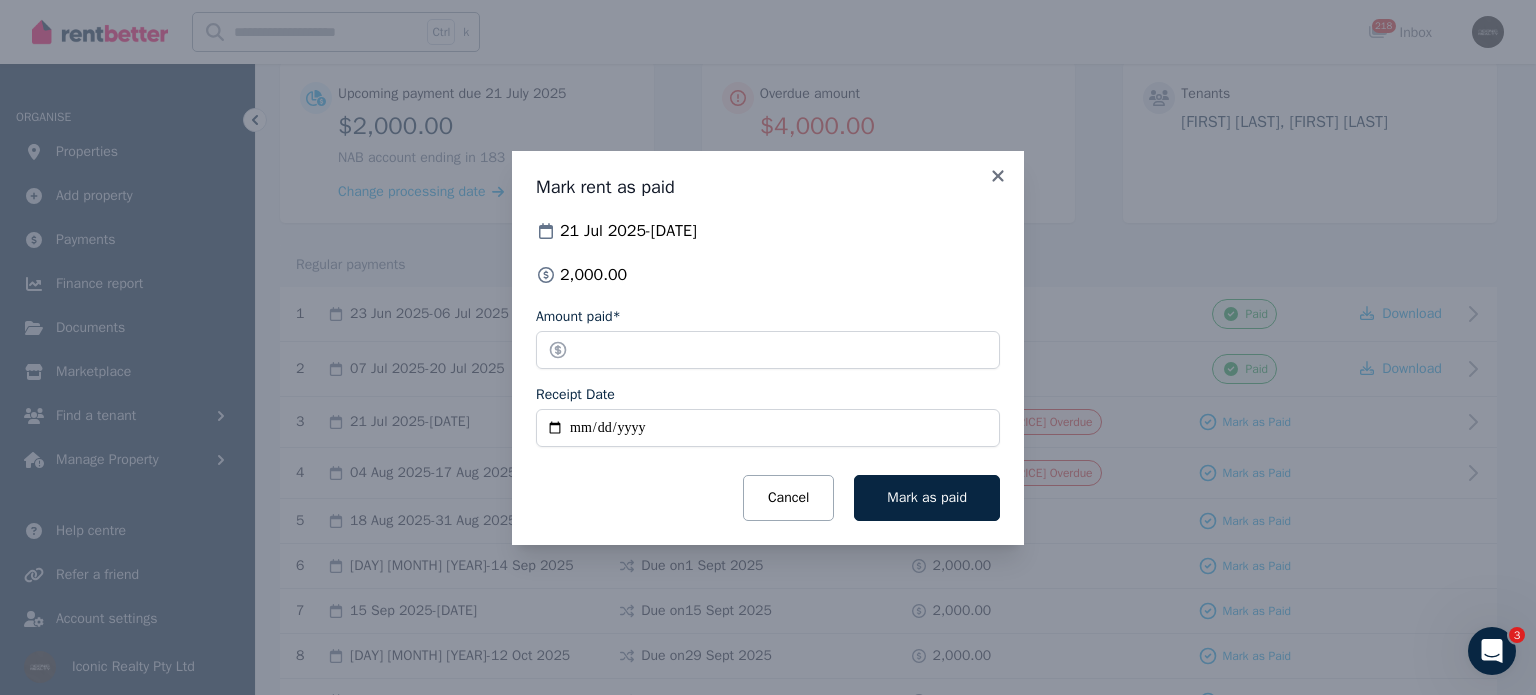 type on "**********" 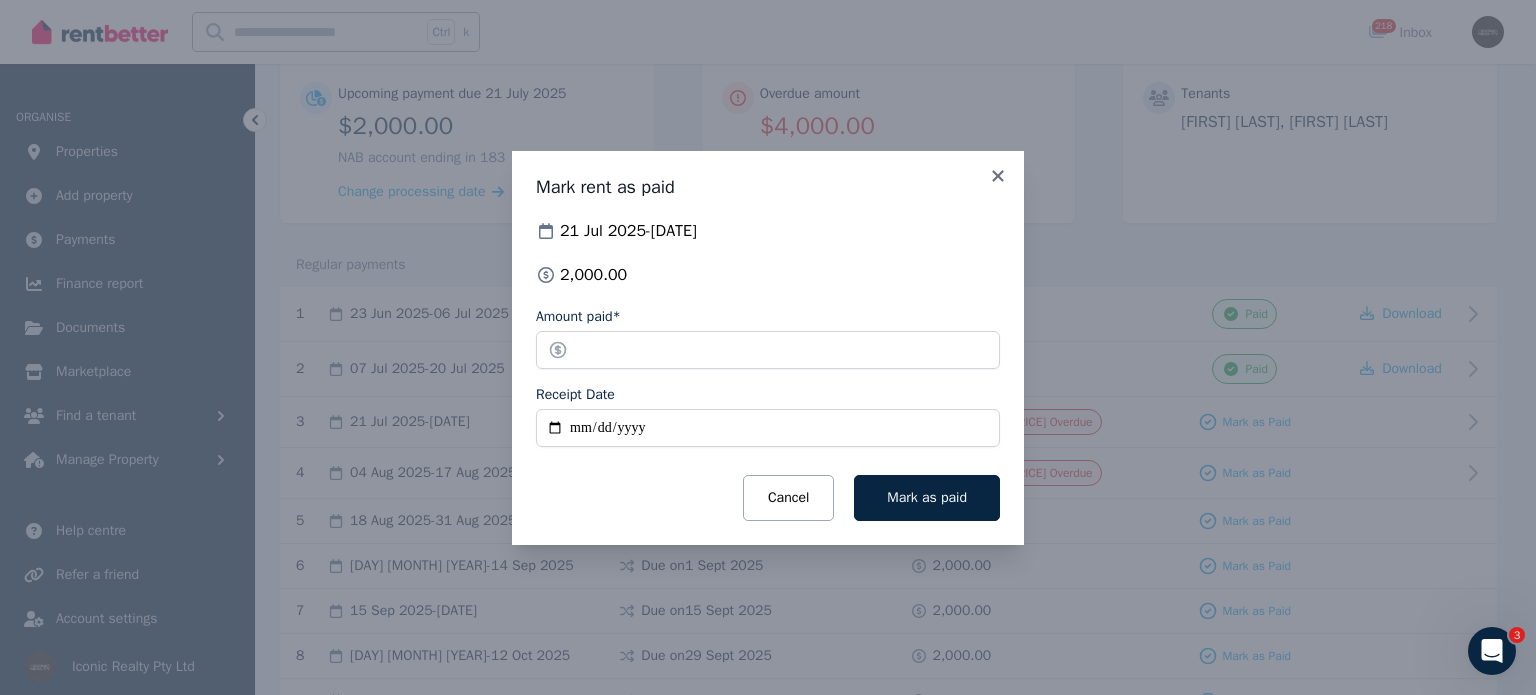click on "Mark as paid" at bounding box center (927, 498) 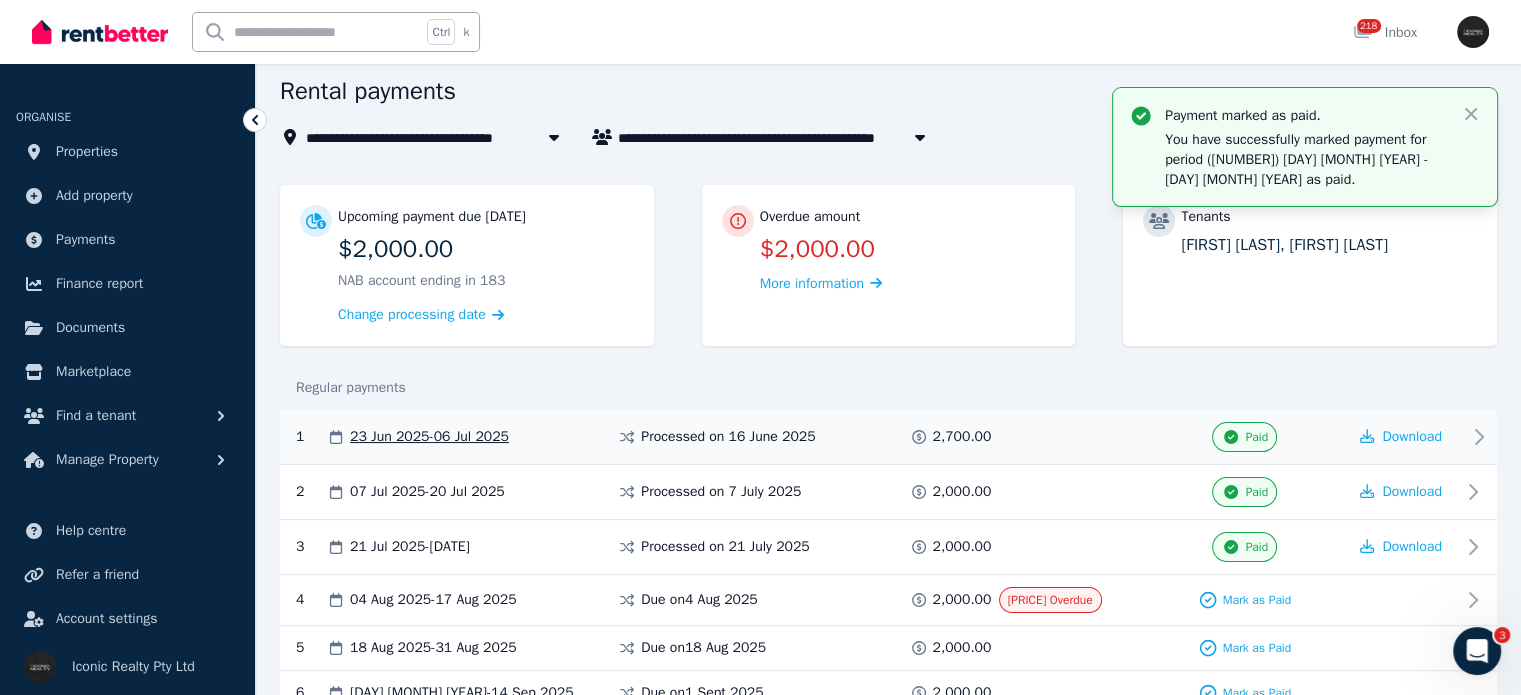 scroll, scrollTop: 0, scrollLeft: 0, axis: both 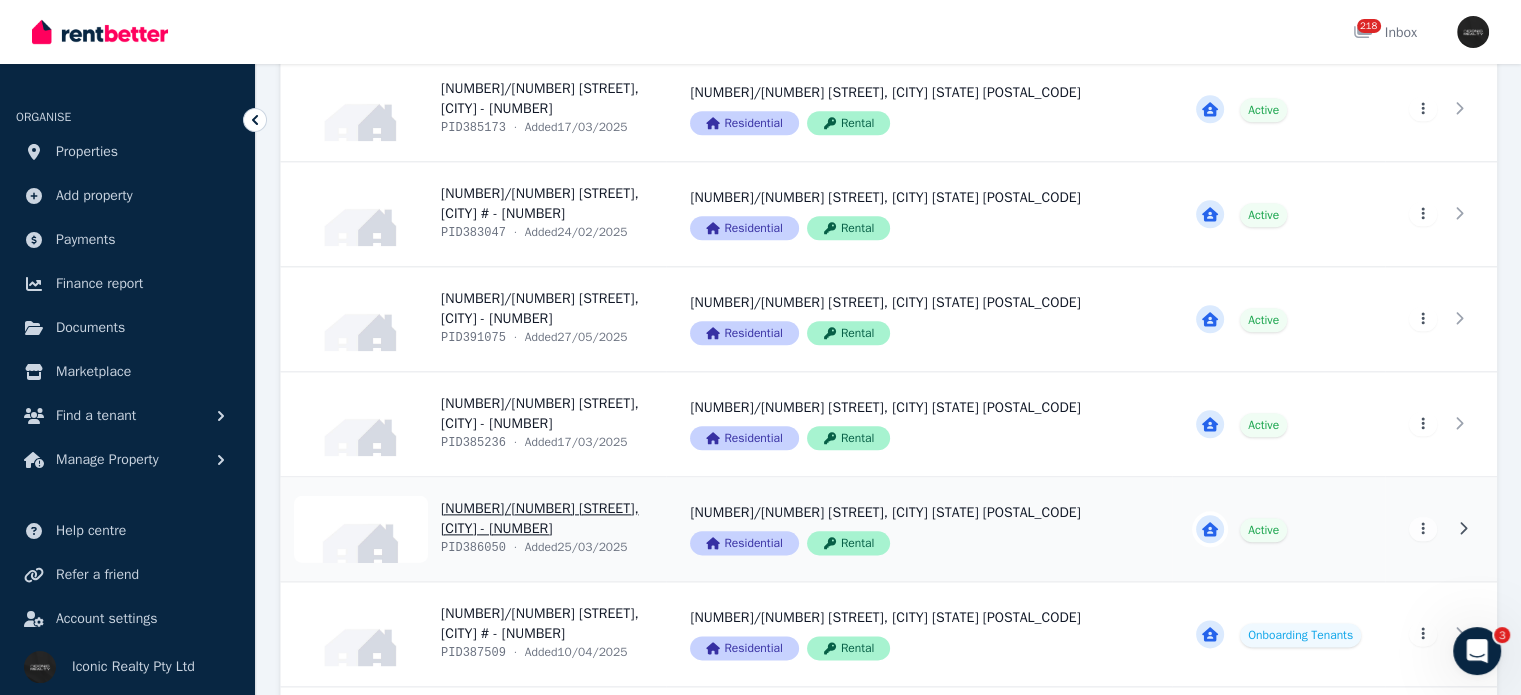 click on "View property details" at bounding box center [473, 529] 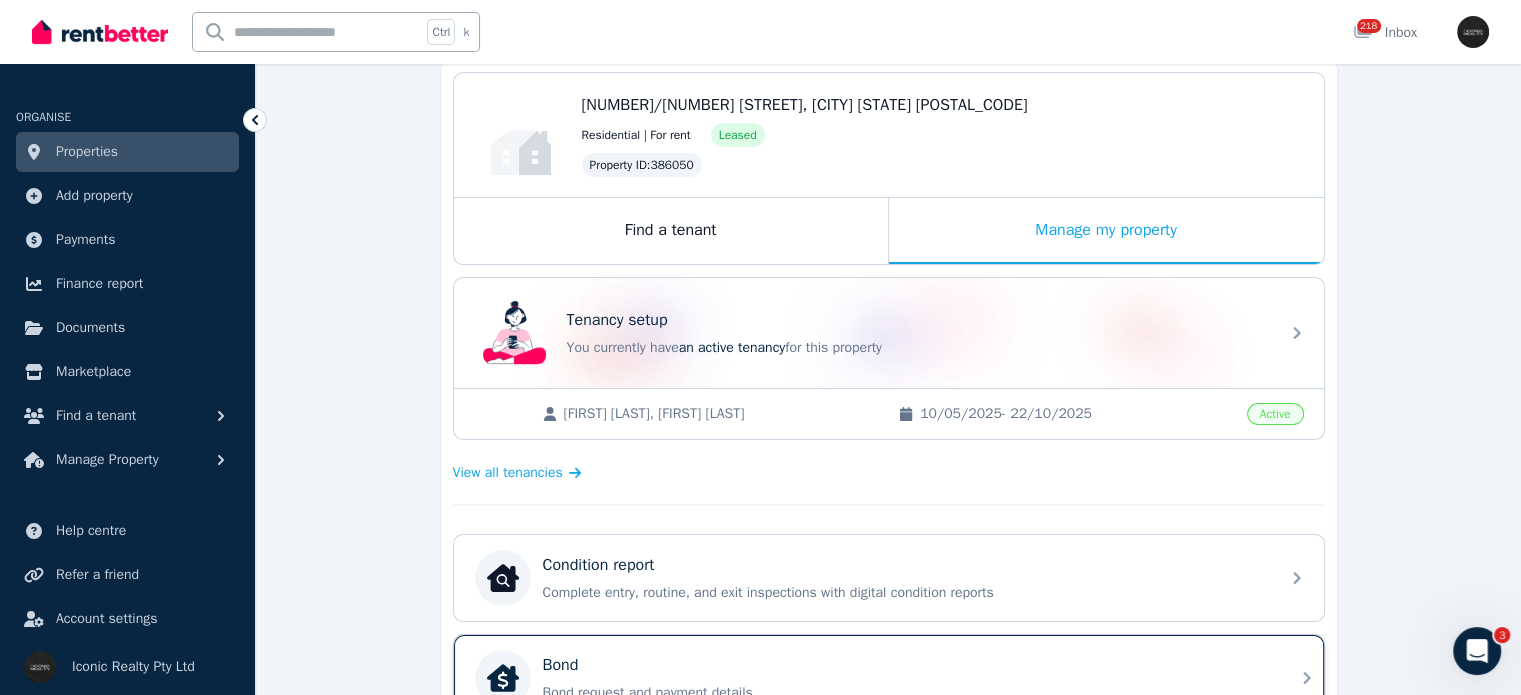 scroll, scrollTop: 400, scrollLeft: 0, axis: vertical 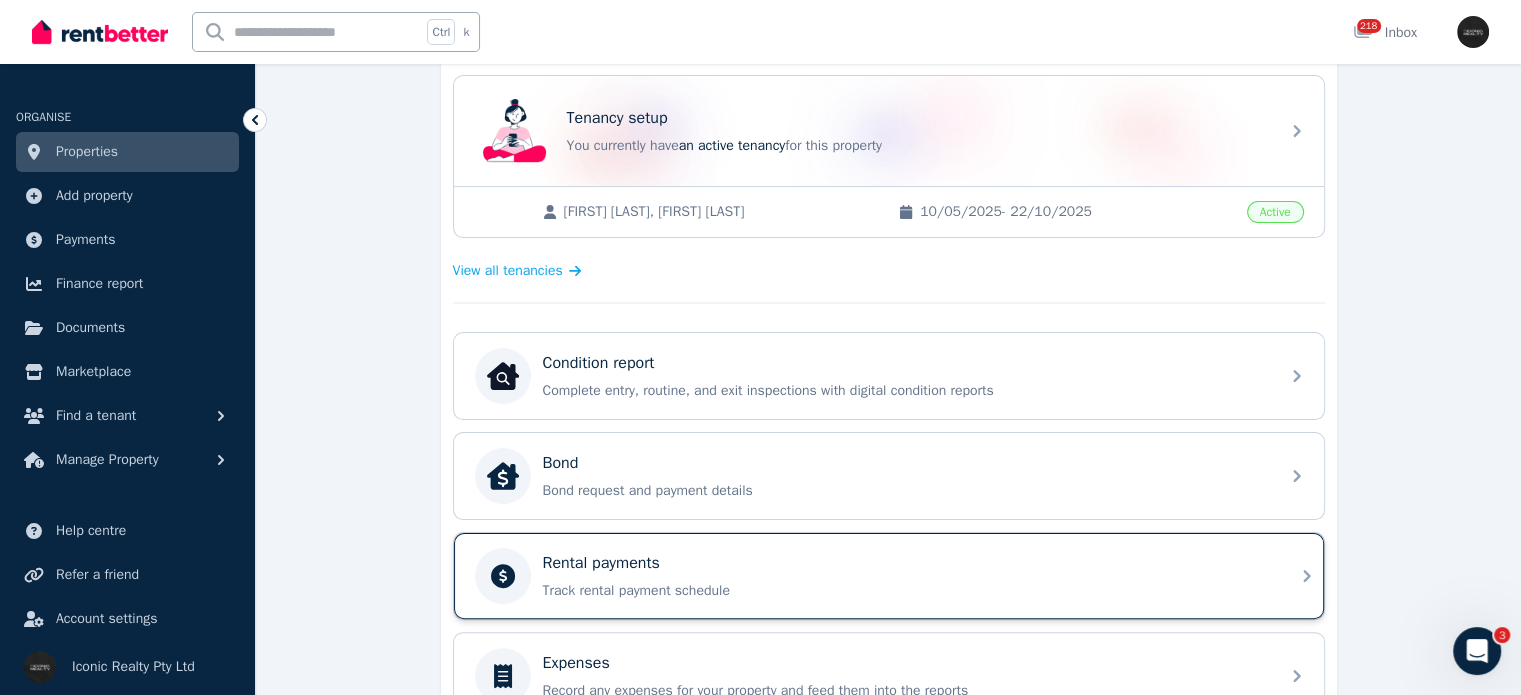 click on "Rental payments" at bounding box center (601, 563) 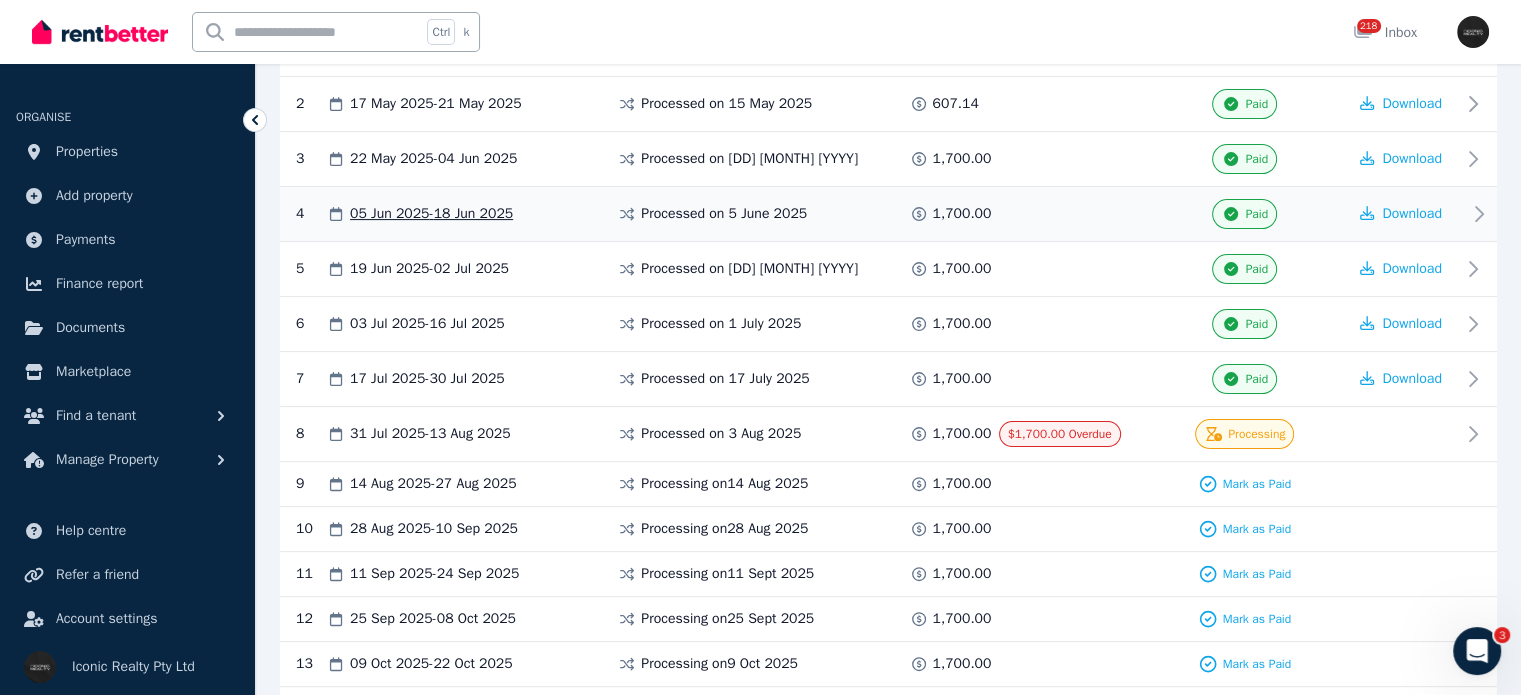 scroll, scrollTop: 500, scrollLeft: 0, axis: vertical 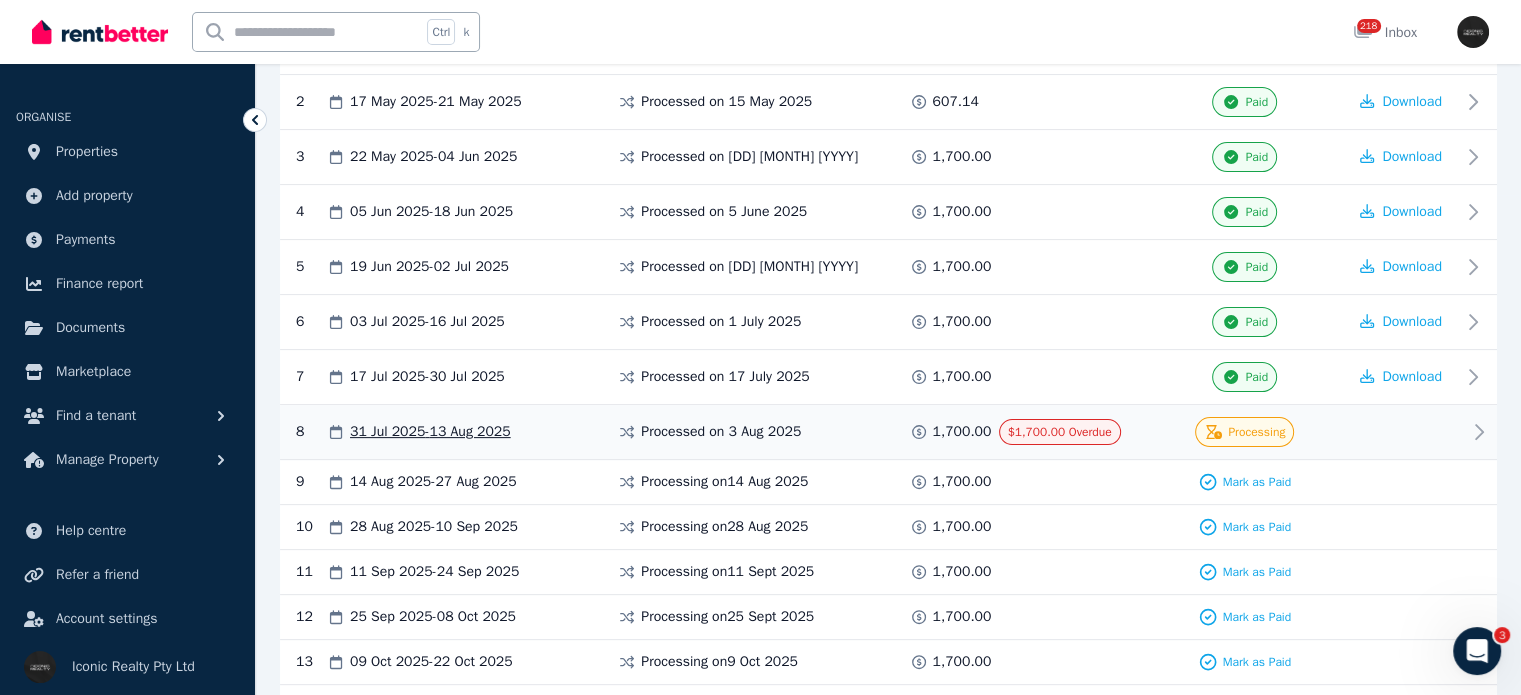 click on "Processing" at bounding box center [1244, 432] 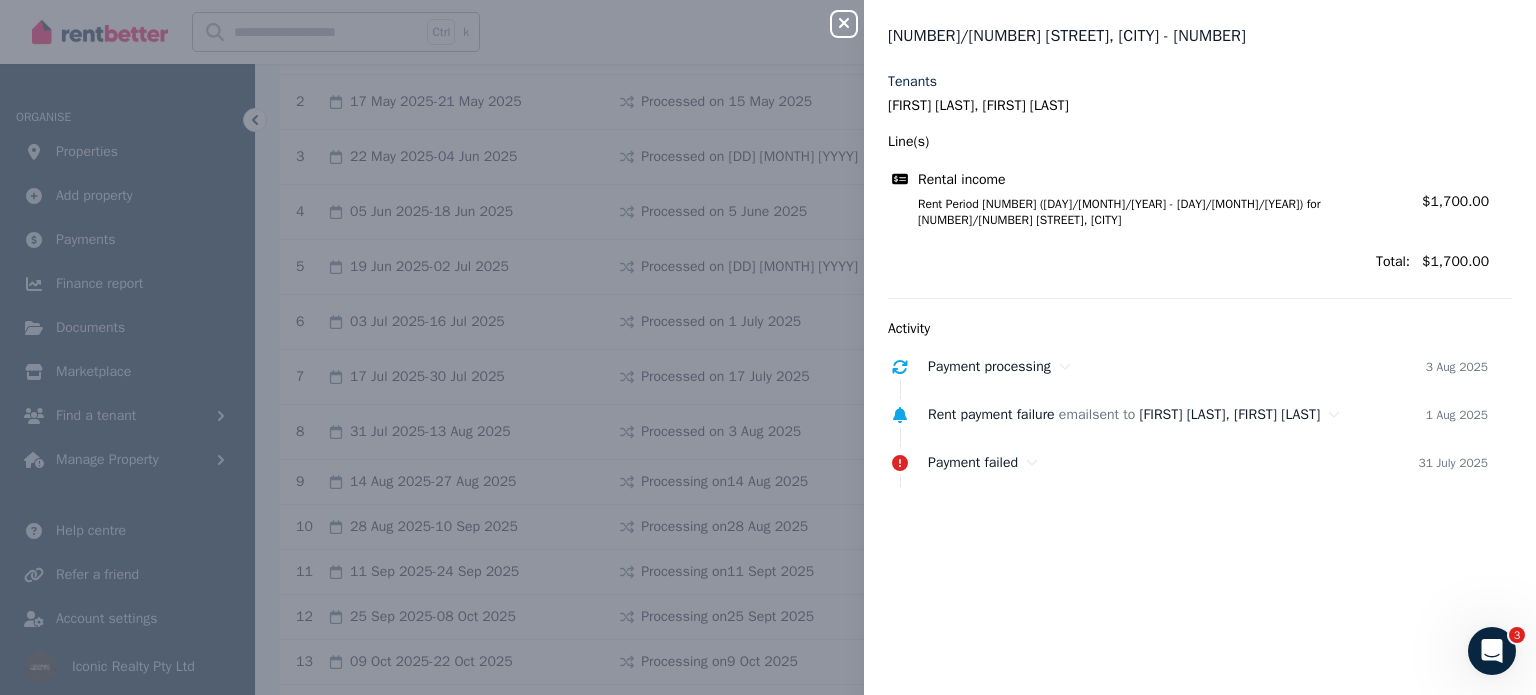 click on "Close panel [NUMBER]/[NUMBER] [STREET], [CITY] - [NUMBER] Tenants [FIRST] [LAST], [FIRST] [LAST] Line(s) Rental income Rent Period [NUMBER] ([DAY]/[MONTH]/[YEAR] - [DAY]/[MONTH]/[YEAR]) for [NUMBER]/[NUMBER] [STREET], [CITY] Amount: $[NUMBER].00 Total: $[NUMBER].00 Activity Payment processing [DAY] Aug [YEAR] Rent payment failure email sent to [FIRST] [LAST], [FIRST] [LAST] [DAY] July [YEAR] Payment failed [DAY] July [YEAR]" at bounding box center [768, 347] 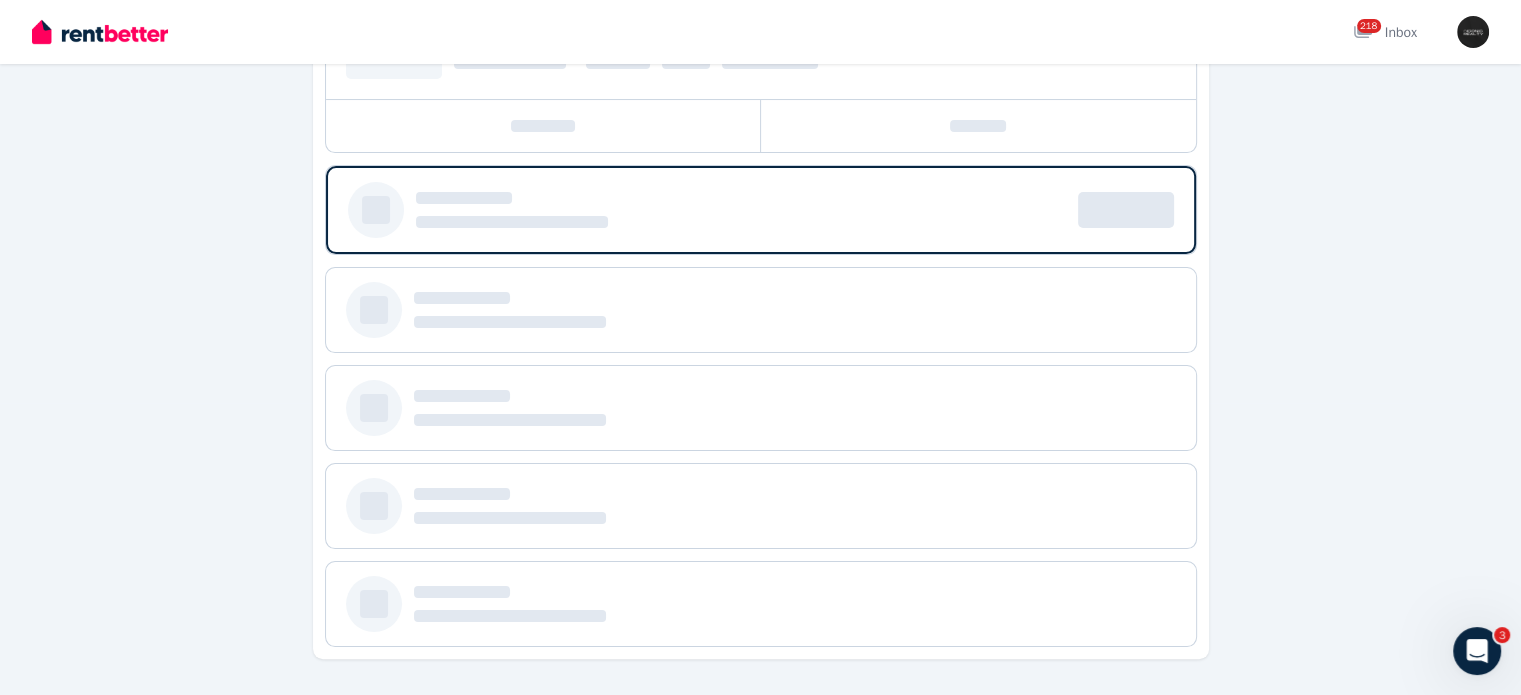 scroll, scrollTop: 0, scrollLeft: 0, axis: both 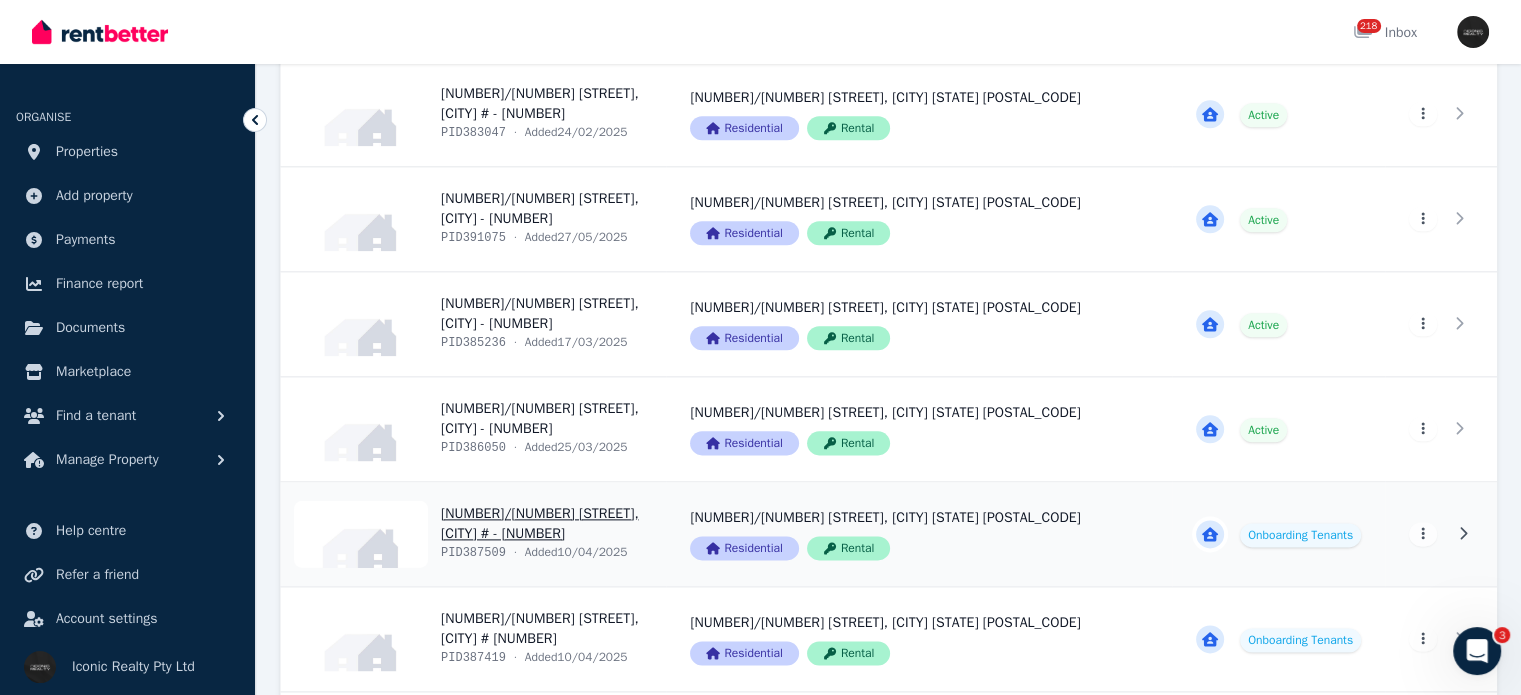 click on "View property details" at bounding box center (473, 534) 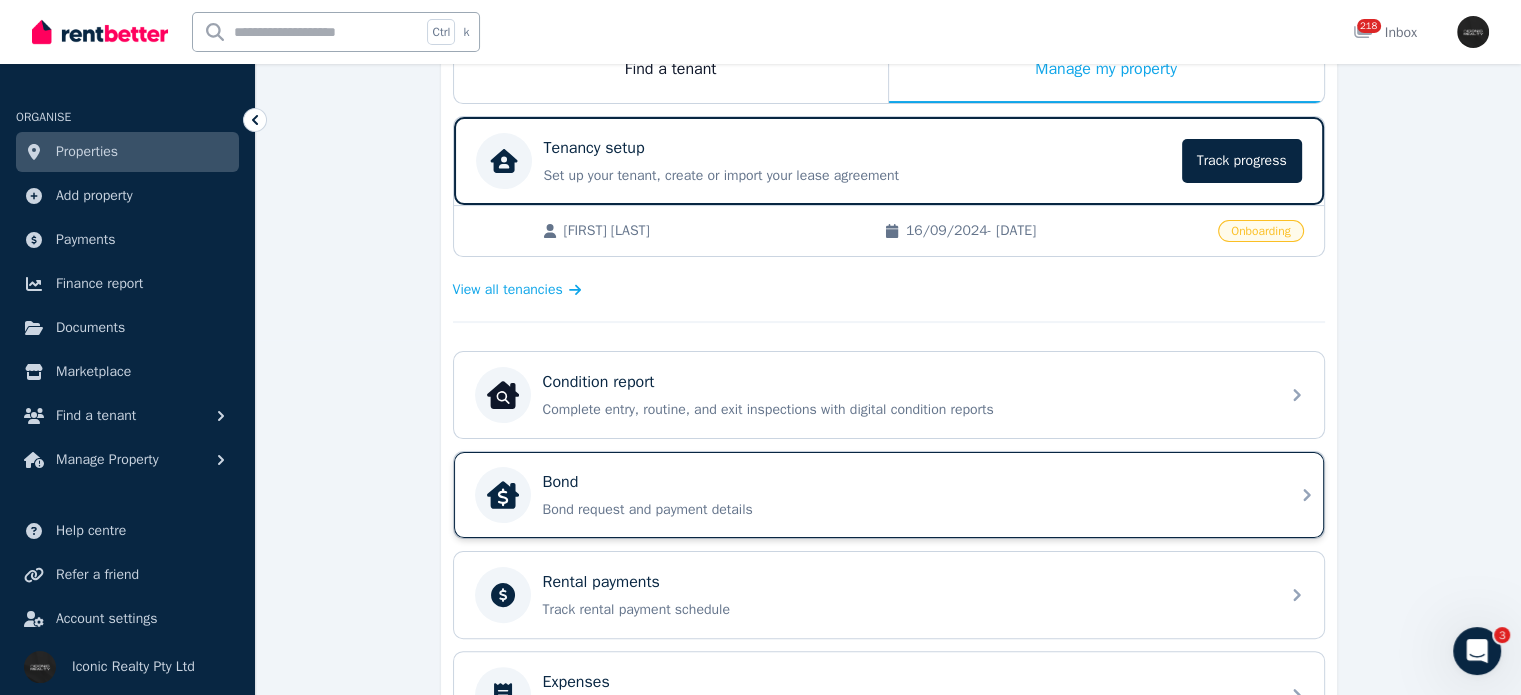 scroll, scrollTop: 400, scrollLeft: 0, axis: vertical 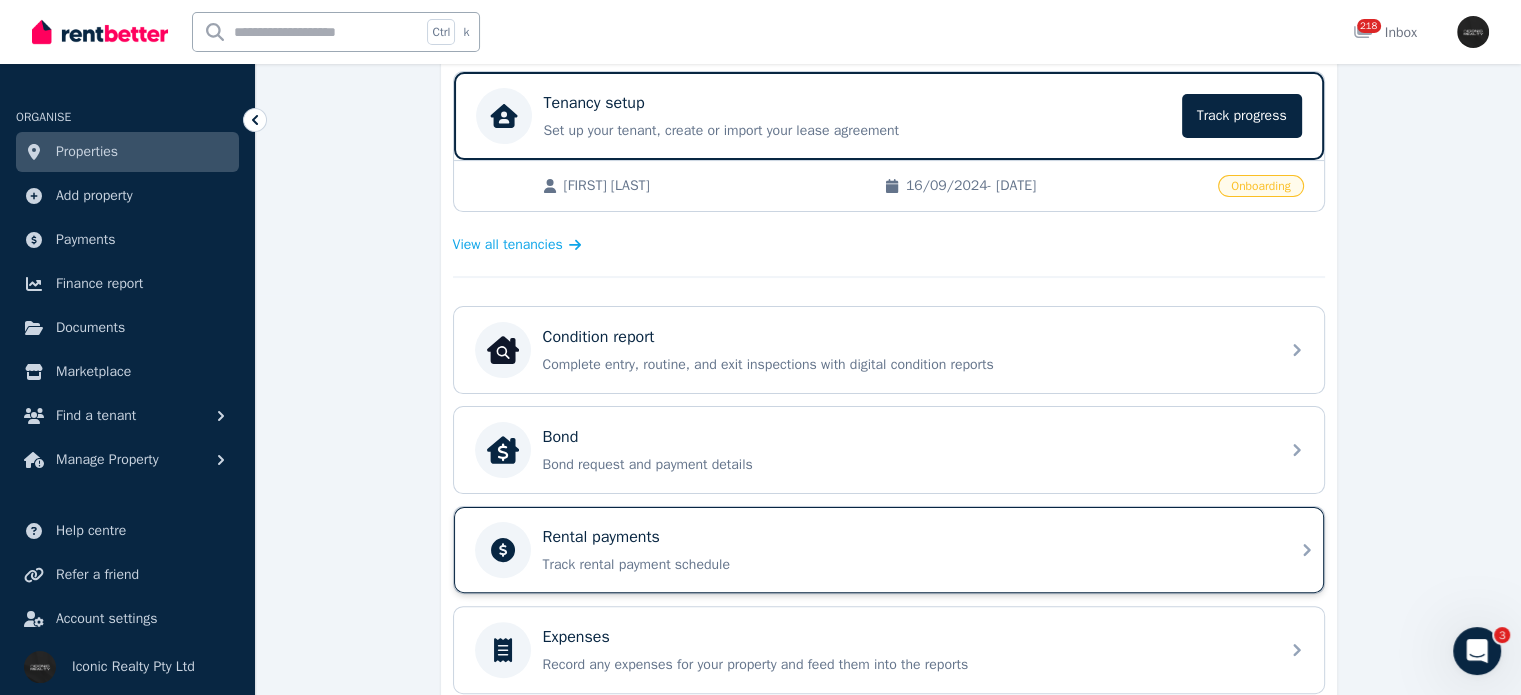 click on "Track rental payment schedule" at bounding box center (905, 565) 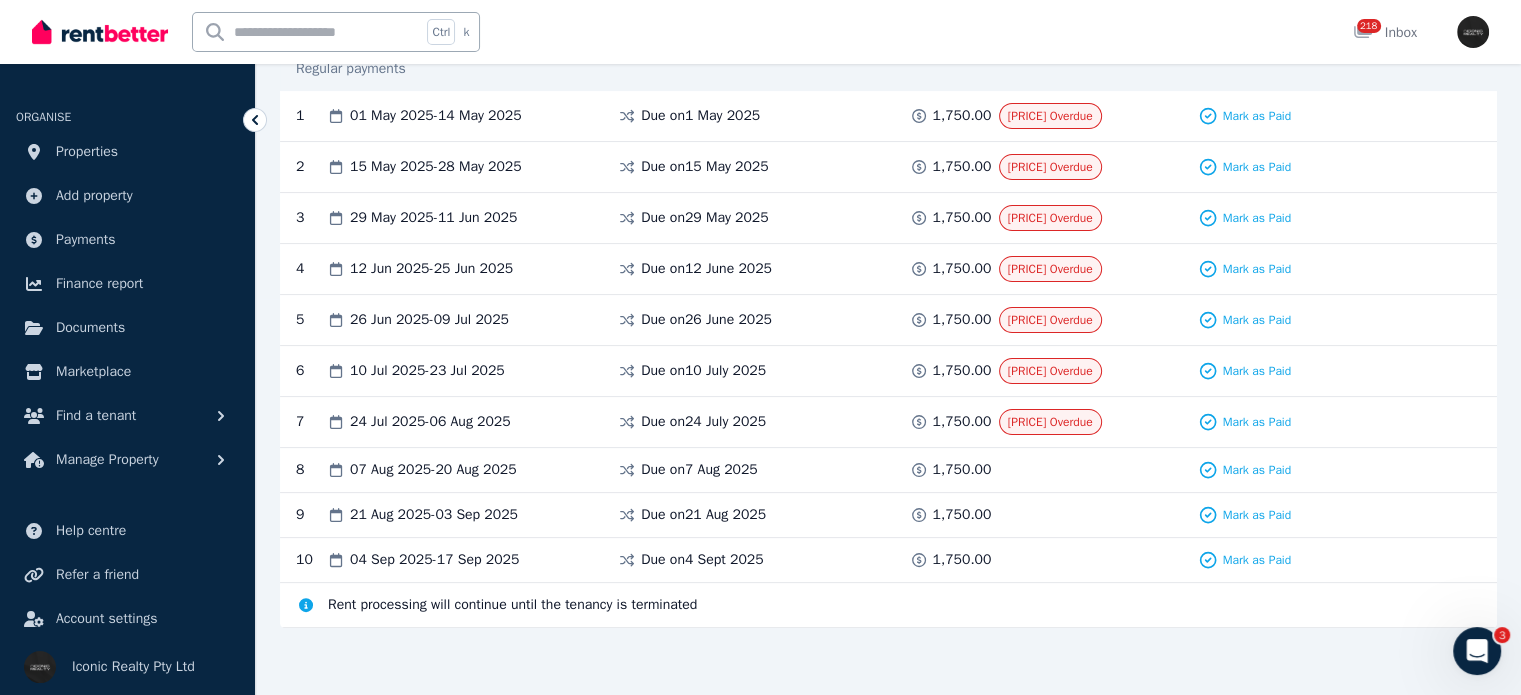 scroll, scrollTop: 296, scrollLeft: 0, axis: vertical 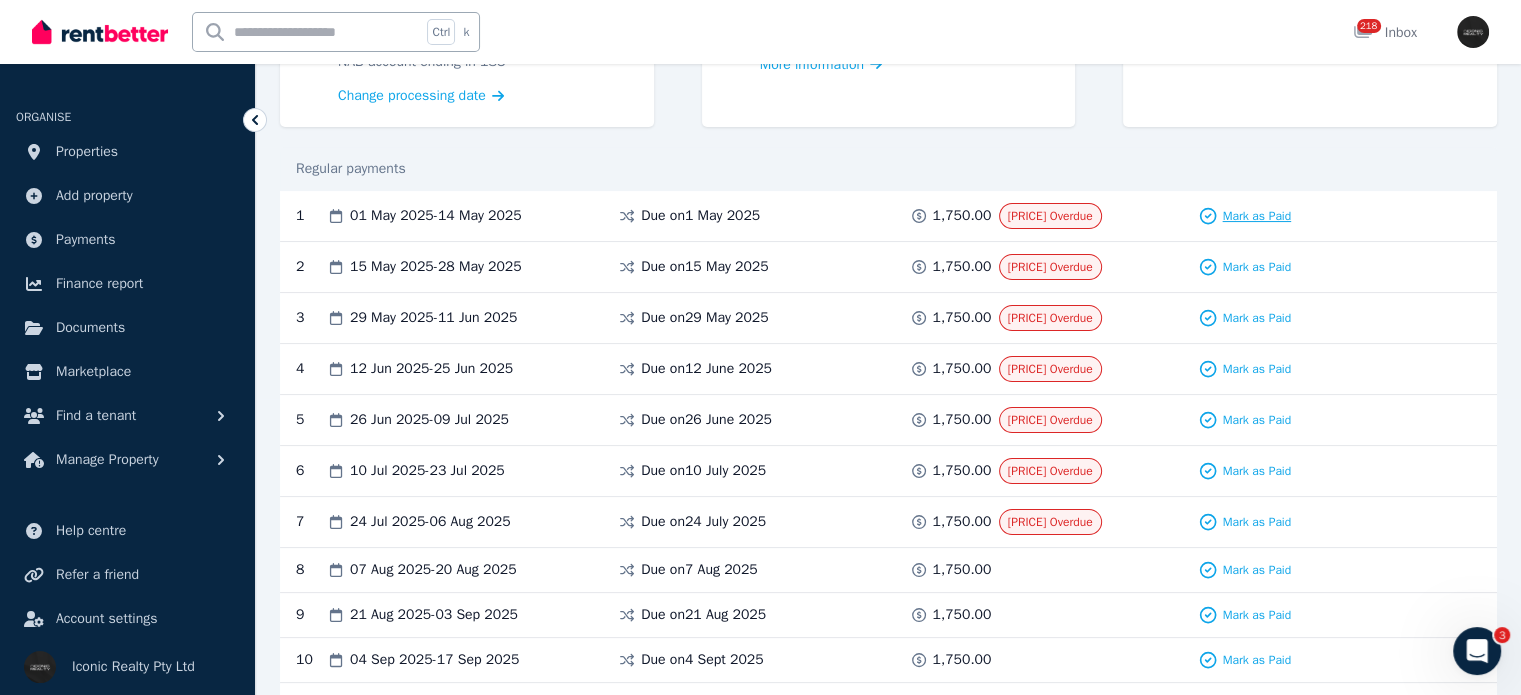 click on "Mark as Paid" at bounding box center [1256, 216] 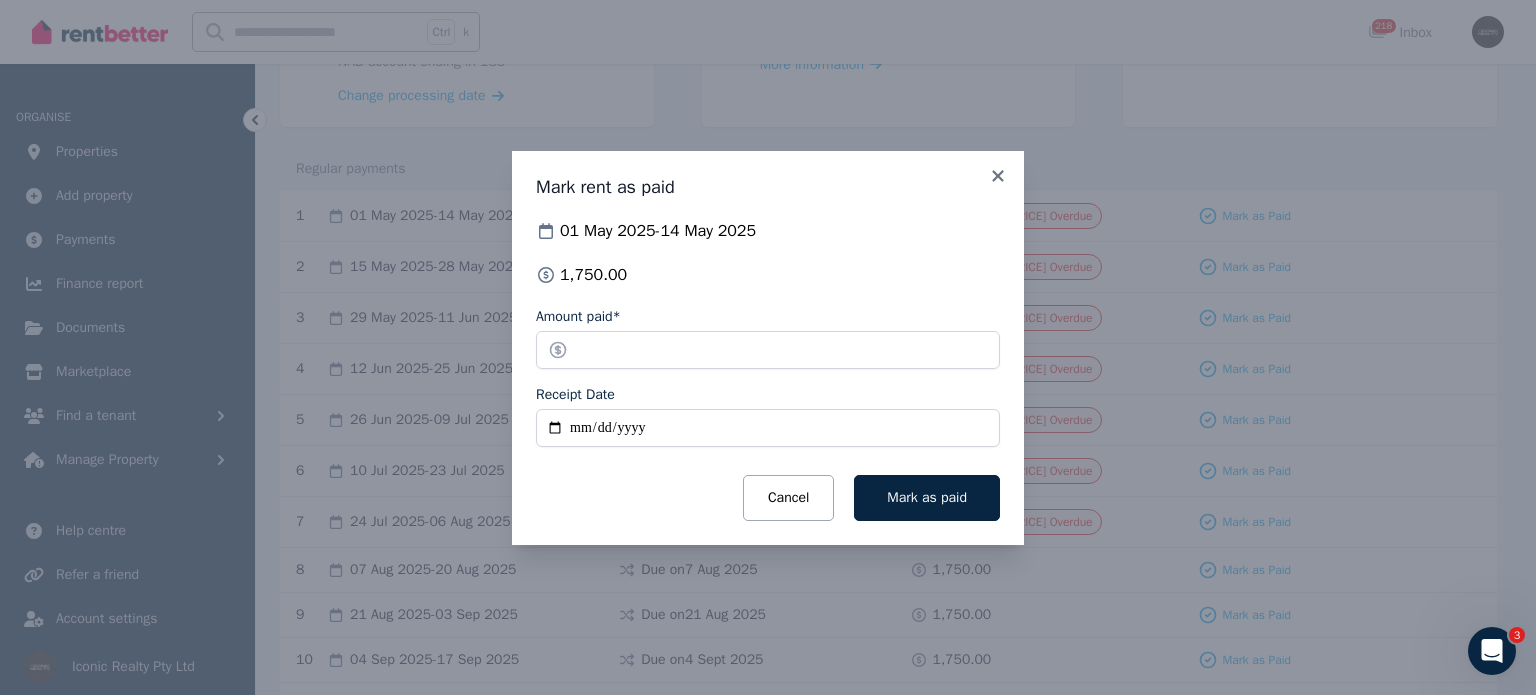 click on "Receipt Date" at bounding box center (768, 428) 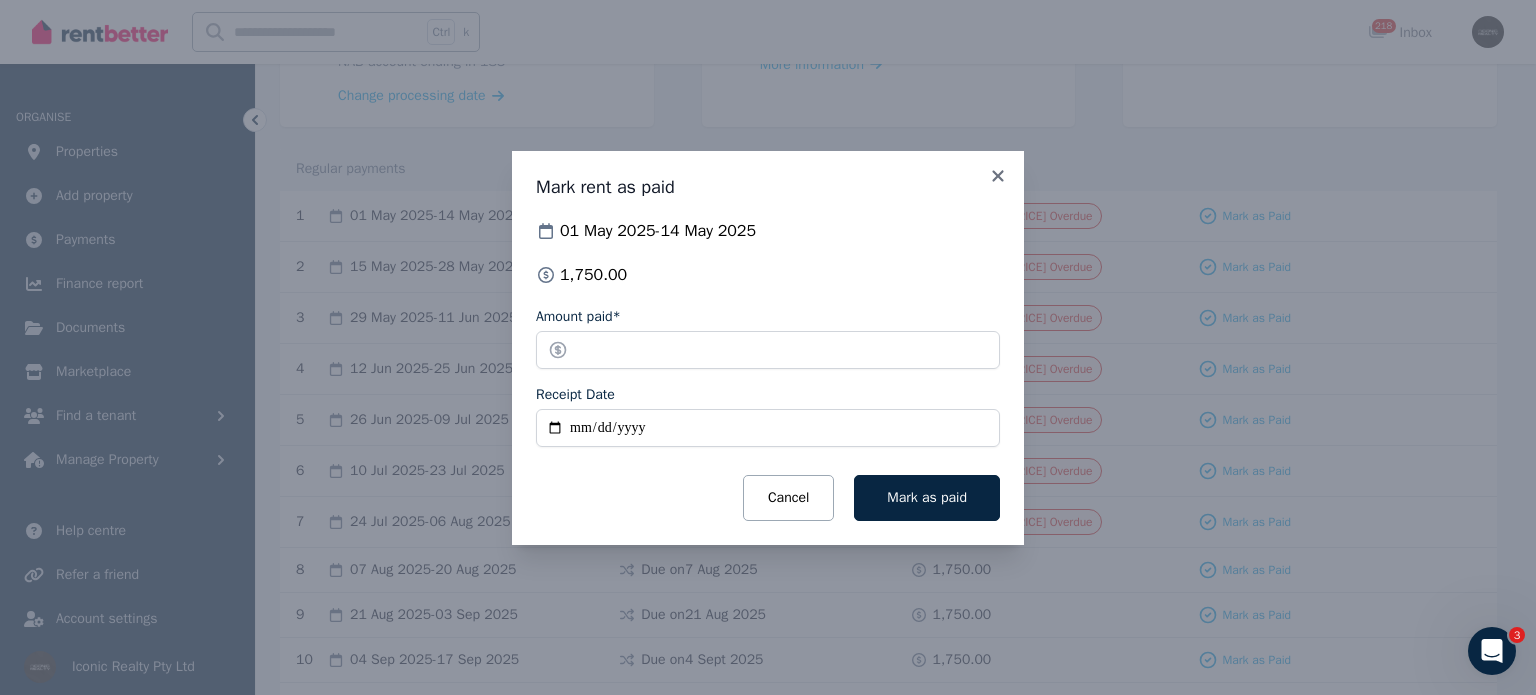 type on "**********" 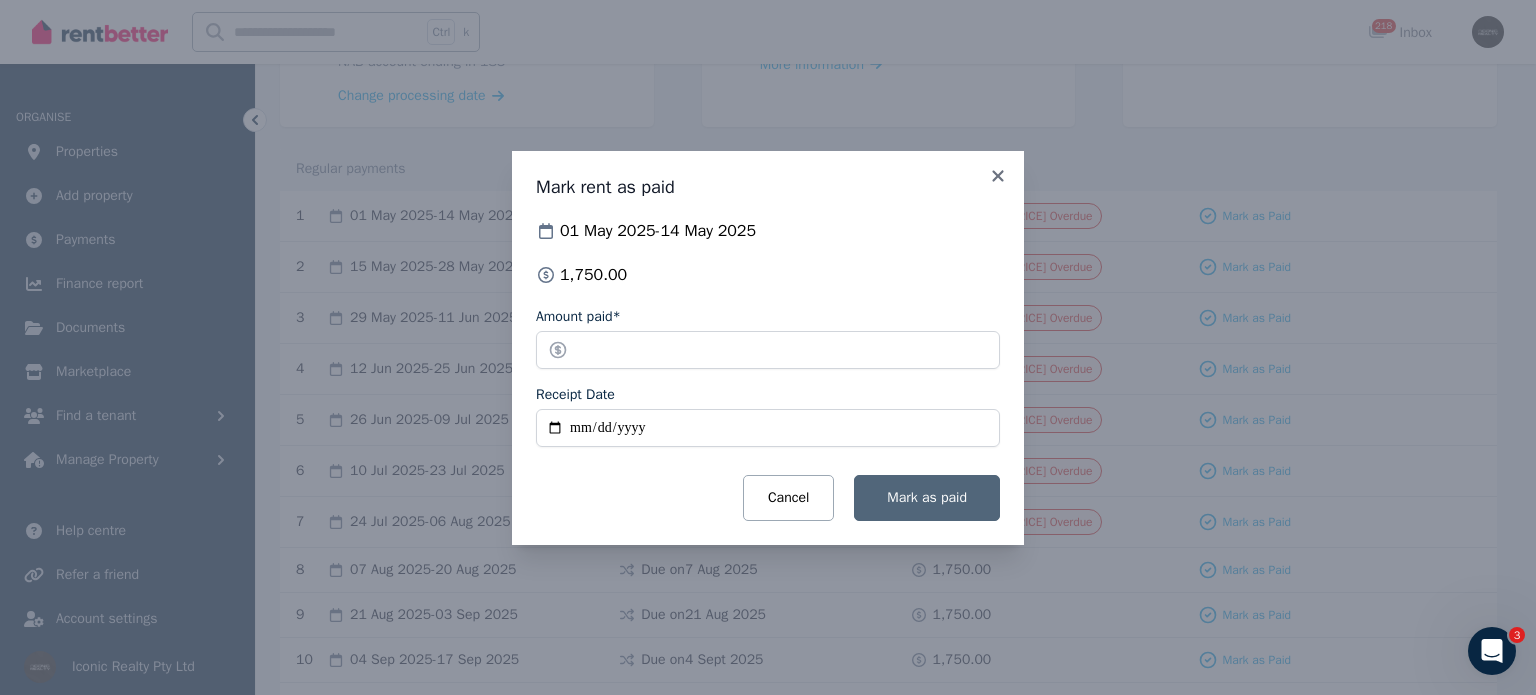 click on "Mark as paid" at bounding box center (927, 497) 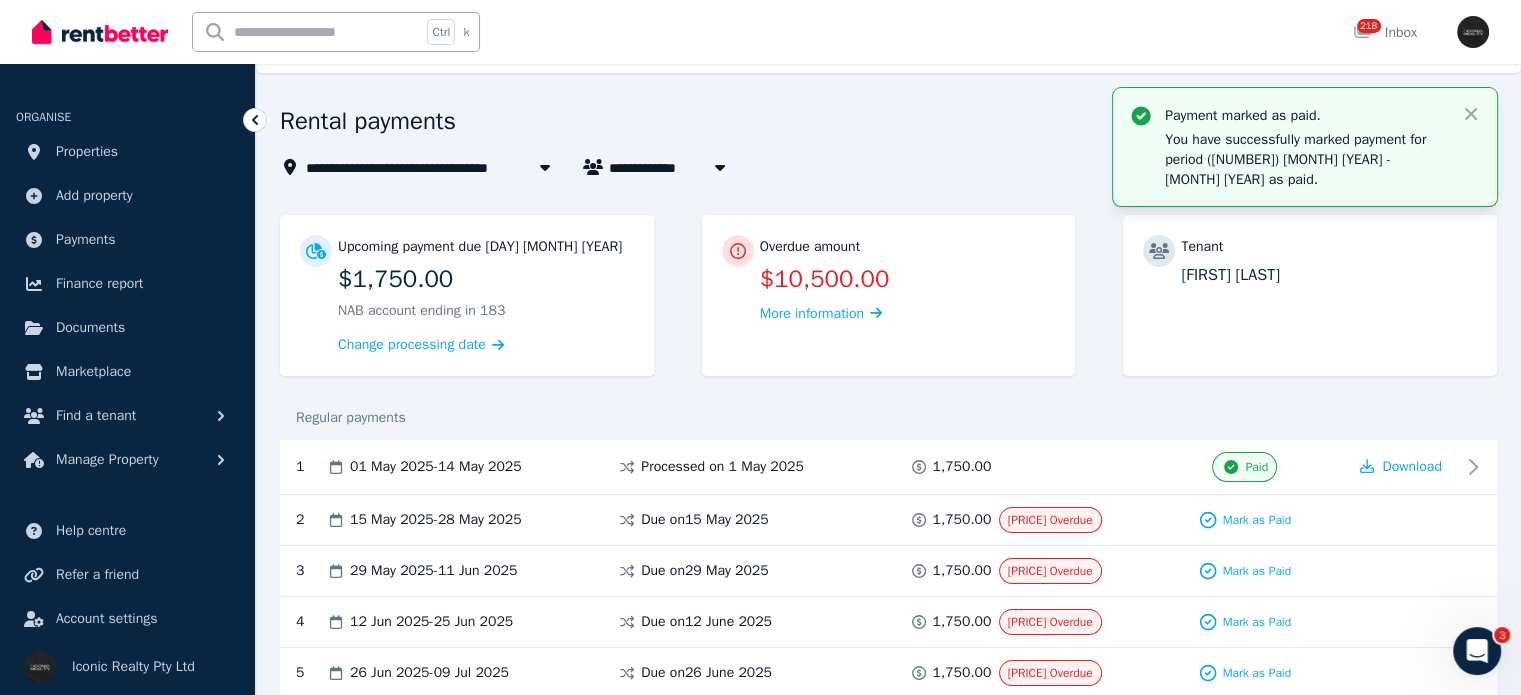 scroll, scrollTop: 0, scrollLeft: 0, axis: both 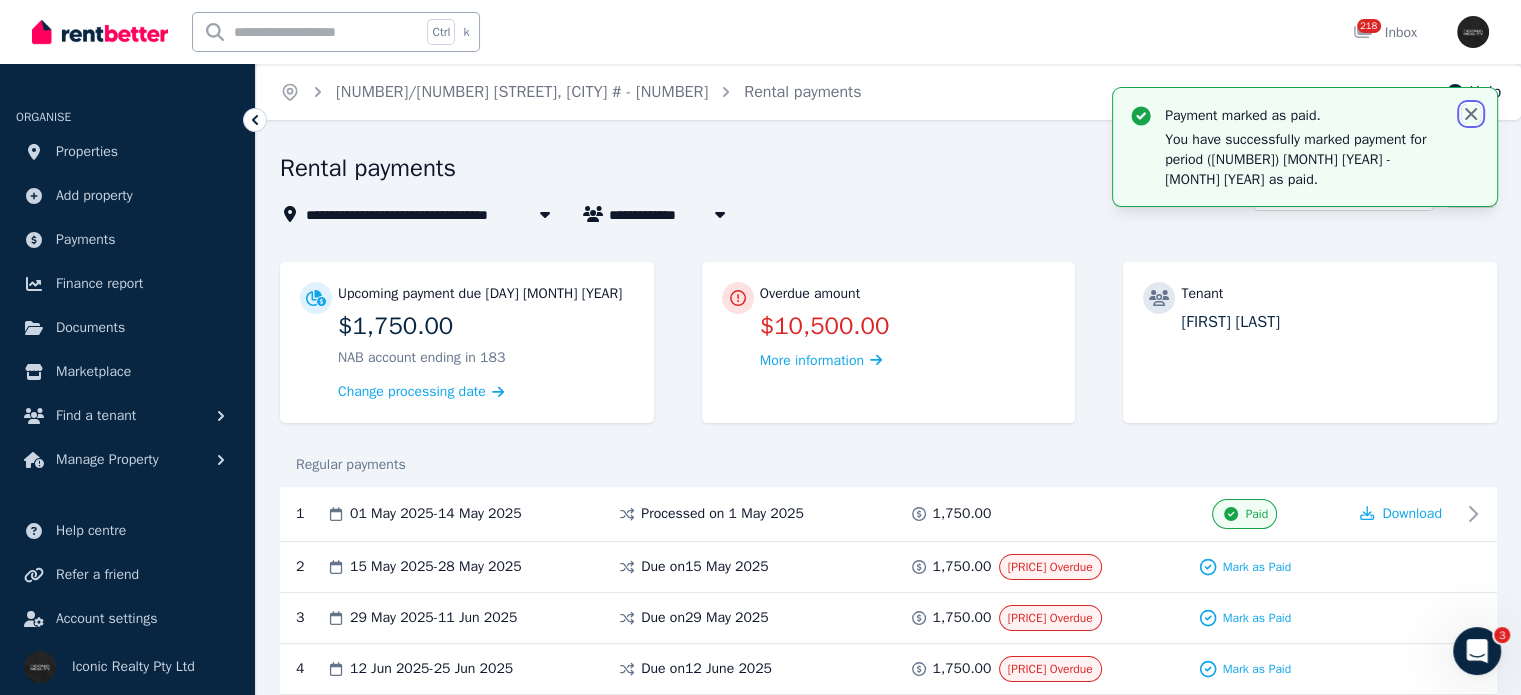 click 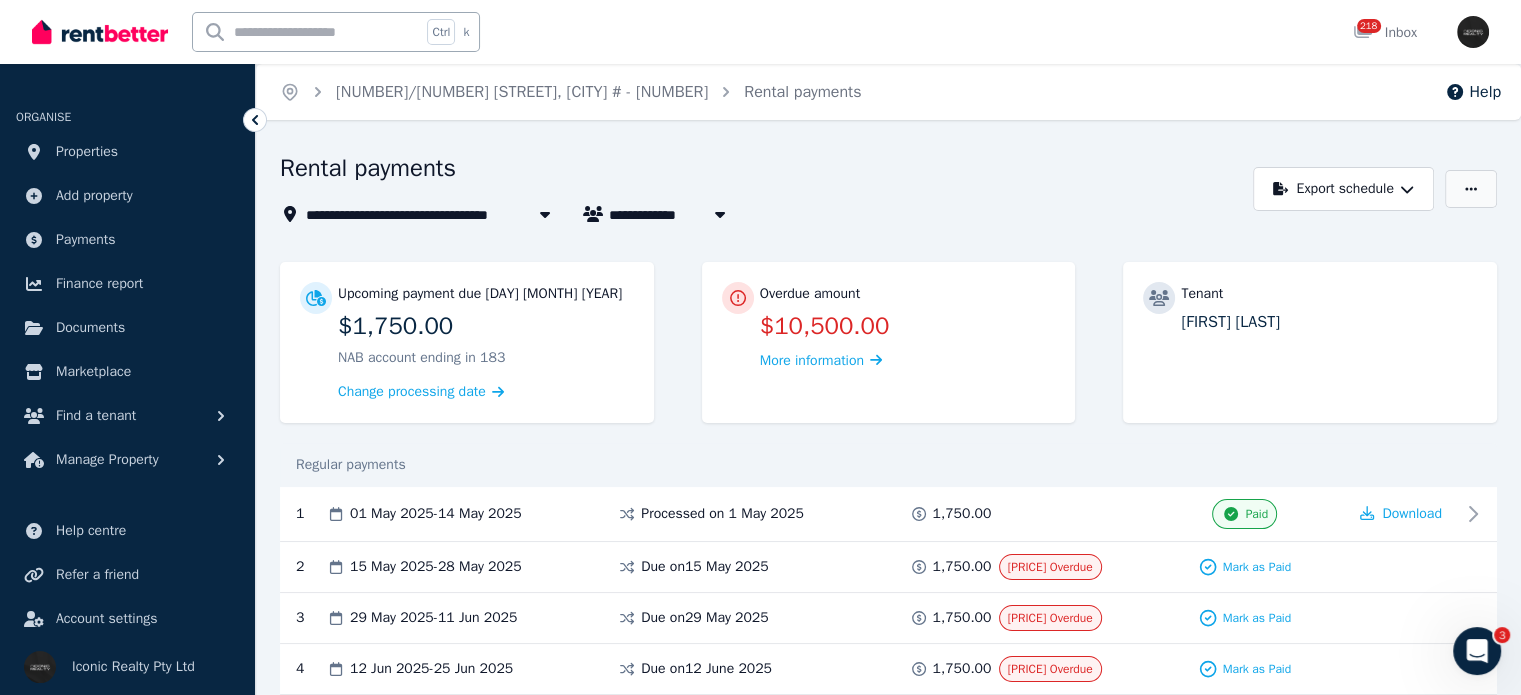 click at bounding box center [1471, 189] 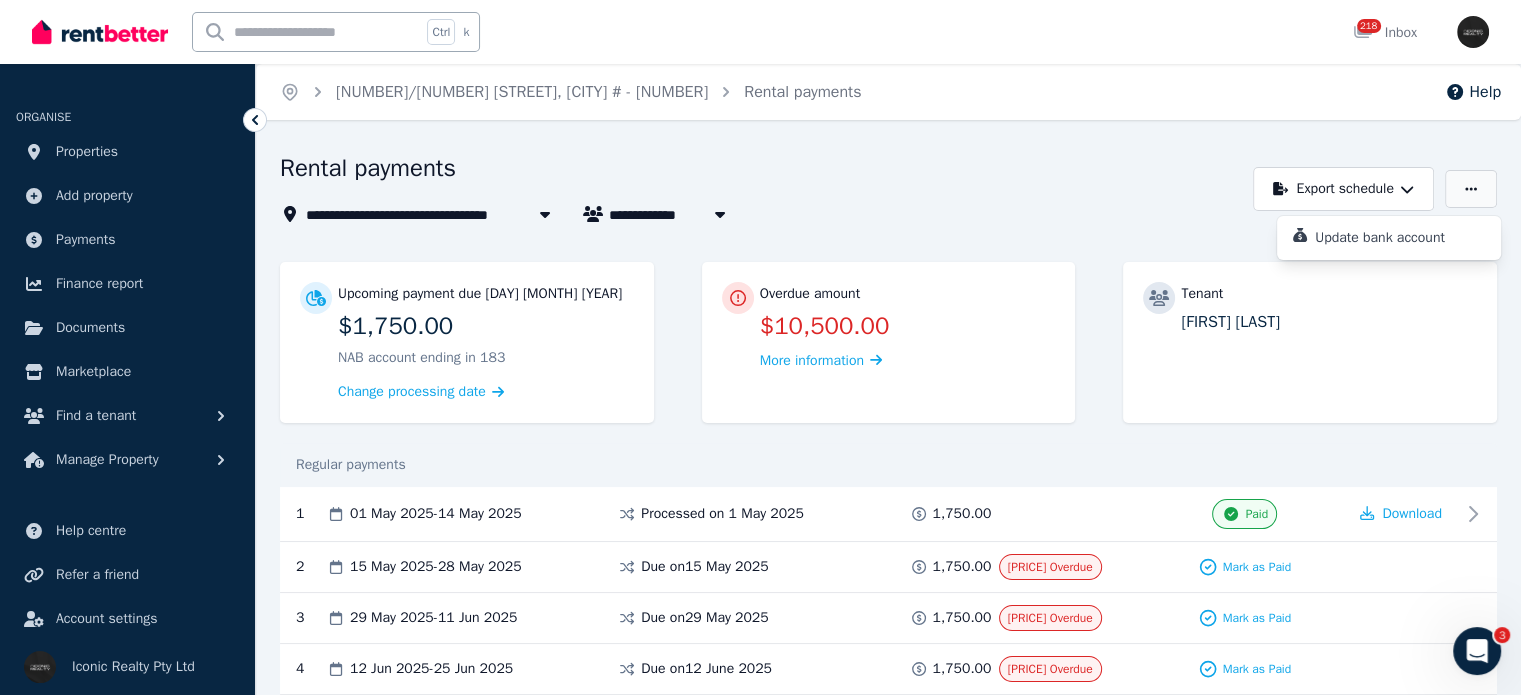 click at bounding box center [1471, 189] 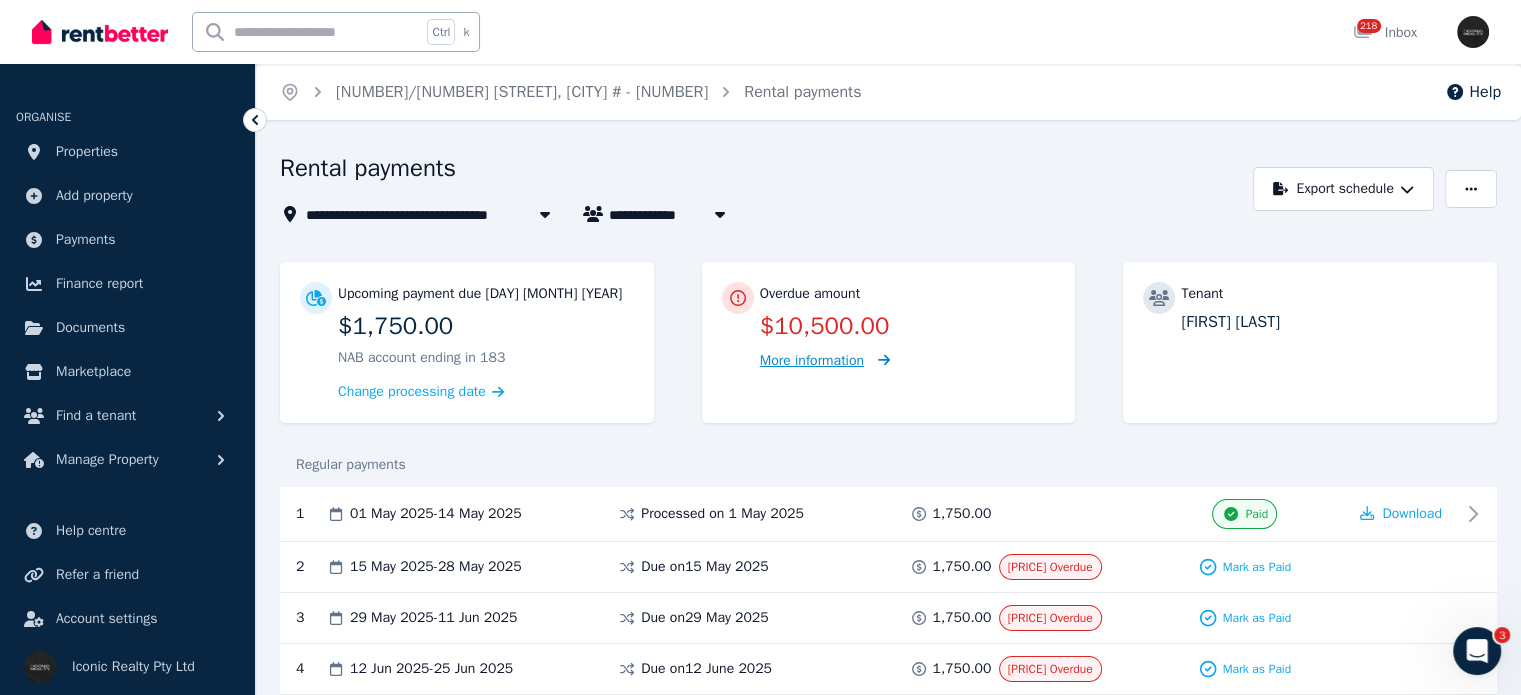 click on "More information" at bounding box center [812, 360] 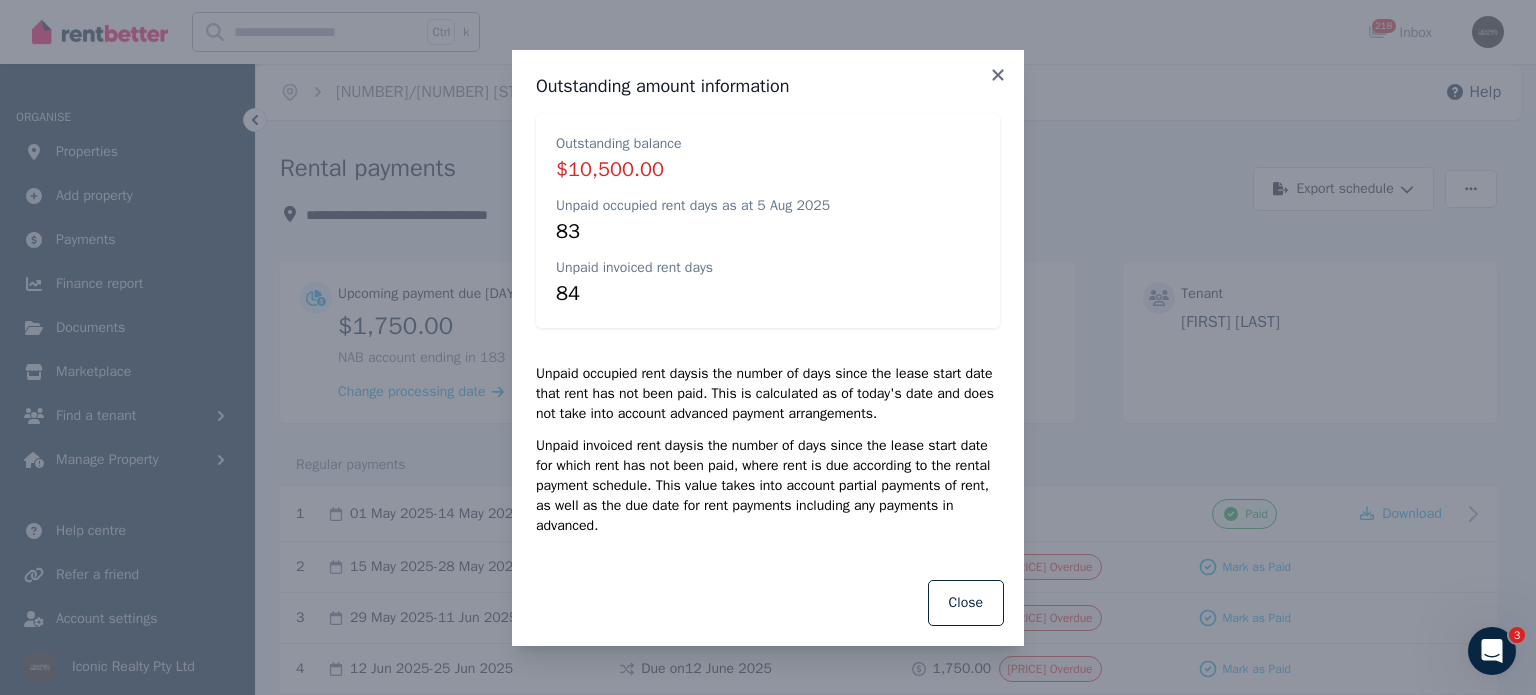 click on "Outstanding amount information" at bounding box center [768, 86] 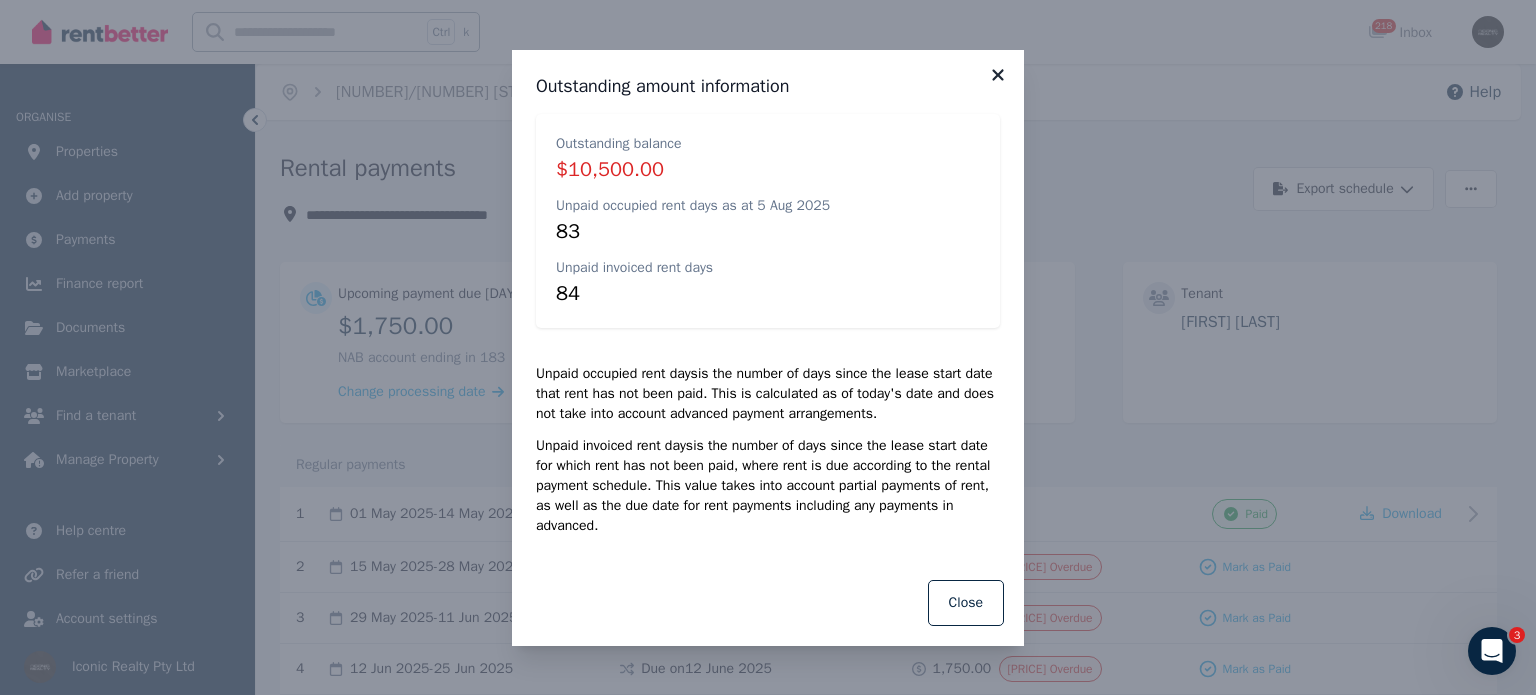 click 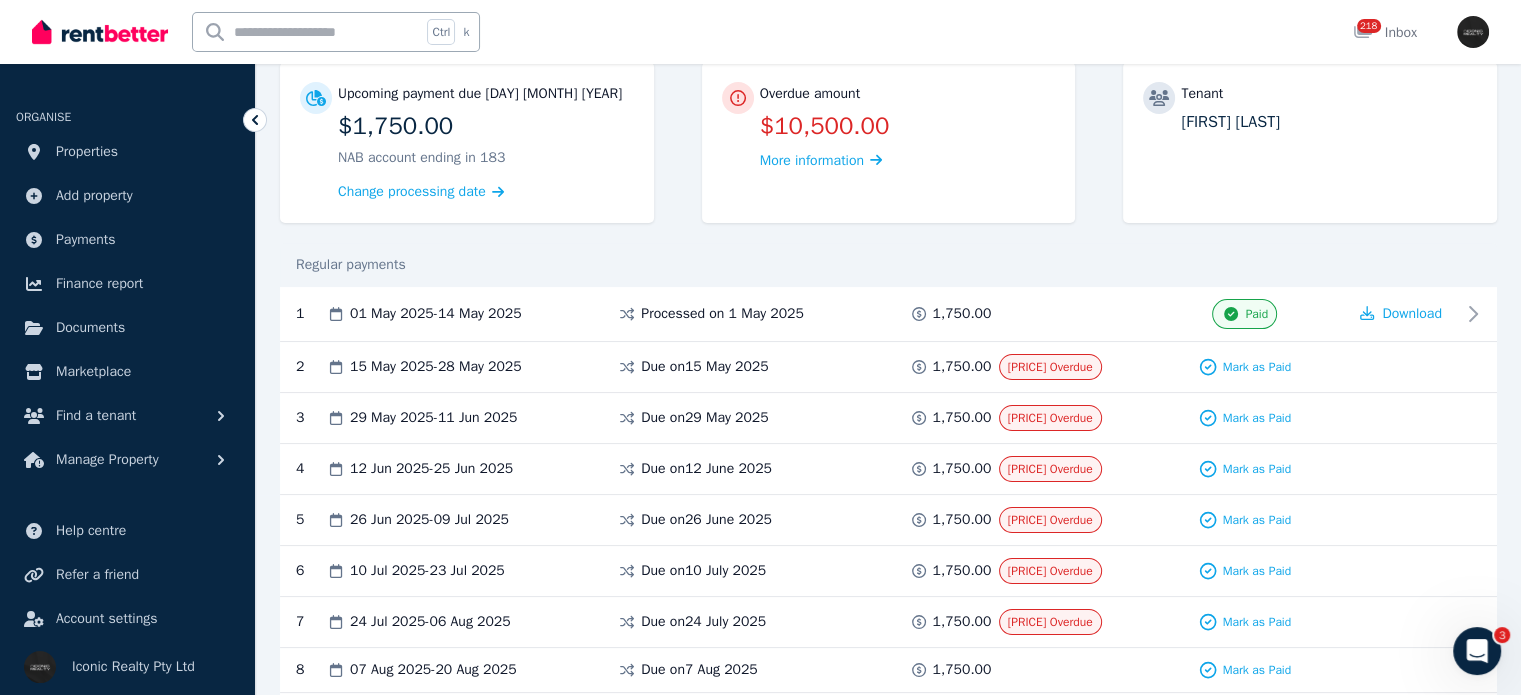 scroll, scrollTop: 0, scrollLeft: 0, axis: both 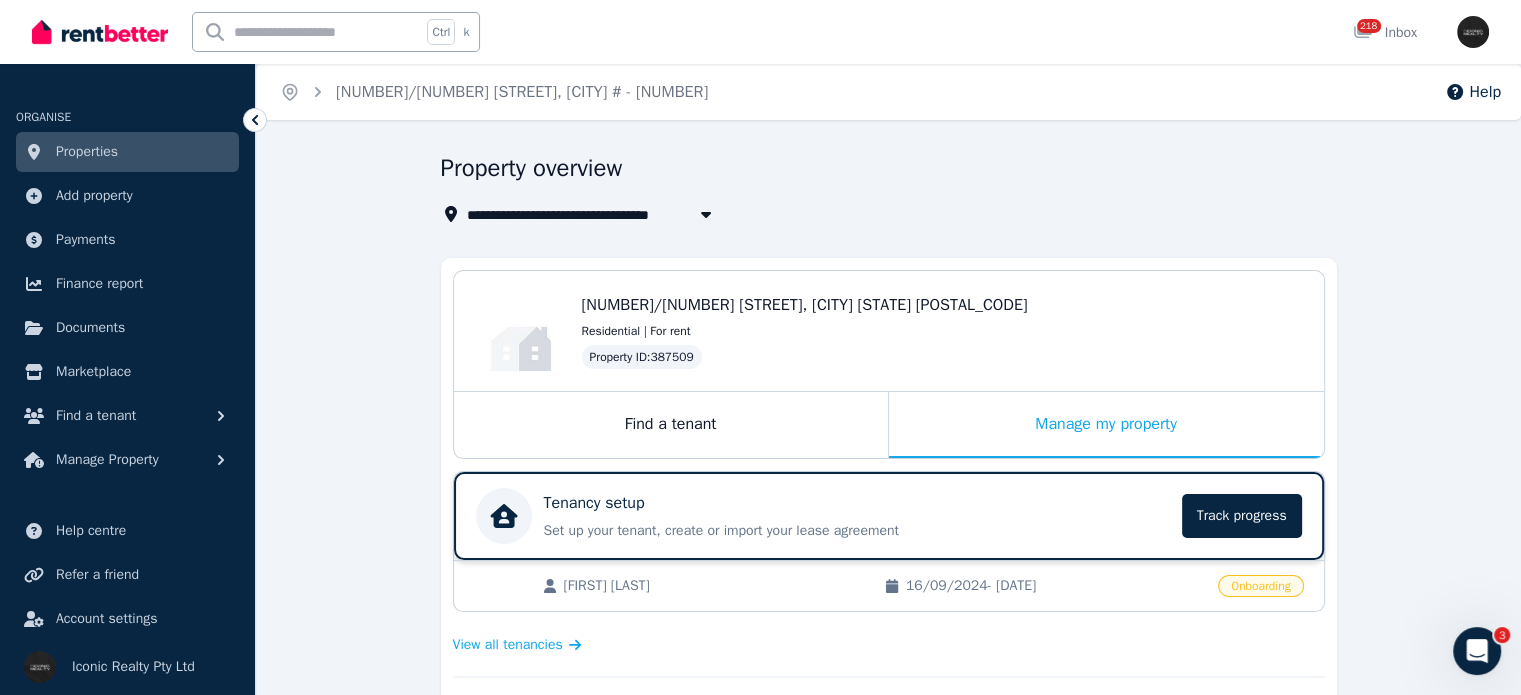 click on "Tenancy setup Set up your tenant, create or import your lease agreement Track progress" at bounding box center [857, 516] 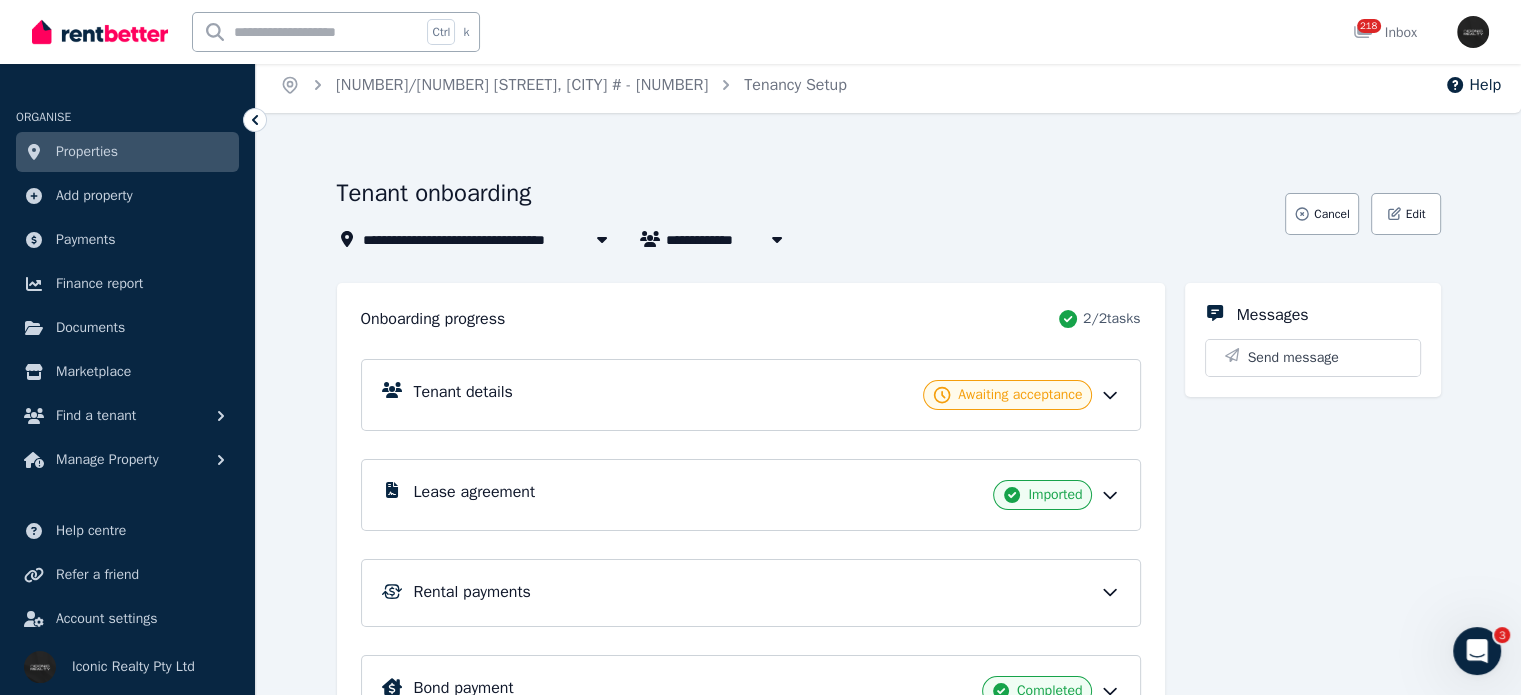 scroll, scrollTop: 0, scrollLeft: 0, axis: both 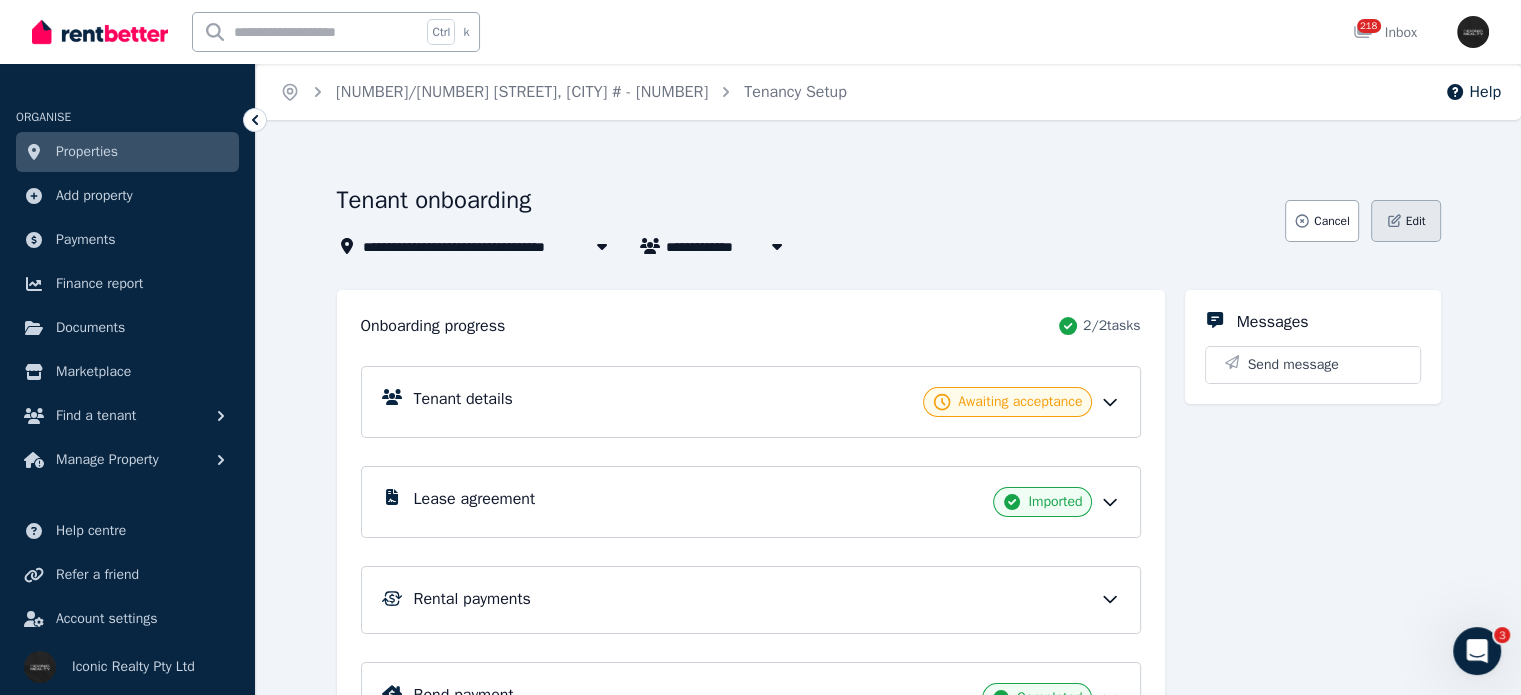 click on "Edit" at bounding box center (1406, 221) 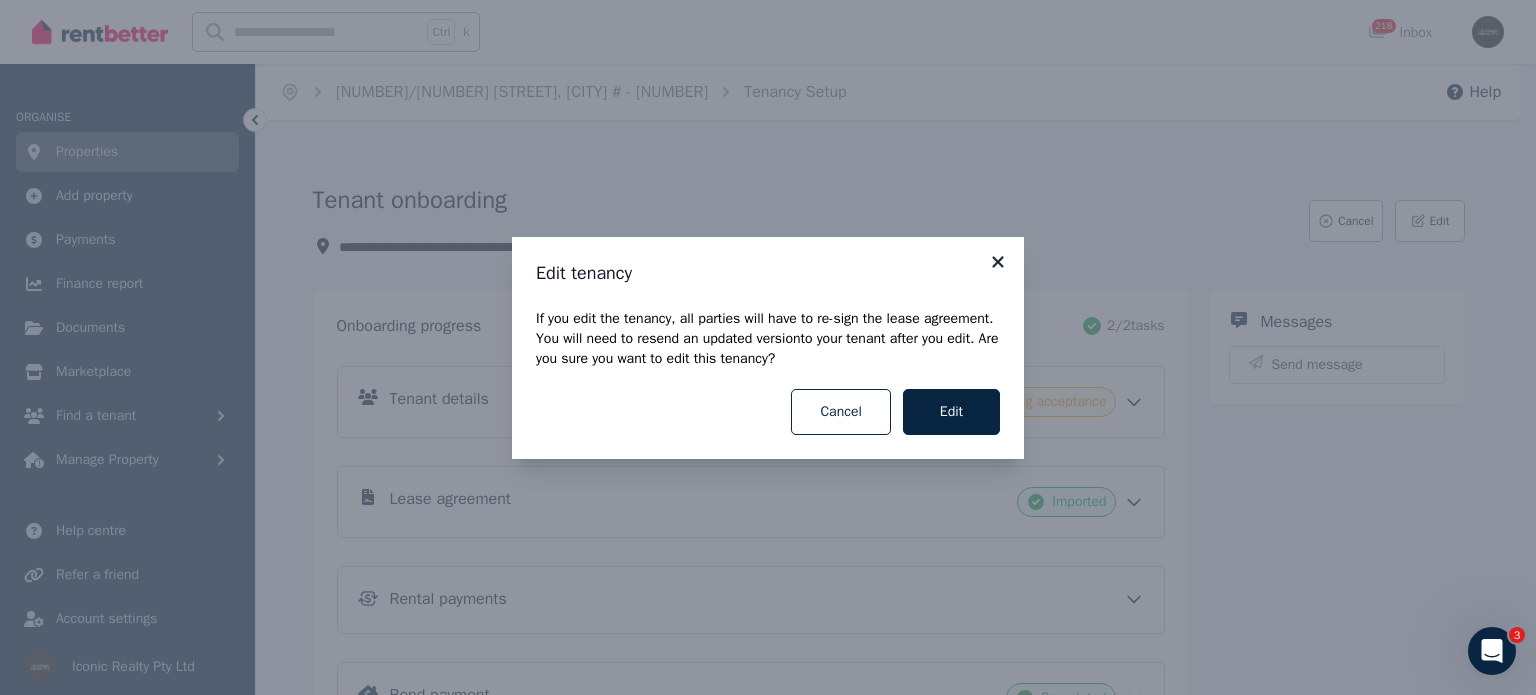 click 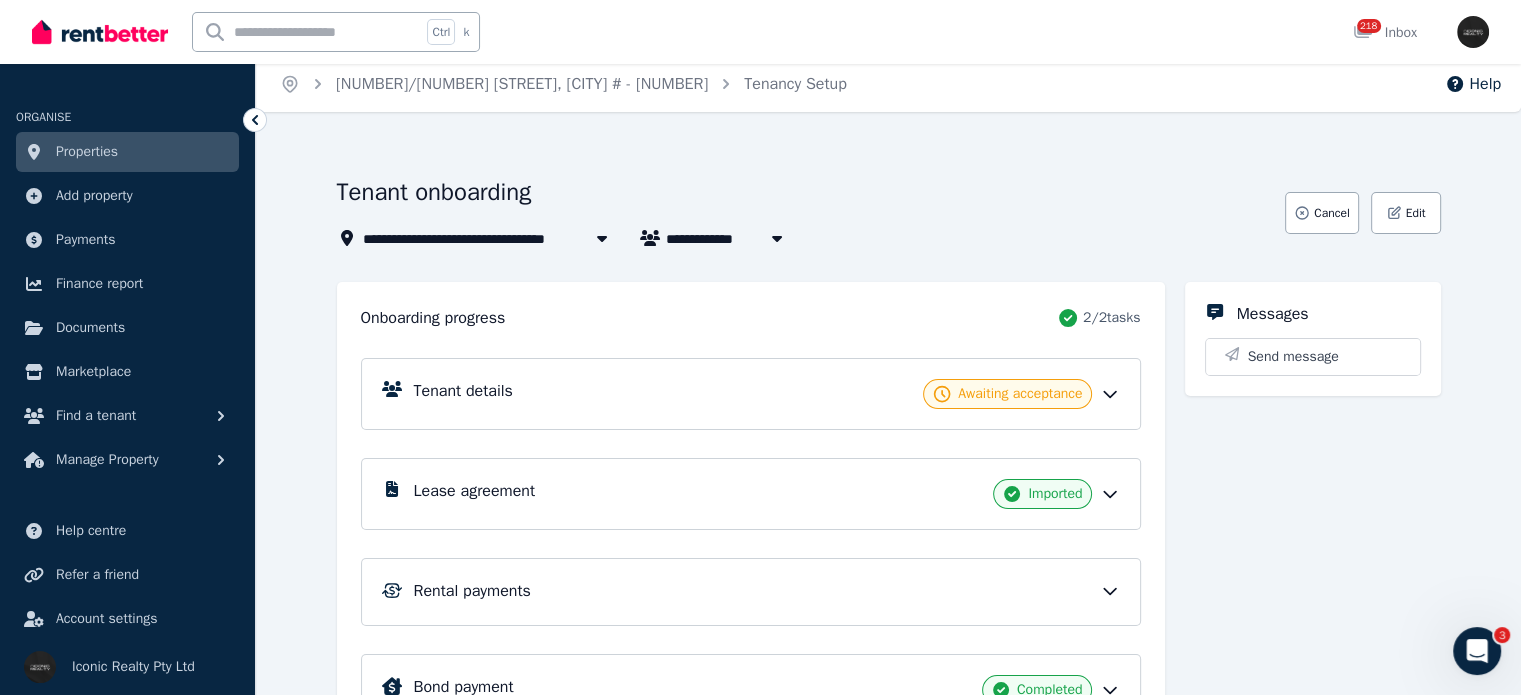 scroll, scrollTop: 0, scrollLeft: 0, axis: both 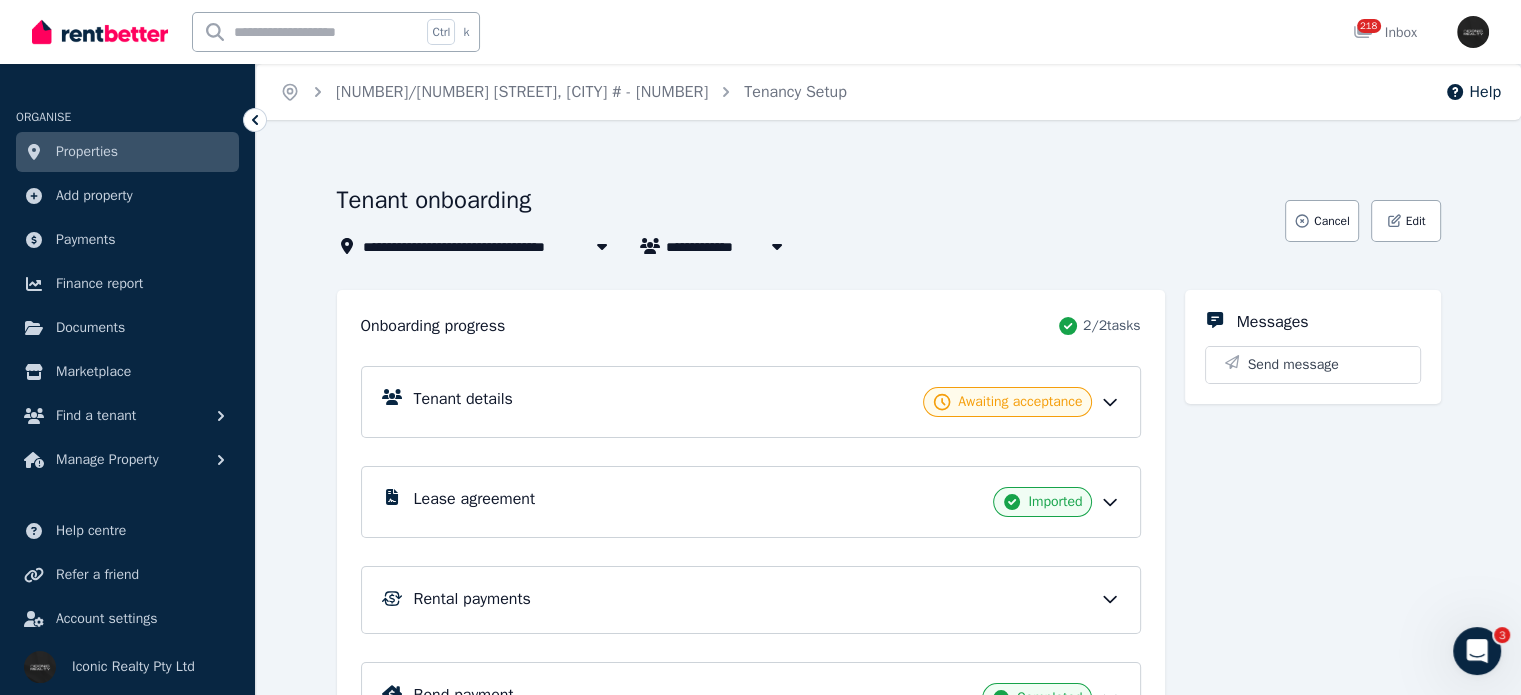 click 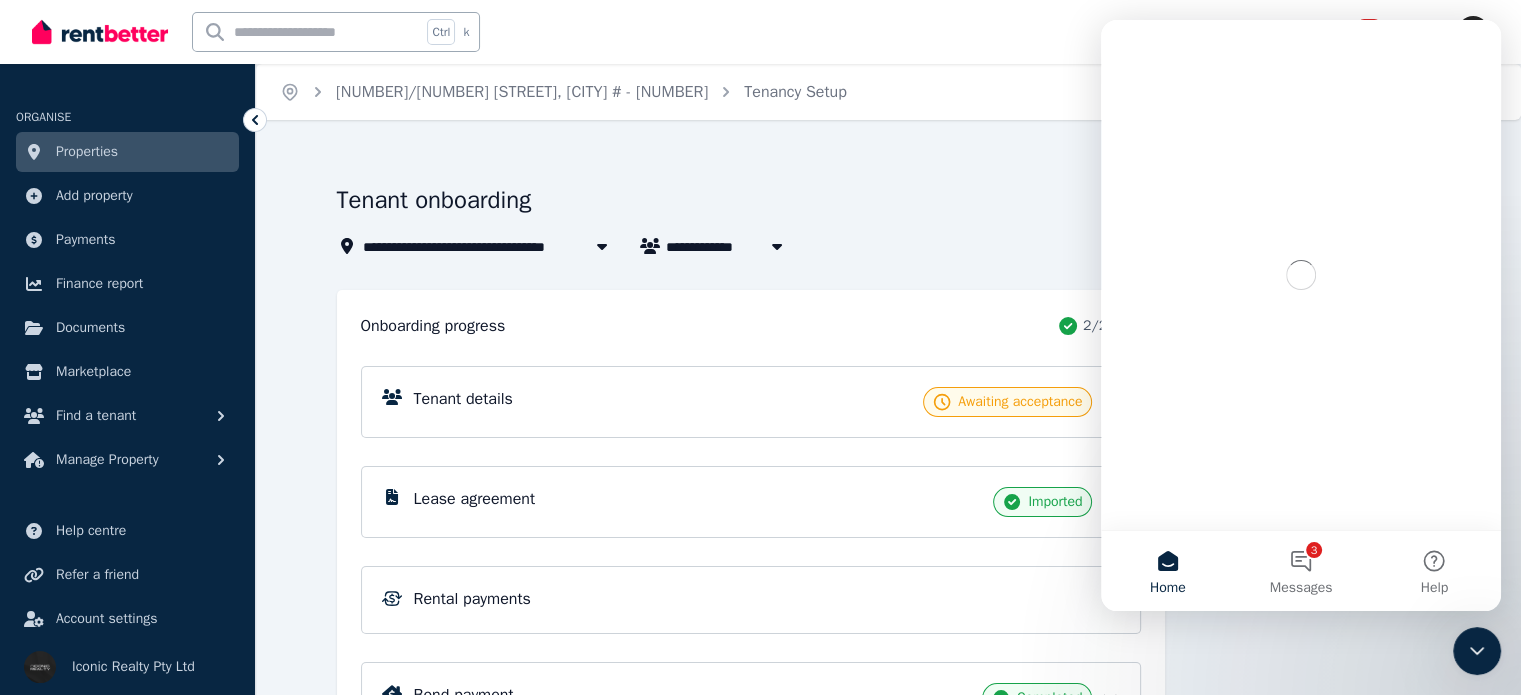 scroll, scrollTop: 0, scrollLeft: 0, axis: both 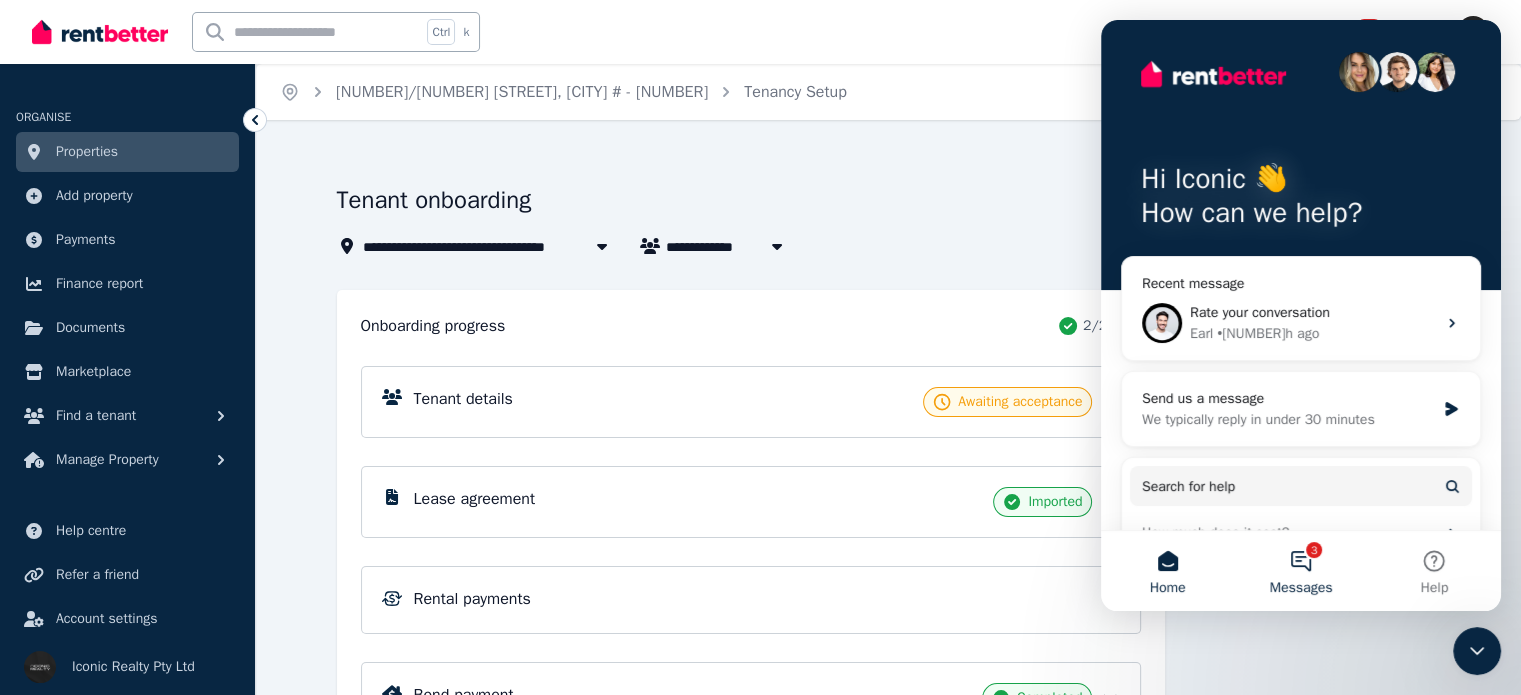 click on "3 Messages" at bounding box center [1300, 571] 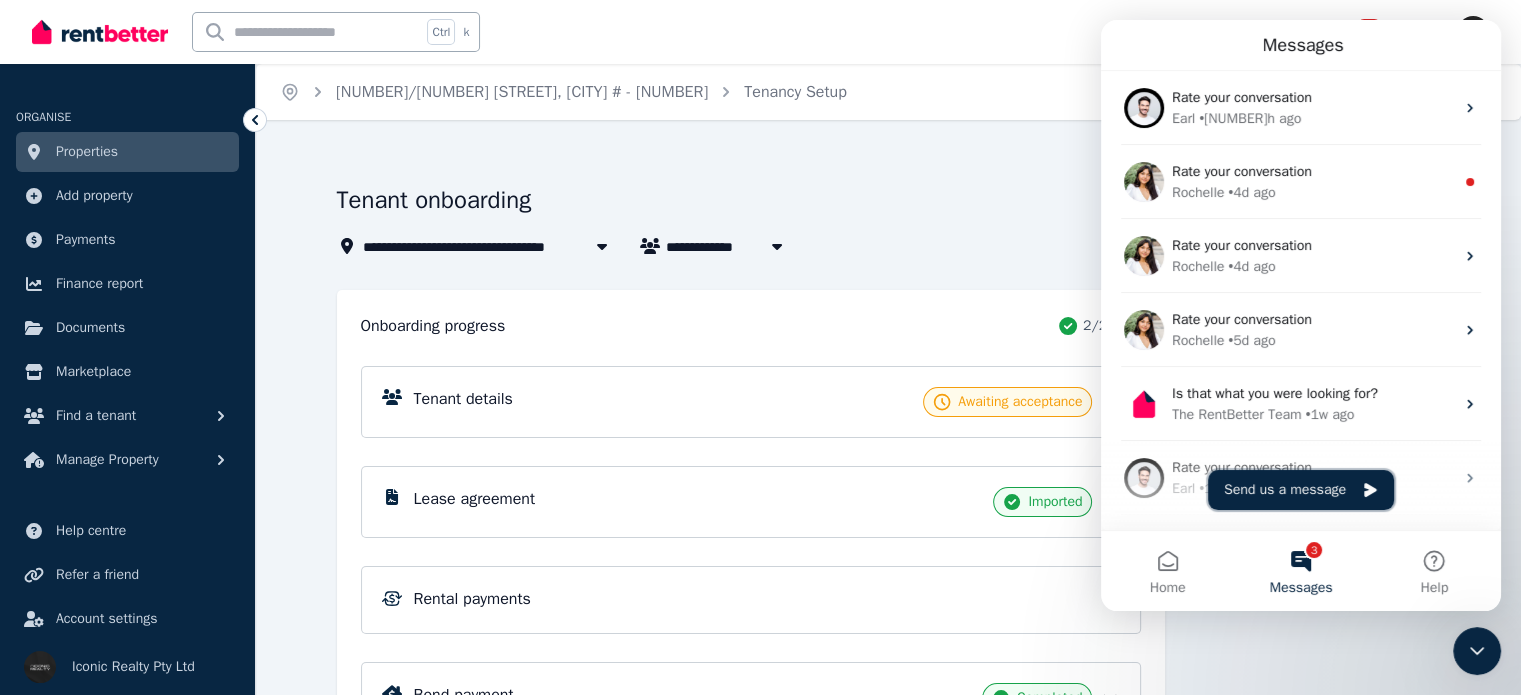 click on "Send us a message" at bounding box center [1301, 490] 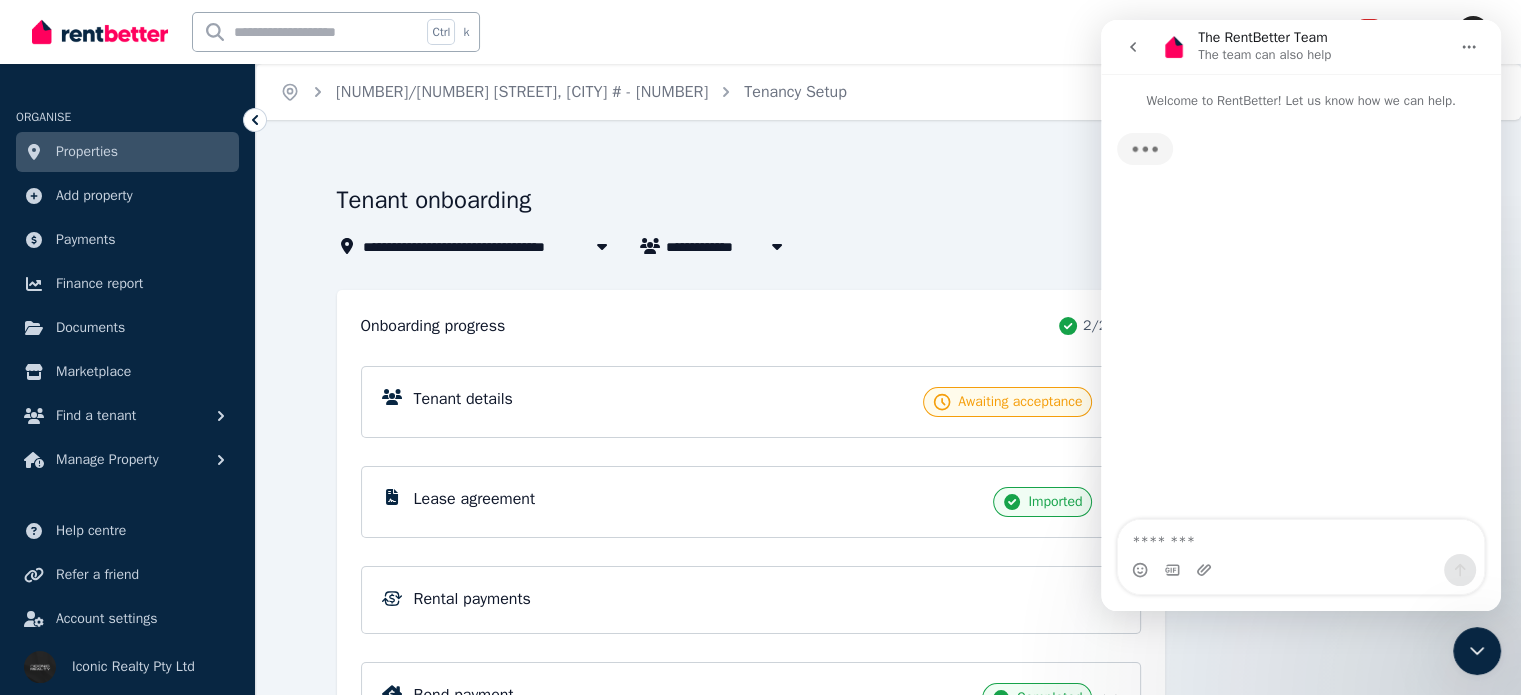 click at bounding box center [1301, 537] 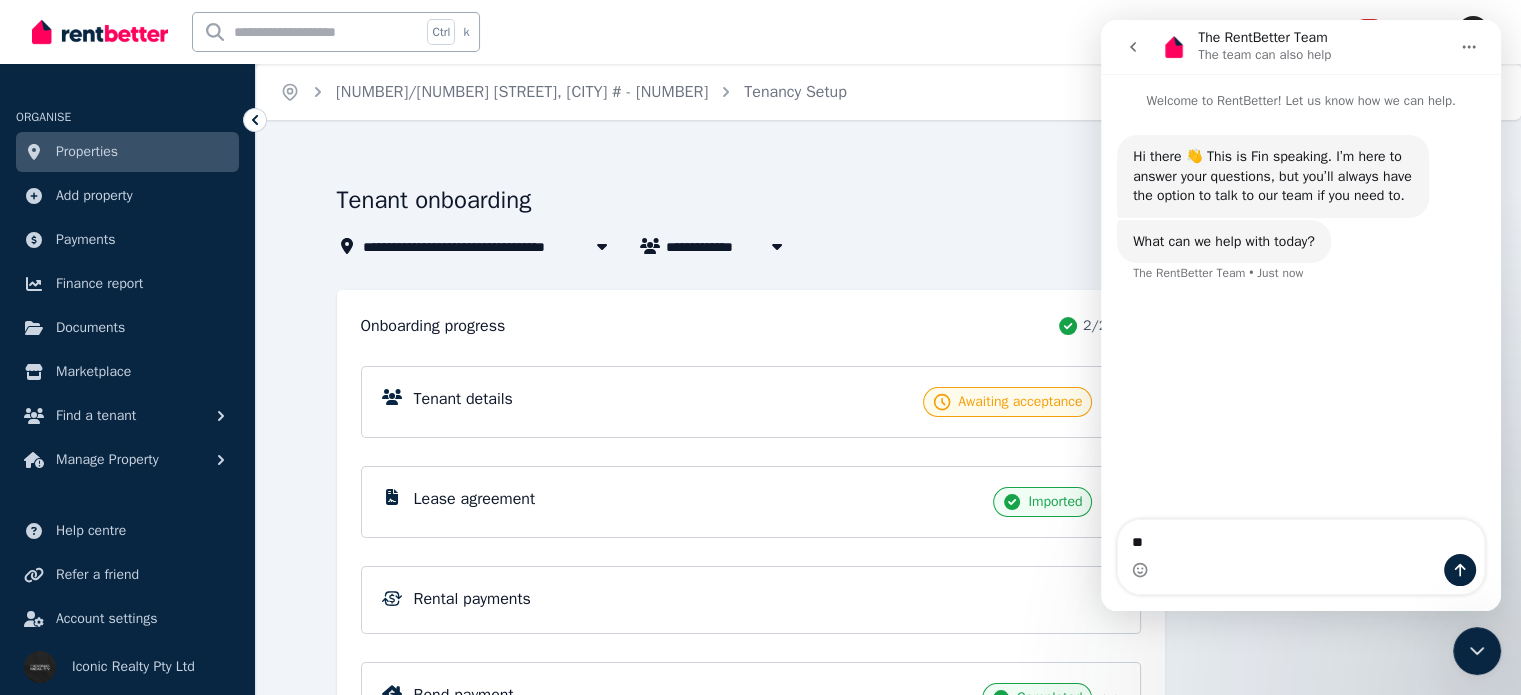 type on "*" 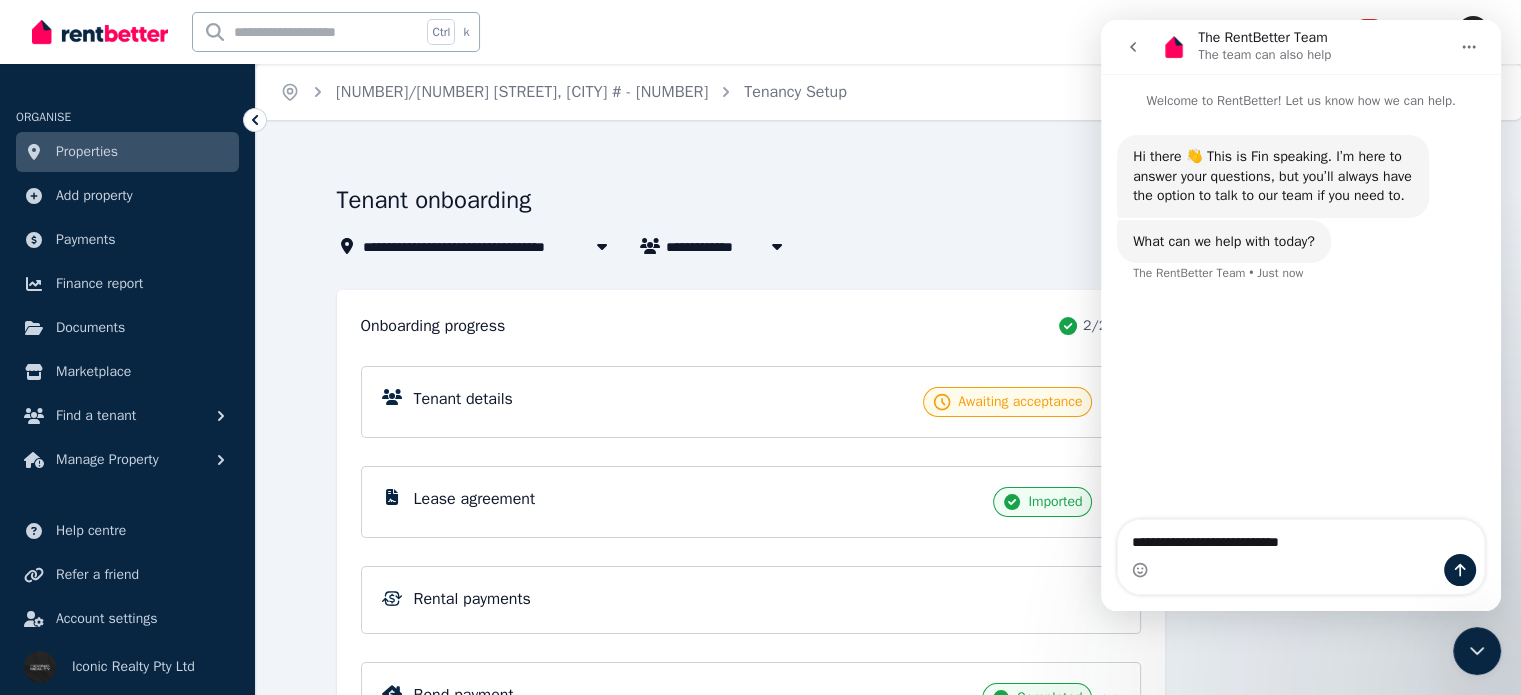 type on "**********" 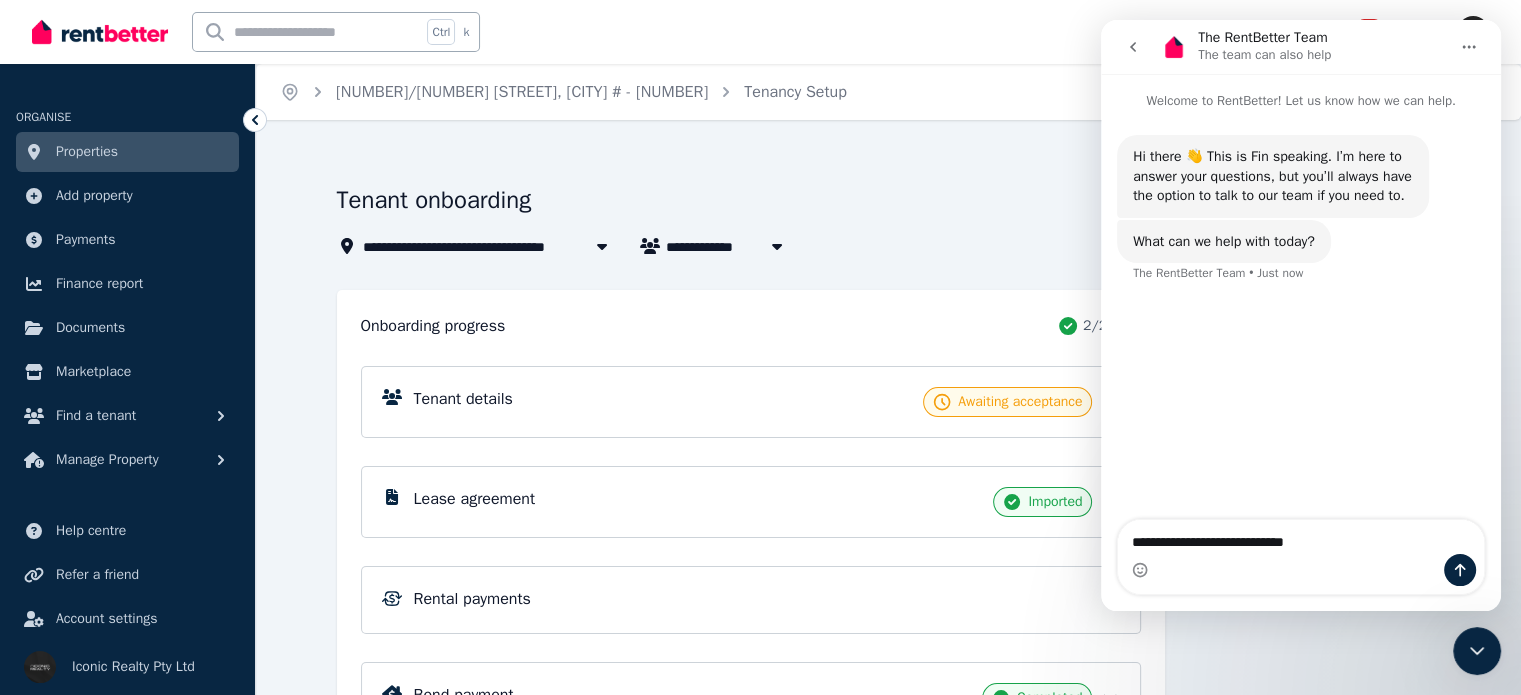 type 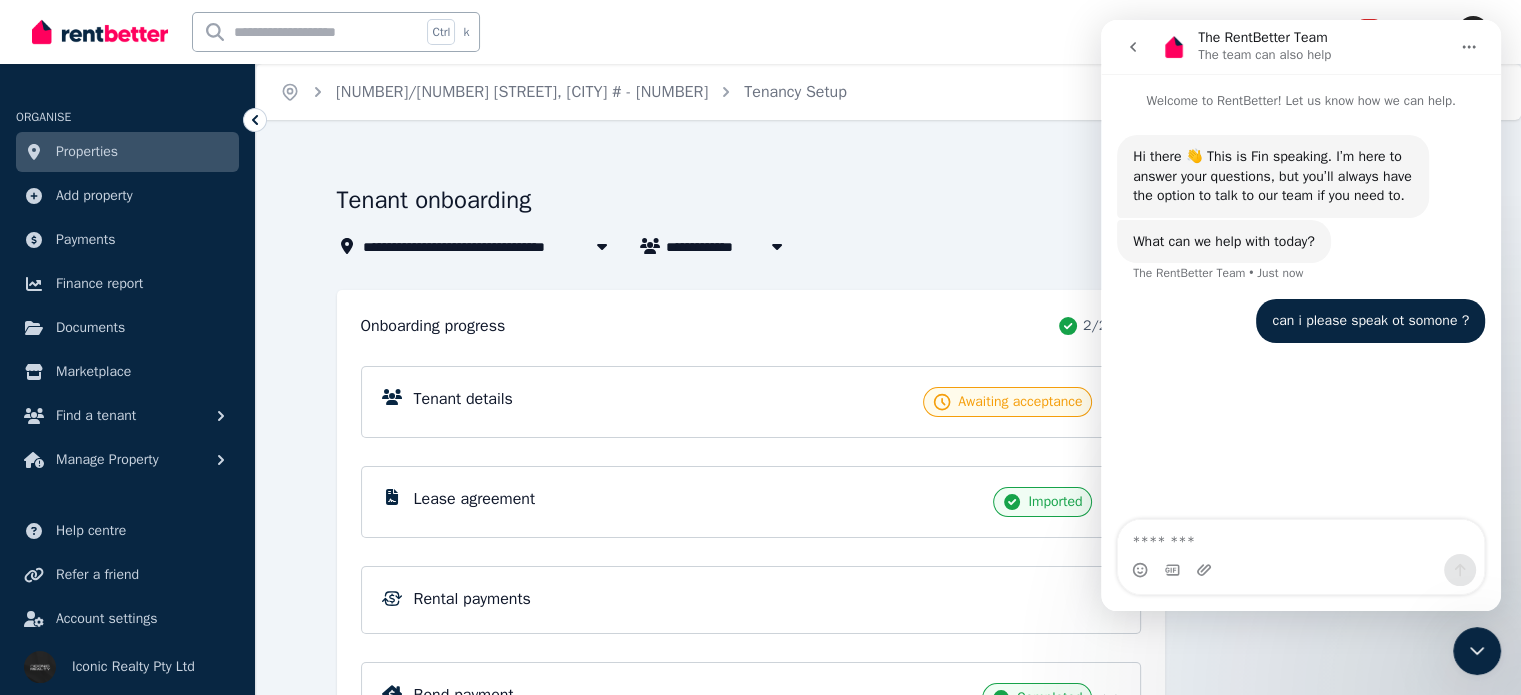 click at bounding box center [1477, 651] 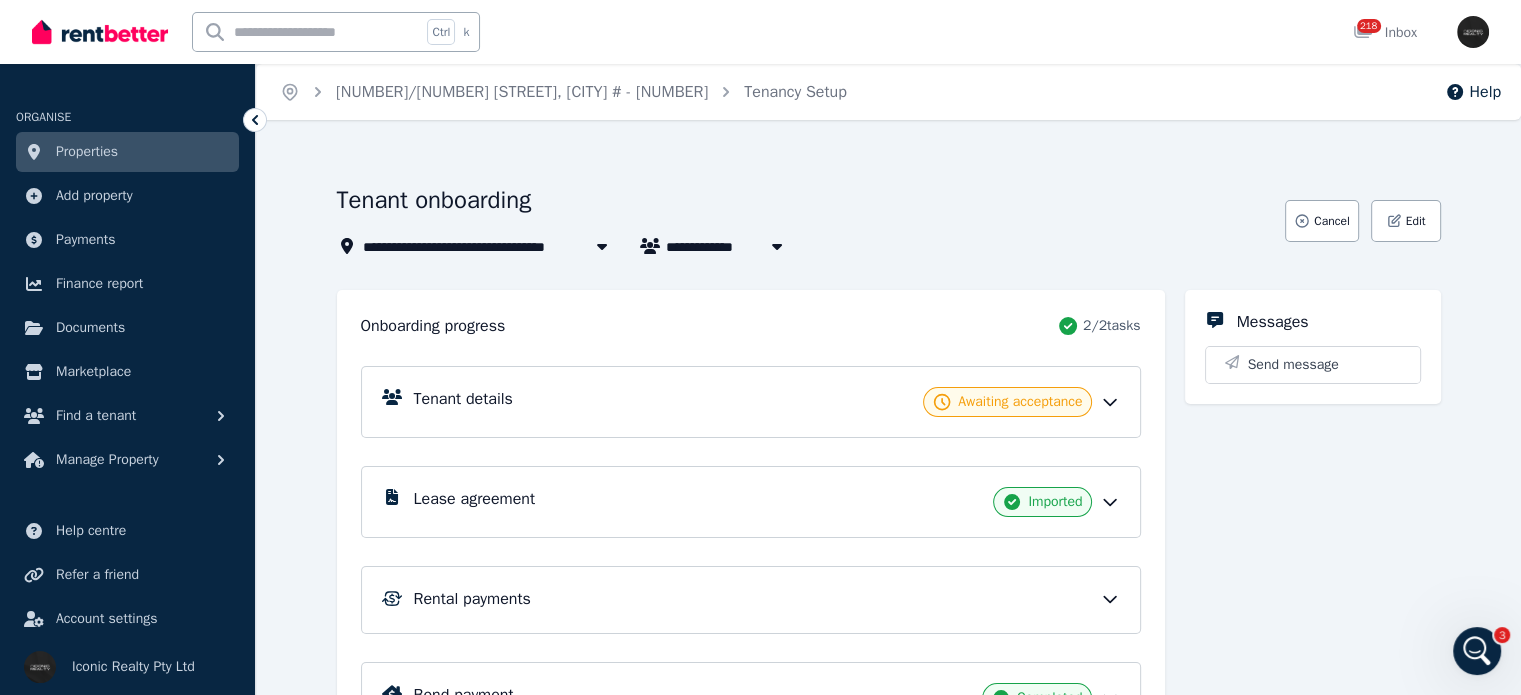 scroll, scrollTop: 0, scrollLeft: 0, axis: both 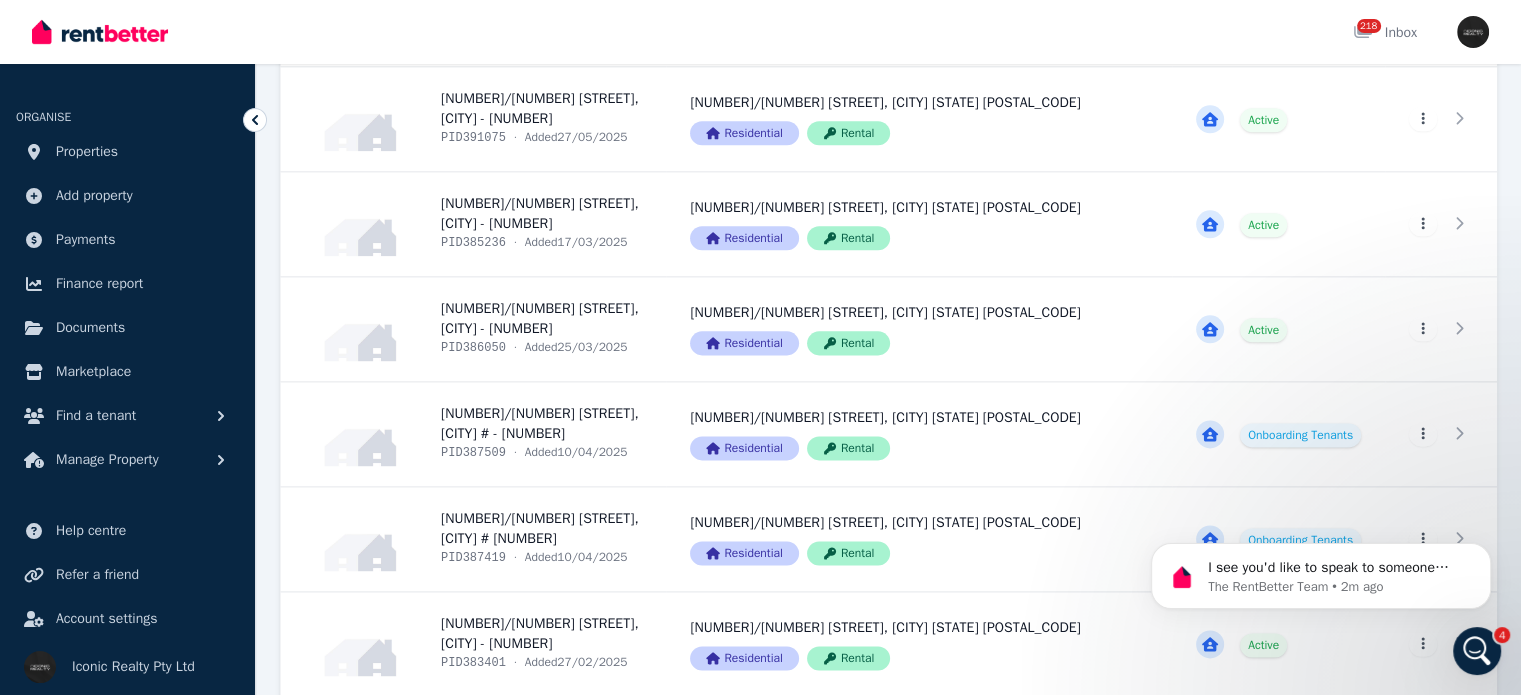 click 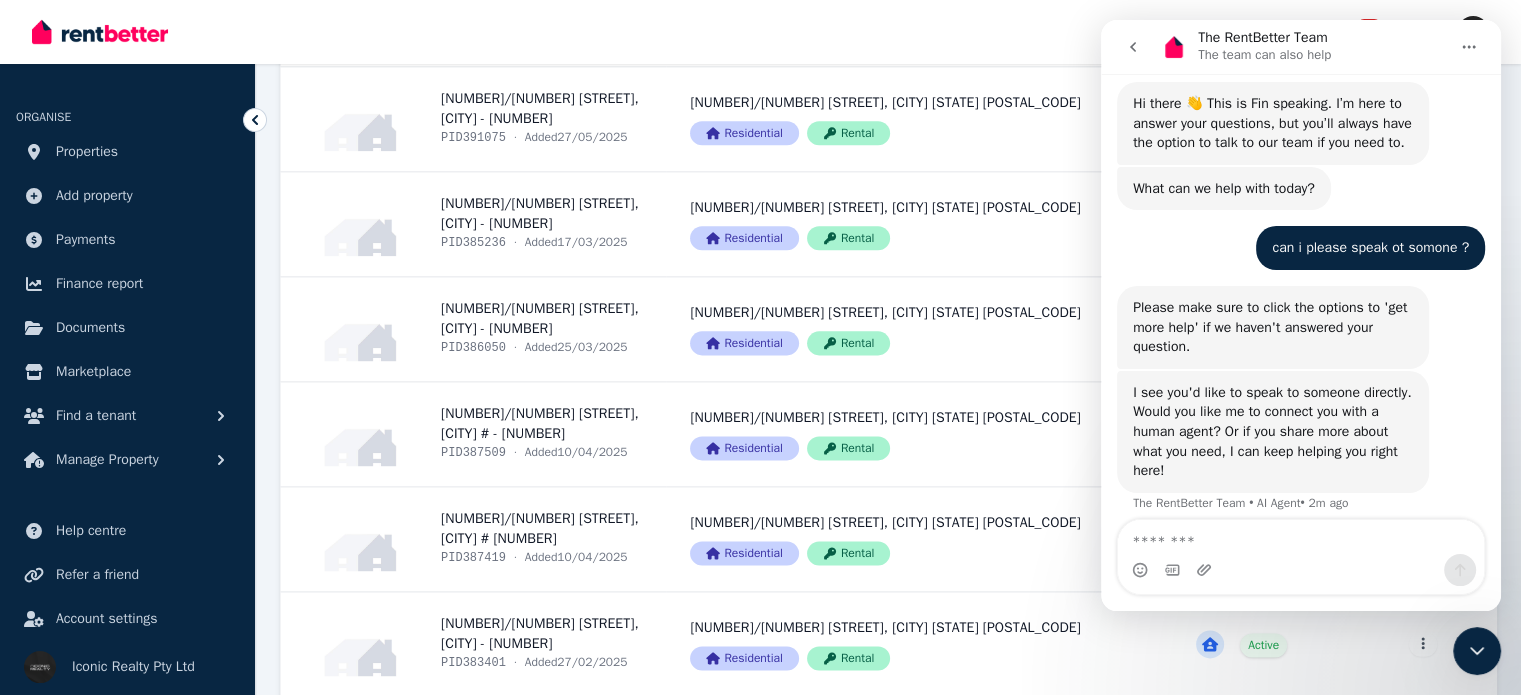 scroll, scrollTop: 87, scrollLeft: 0, axis: vertical 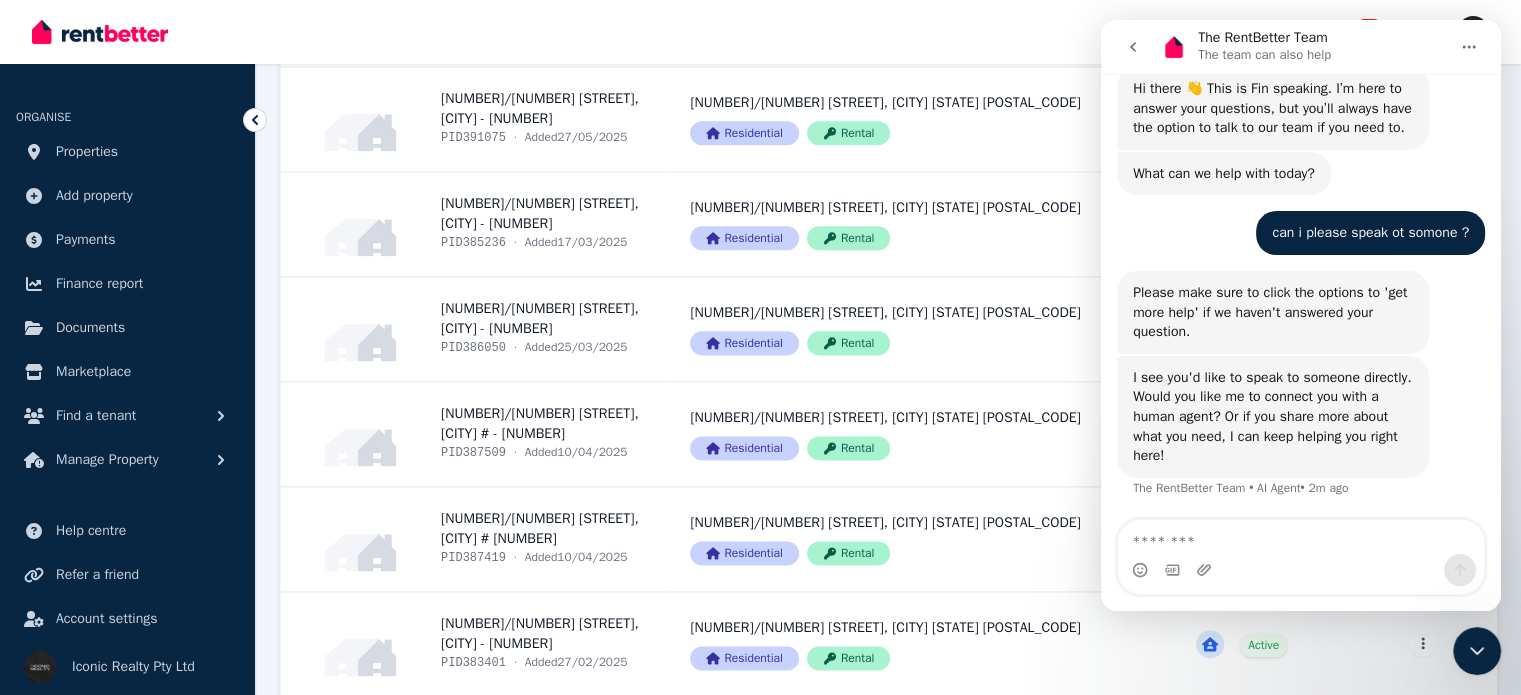 click at bounding box center [1301, 537] 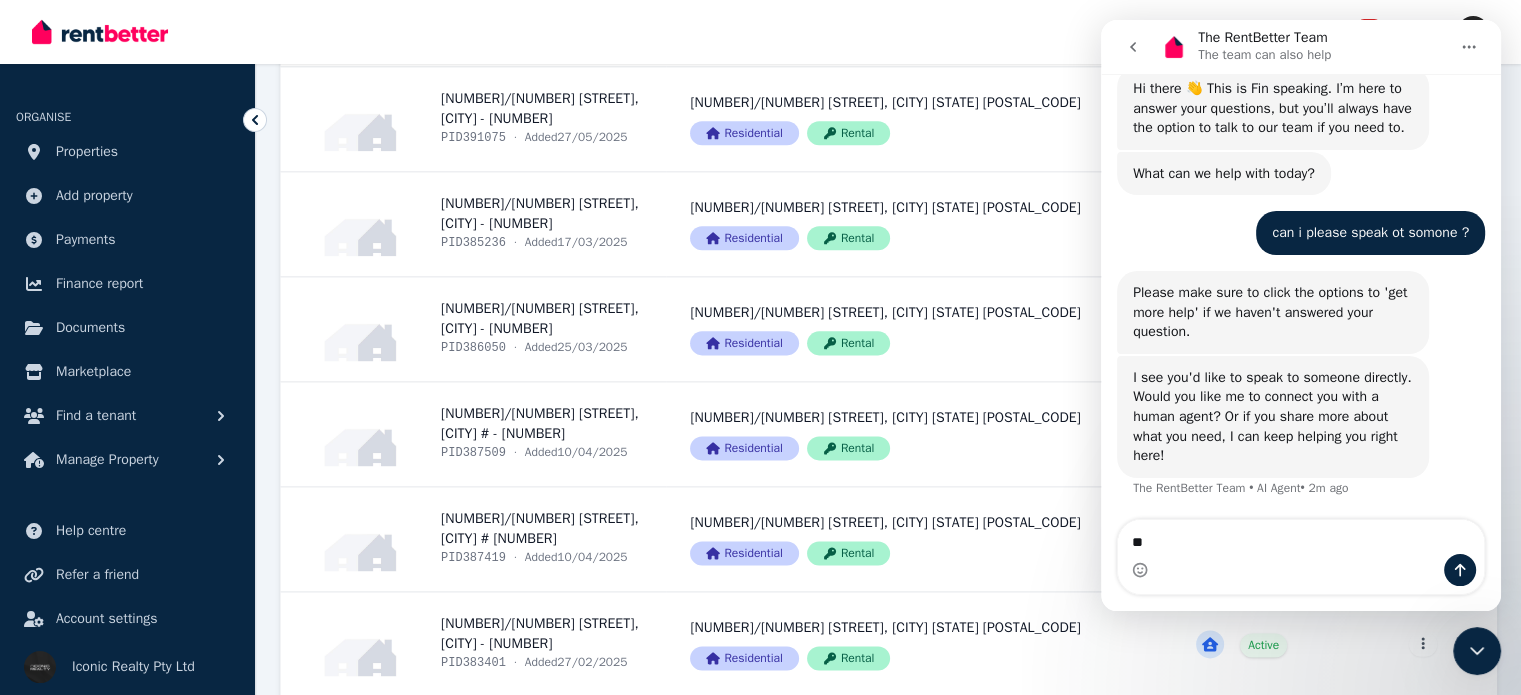 type on "***" 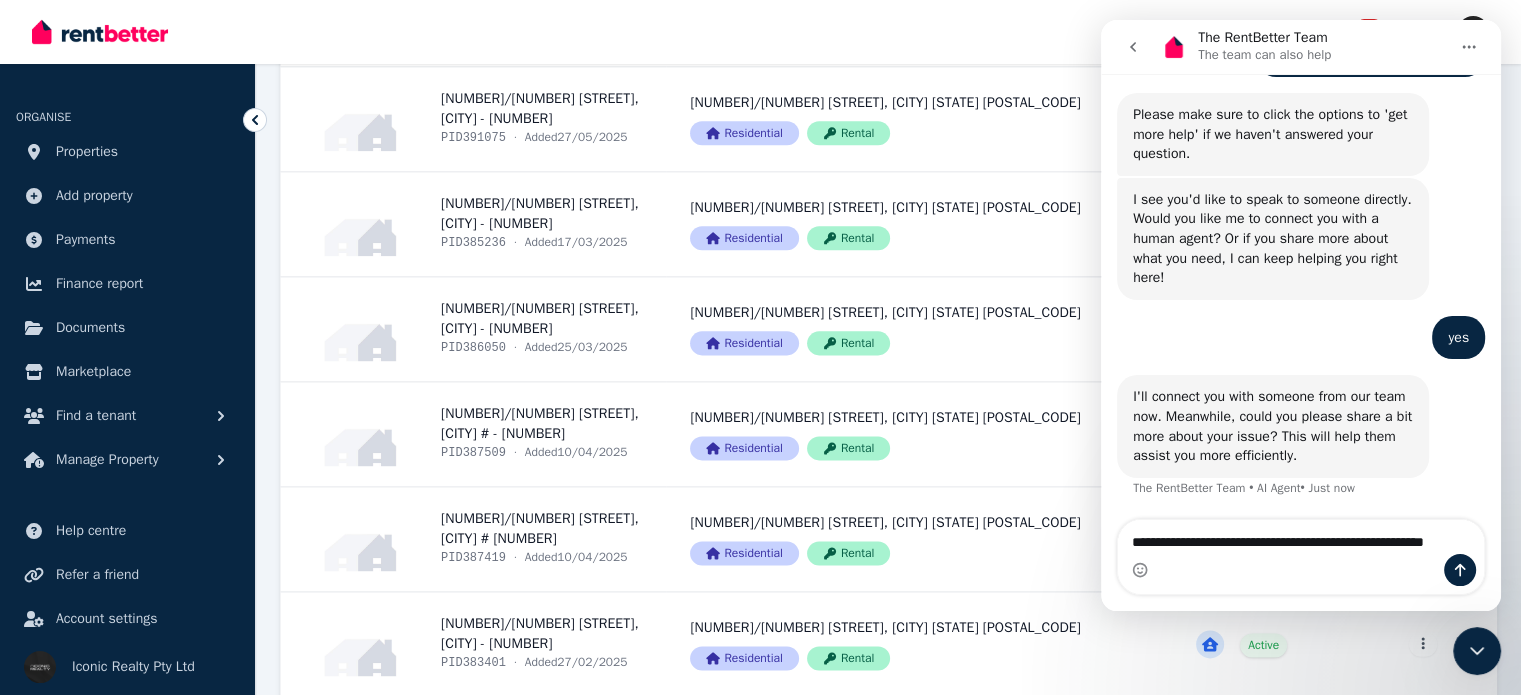 scroll, scrollTop: 284, scrollLeft: 0, axis: vertical 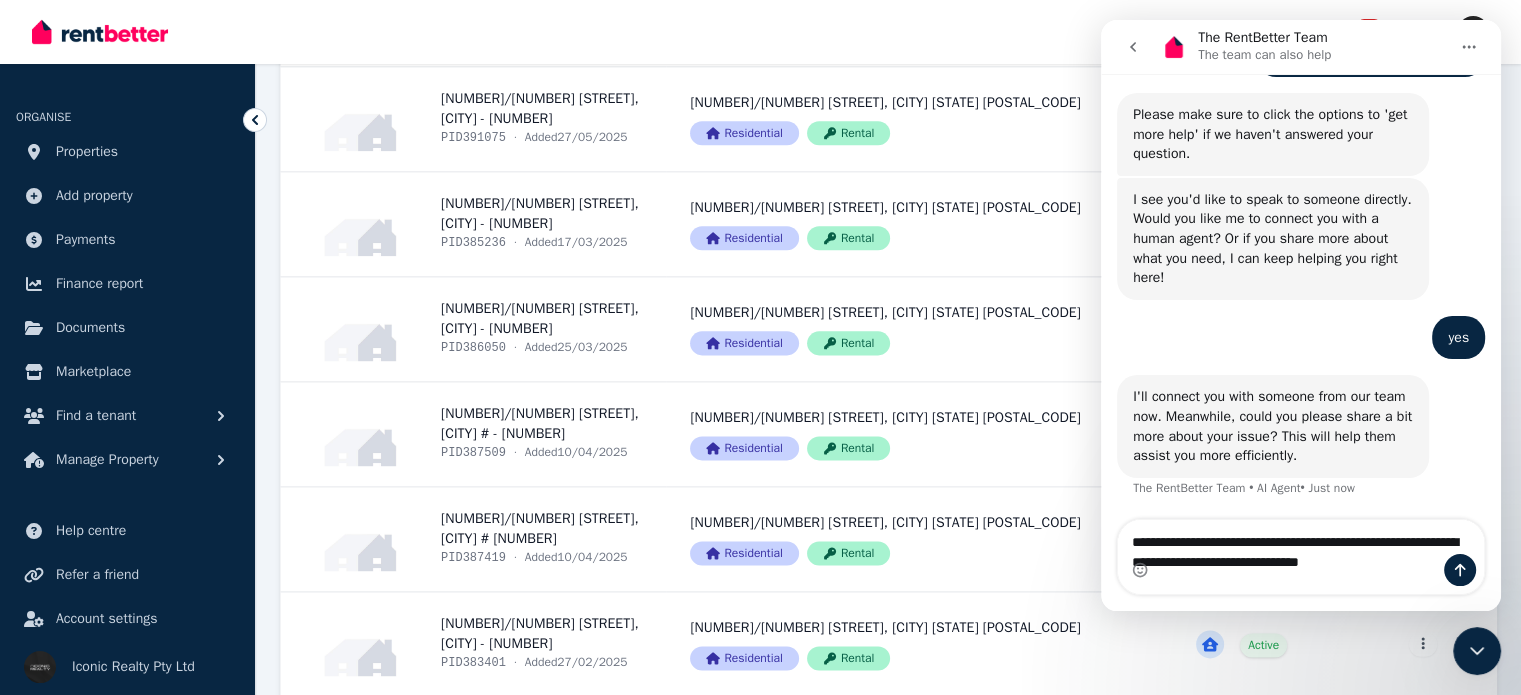 type on "**********" 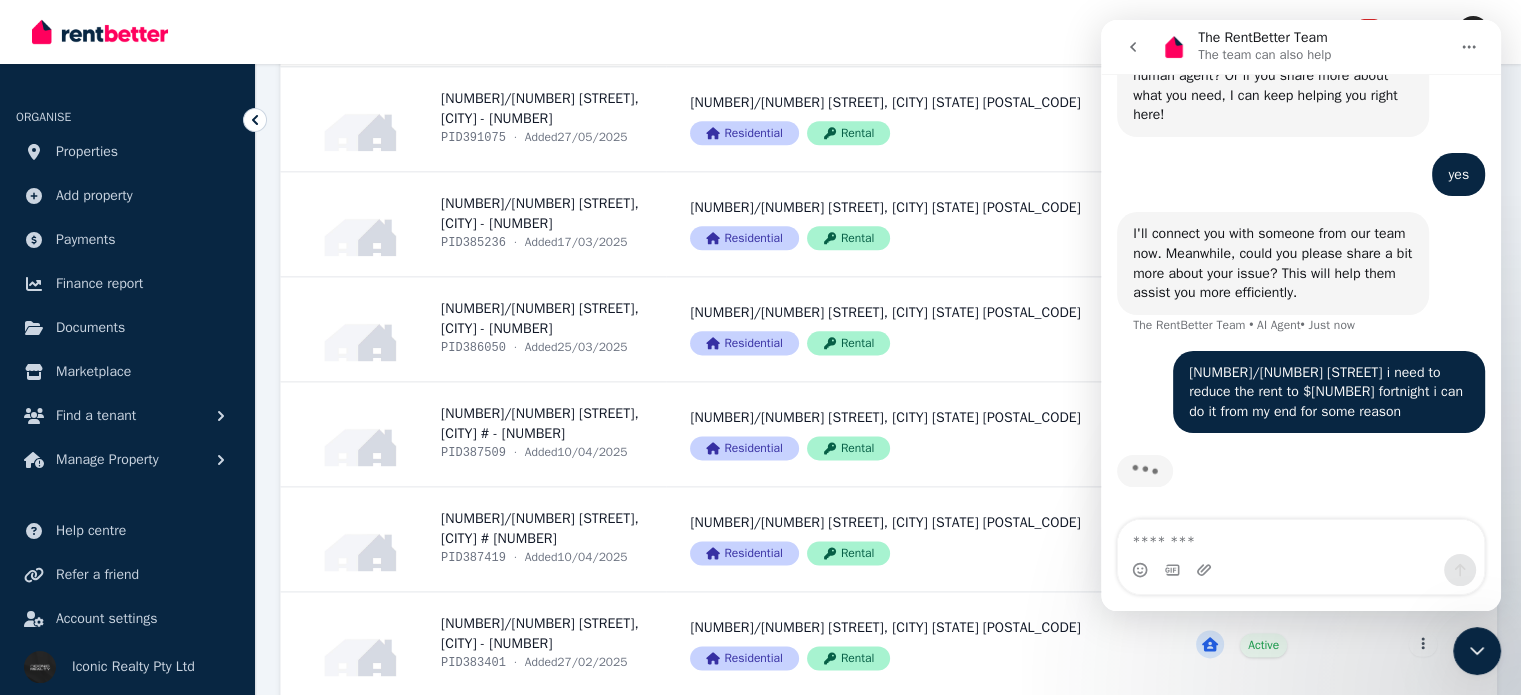 scroll, scrollTop: 428, scrollLeft: 0, axis: vertical 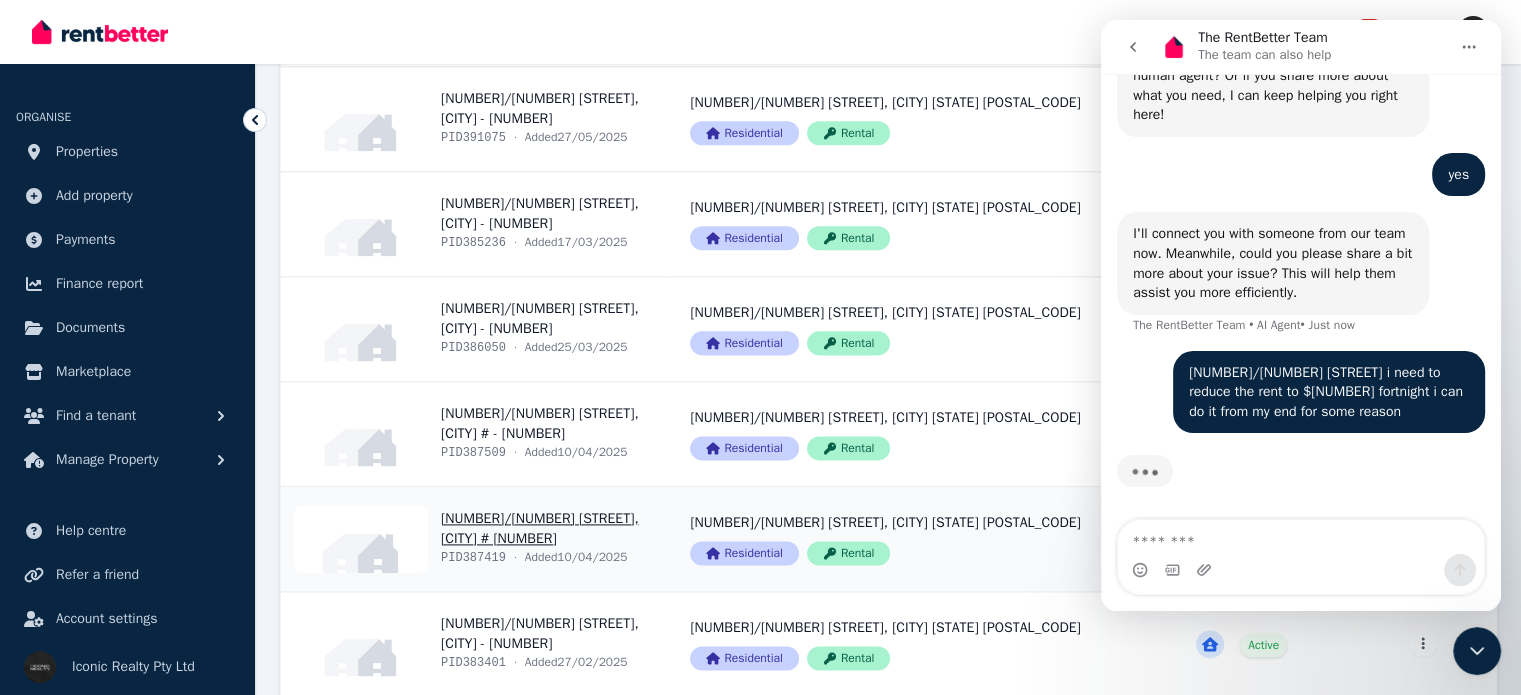 click on "View property details" at bounding box center [473, 539] 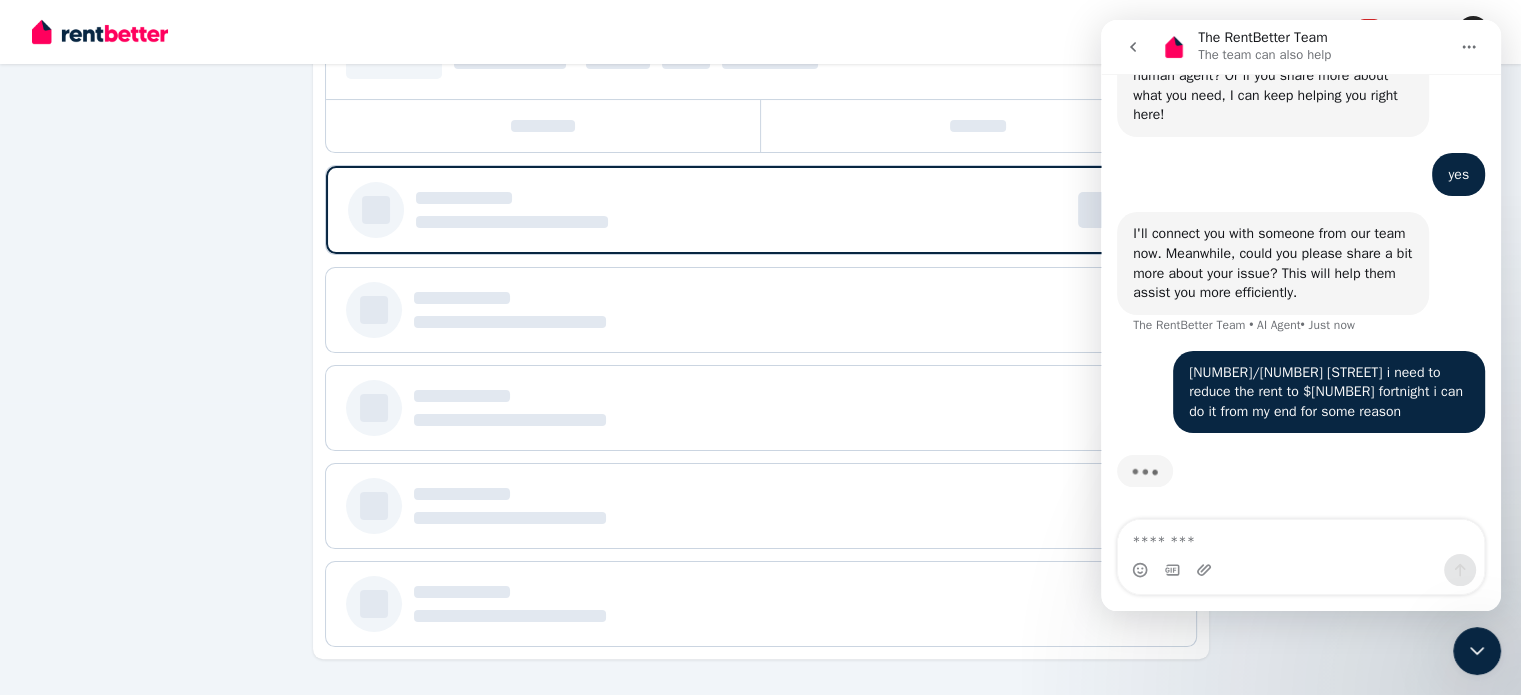 scroll, scrollTop: 0, scrollLeft: 0, axis: both 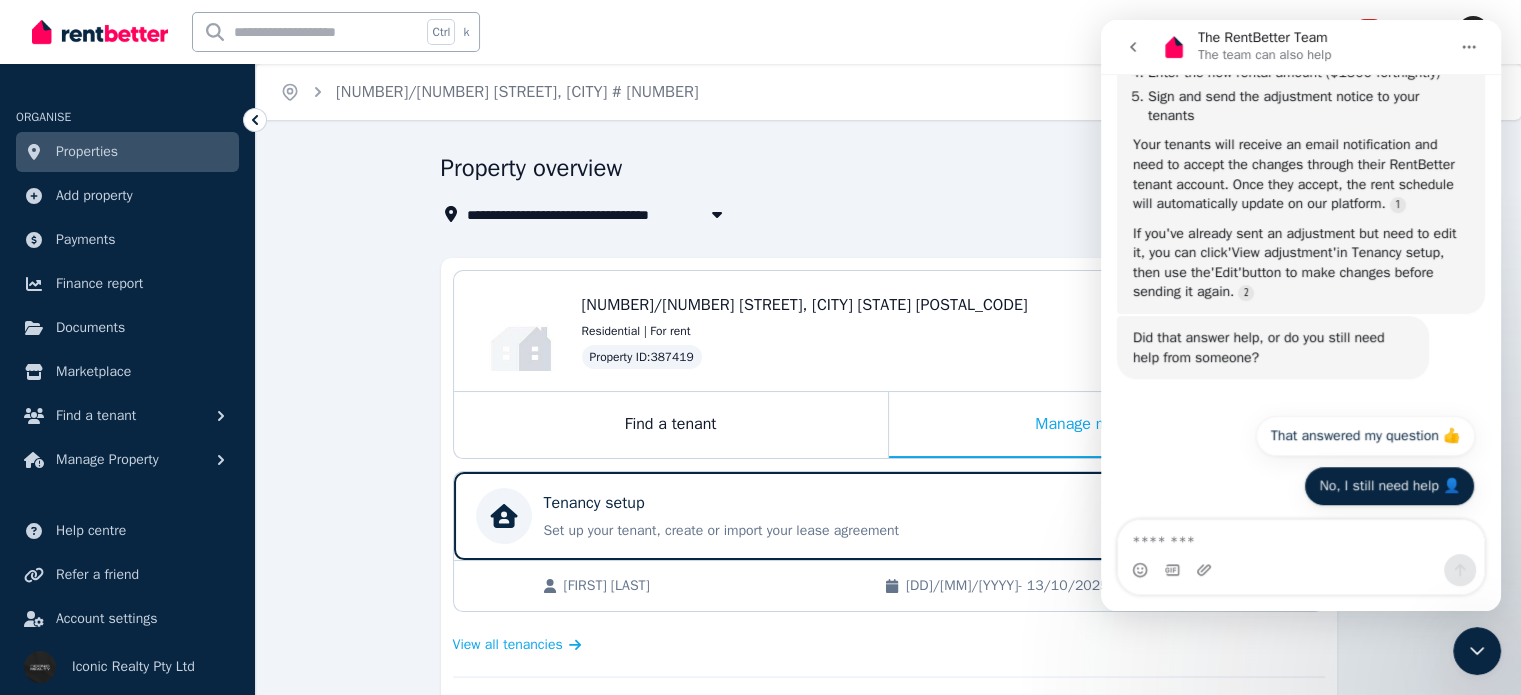 click on "No, I still need help 👤" at bounding box center [1389, 486] 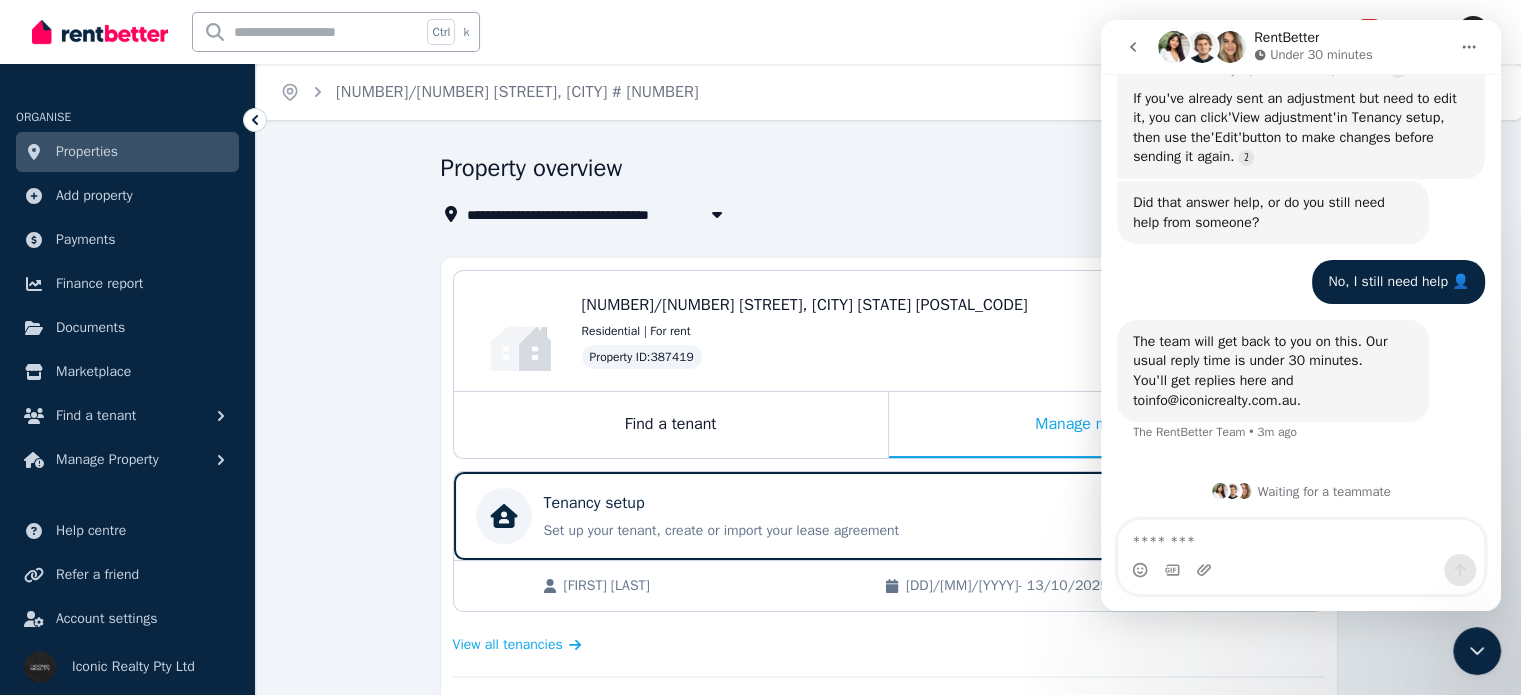 scroll, scrollTop: 1137, scrollLeft: 0, axis: vertical 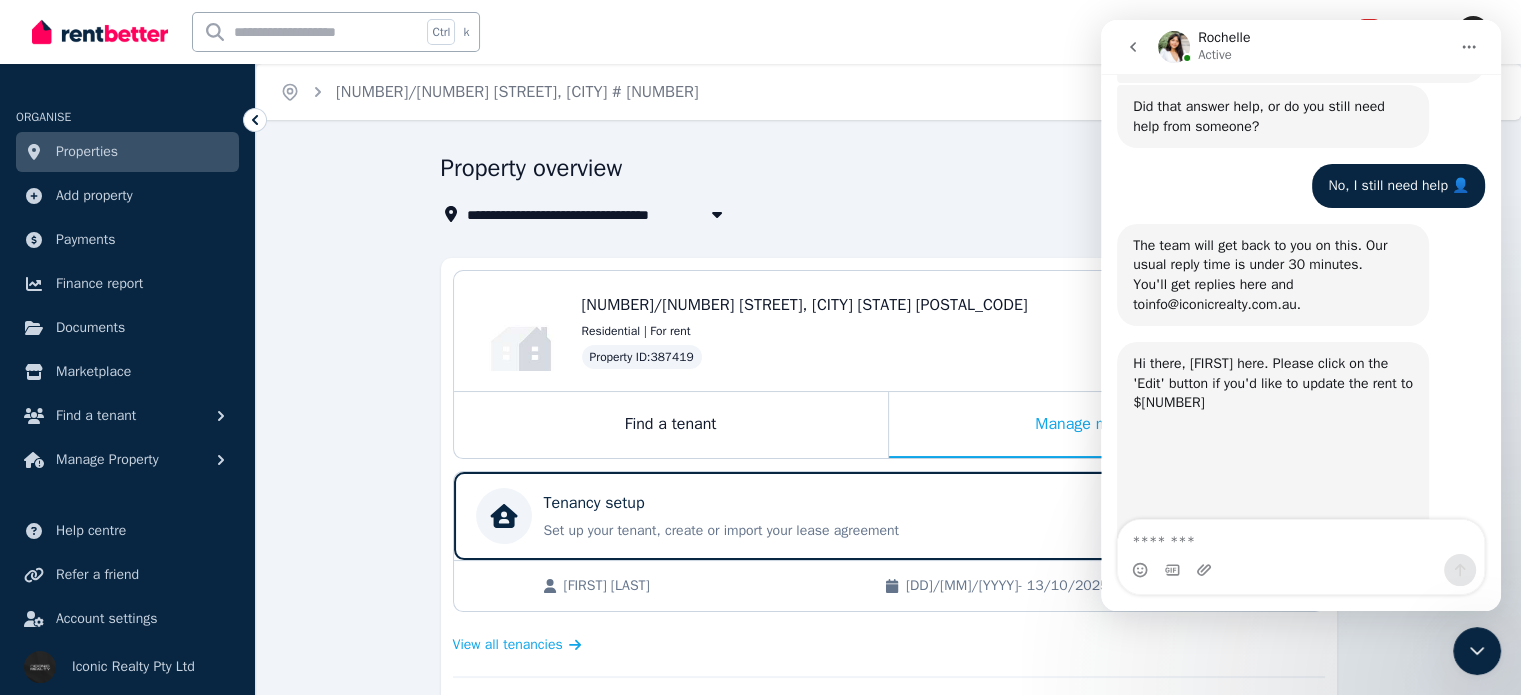 click on "**********" at bounding box center [888, 817] 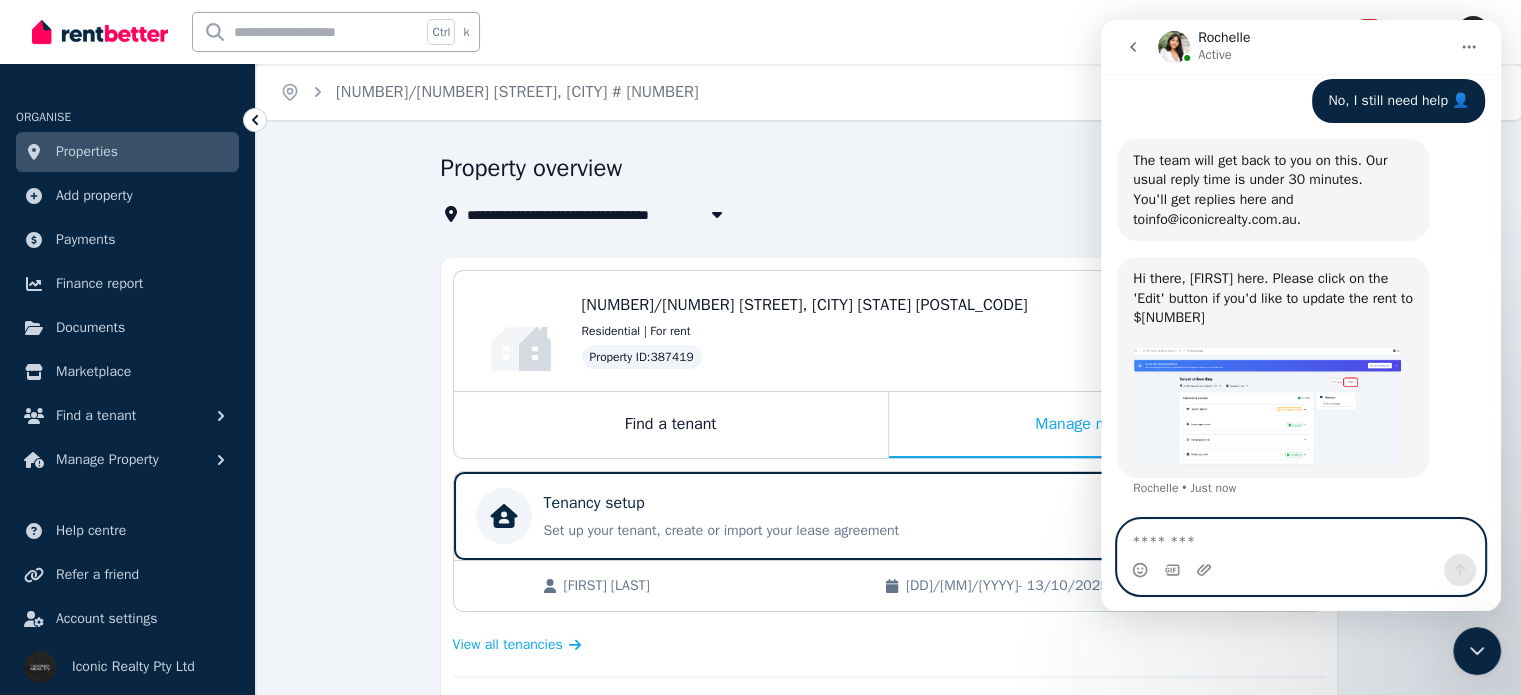 click at bounding box center (1301, 537) 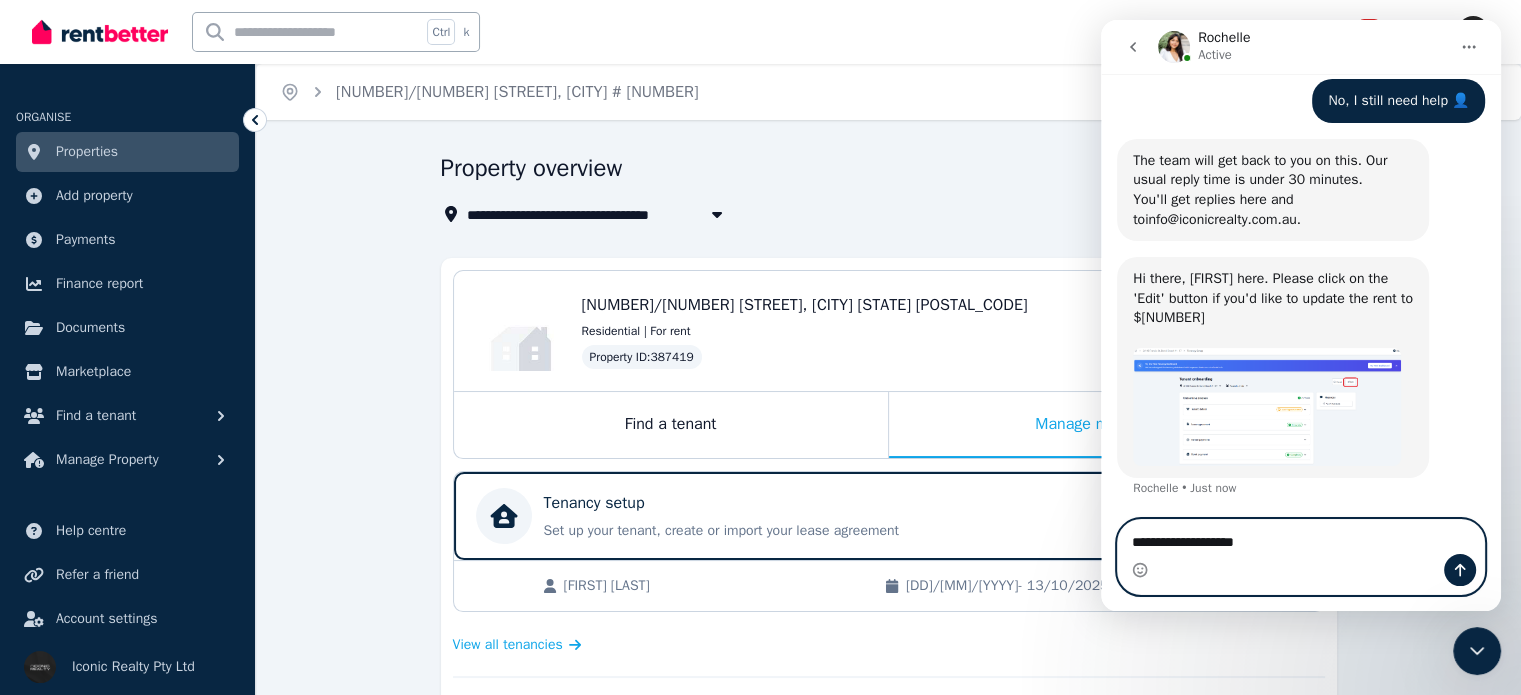 type on "**********" 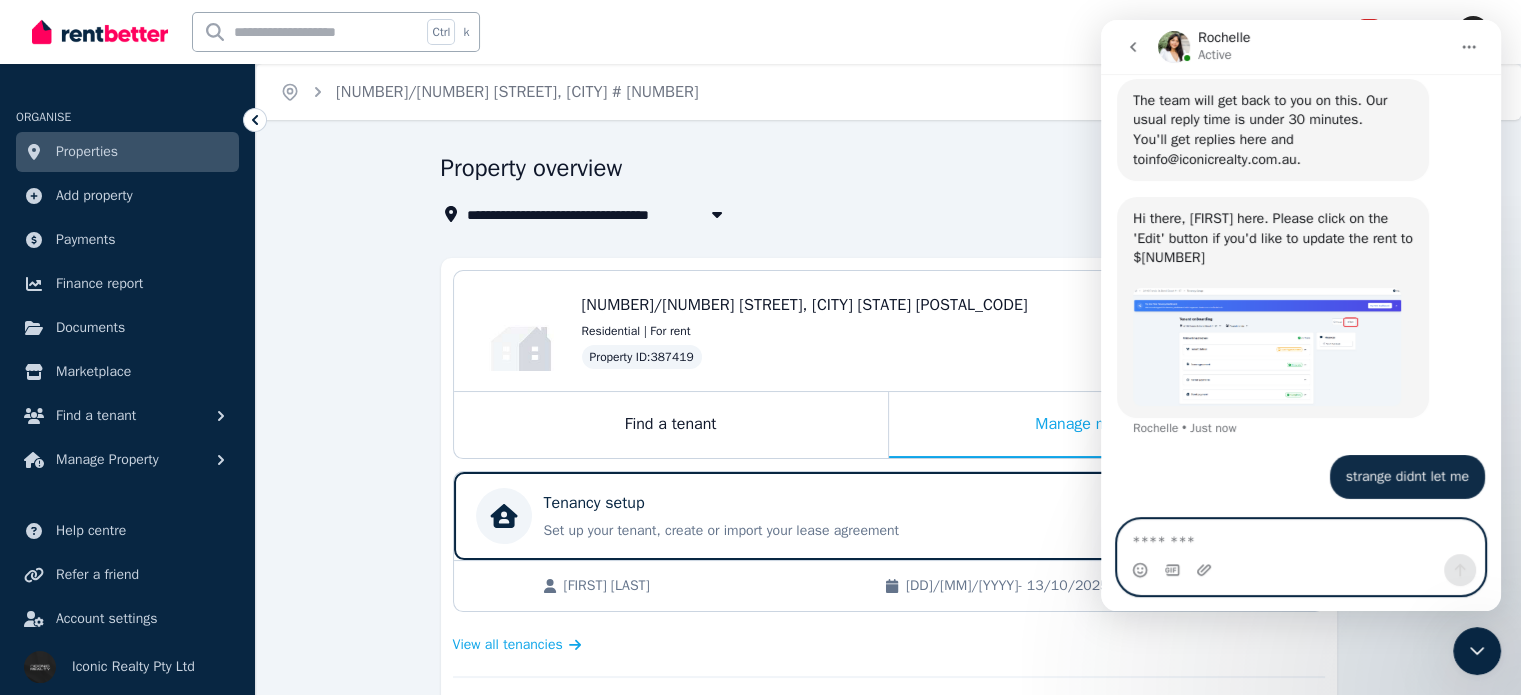 scroll, scrollTop: 1300, scrollLeft: 0, axis: vertical 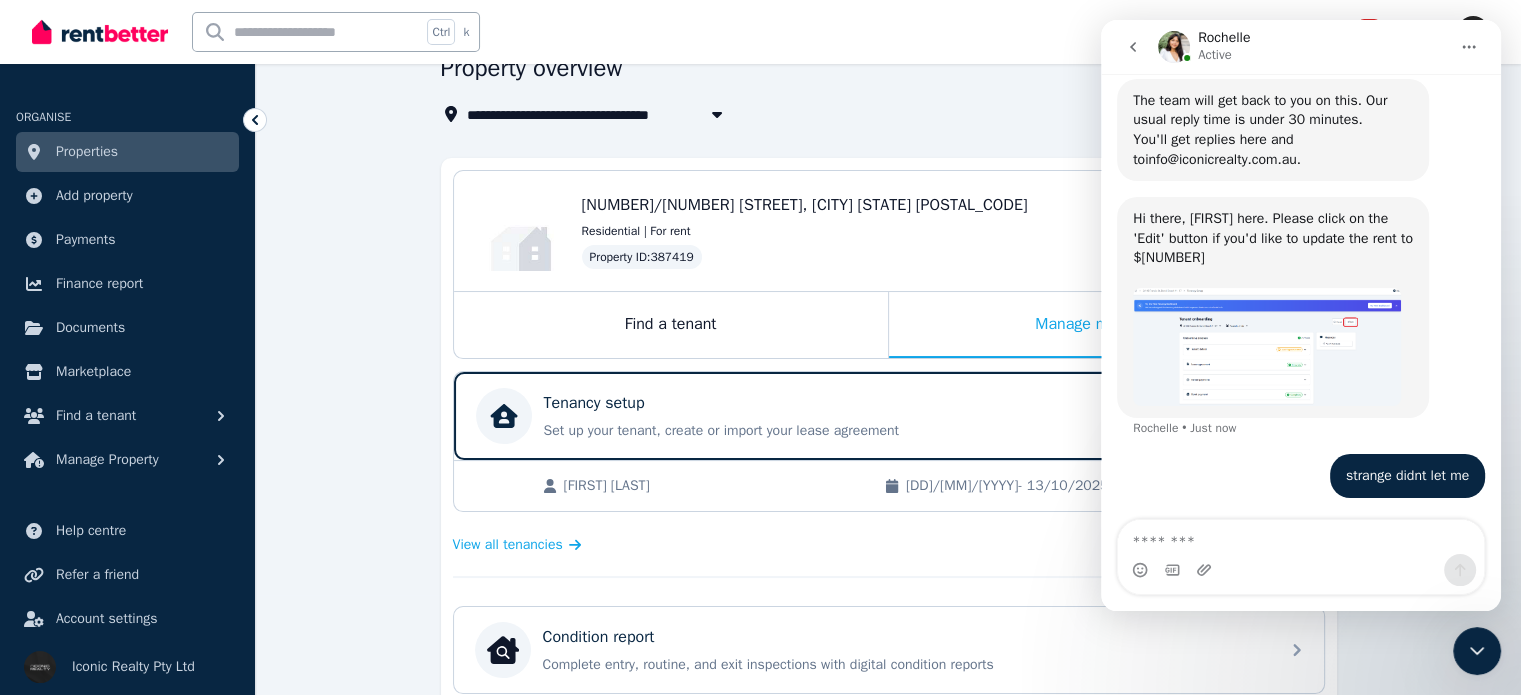 click on "**********" at bounding box center (888, 717) 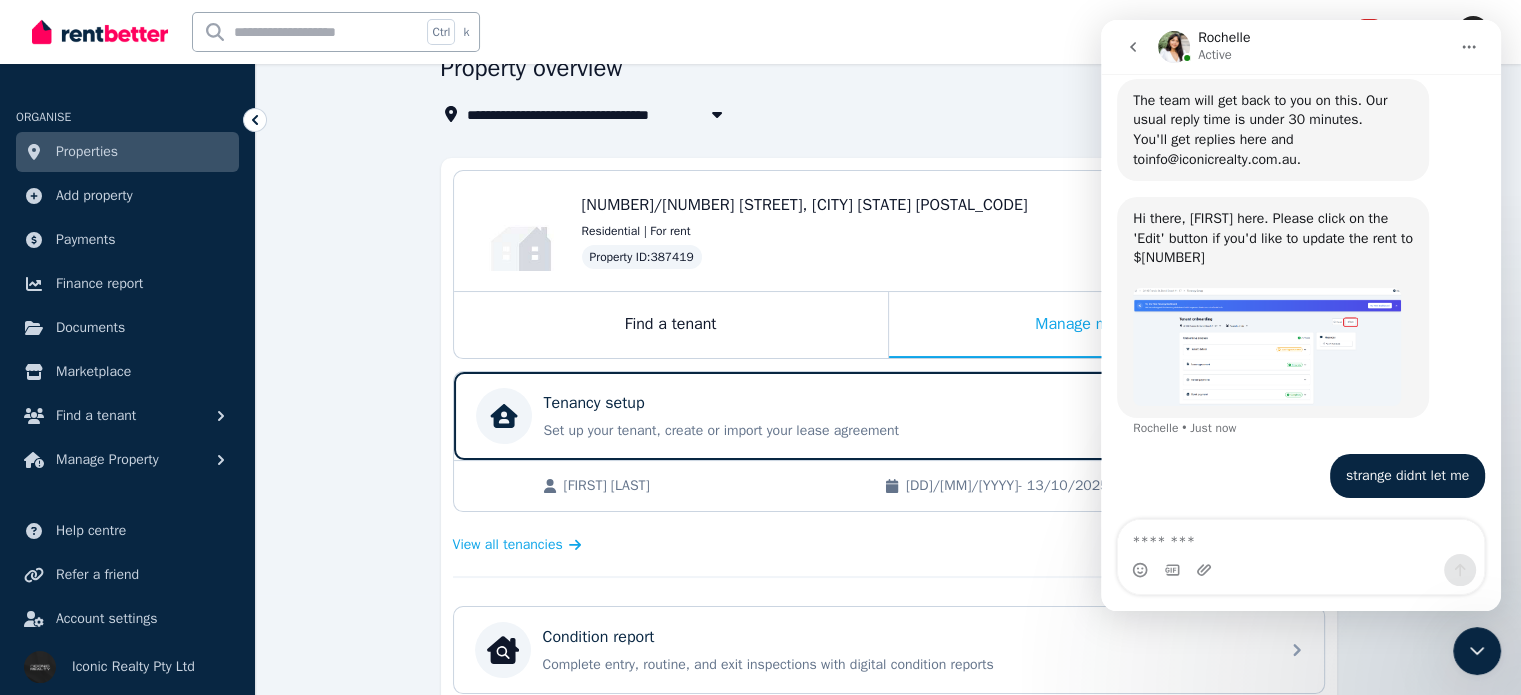 scroll, scrollTop: 0, scrollLeft: 0, axis: both 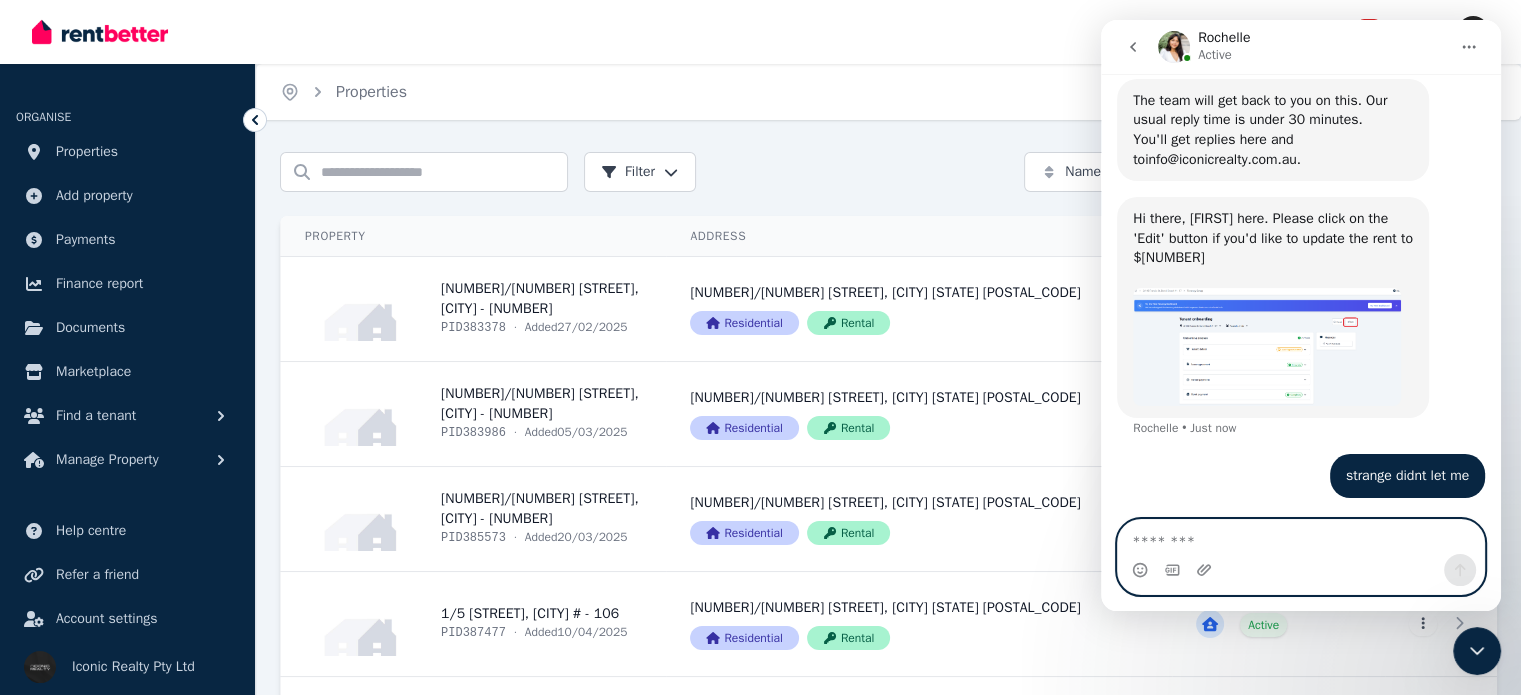 click at bounding box center [1301, 537] 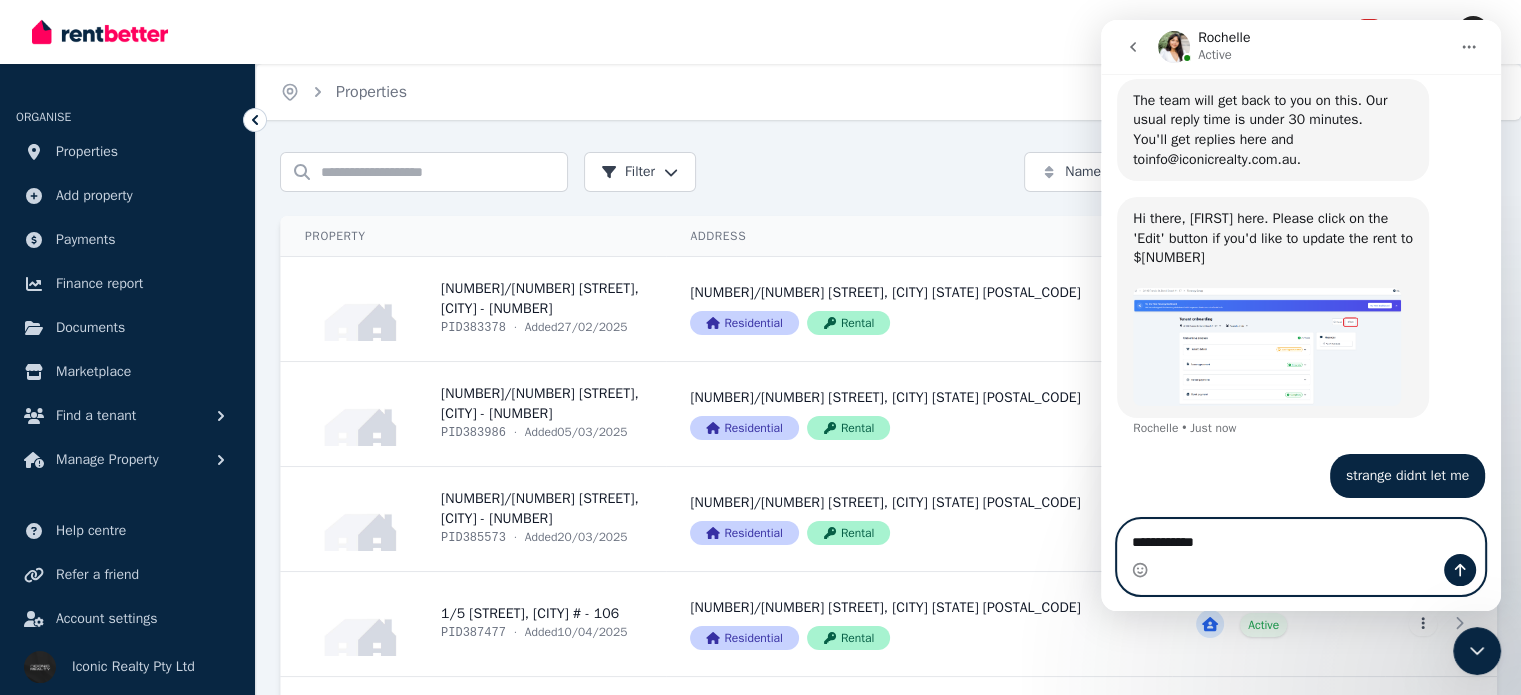 type on "**********" 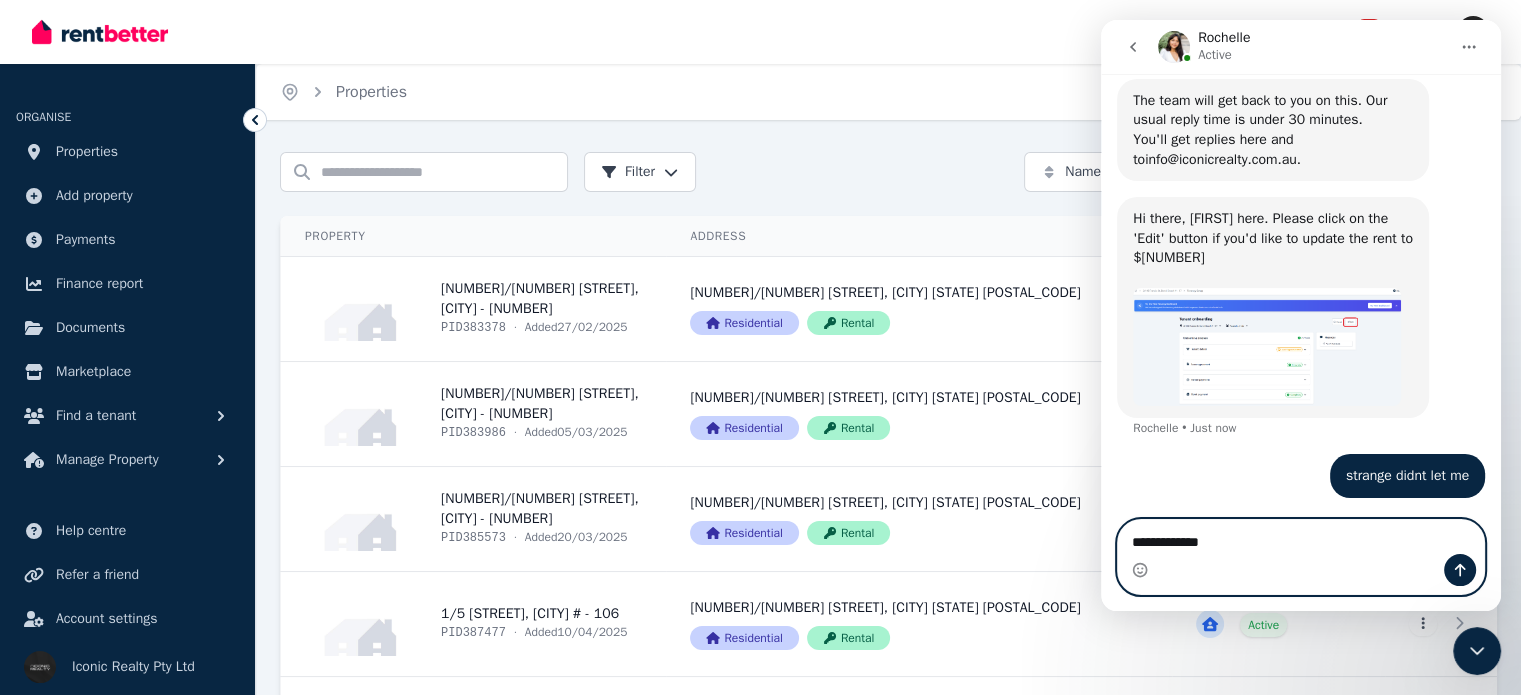 type 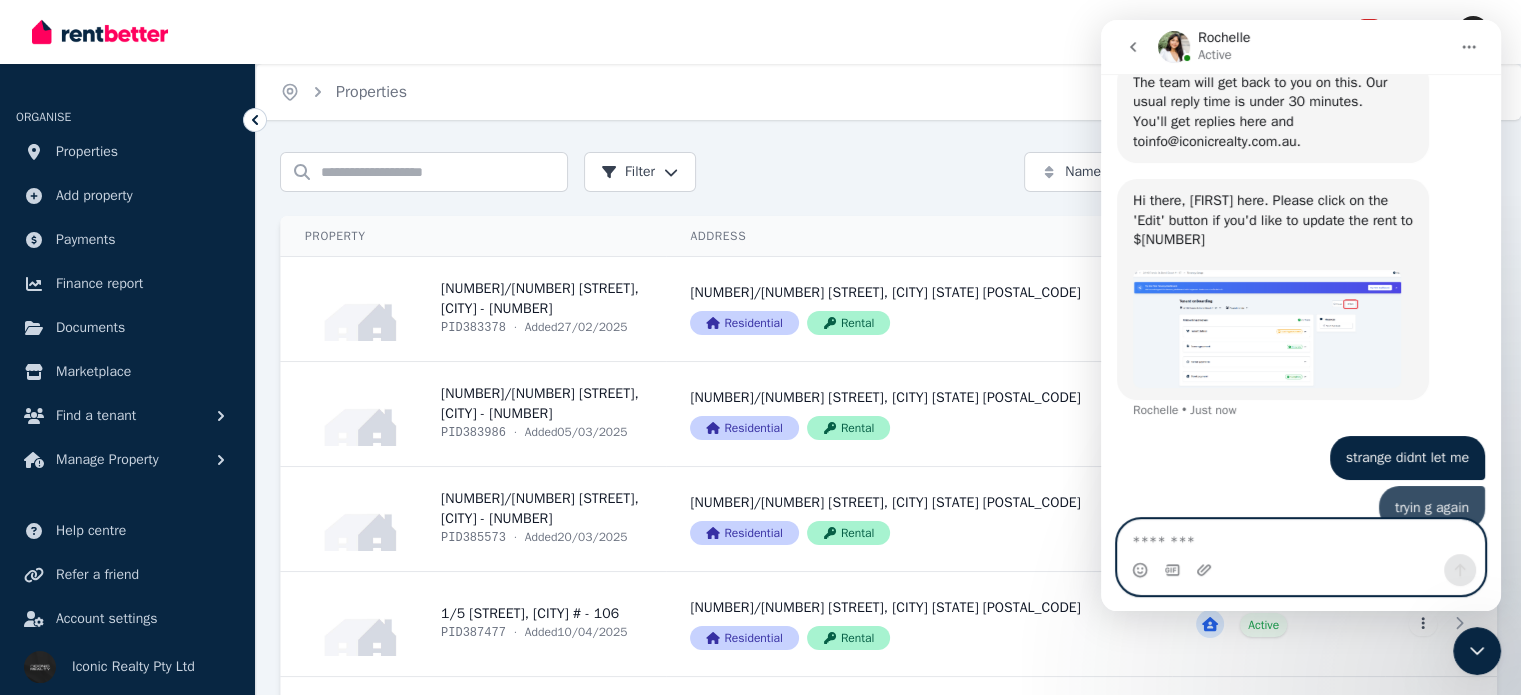 scroll, scrollTop: 1346, scrollLeft: 0, axis: vertical 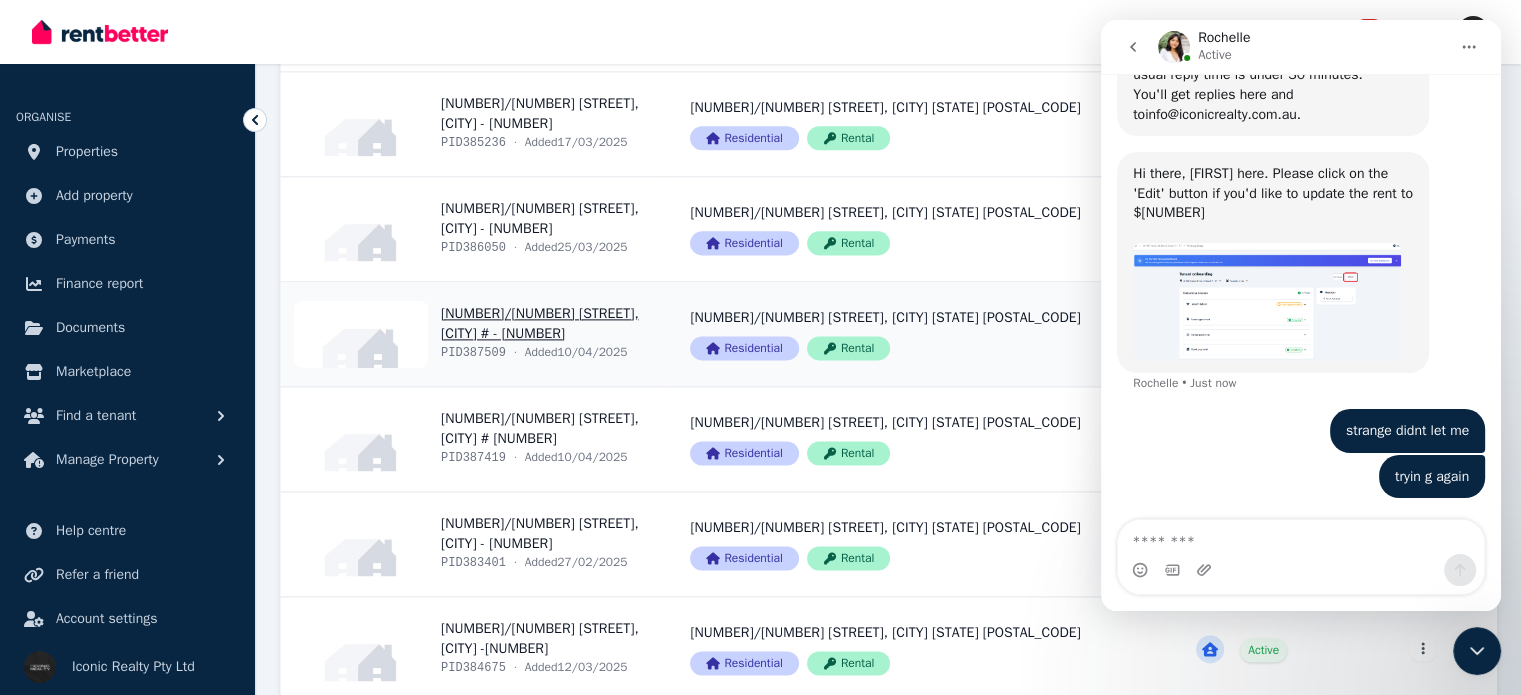 click on "View property details" at bounding box center [473, 334] 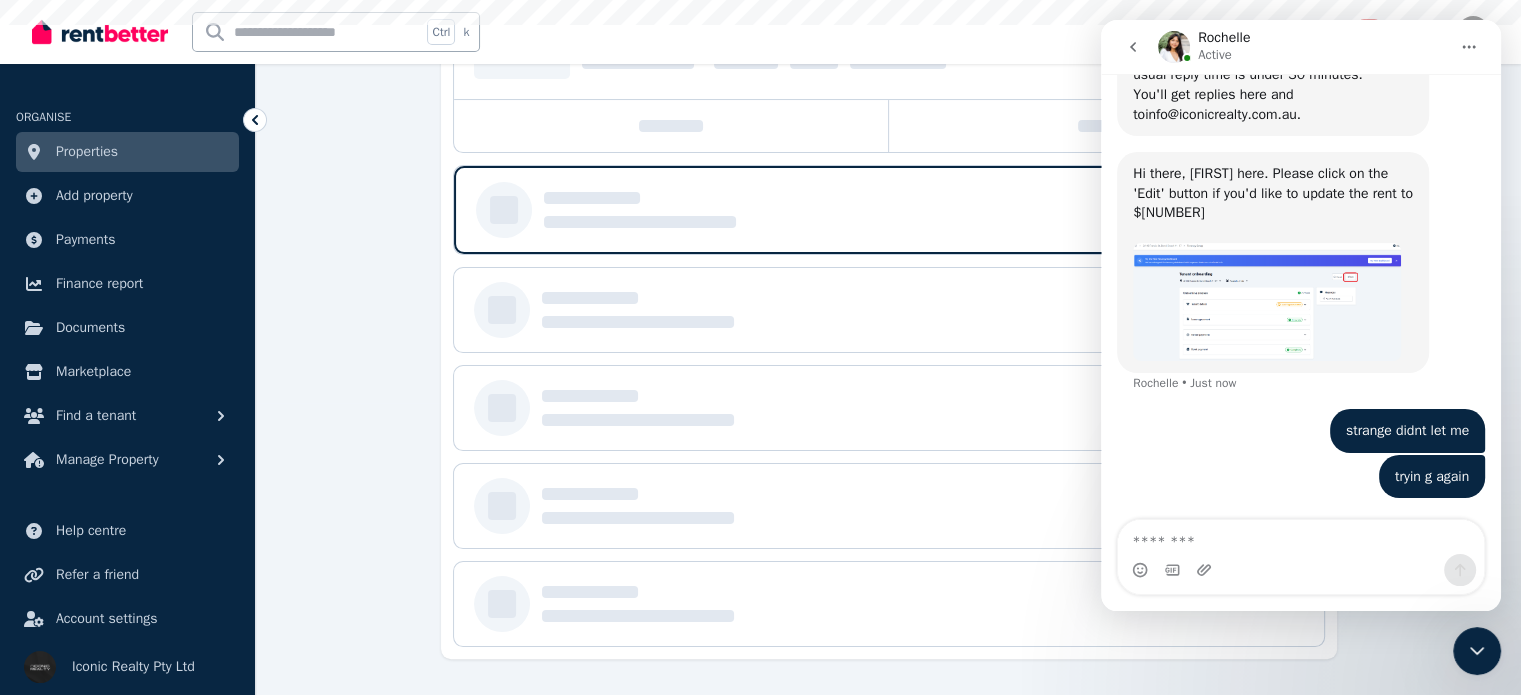 scroll, scrollTop: 0, scrollLeft: 0, axis: both 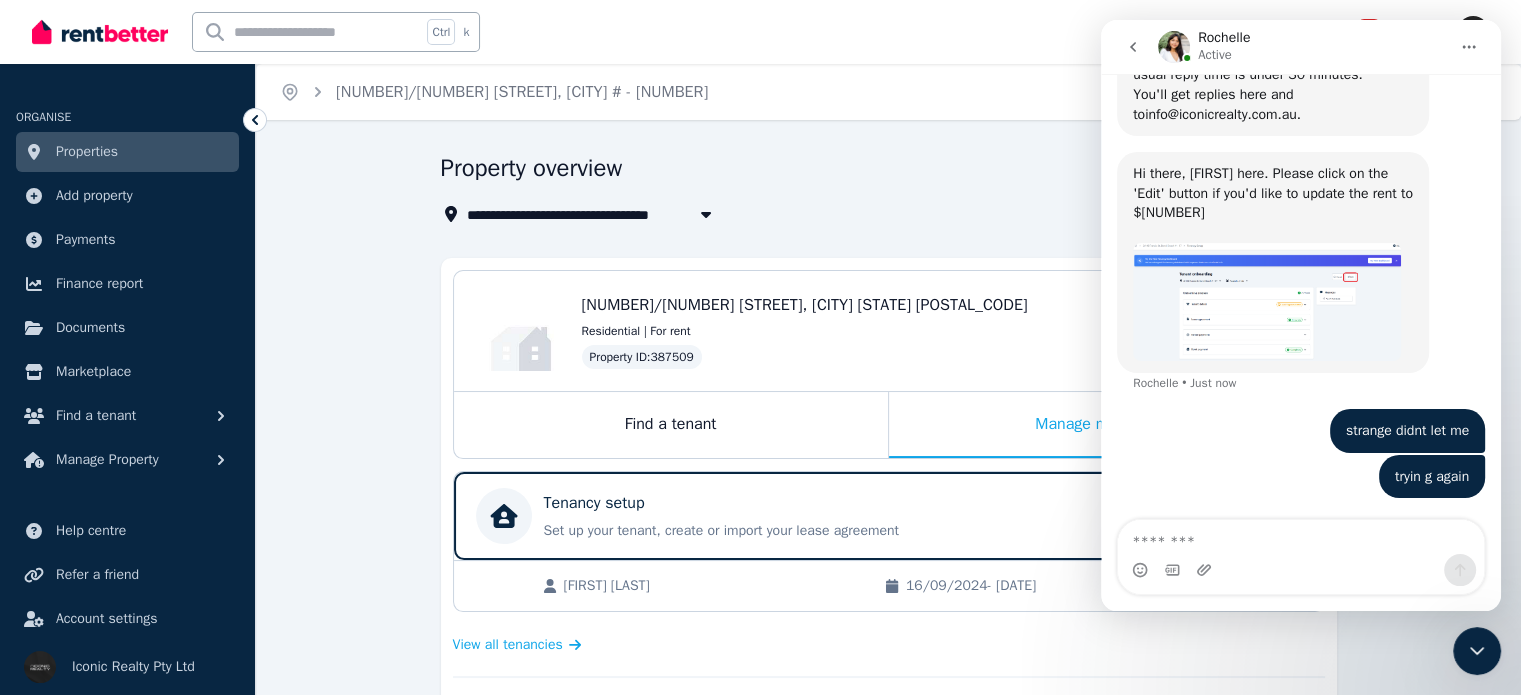 click at bounding box center (1477, 651) 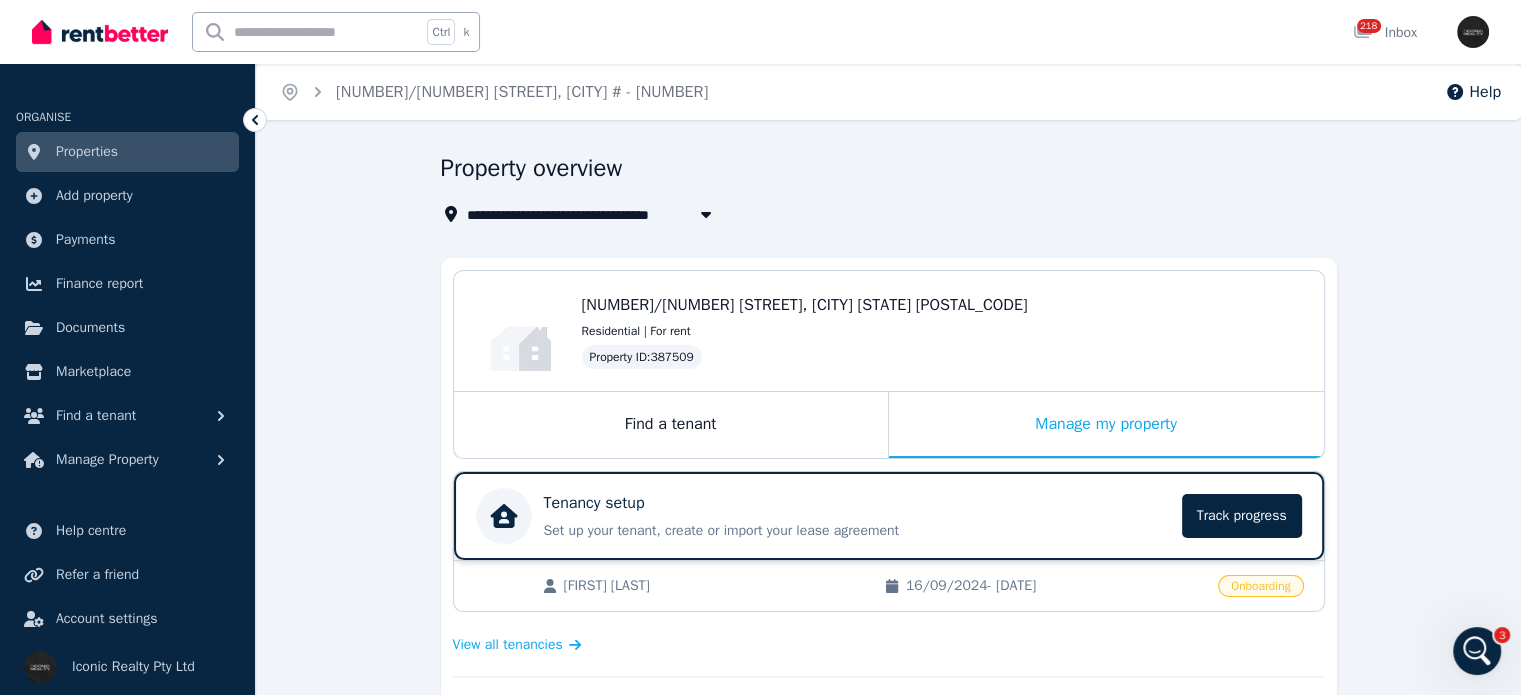 click on "Tenancy setup" at bounding box center (857, 503) 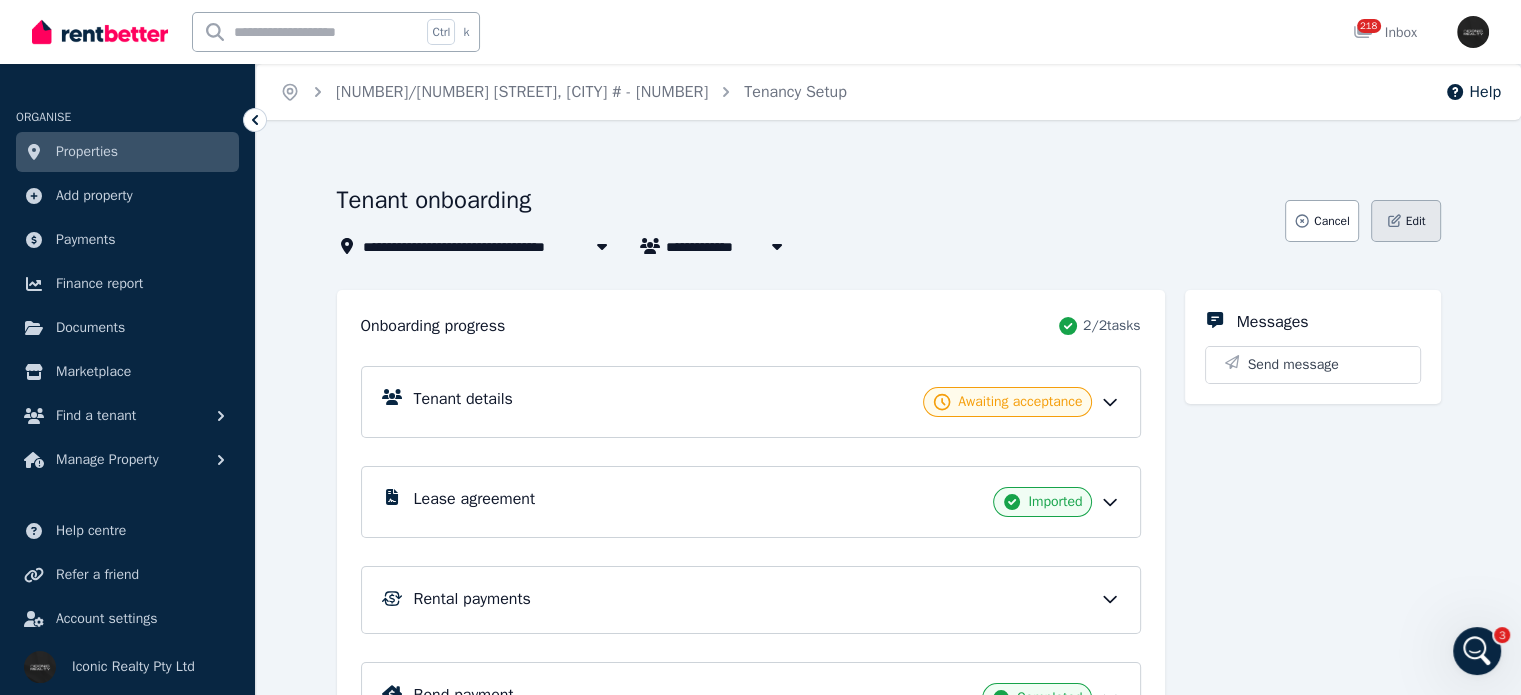 click on "Edit" at bounding box center [1416, 221] 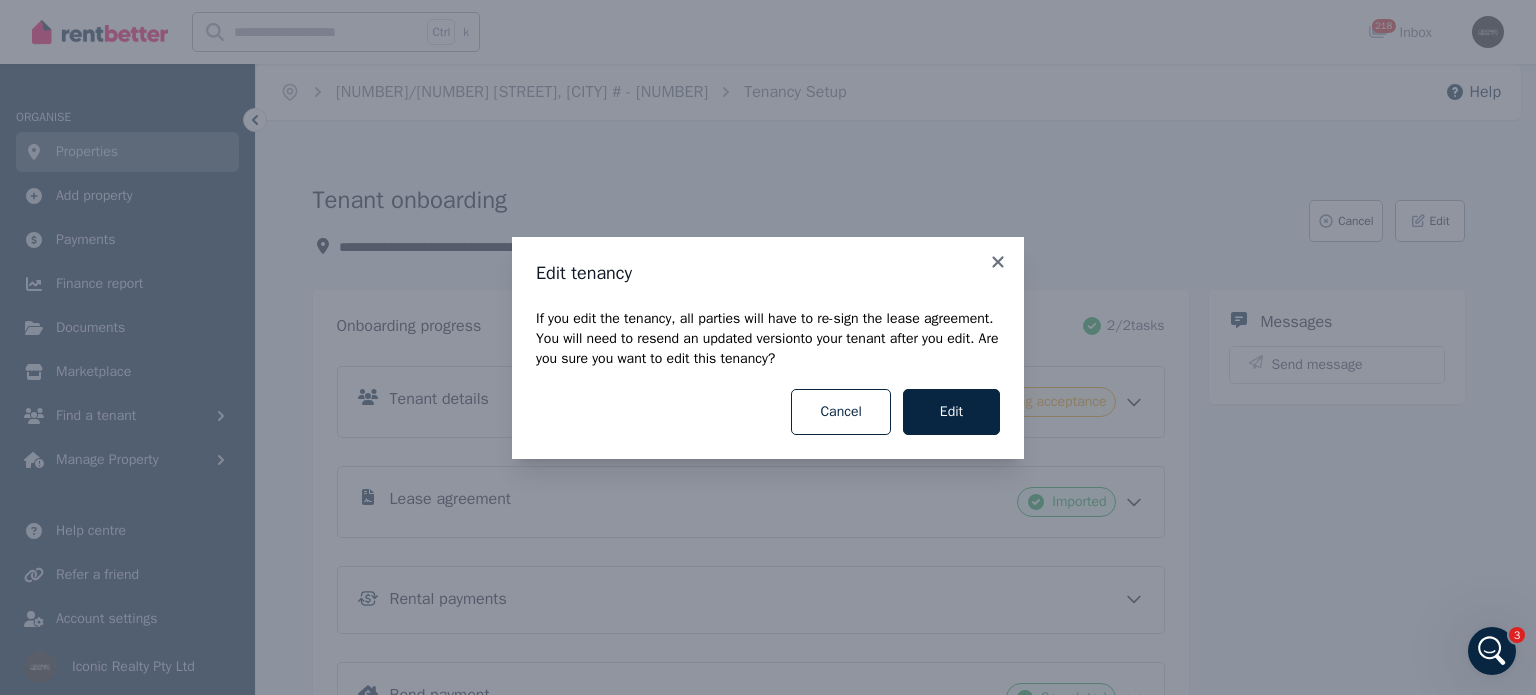 click on "Edit tenancy If you edit the tenancy, all parties will have to   re-sign the lease agreement . You will need to   resend an updated version  to your tenant after you edit. Are you sure you want to edit this tenancy? Cancel Edit" at bounding box center [768, 347] 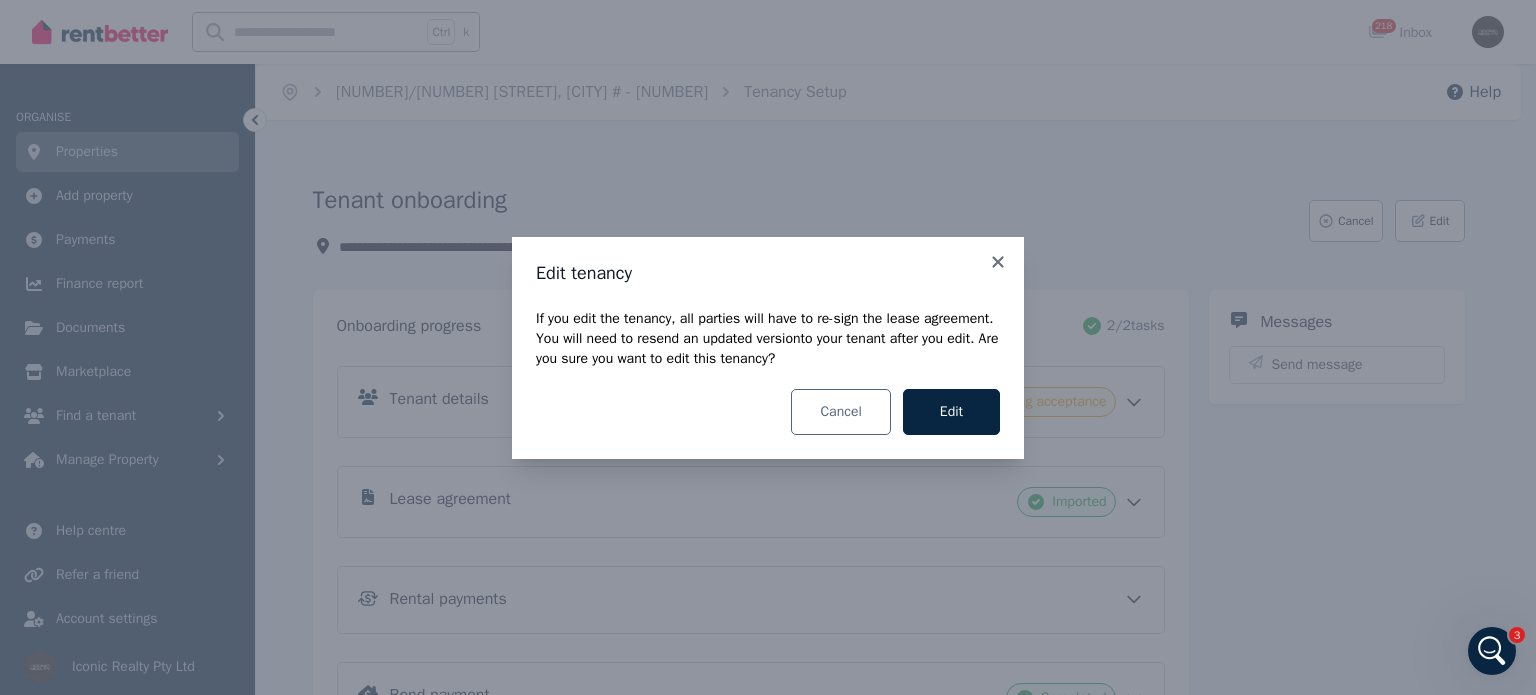 click on "Cancel" at bounding box center (840, 412) 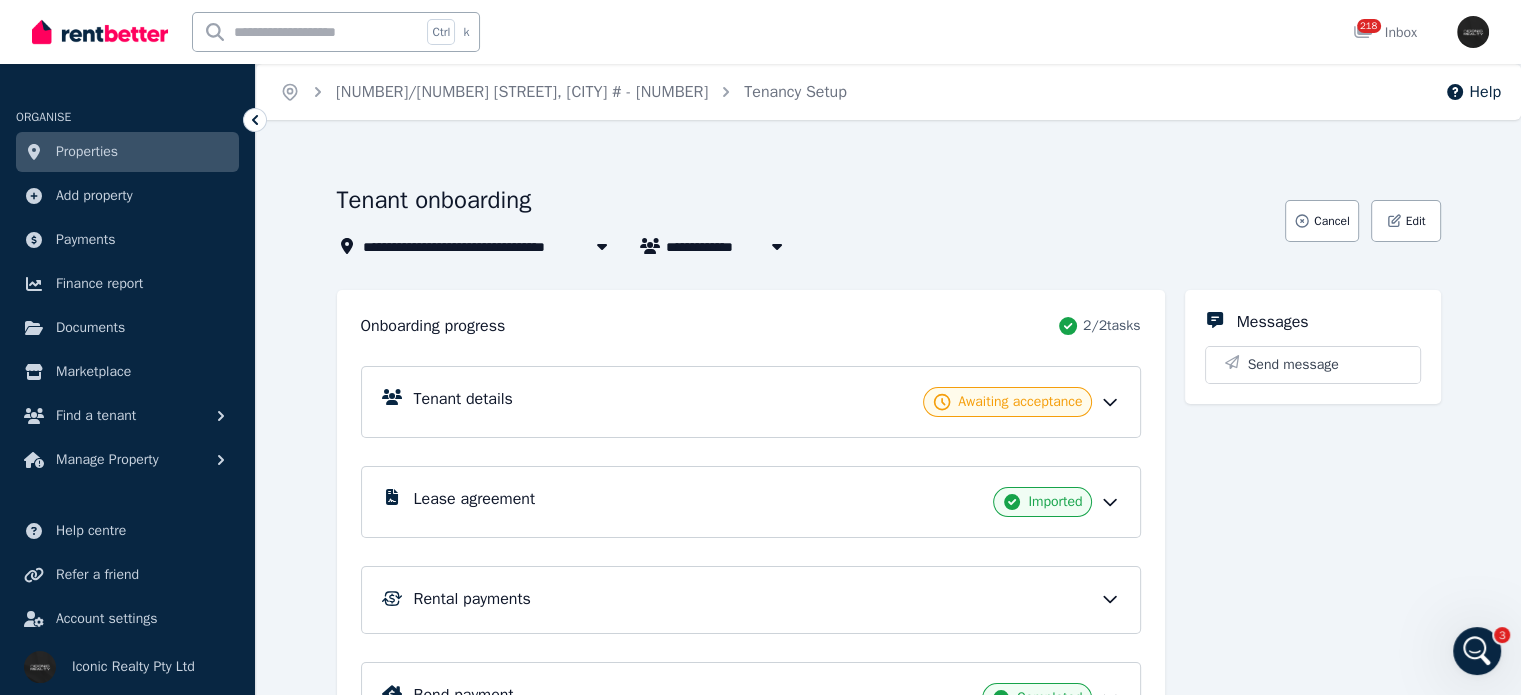 click 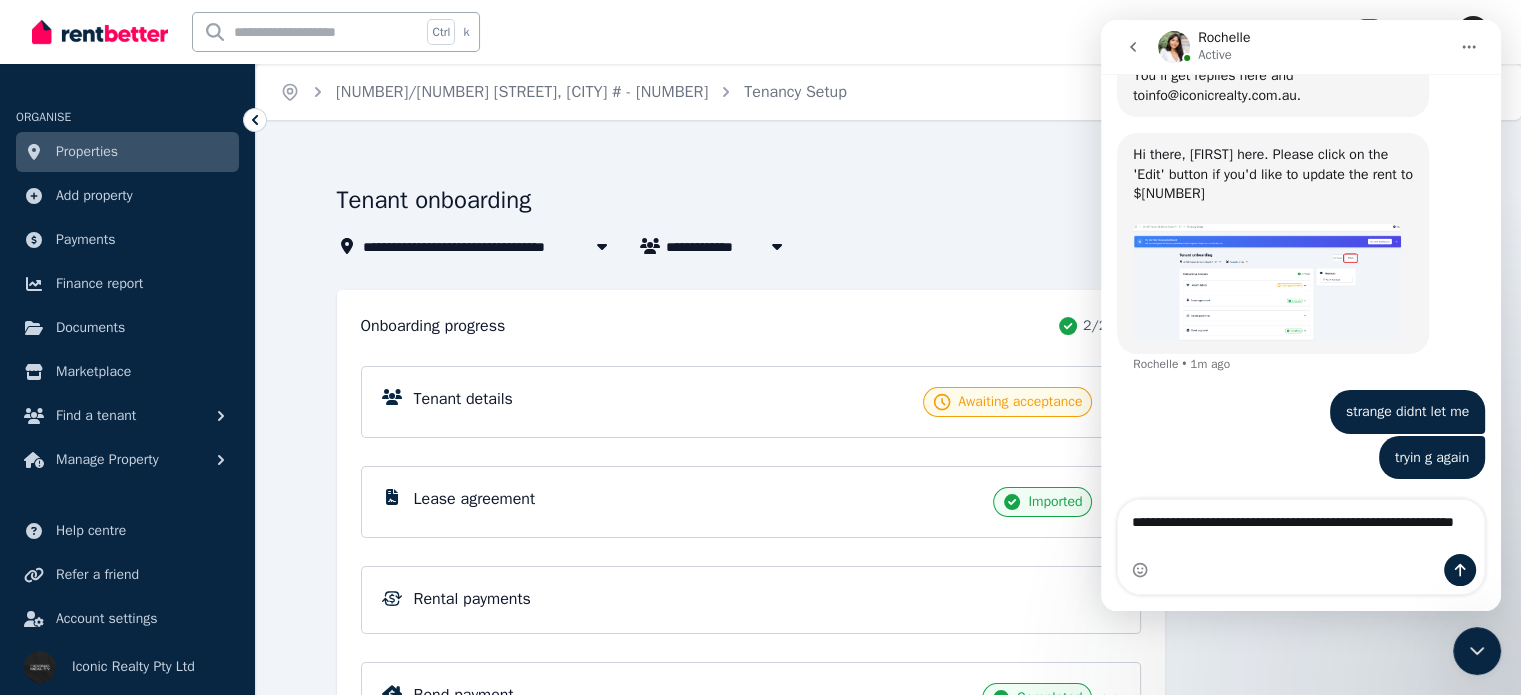 scroll, scrollTop: 1366, scrollLeft: 0, axis: vertical 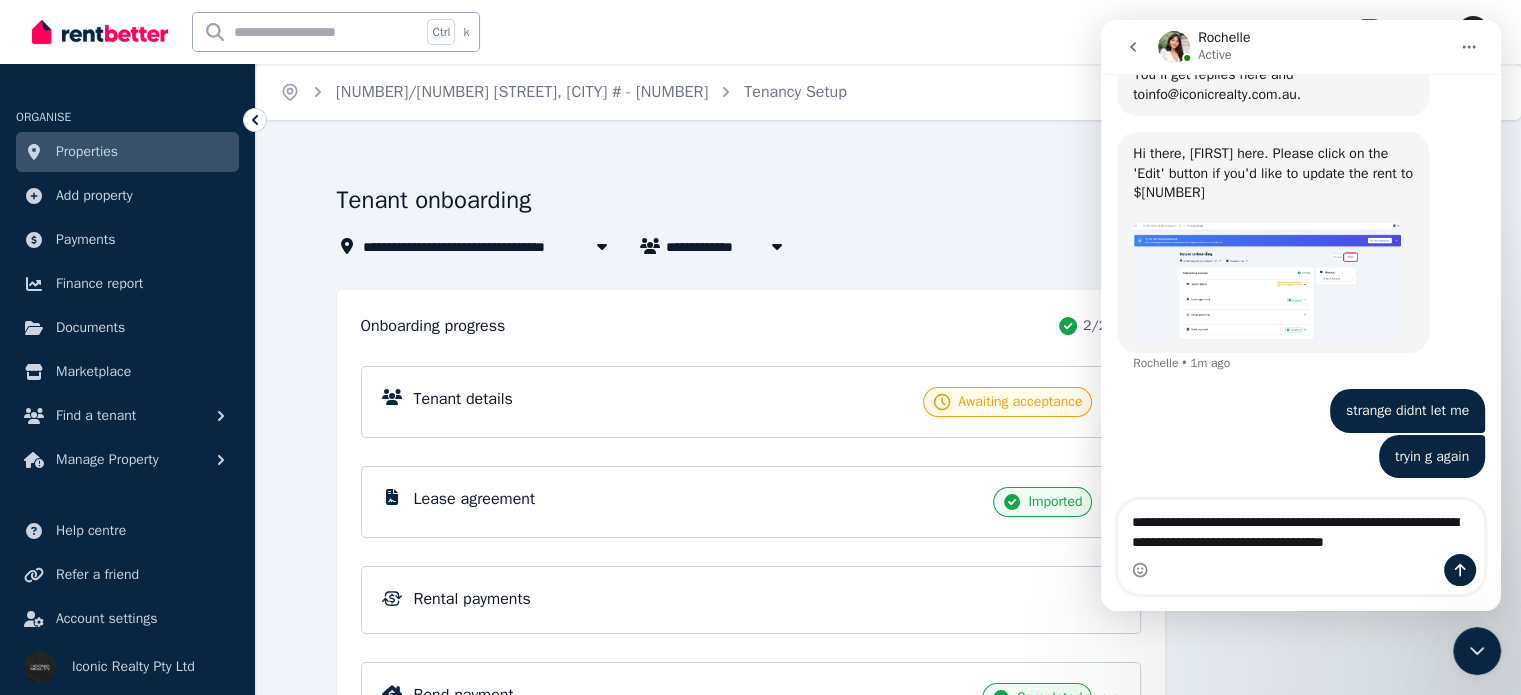 type on "**********" 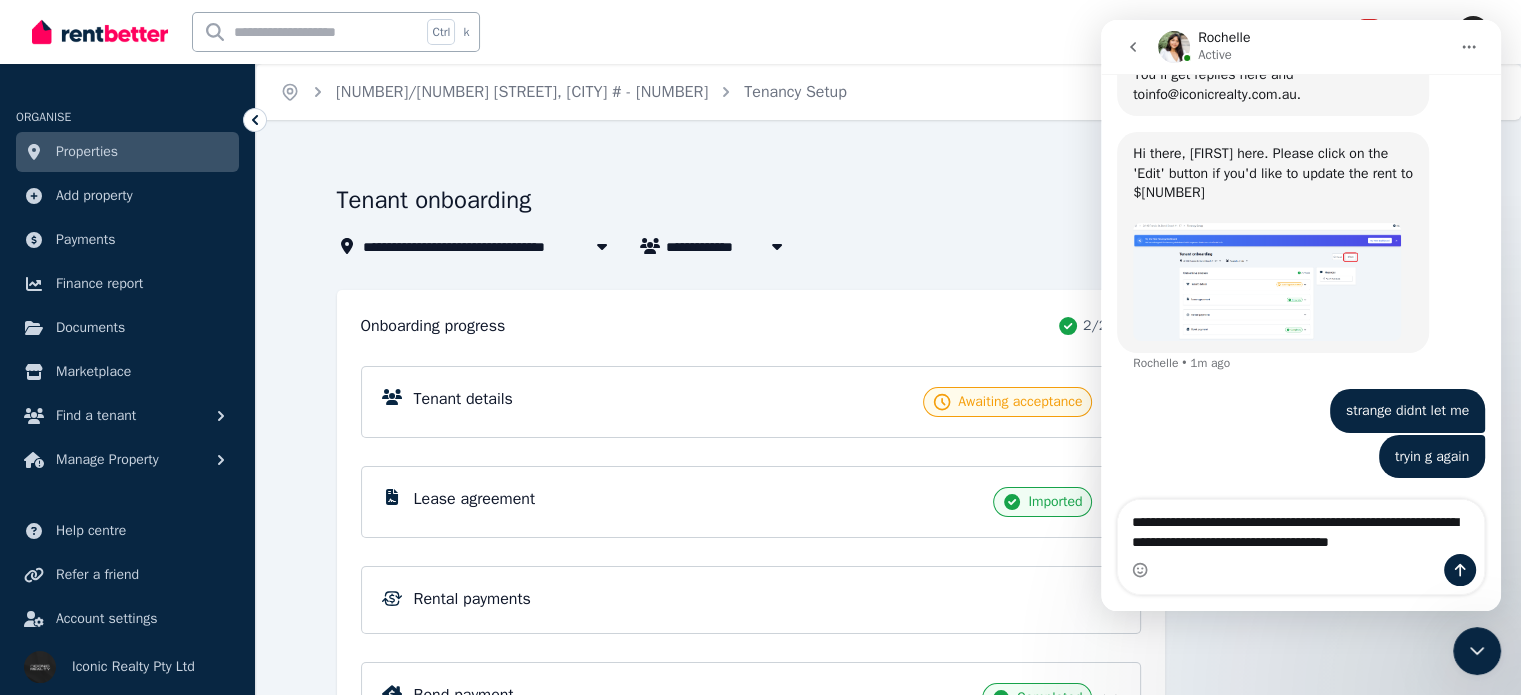 type 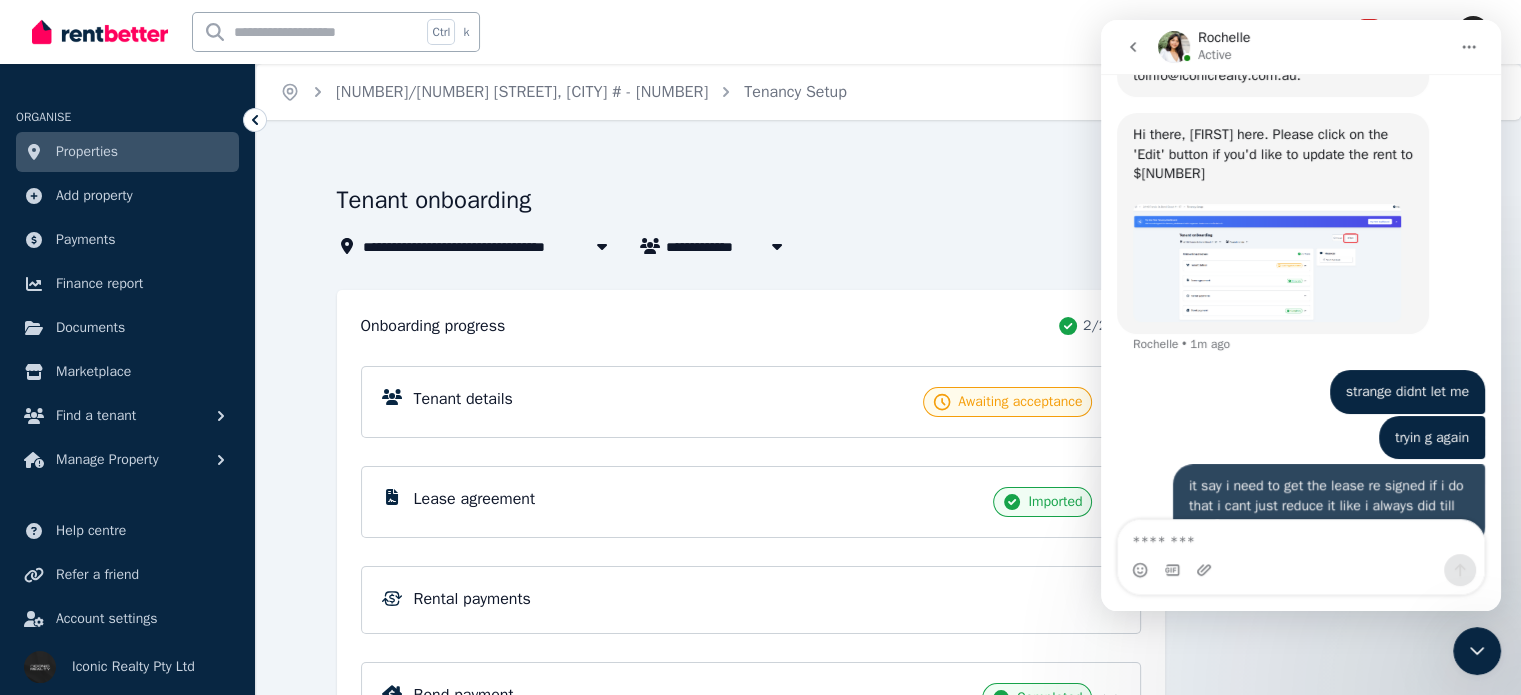 scroll, scrollTop: 1431, scrollLeft: 0, axis: vertical 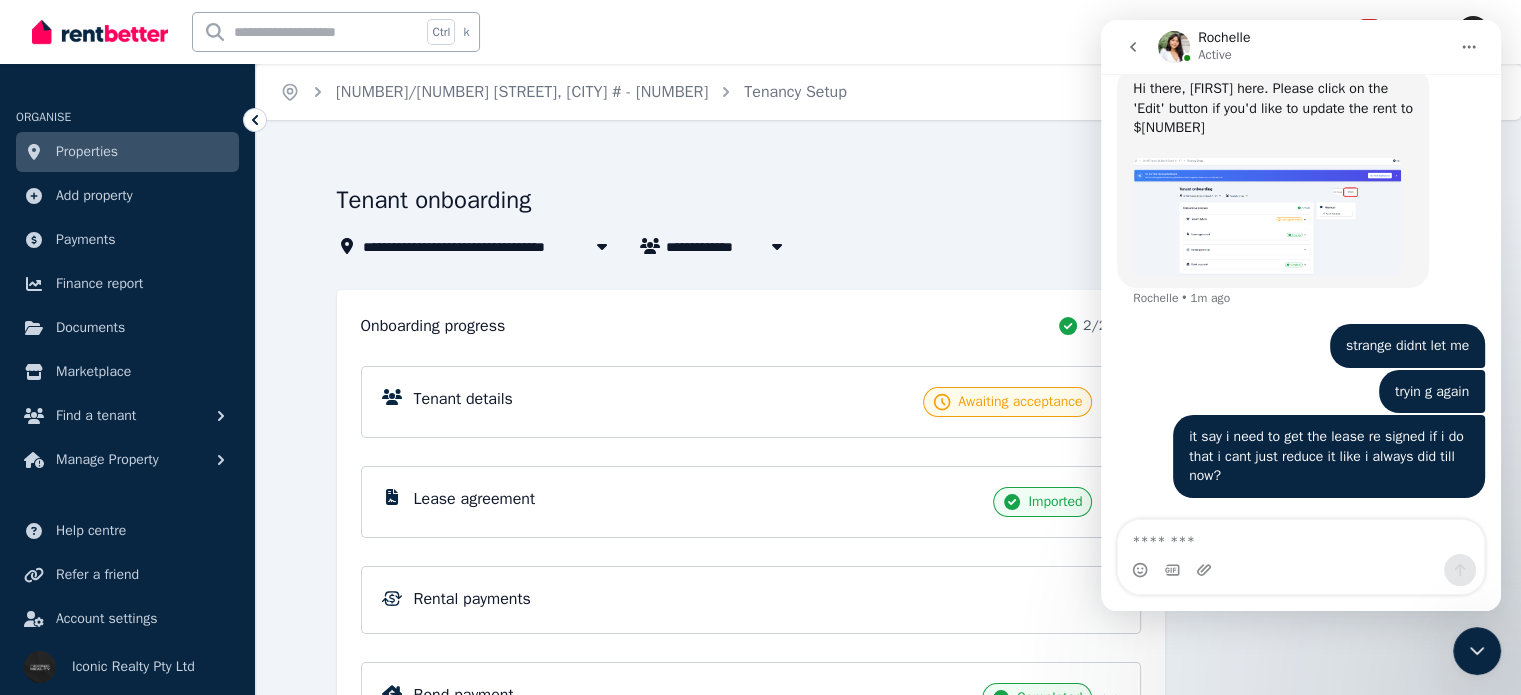 click 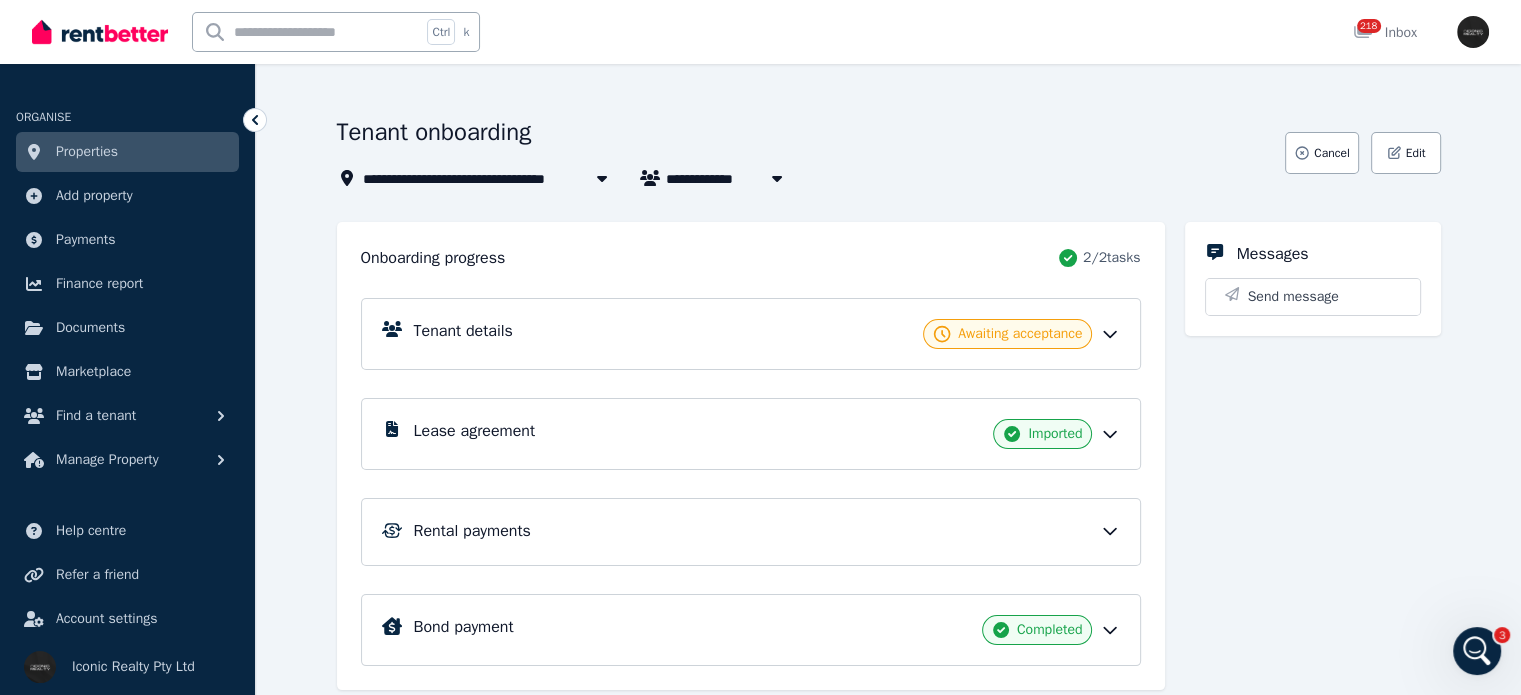 scroll, scrollTop: 100, scrollLeft: 0, axis: vertical 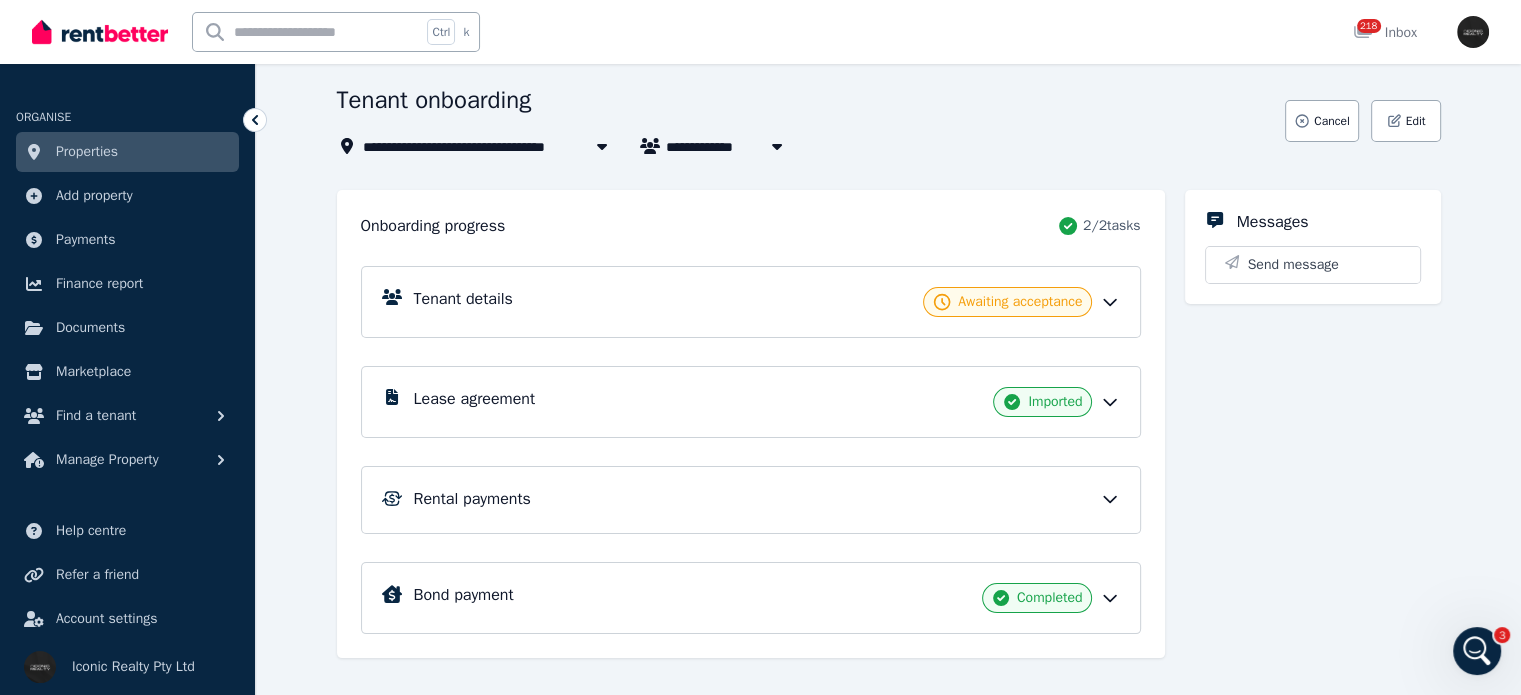 click on "Rental payments" at bounding box center [767, 499] 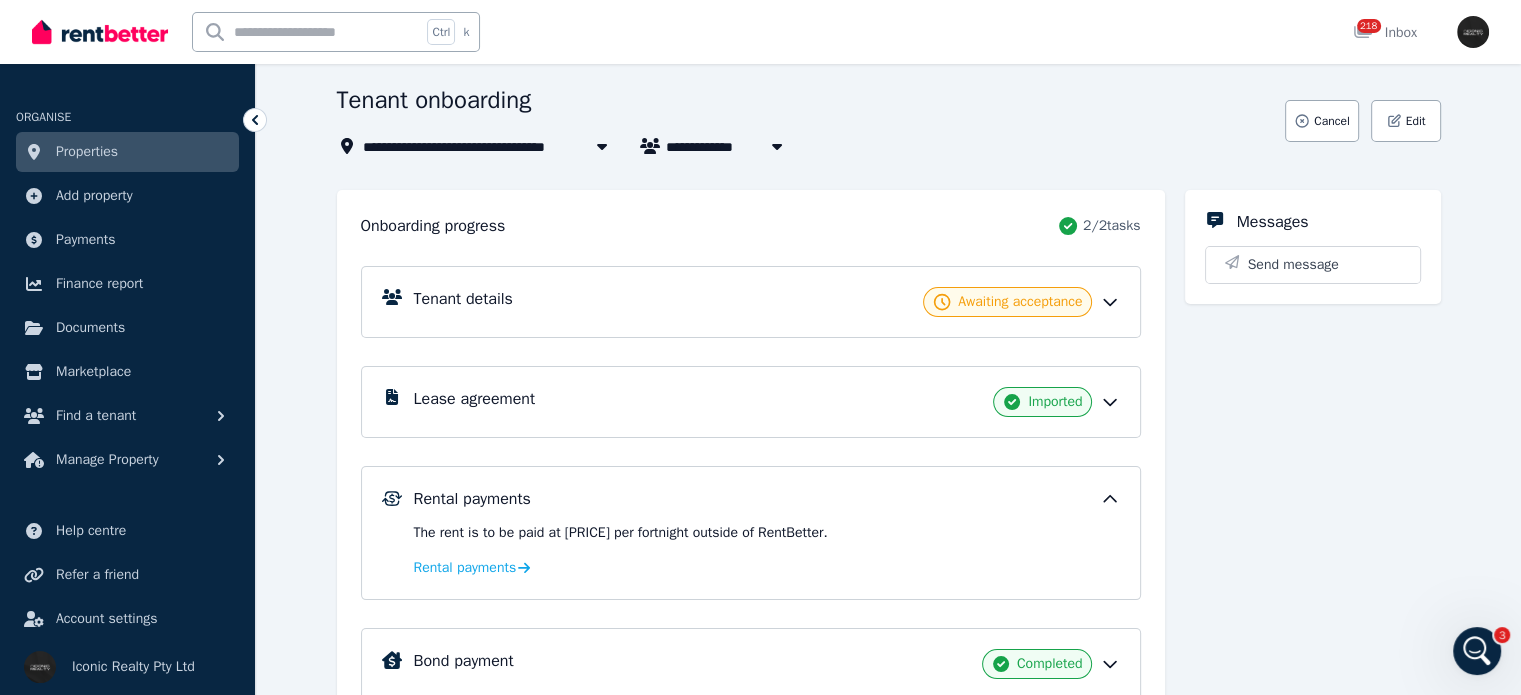 scroll, scrollTop: 194, scrollLeft: 0, axis: vertical 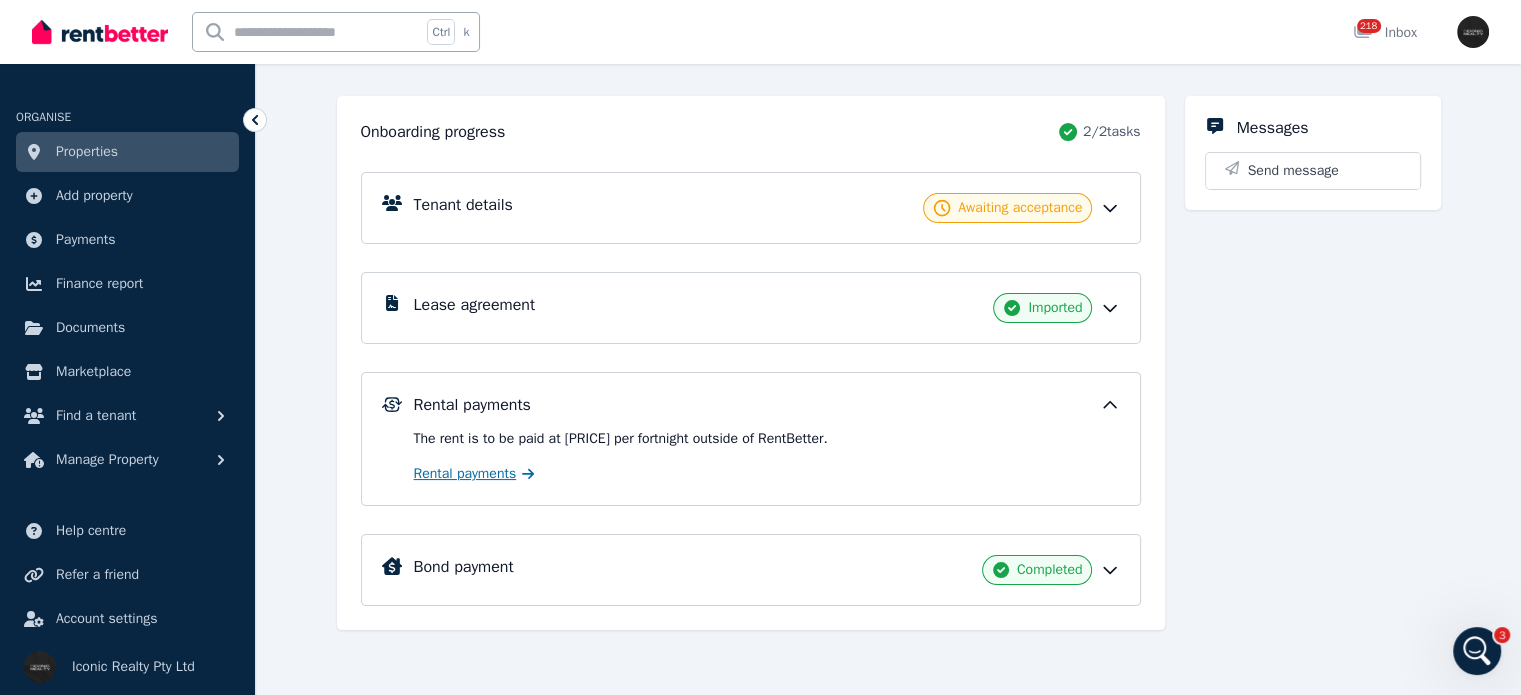 click on "Rental payments" at bounding box center [465, 474] 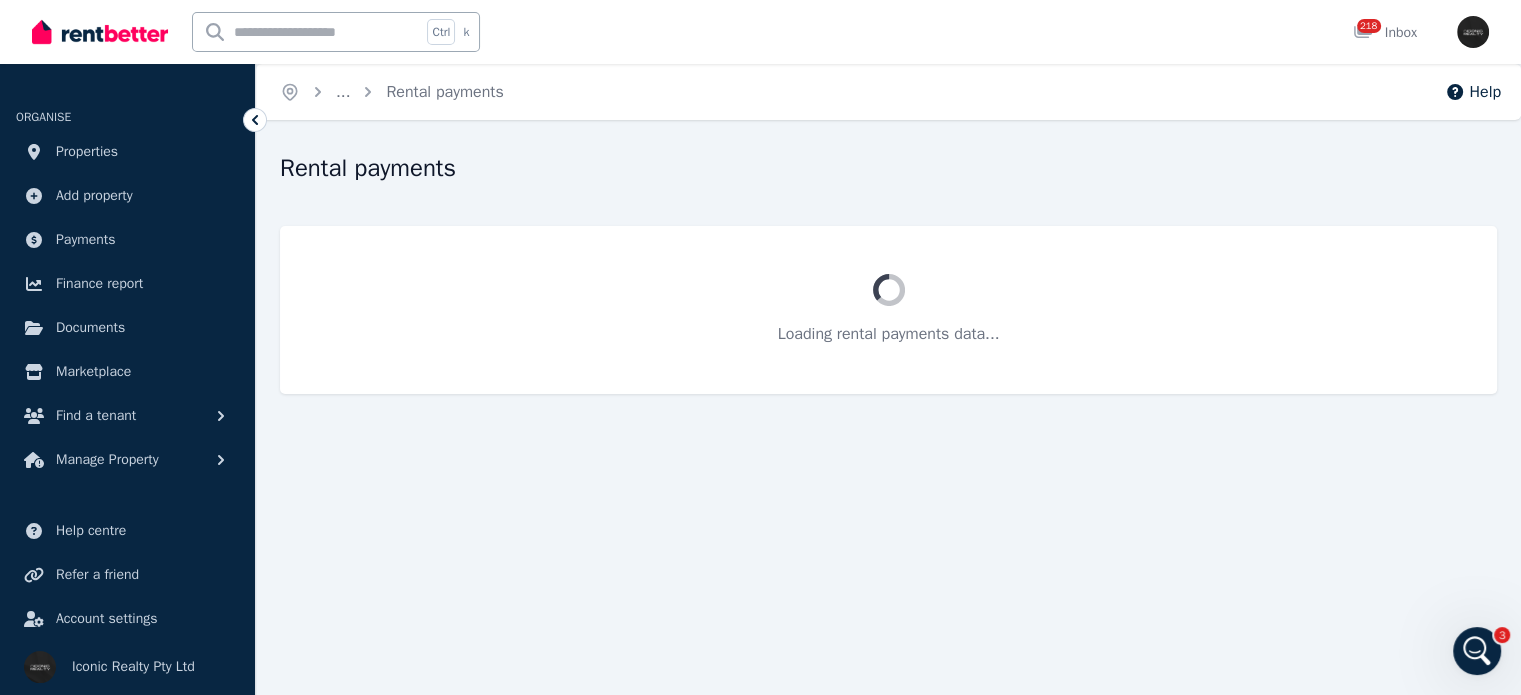 scroll, scrollTop: 0, scrollLeft: 0, axis: both 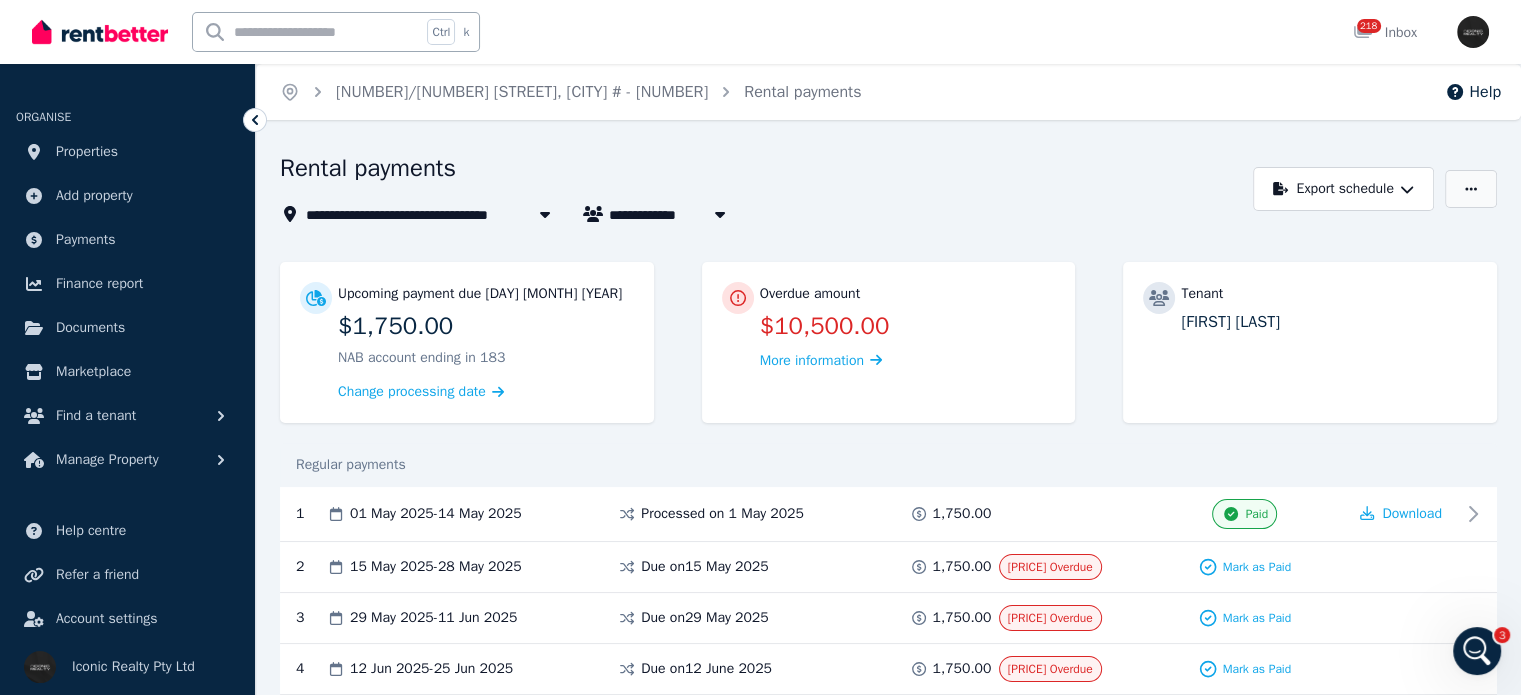 click at bounding box center (1471, 189) 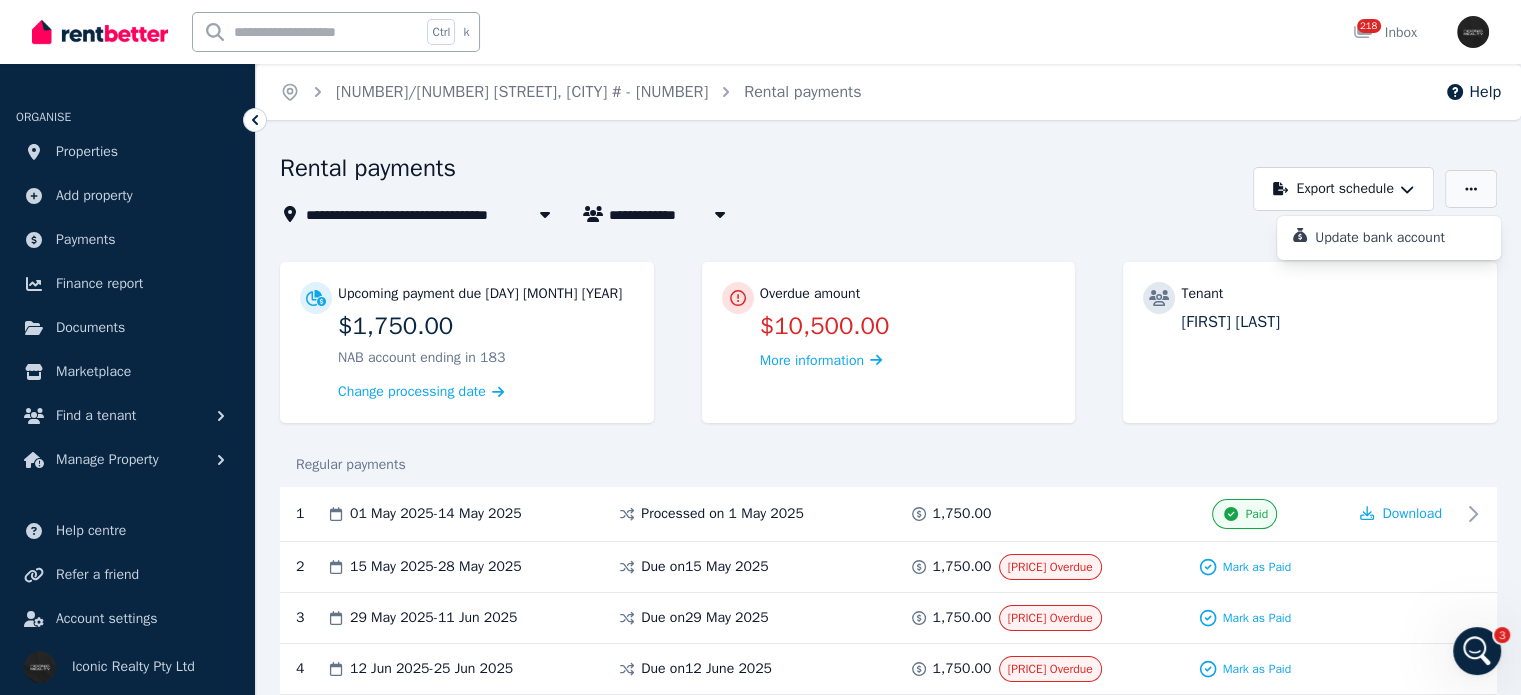 click at bounding box center [1471, 189] 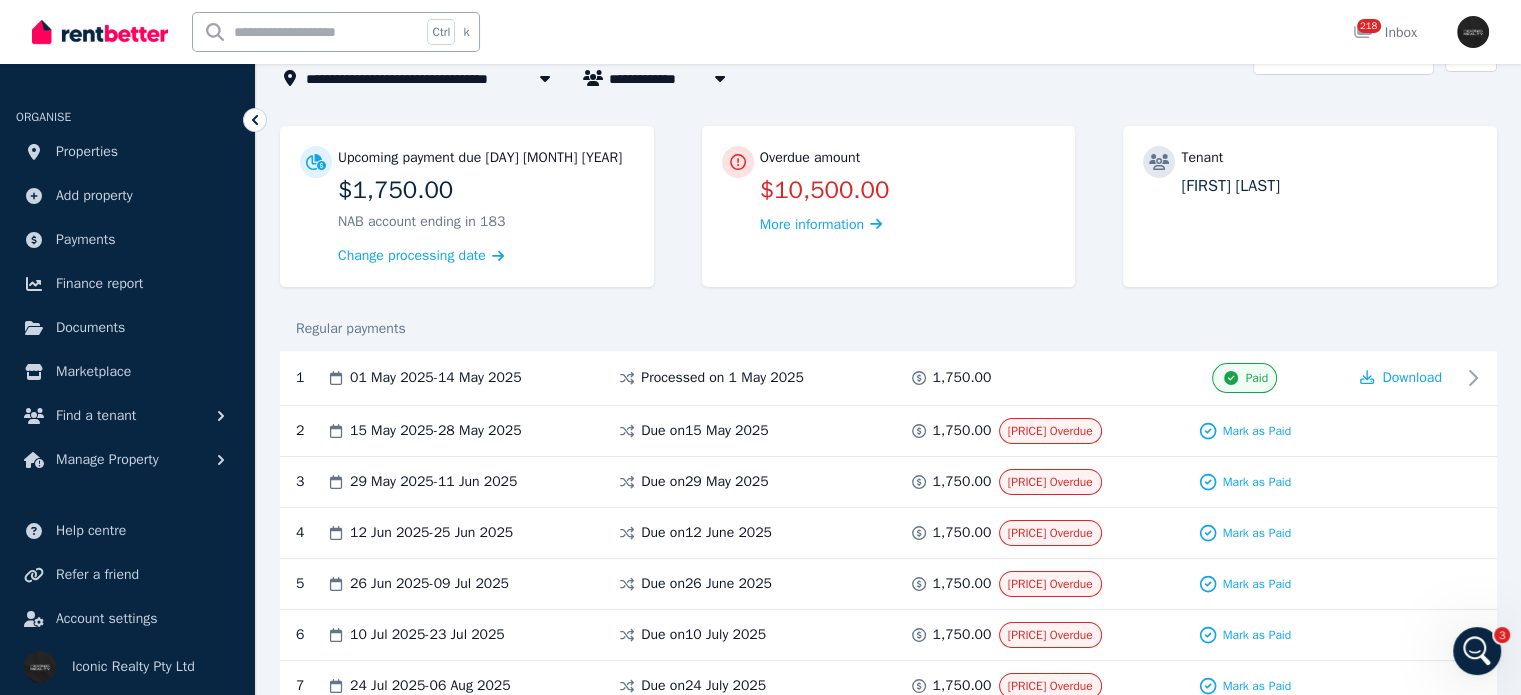 scroll, scrollTop: 200, scrollLeft: 0, axis: vertical 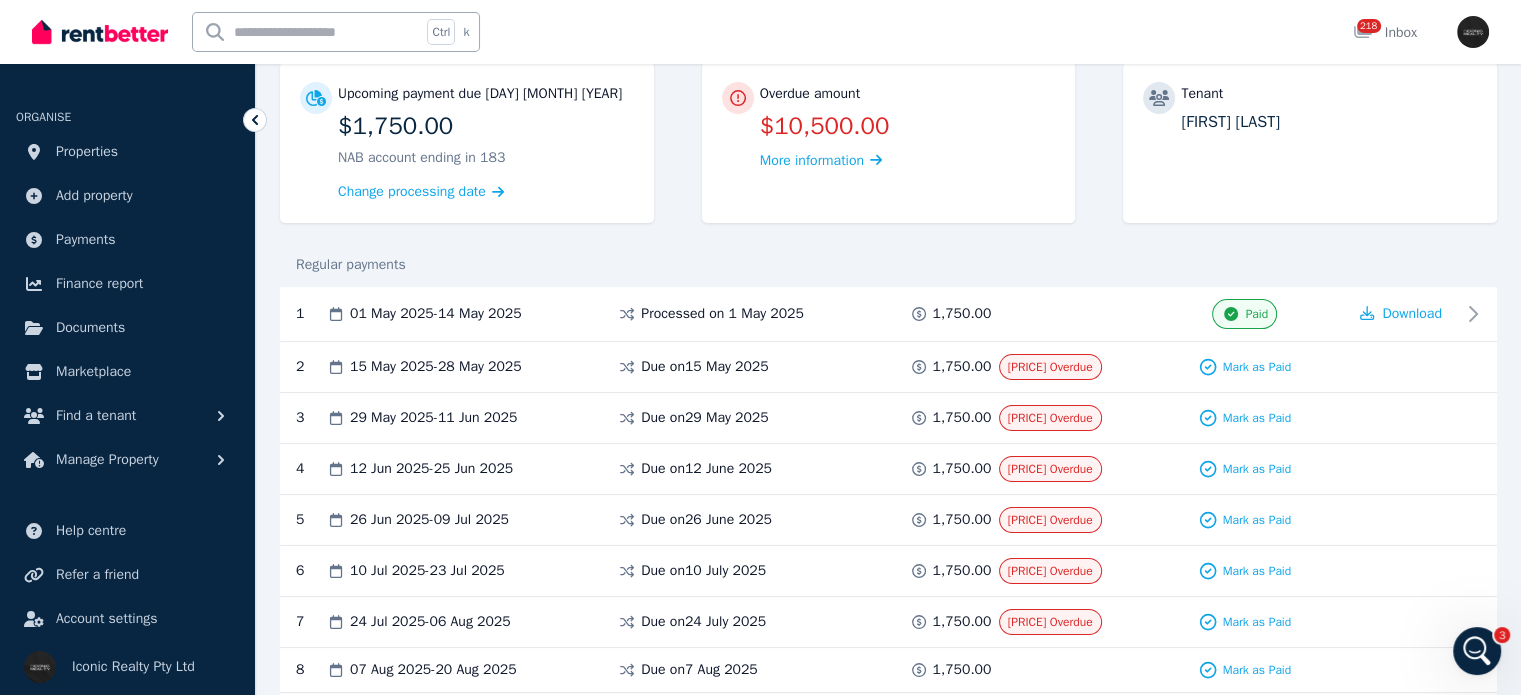 click on "Mark as Paid" at bounding box center (1245, 367) 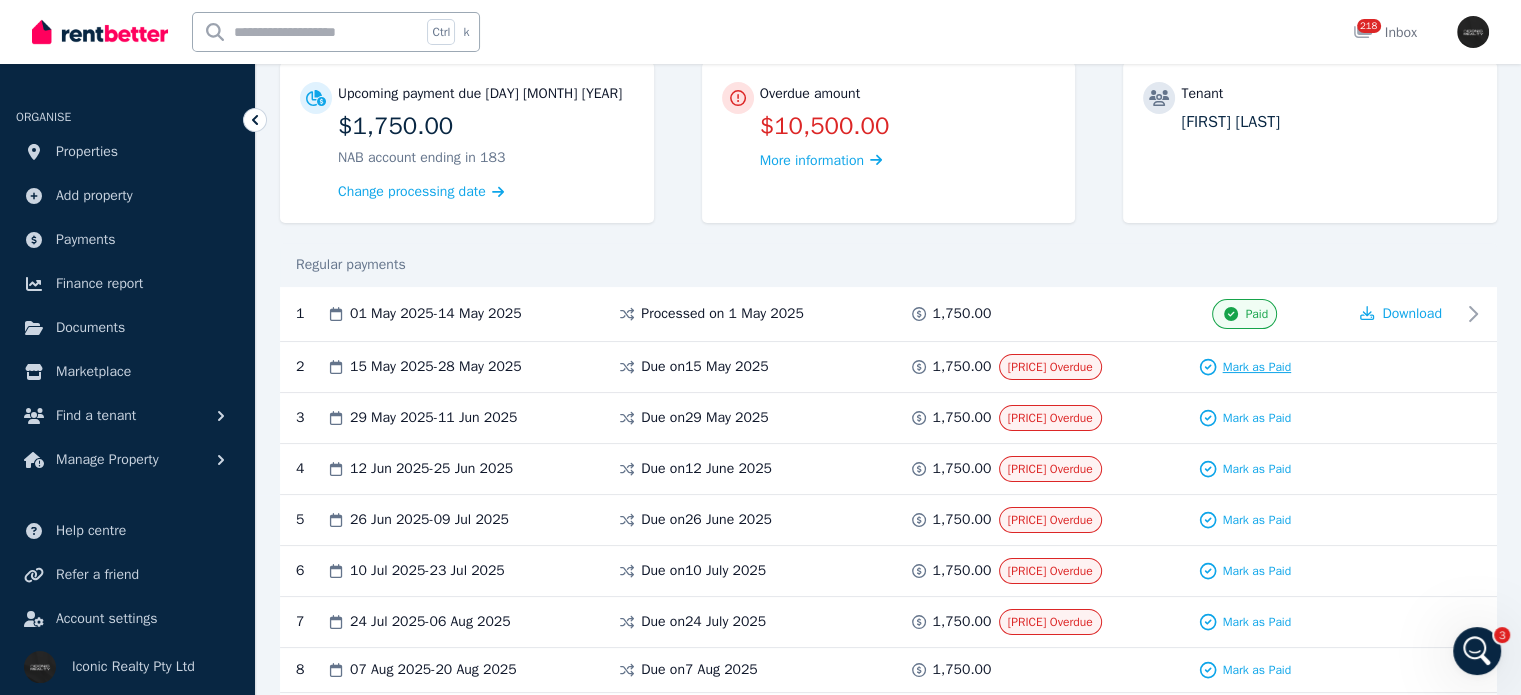 click on "Mark as Paid" at bounding box center (1256, 367) 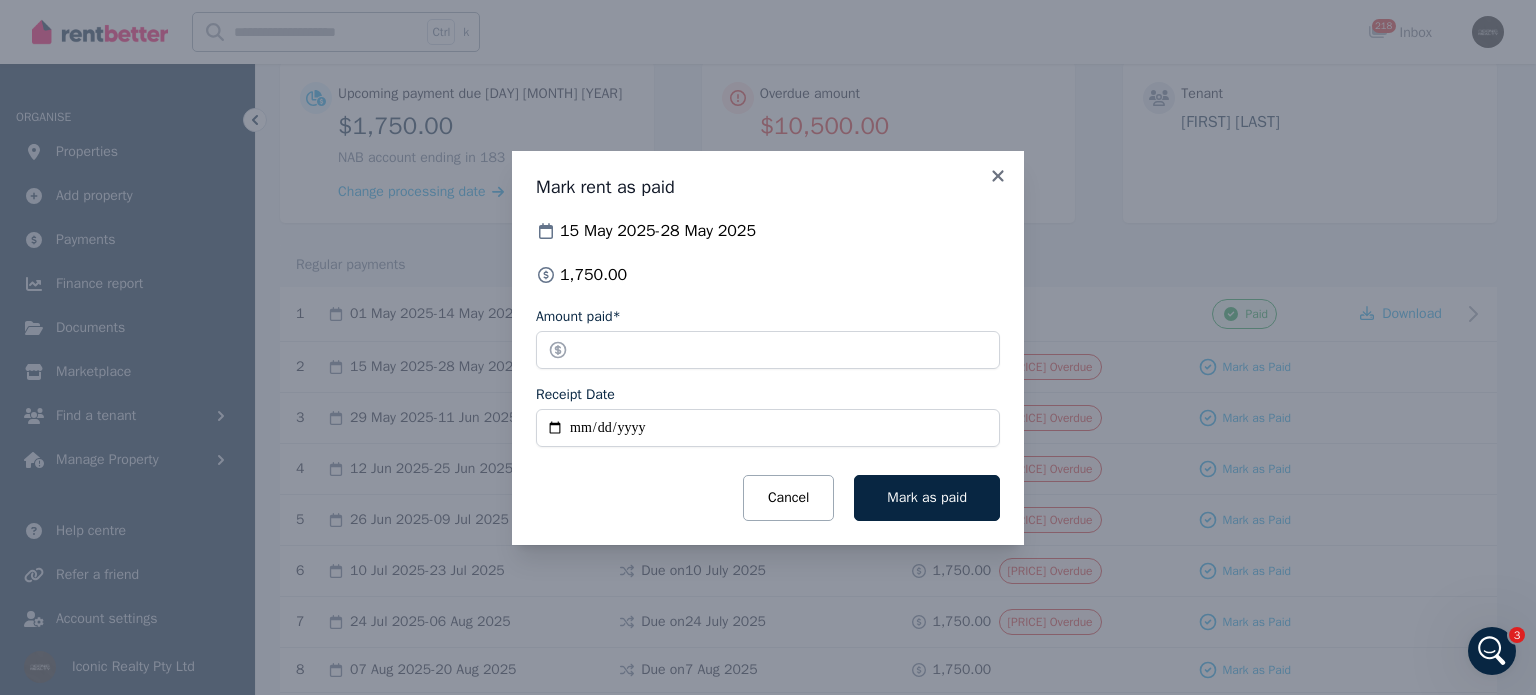 click on "Receipt Date" at bounding box center [768, 428] 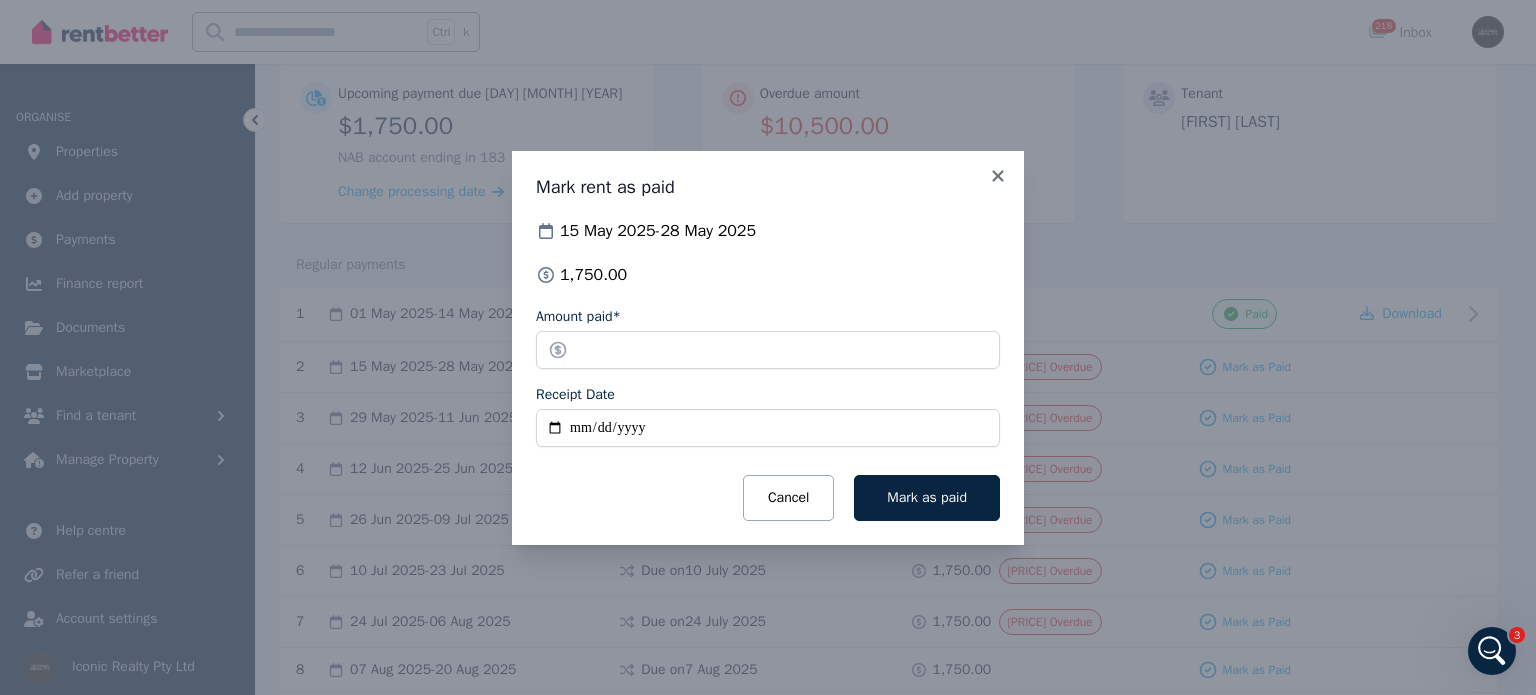 type on "**********" 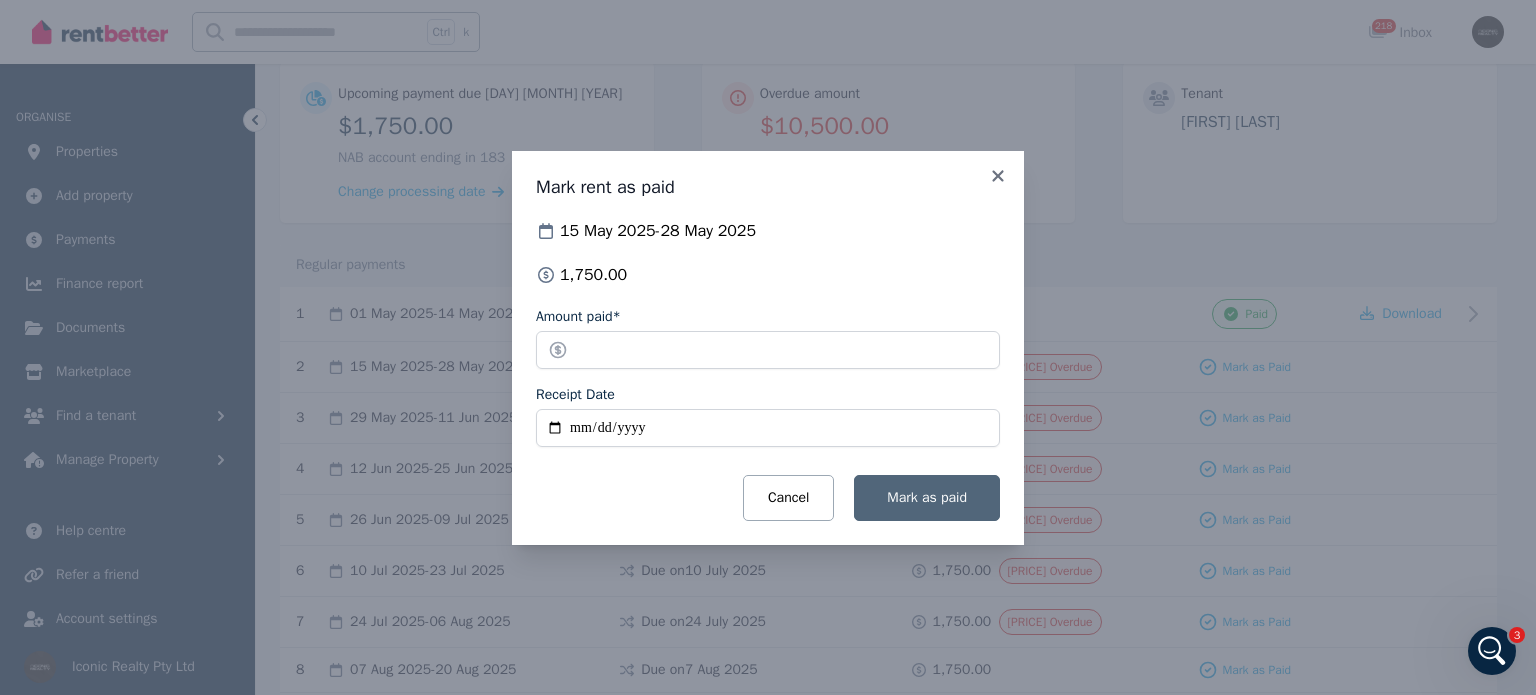 click on "Mark as paid" at bounding box center [927, 497] 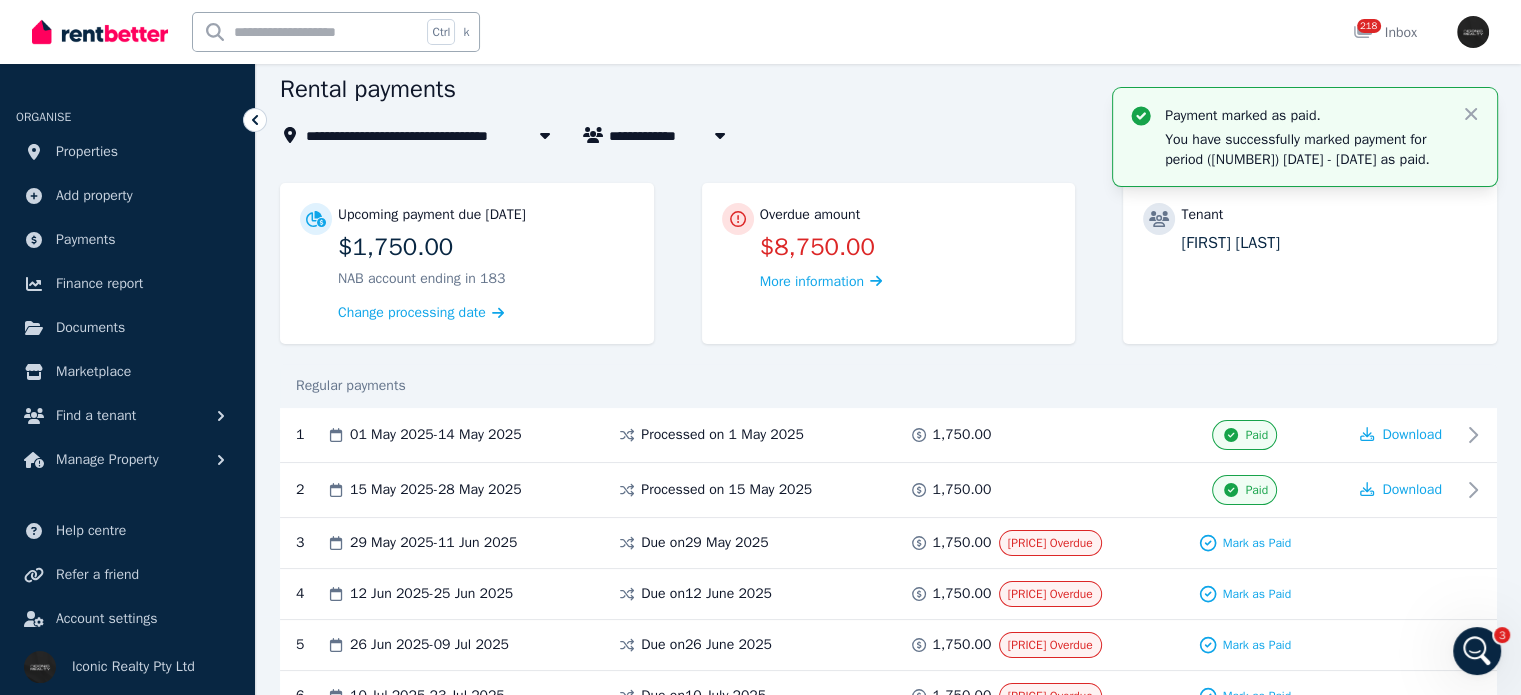 scroll, scrollTop: 0, scrollLeft: 0, axis: both 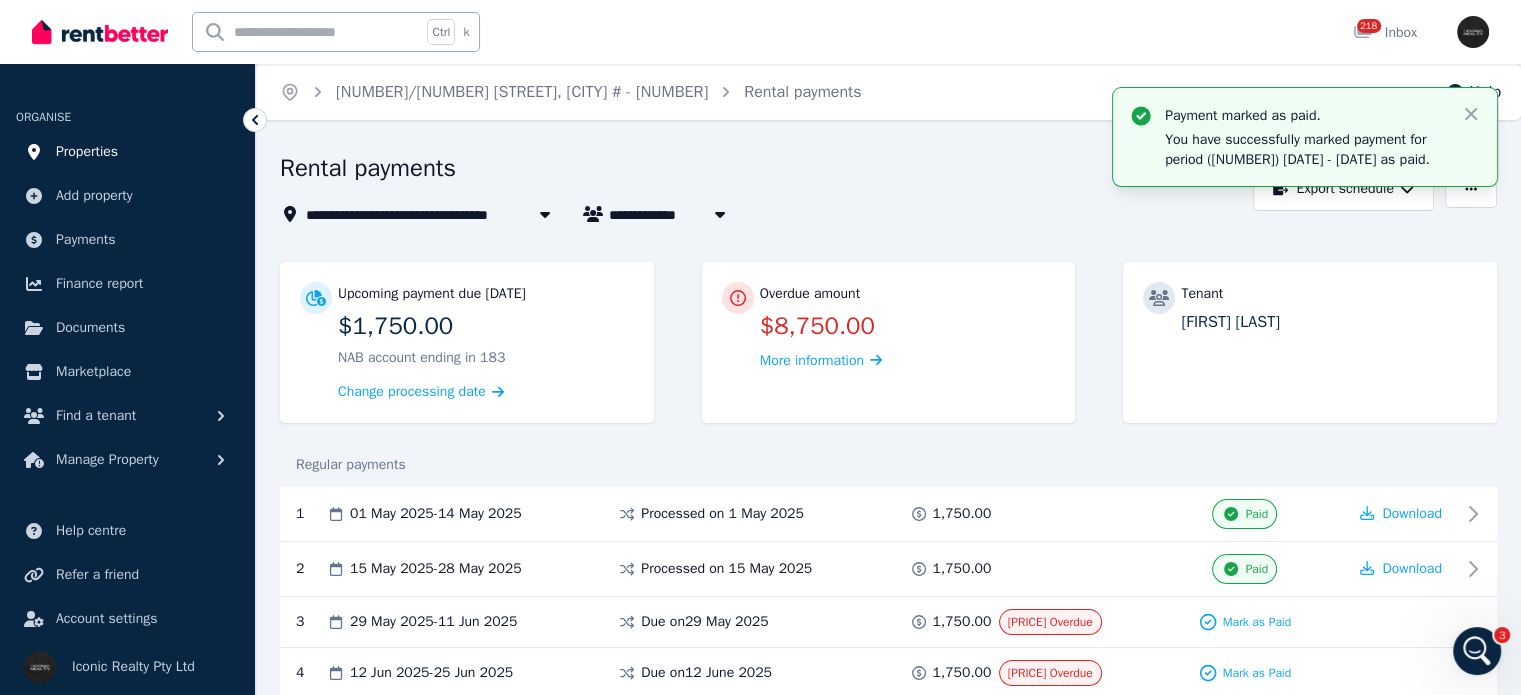 click on "Properties" at bounding box center (87, 152) 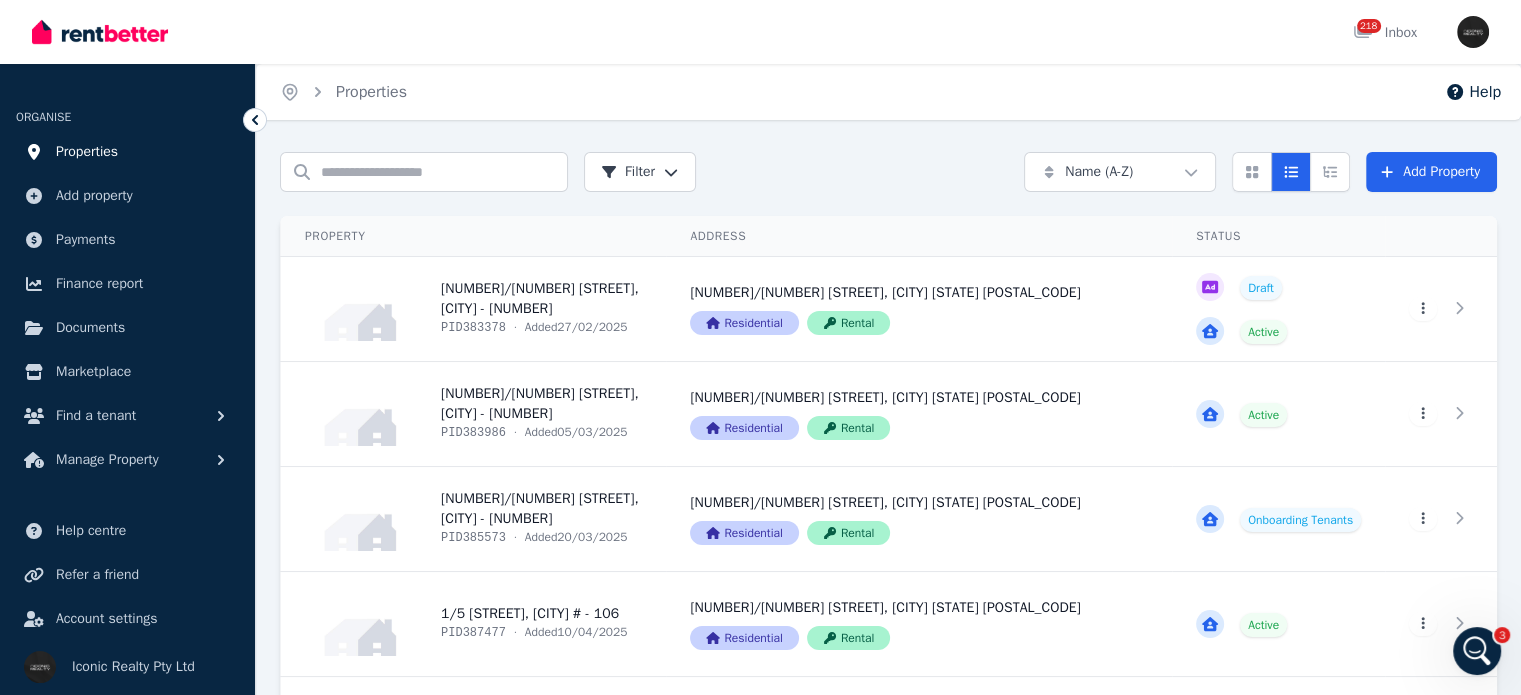 click on "Properties" at bounding box center (87, 152) 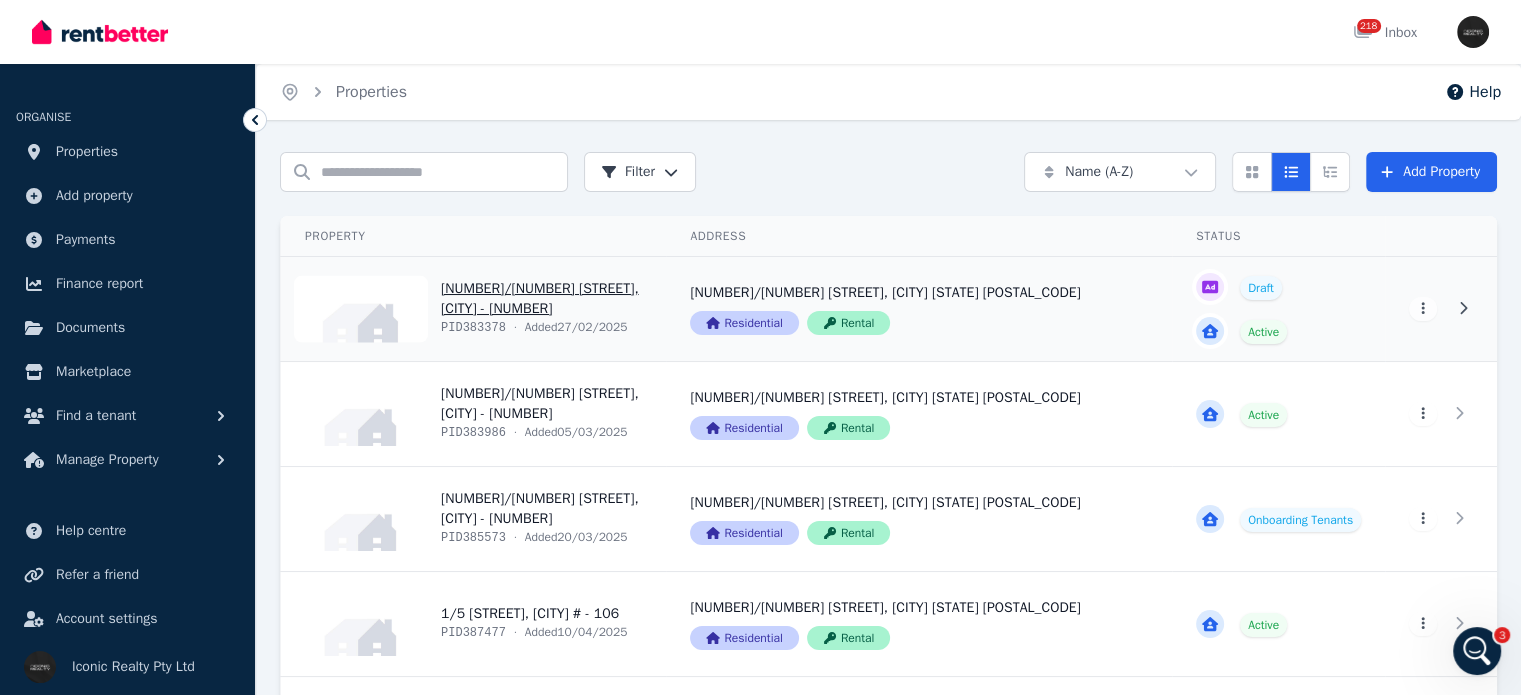 click on "View property details" at bounding box center [473, 309] 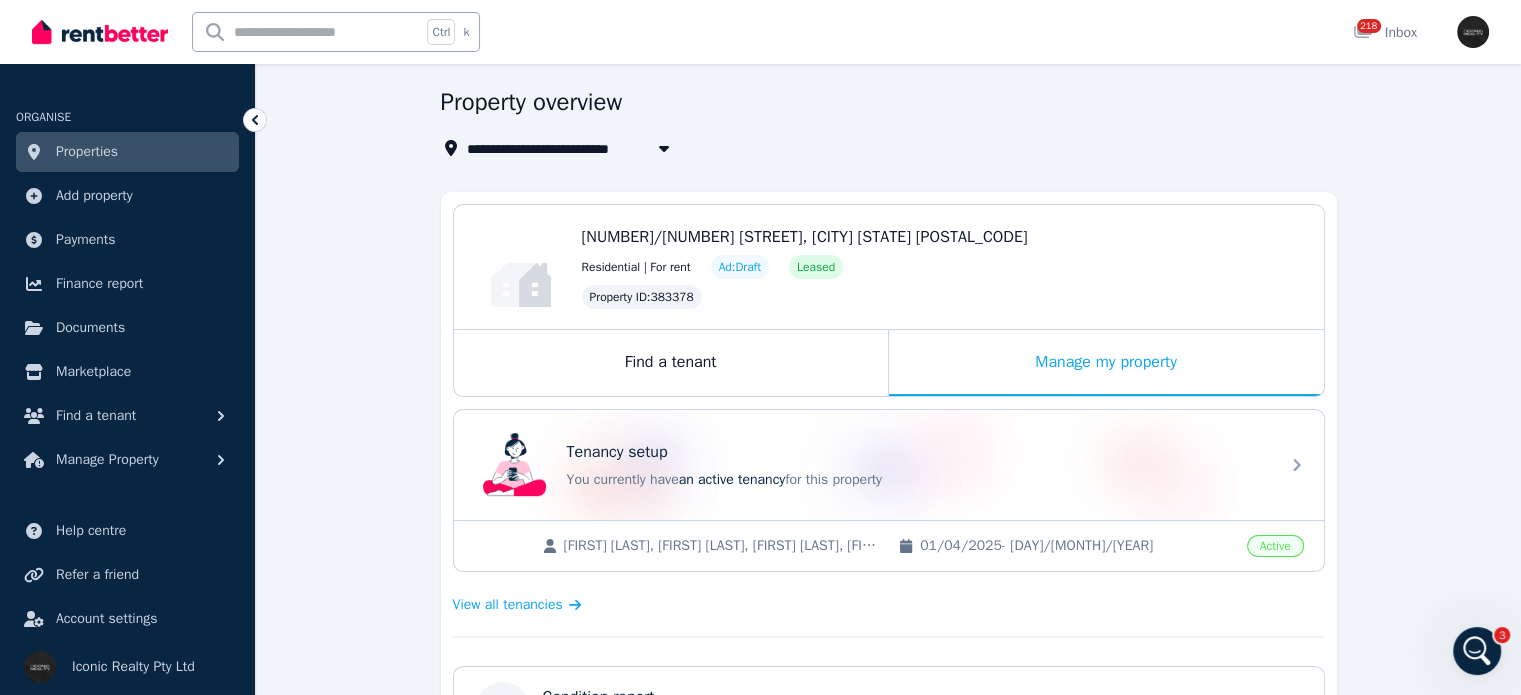 scroll, scrollTop: 100, scrollLeft: 0, axis: vertical 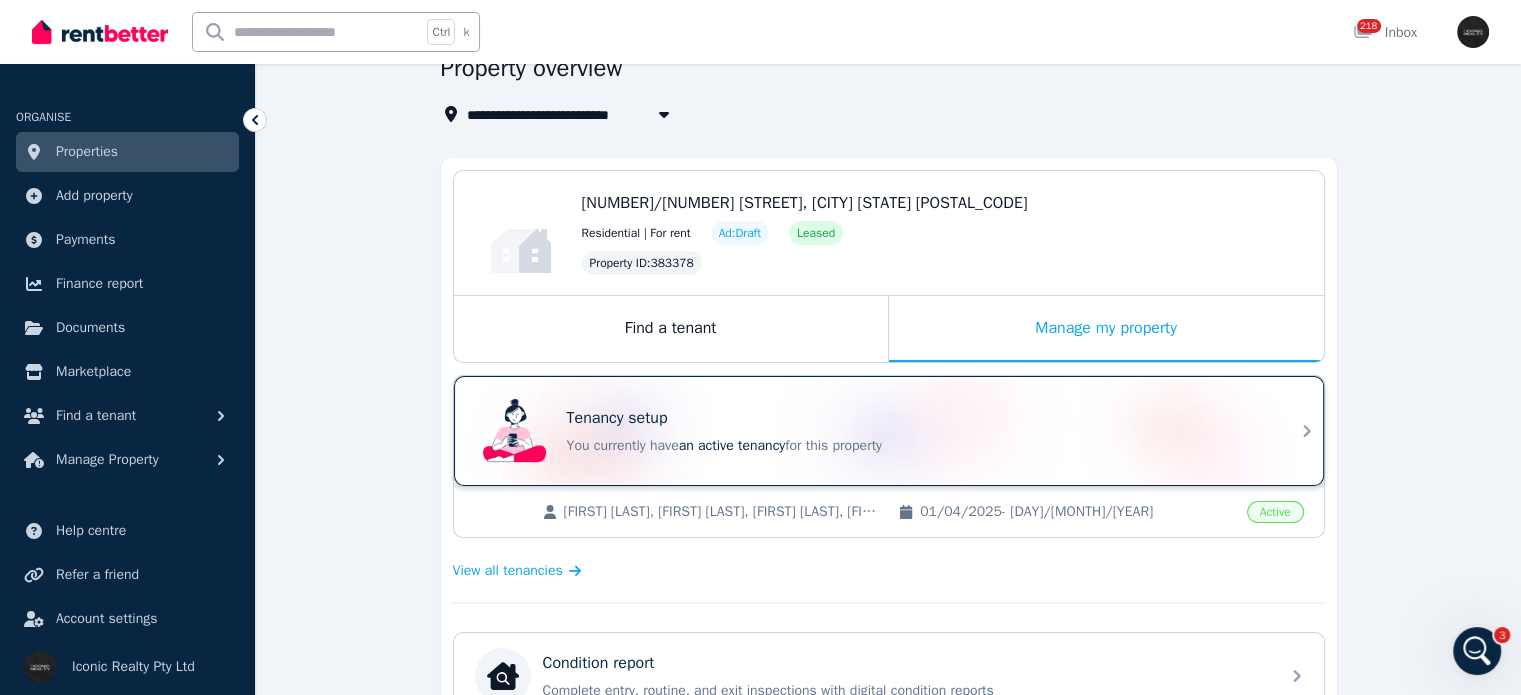click on "You currently have  an active tenancy  for this property" at bounding box center [917, 446] 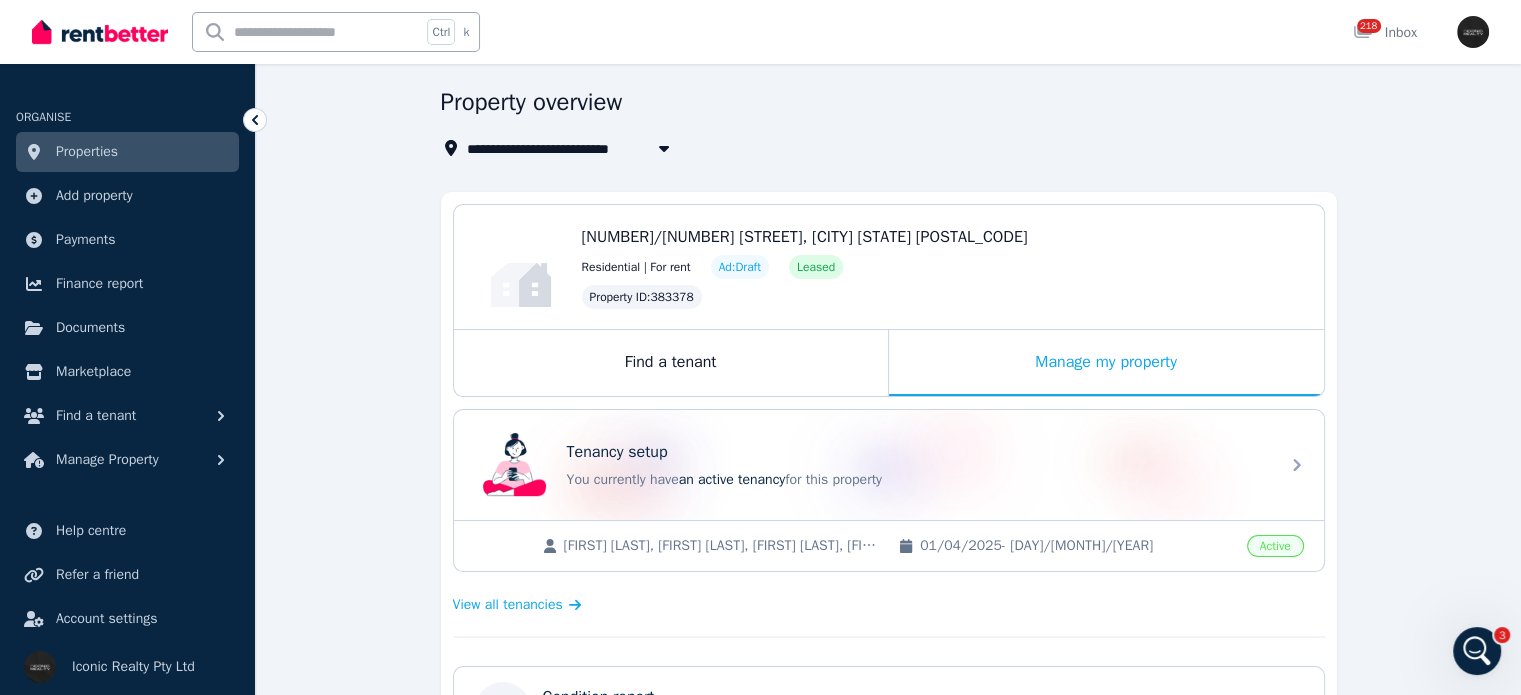 scroll, scrollTop: 100, scrollLeft: 0, axis: vertical 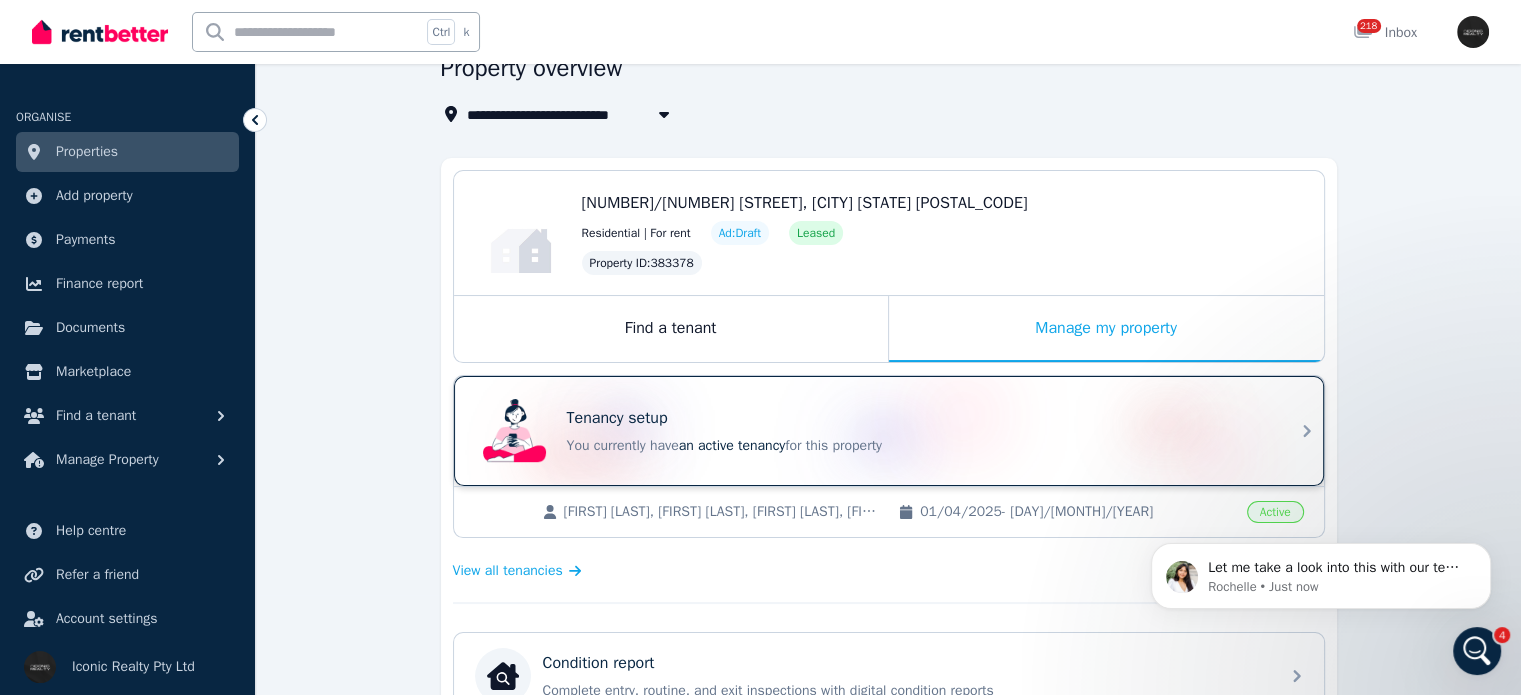 click on "an active tenancy" at bounding box center (732, 445) 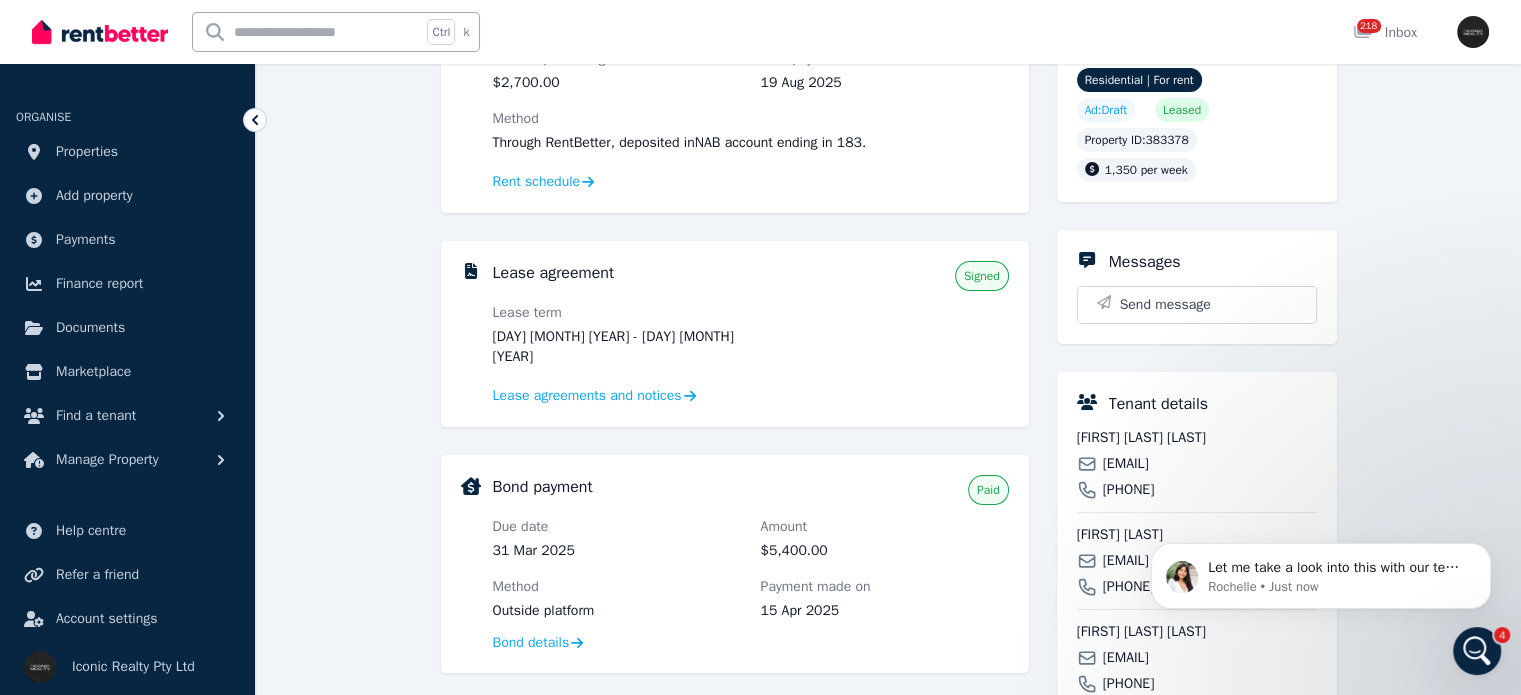 scroll, scrollTop: 300, scrollLeft: 0, axis: vertical 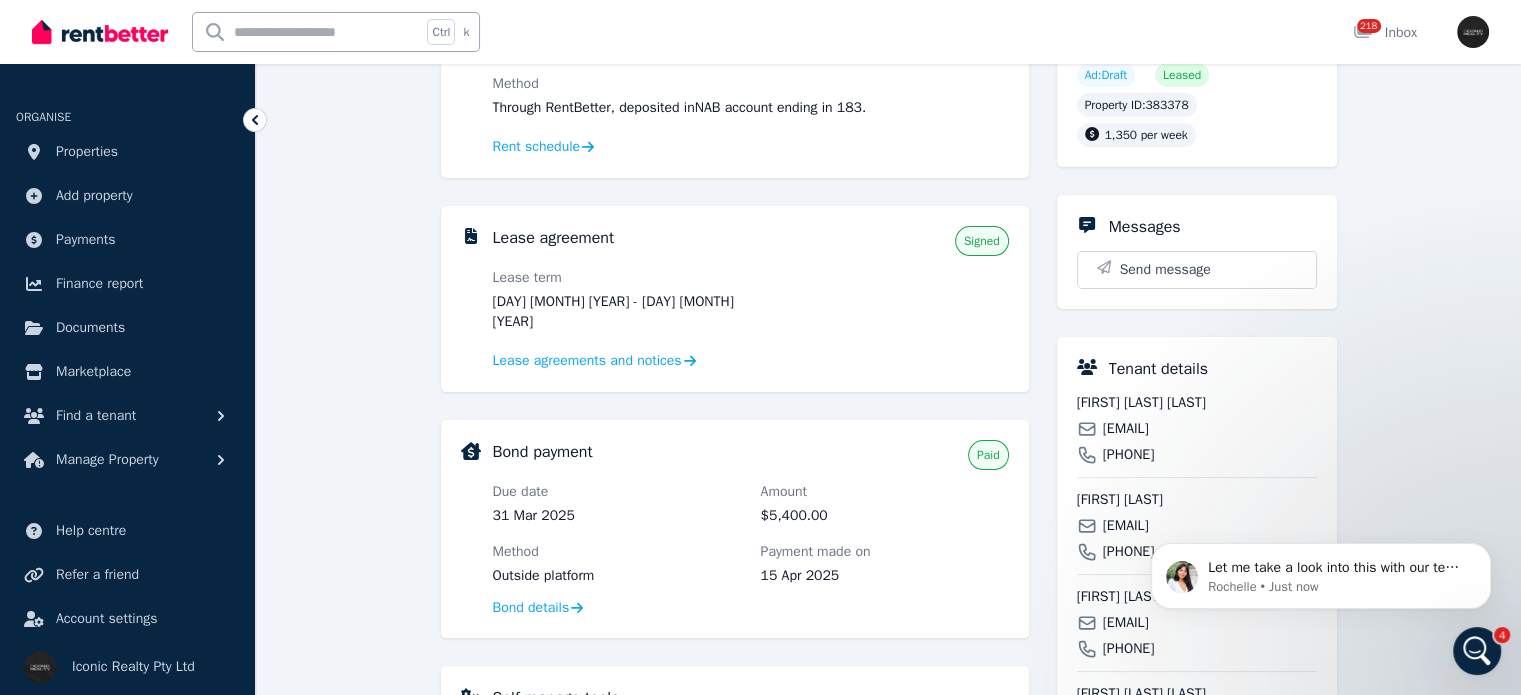 click on "**********" at bounding box center (760, 47) 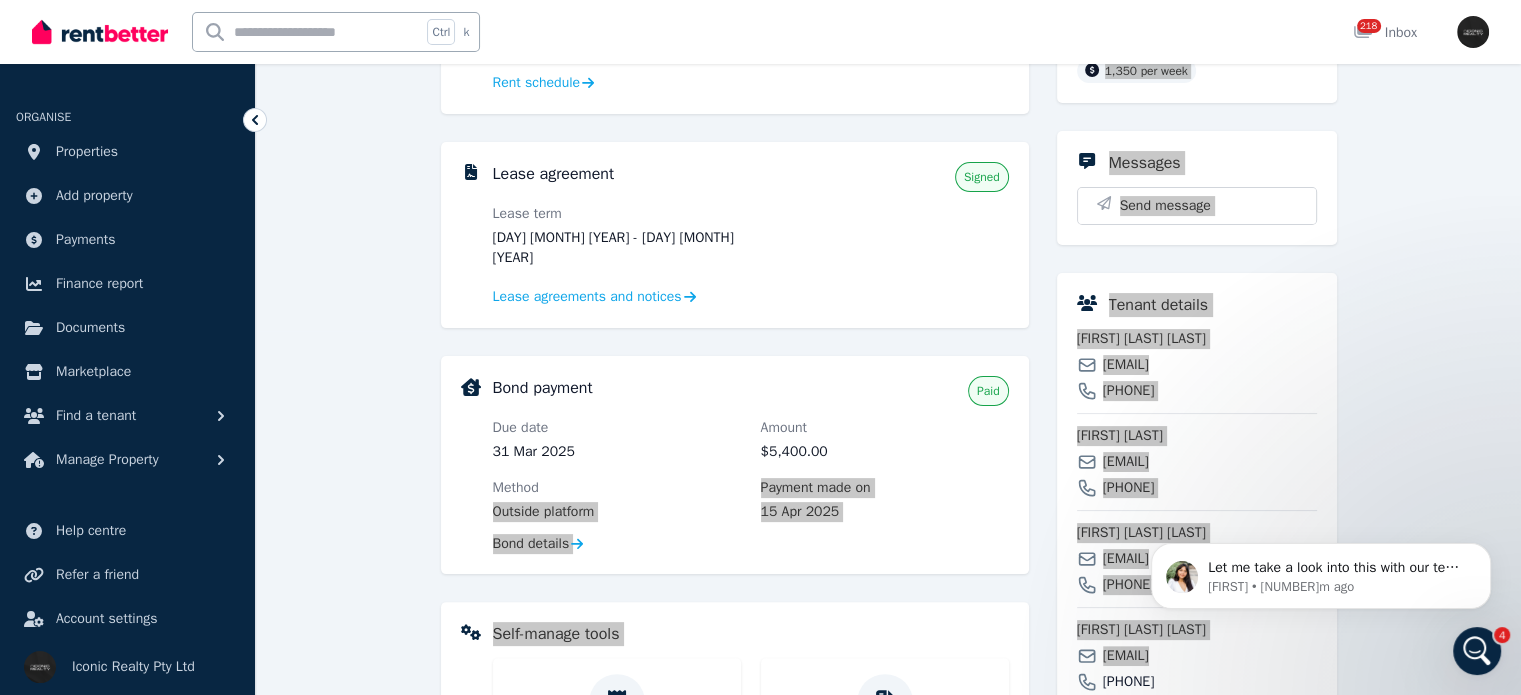 click 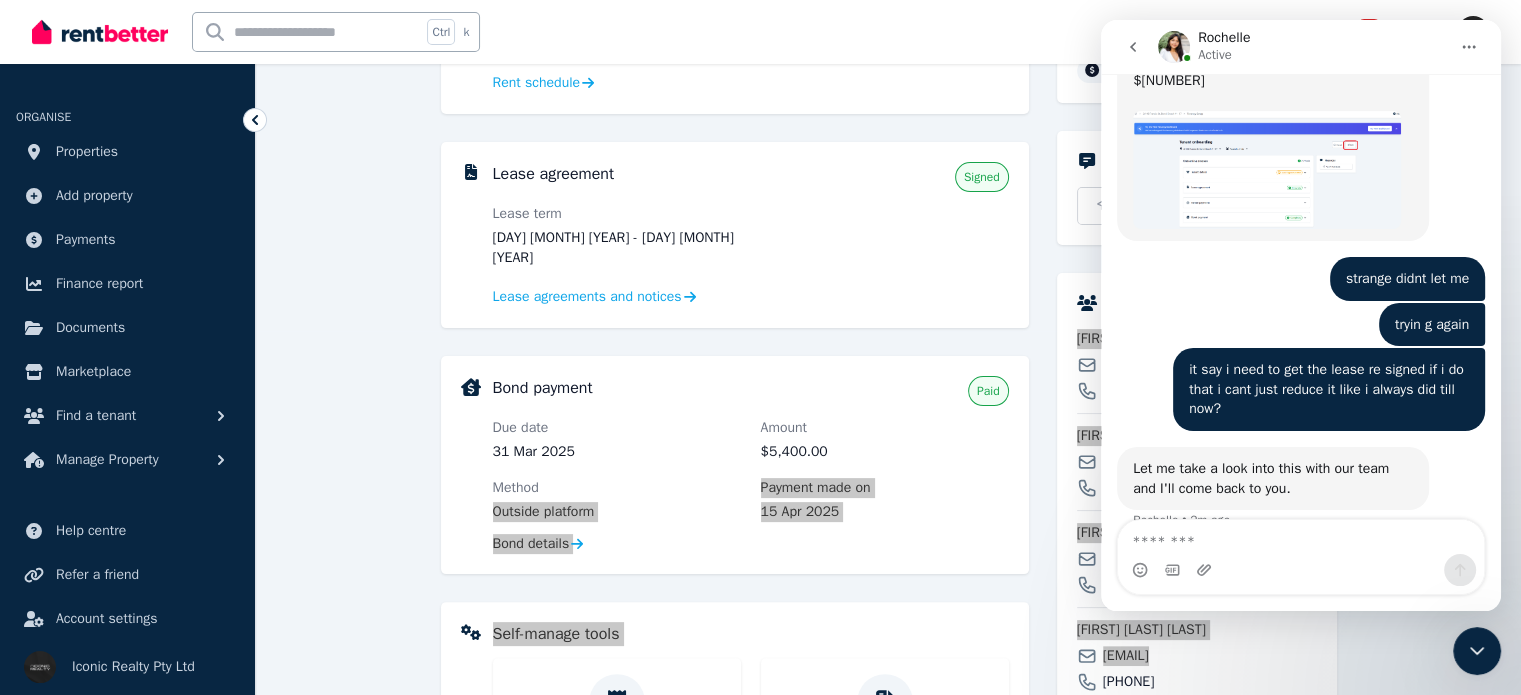 scroll, scrollTop: 1510, scrollLeft: 0, axis: vertical 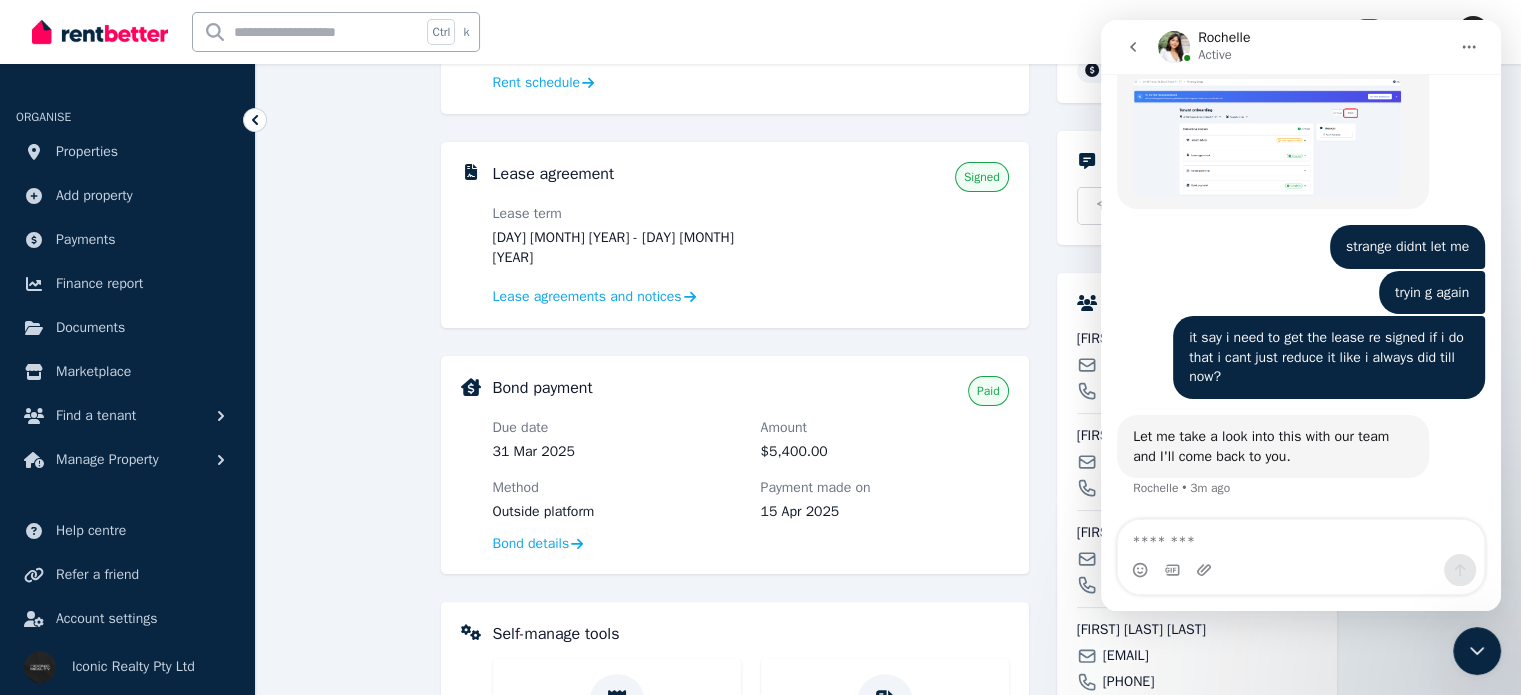 click on "**********" at bounding box center (888, 443) 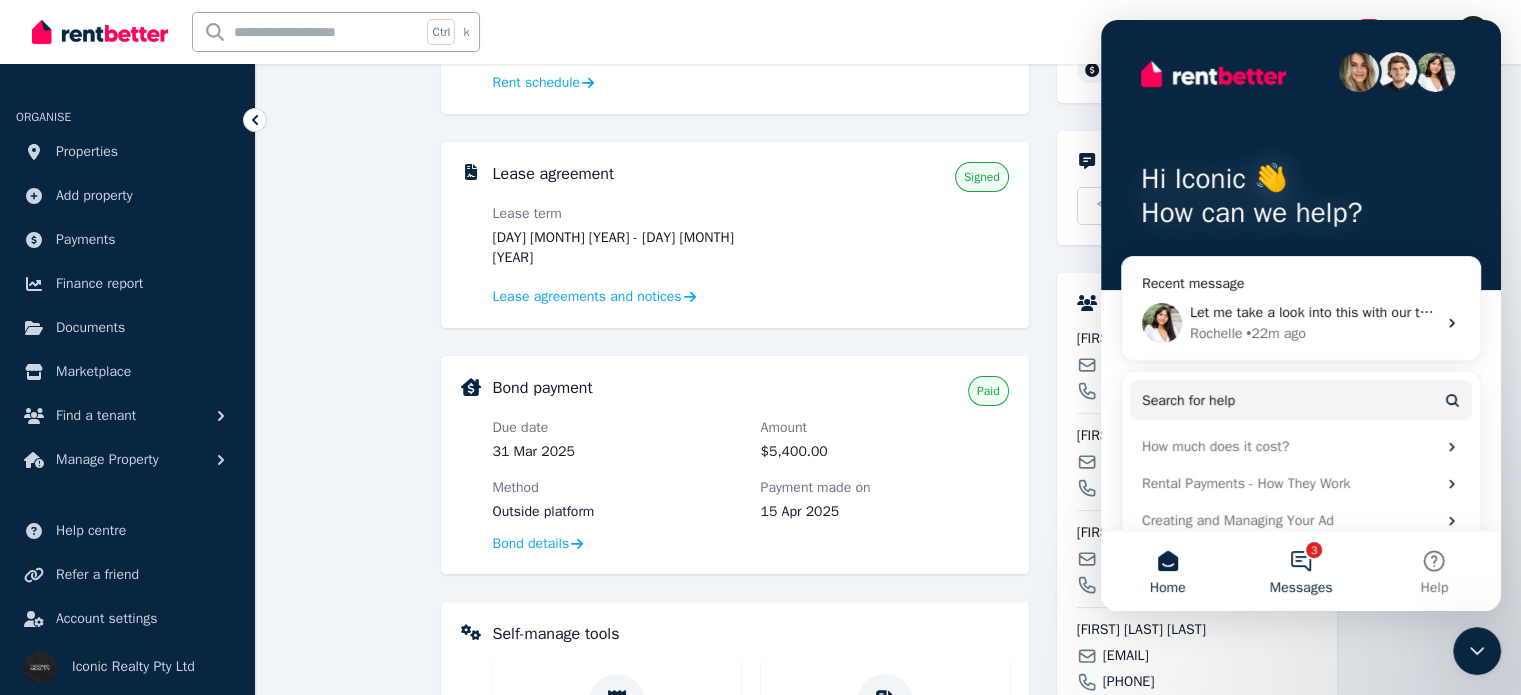 click on "3 Messages" at bounding box center (1300, 571) 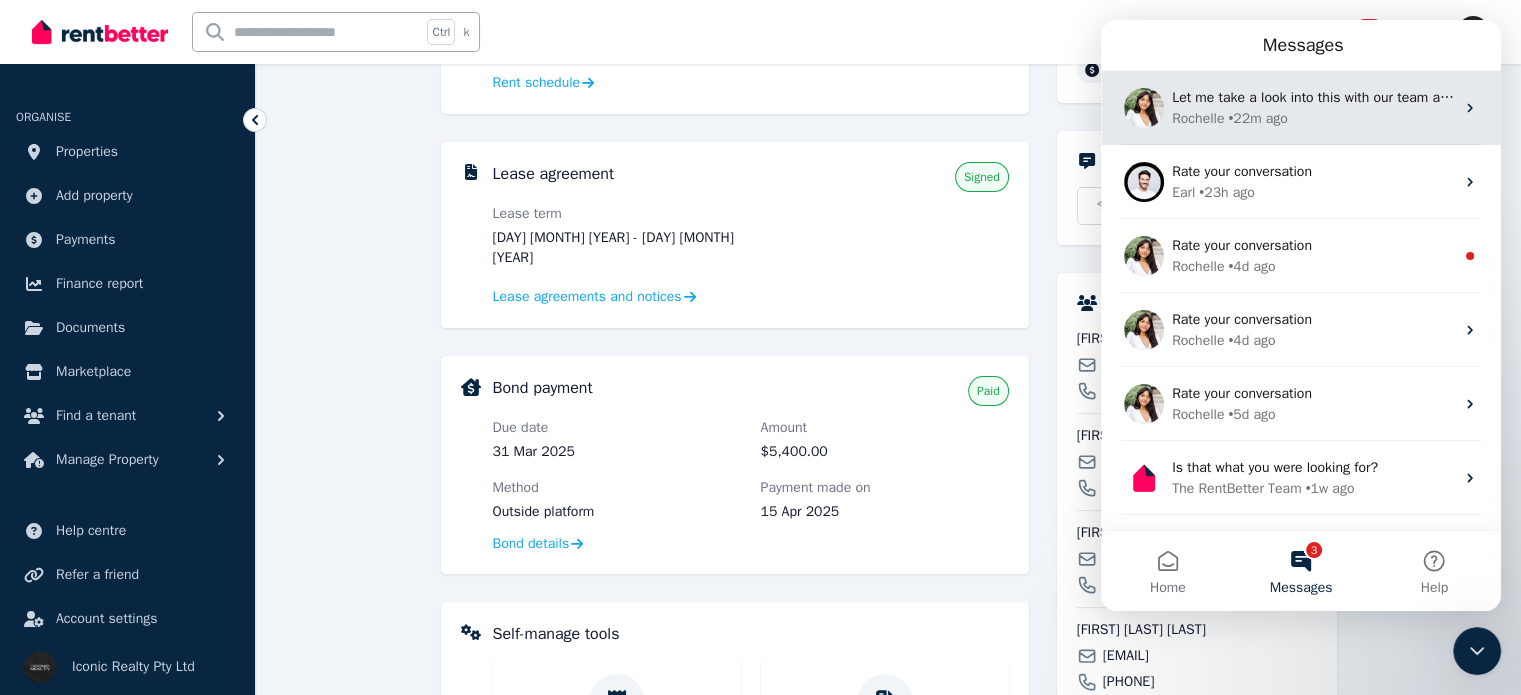 click on "Rochelle" at bounding box center (1198, 118) 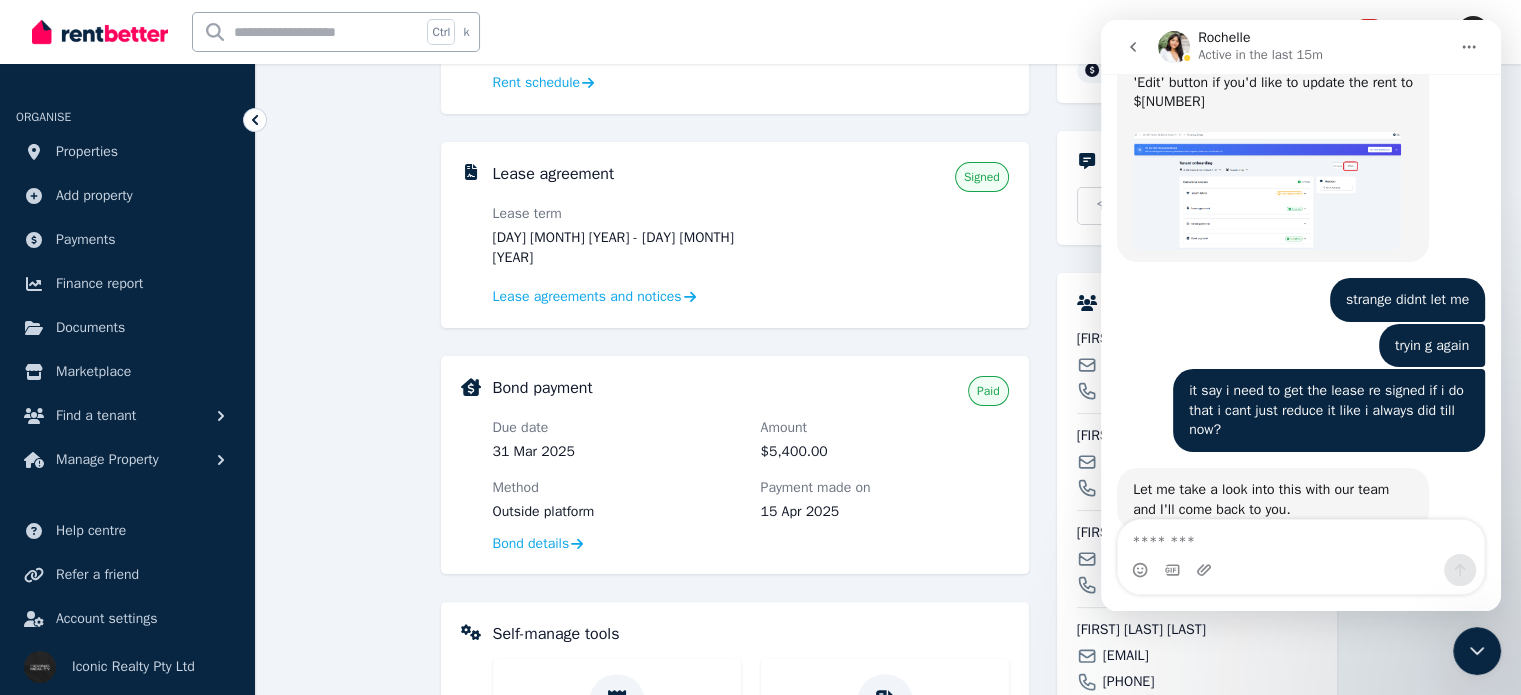 scroll, scrollTop: 1510, scrollLeft: 0, axis: vertical 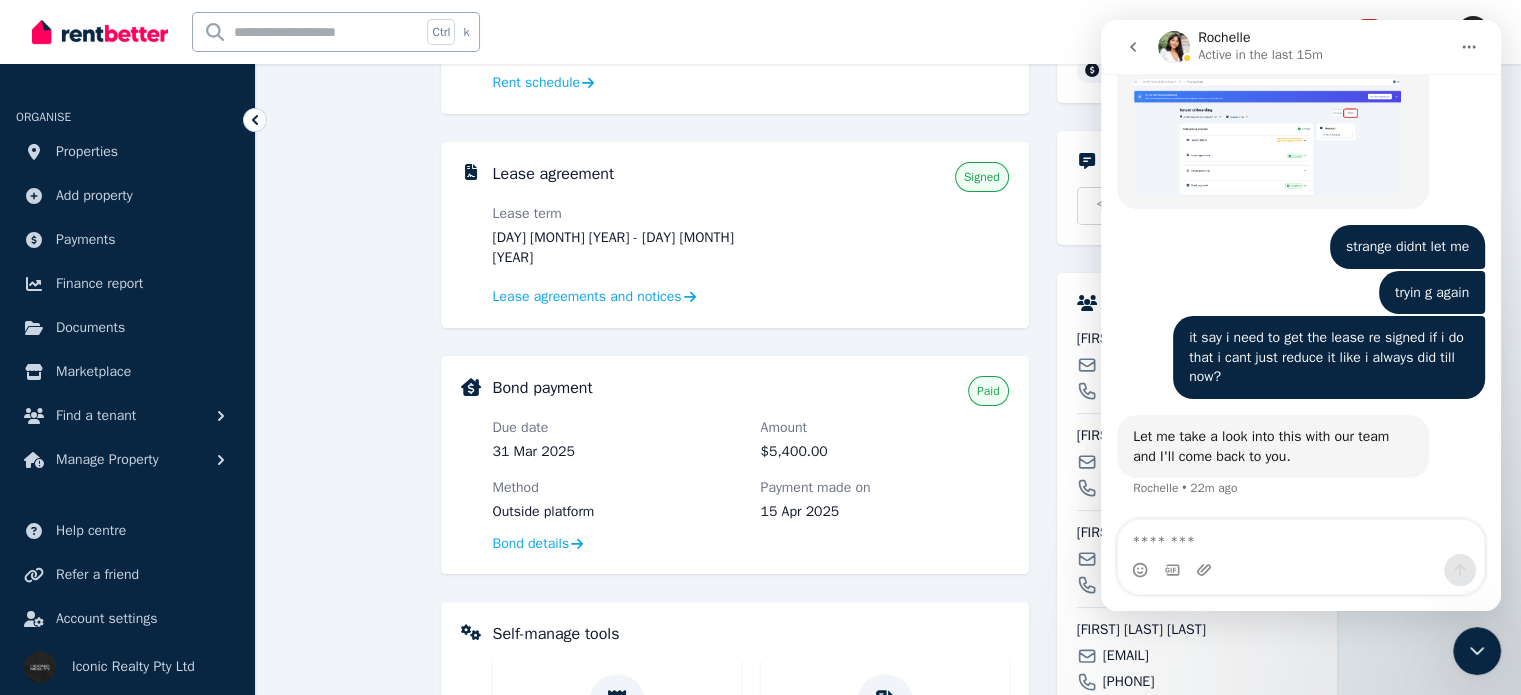 click at bounding box center (1301, 537) 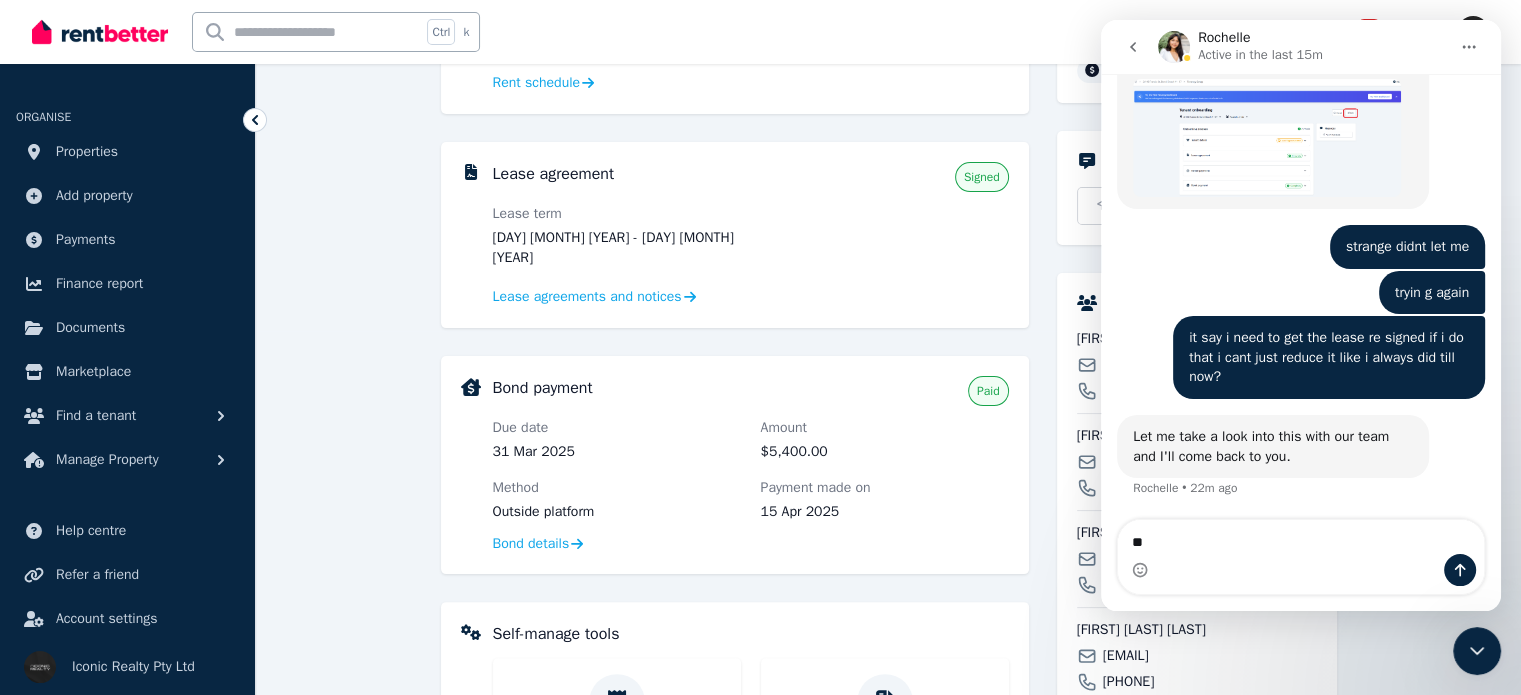 type on "*" 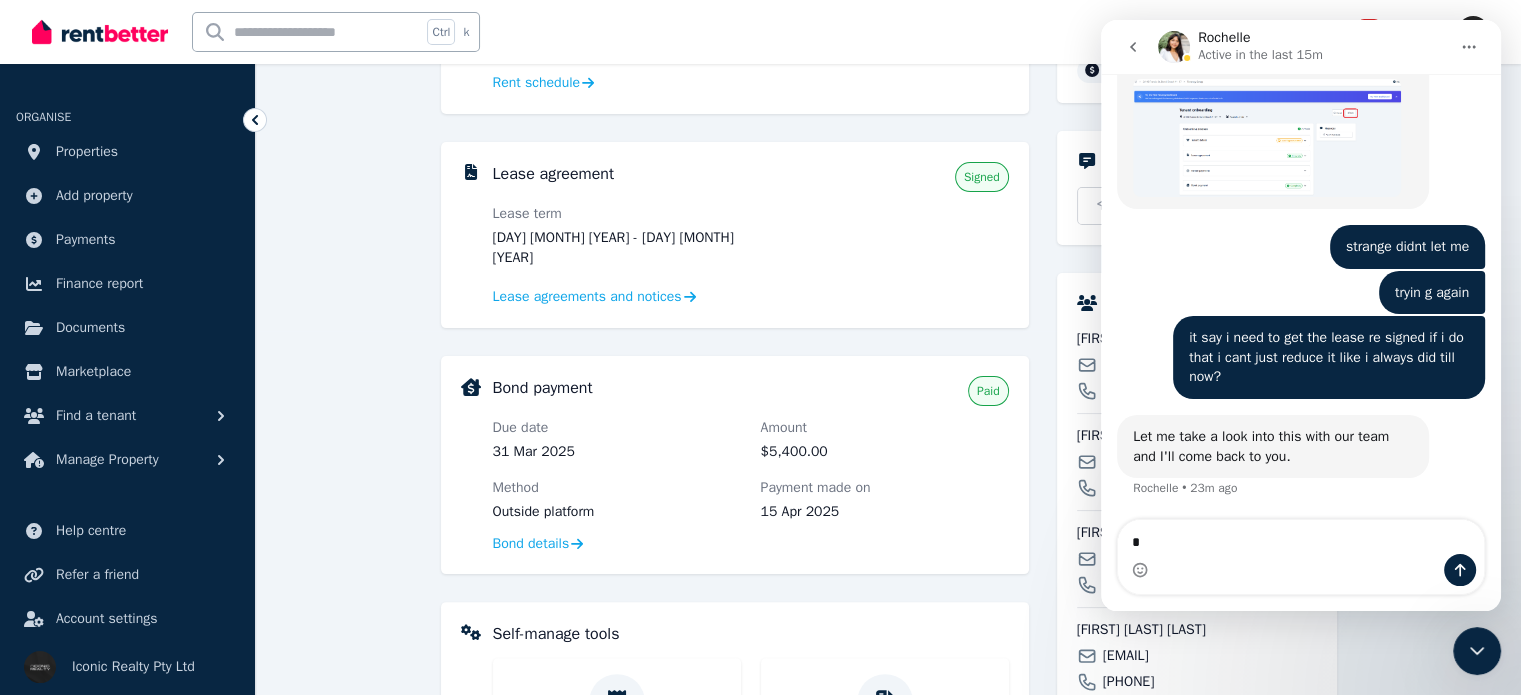 type 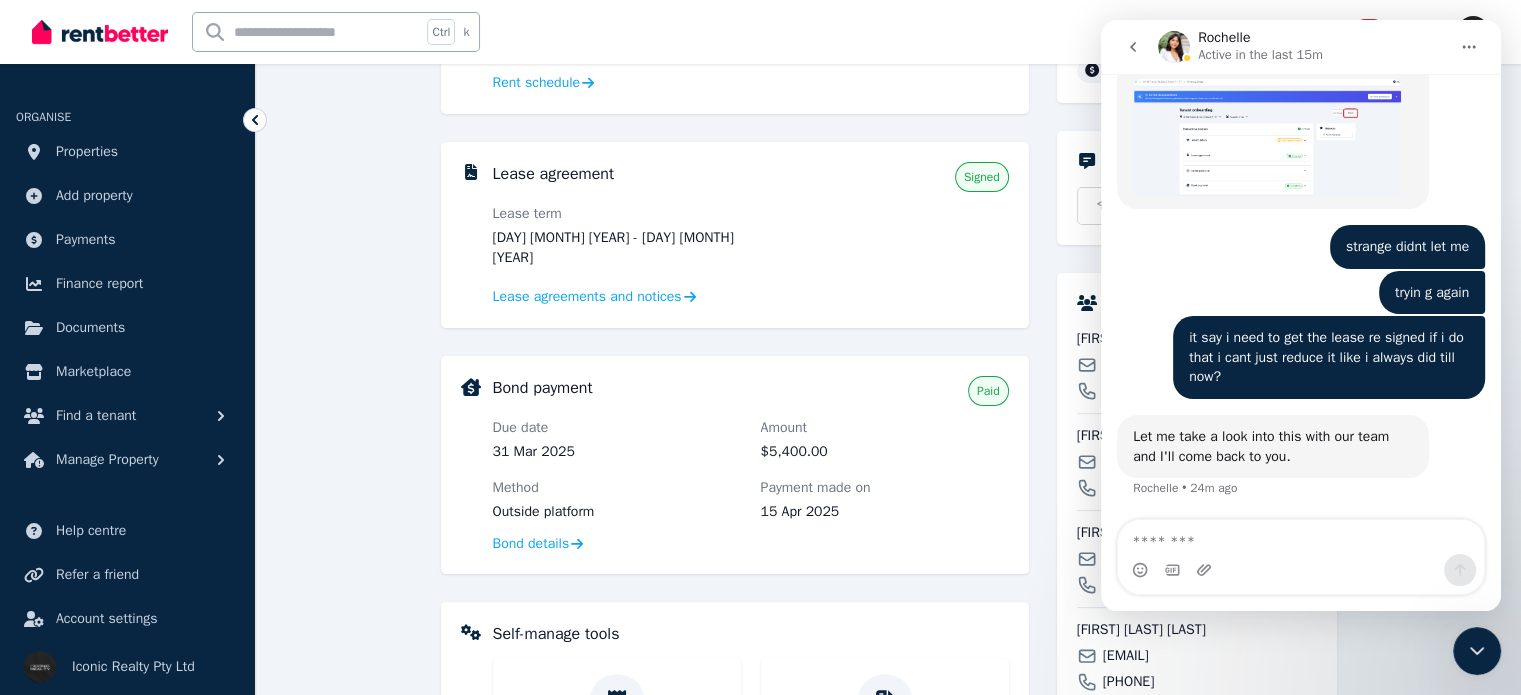 drag, startPoint x: 307, startPoint y: 391, endPoint x: 316, endPoint y: 430, distance: 40.024994 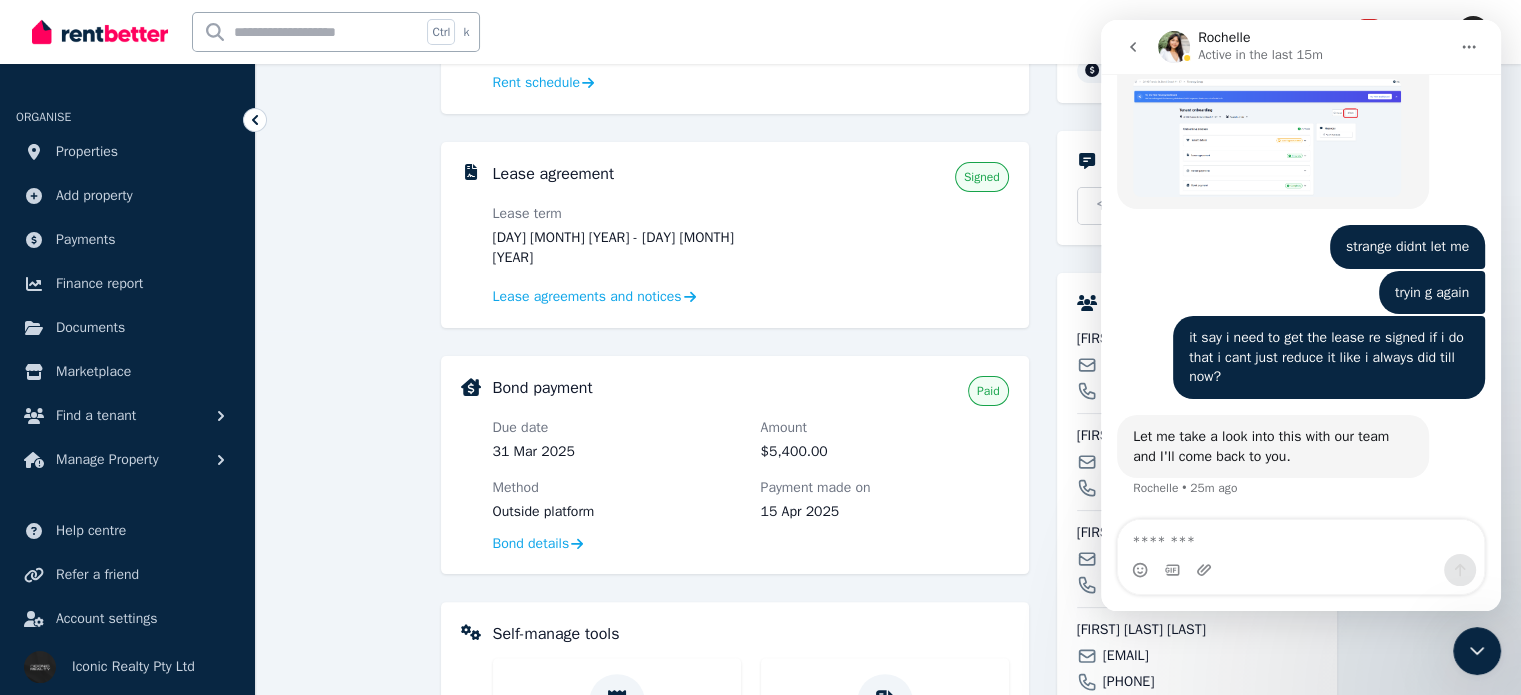 scroll, scrollTop: 0, scrollLeft: 0, axis: both 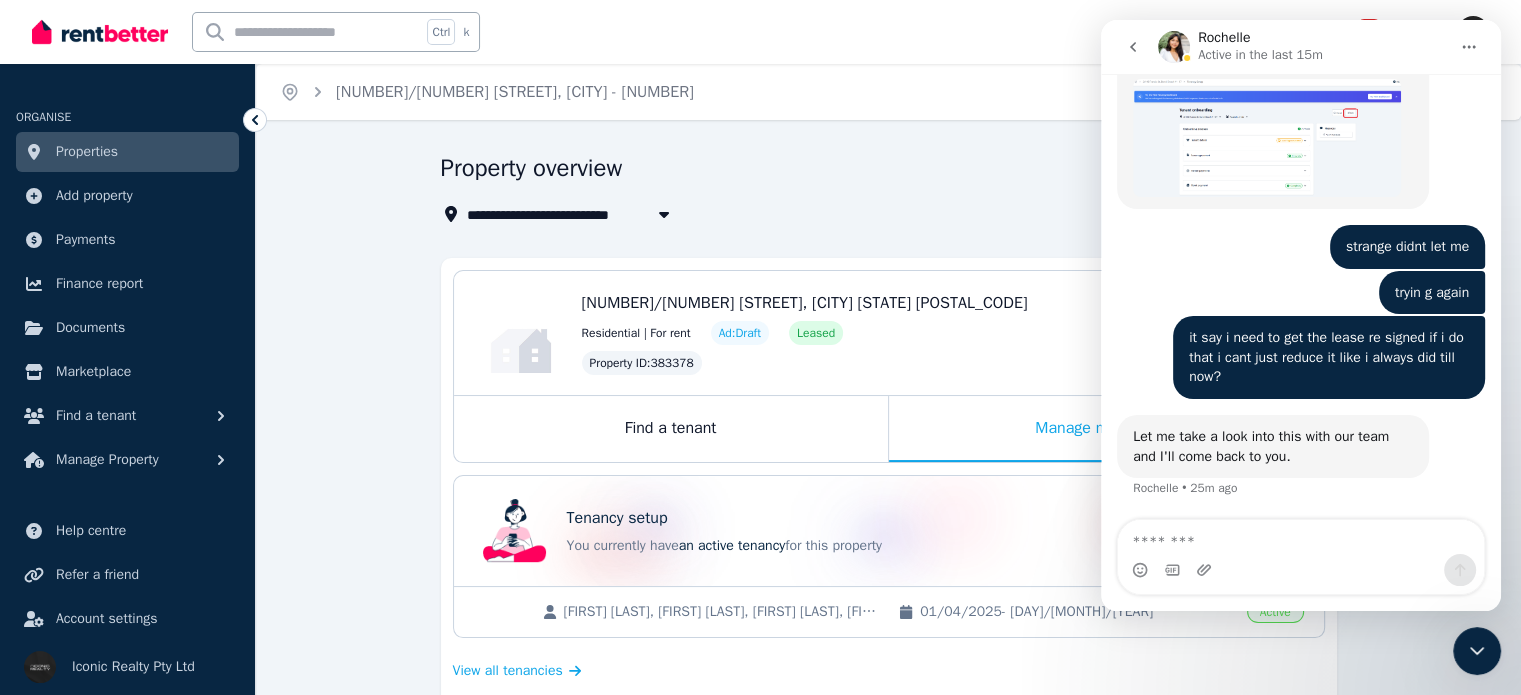 click 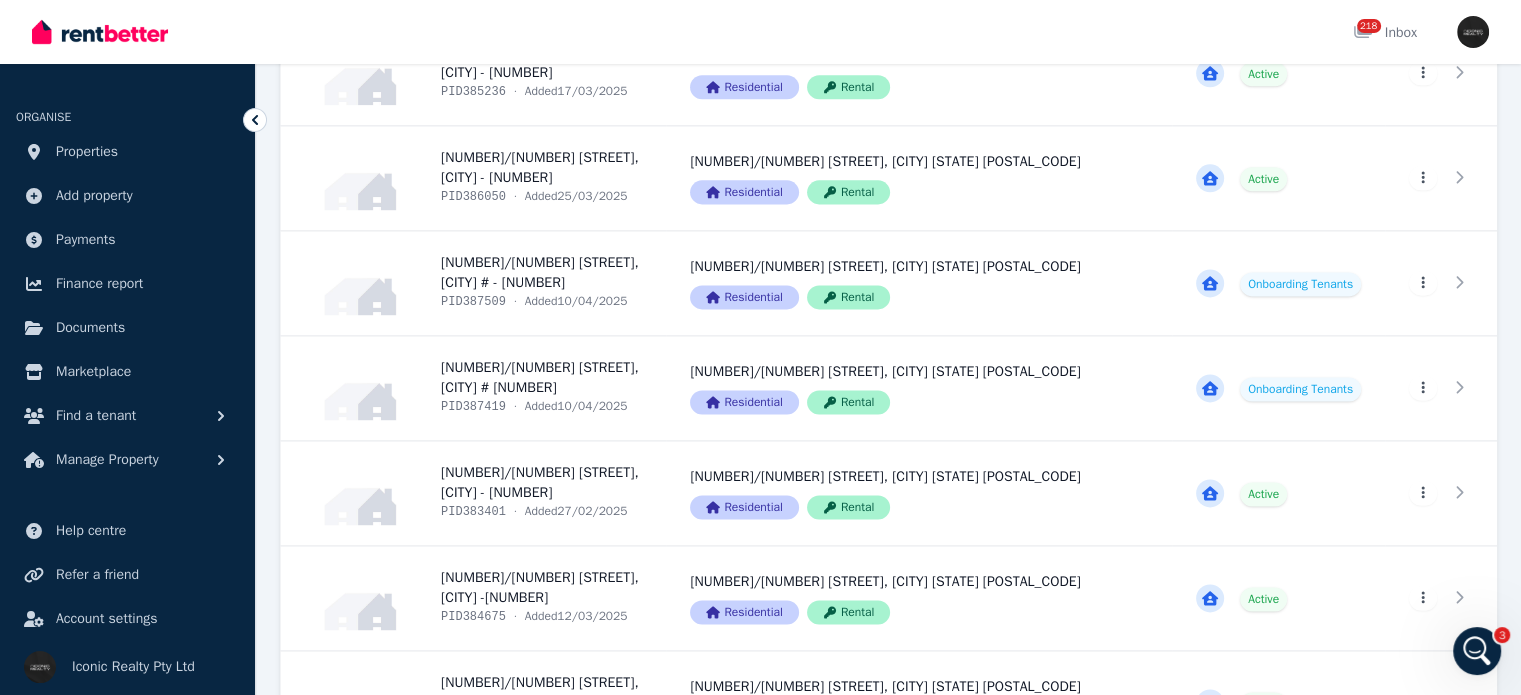 scroll, scrollTop: 2700, scrollLeft: 0, axis: vertical 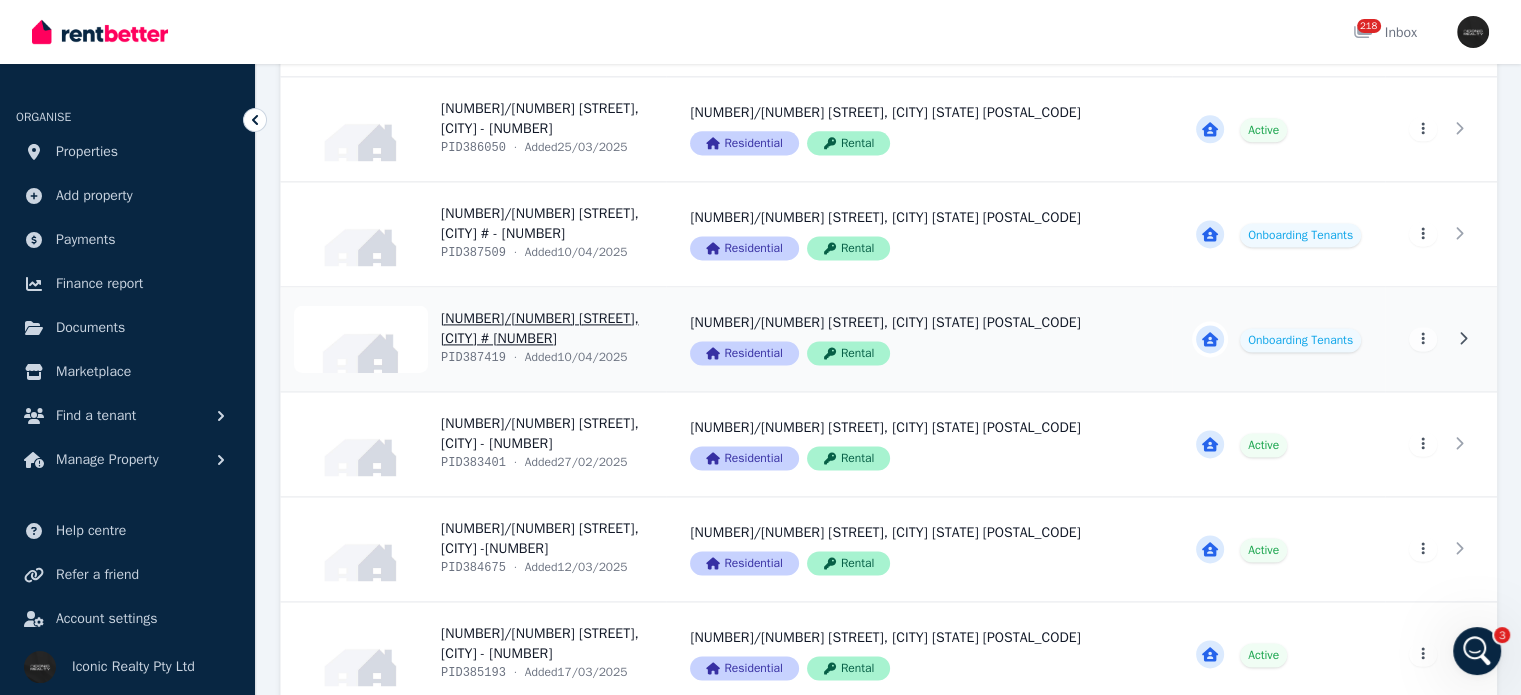 click on "View property details" at bounding box center (473, 339) 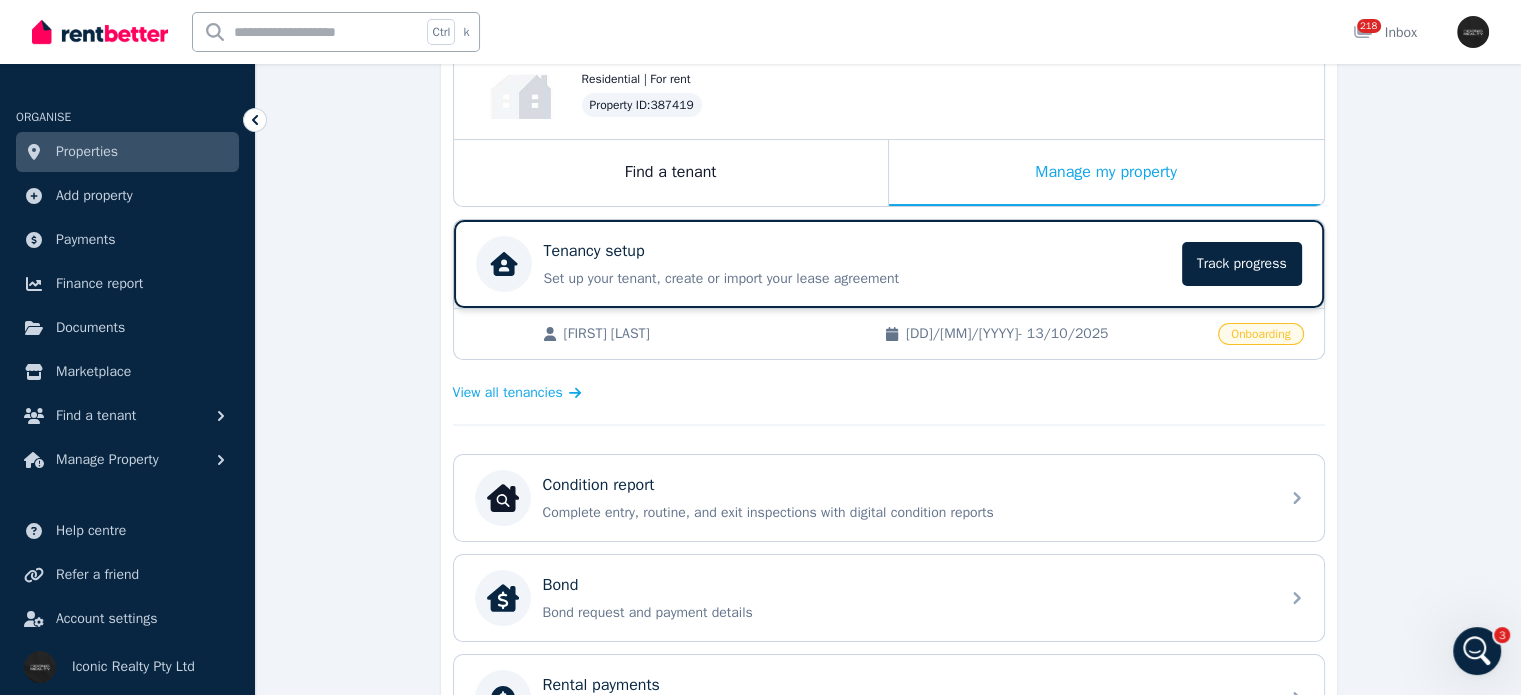 scroll, scrollTop: 300, scrollLeft: 0, axis: vertical 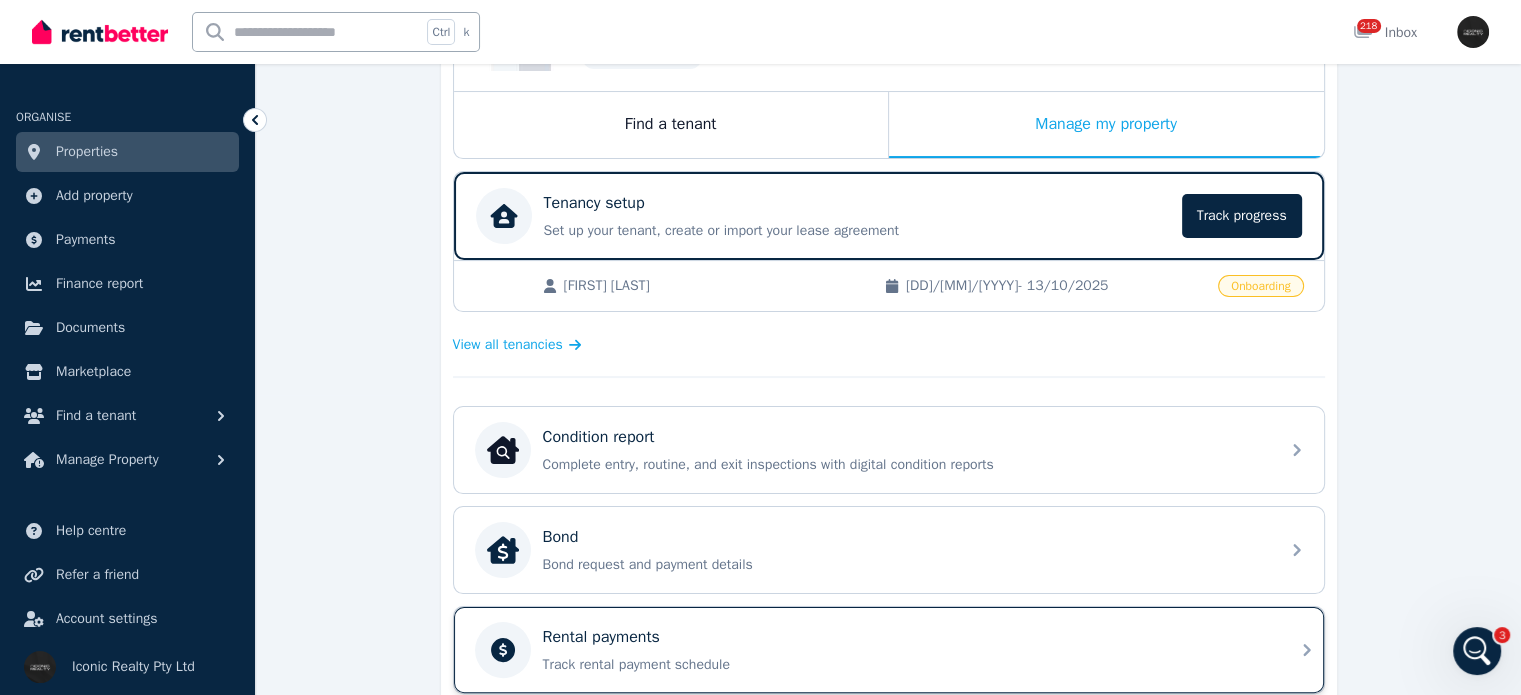 click on "Track rental payment schedule" at bounding box center (905, 665) 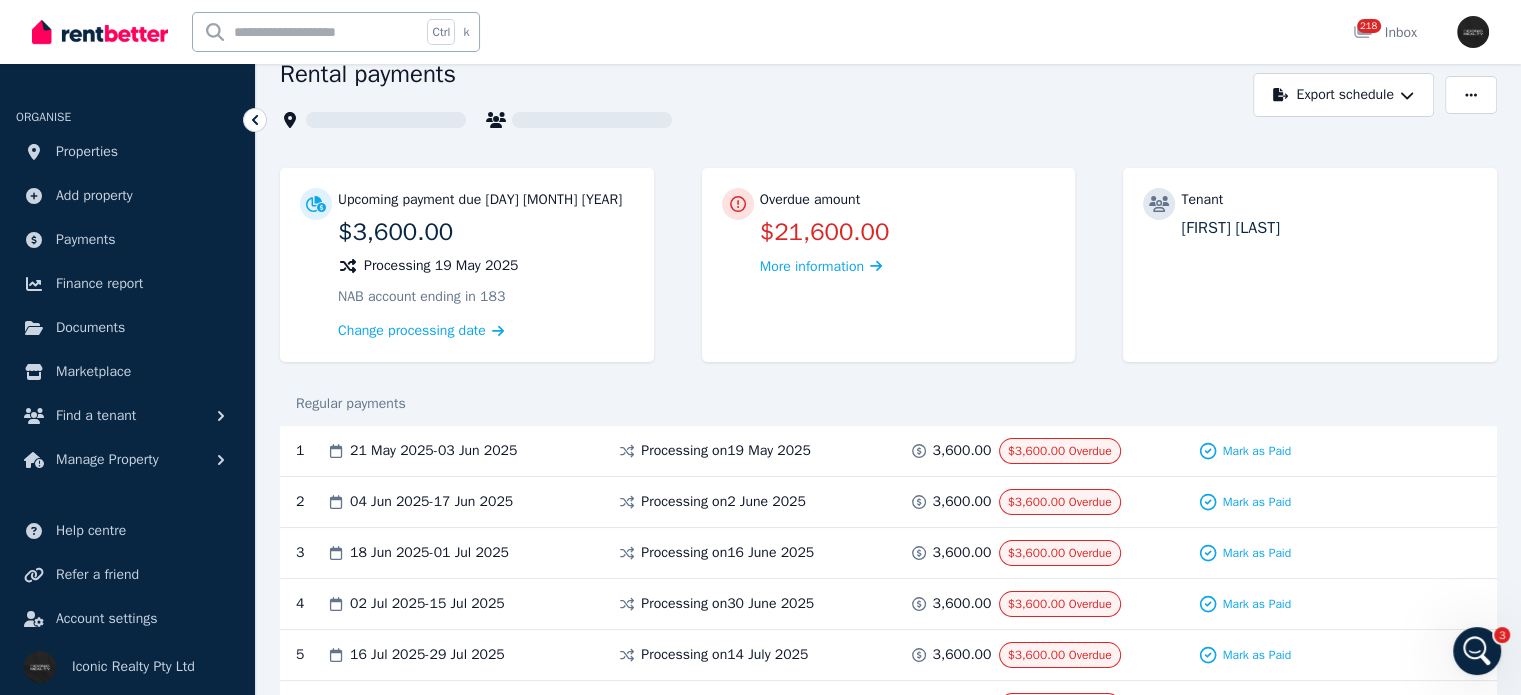 scroll, scrollTop: 200, scrollLeft: 0, axis: vertical 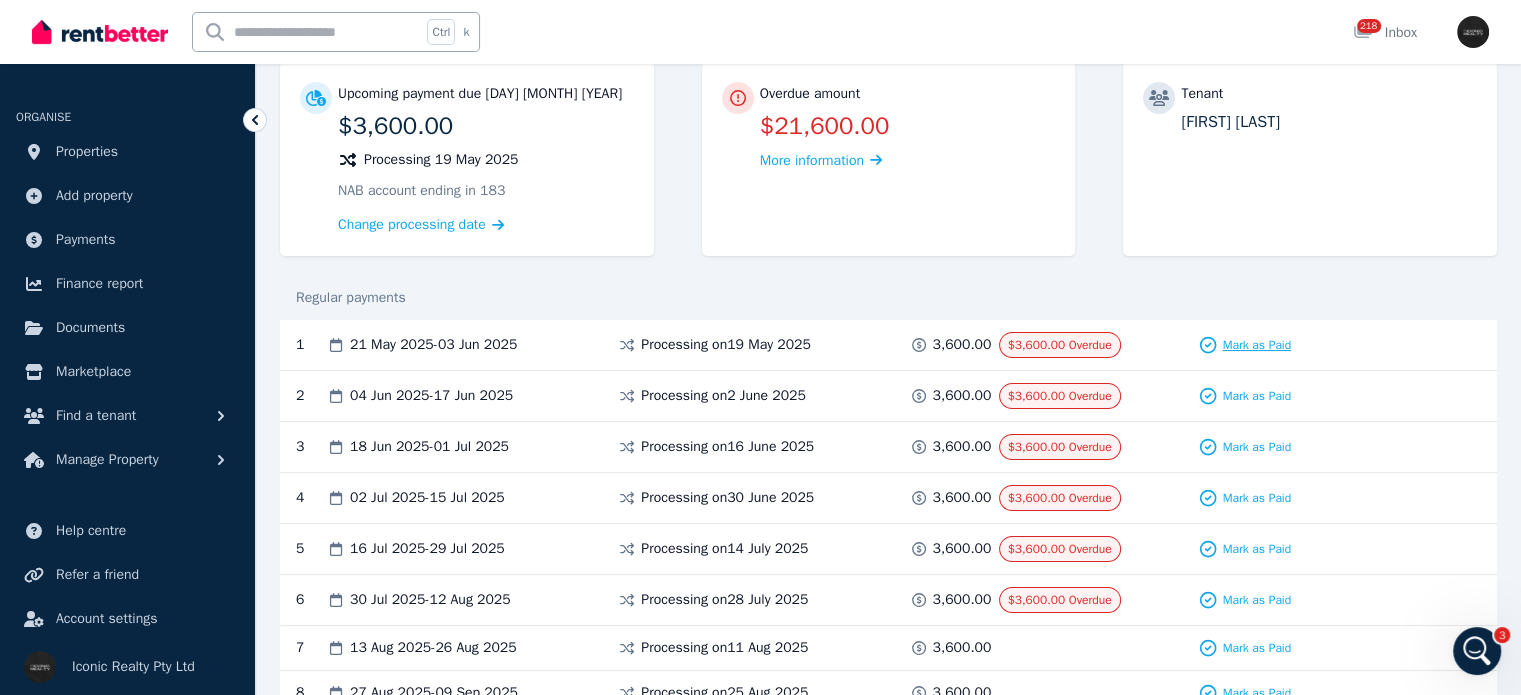 click on "Mark as Paid" at bounding box center [1256, 345] 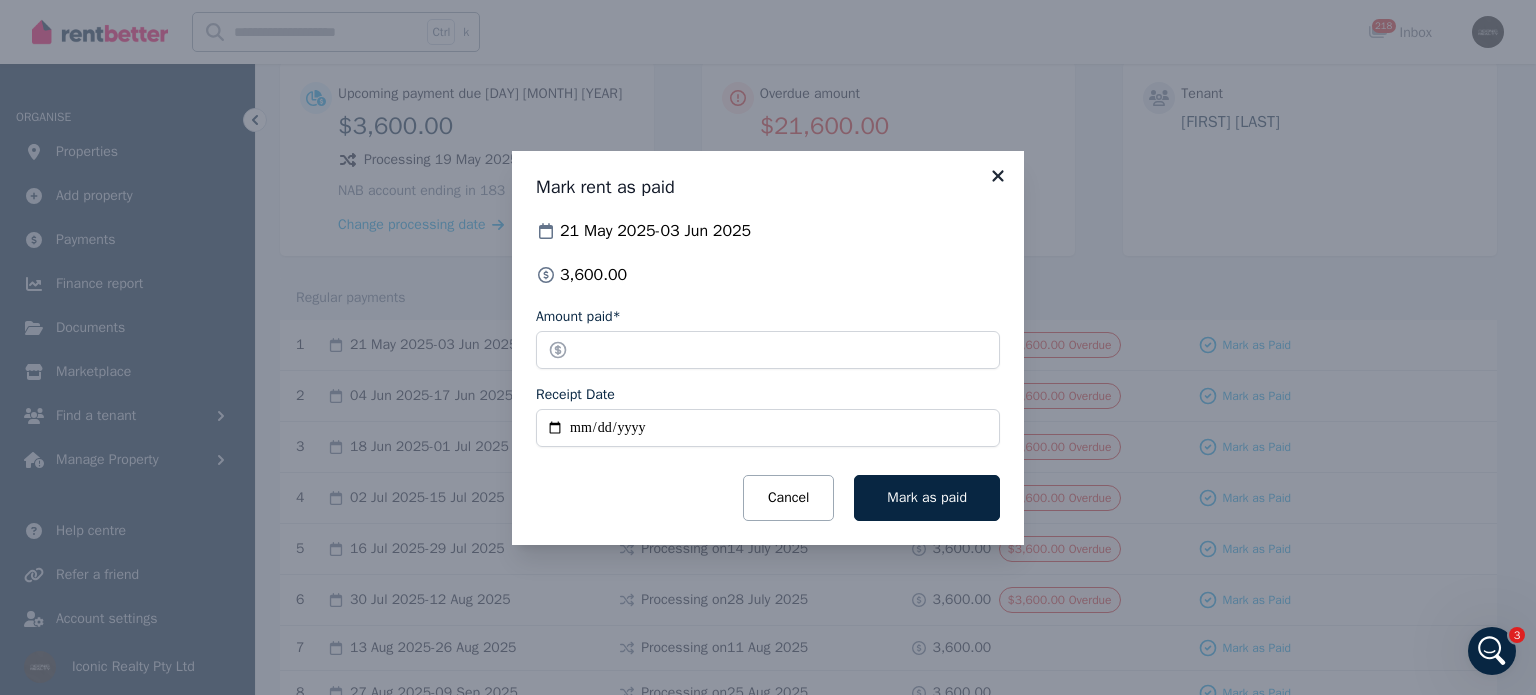 click 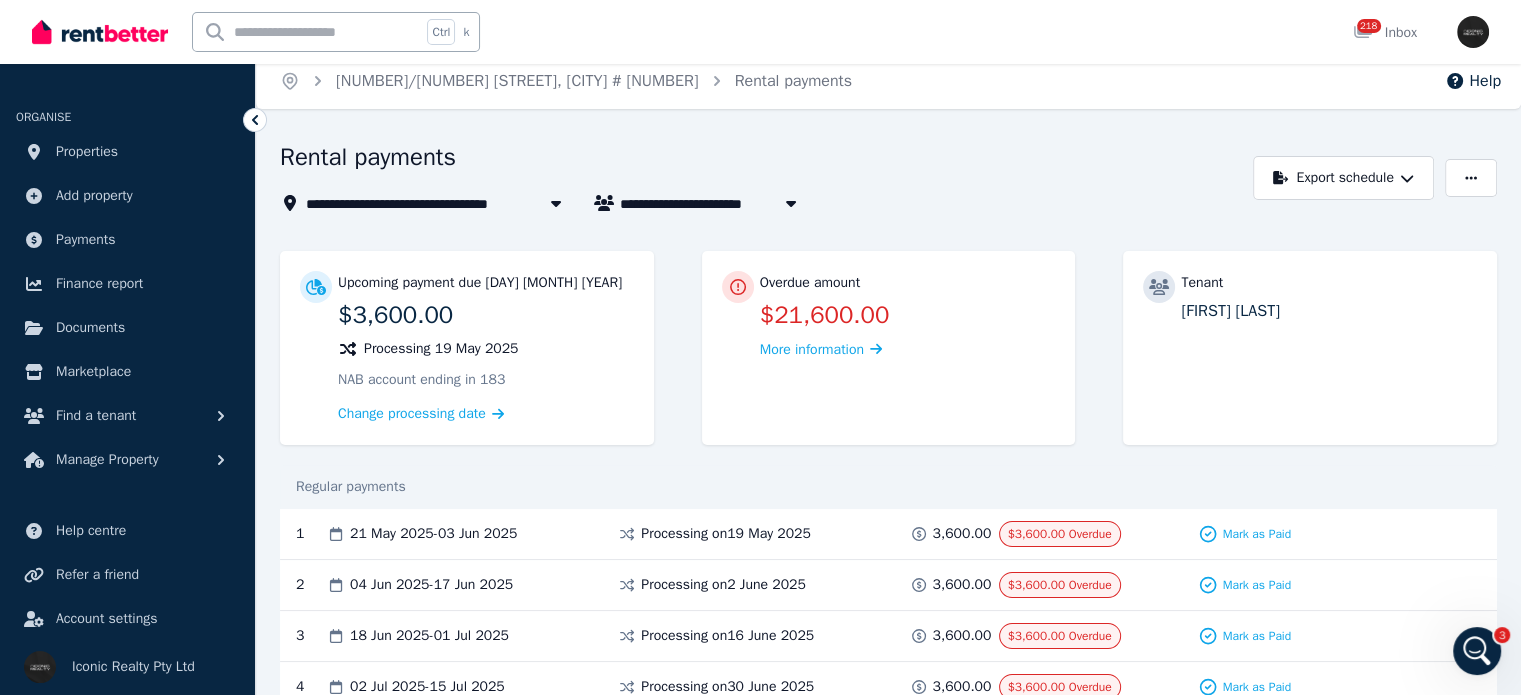 scroll, scrollTop: 0, scrollLeft: 0, axis: both 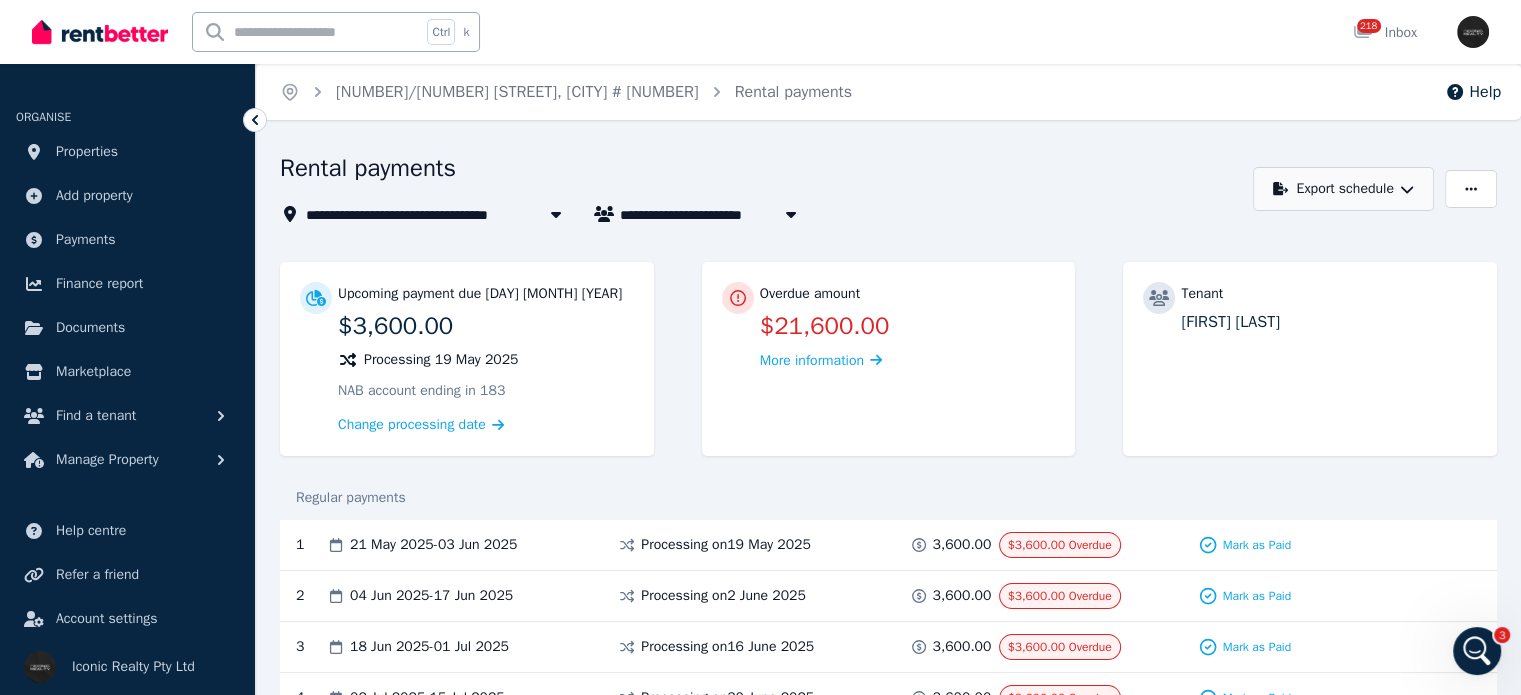 click on "Export schedule" at bounding box center (1343, 189) 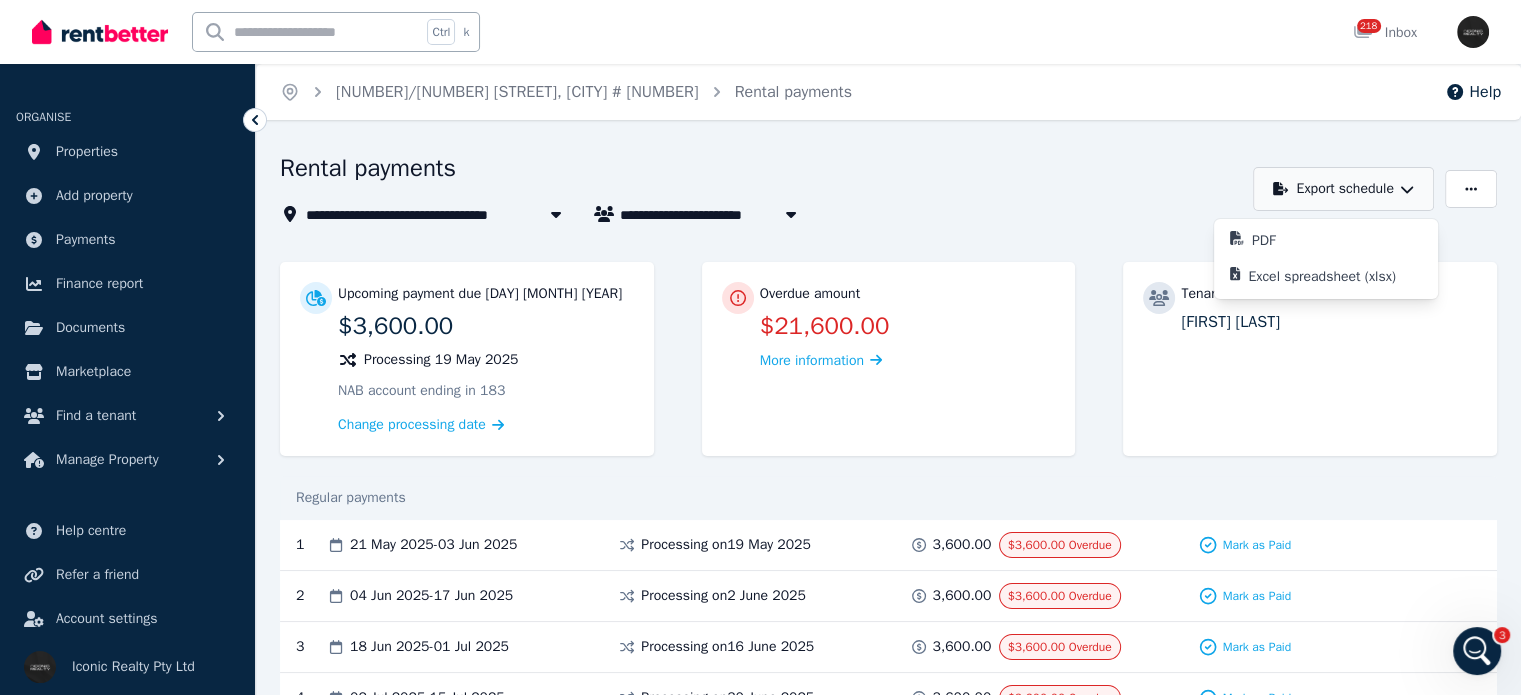click on "Export schedule" at bounding box center [1343, 189] 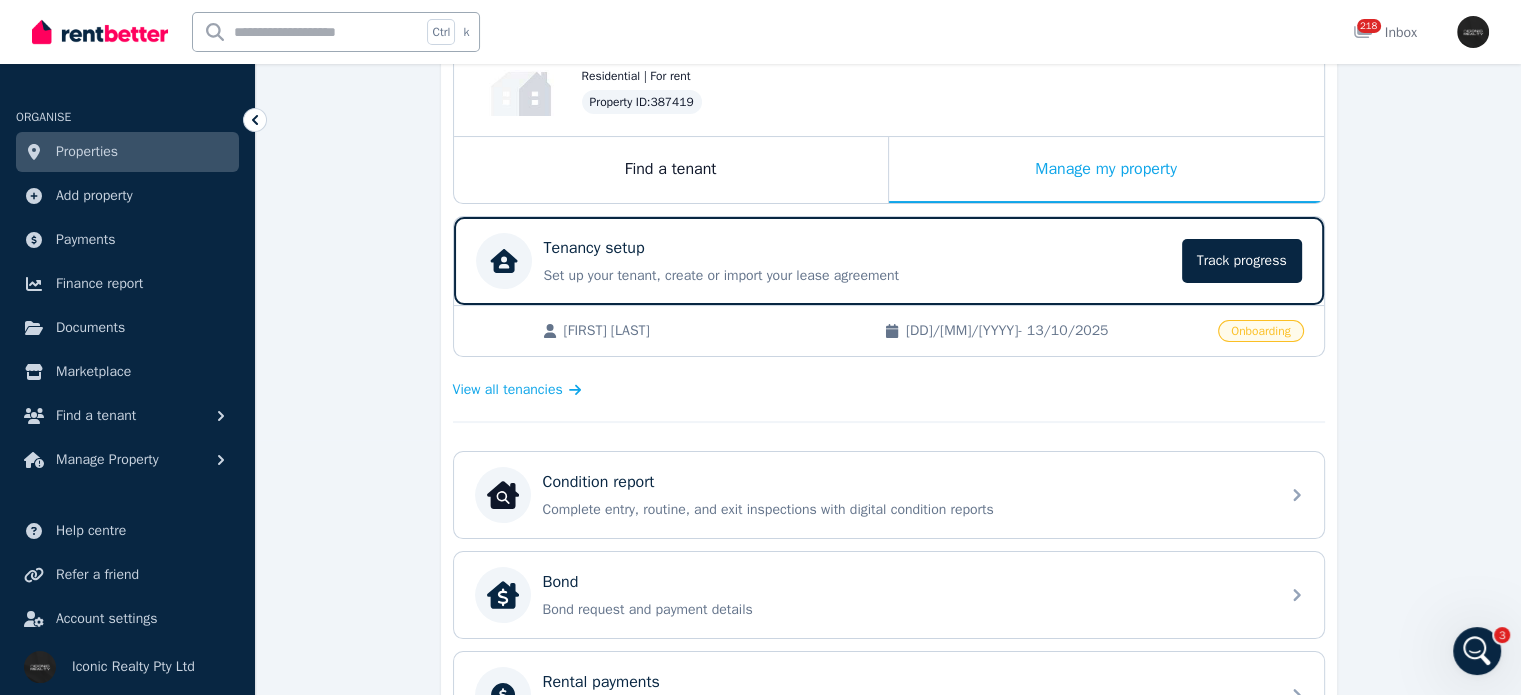 scroll, scrollTop: 300, scrollLeft: 0, axis: vertical 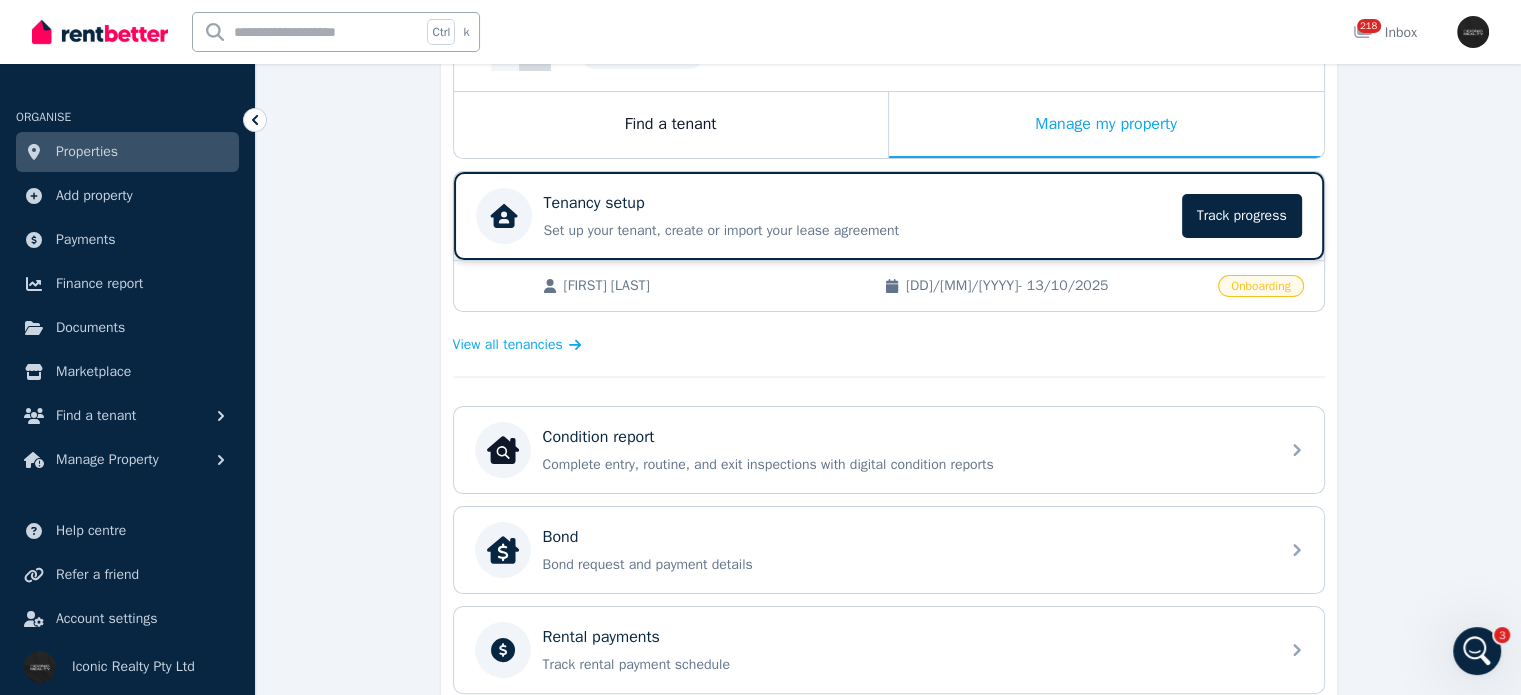 click on "Tenancy setup" at bounding box center (857, 203) 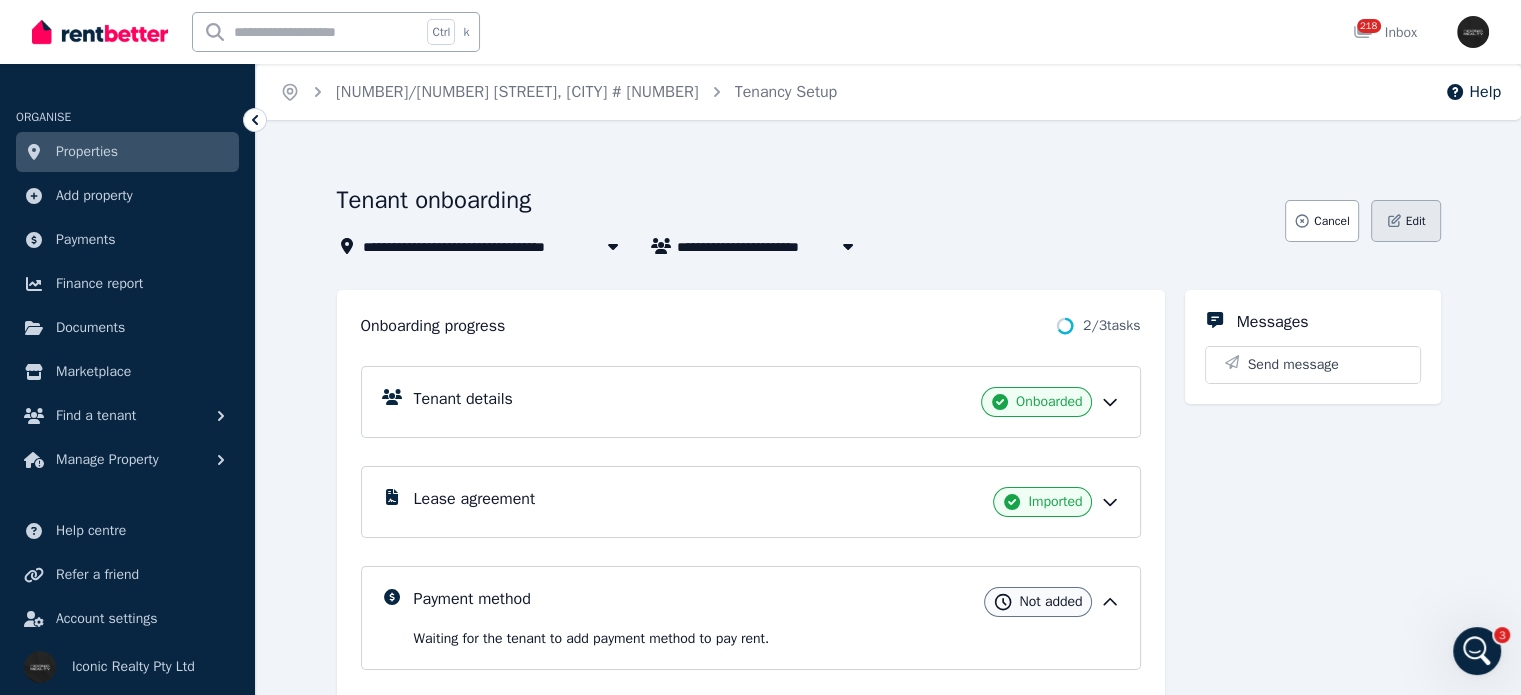 click 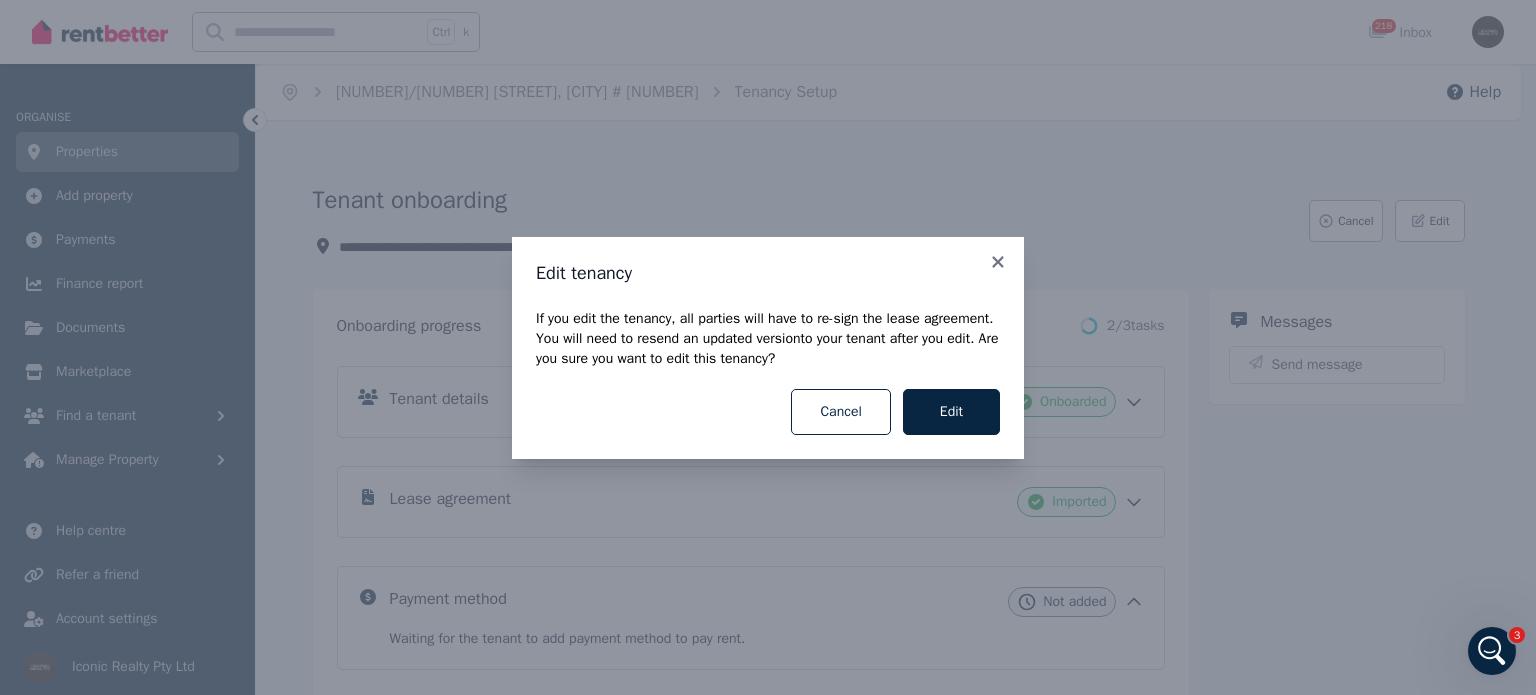 click 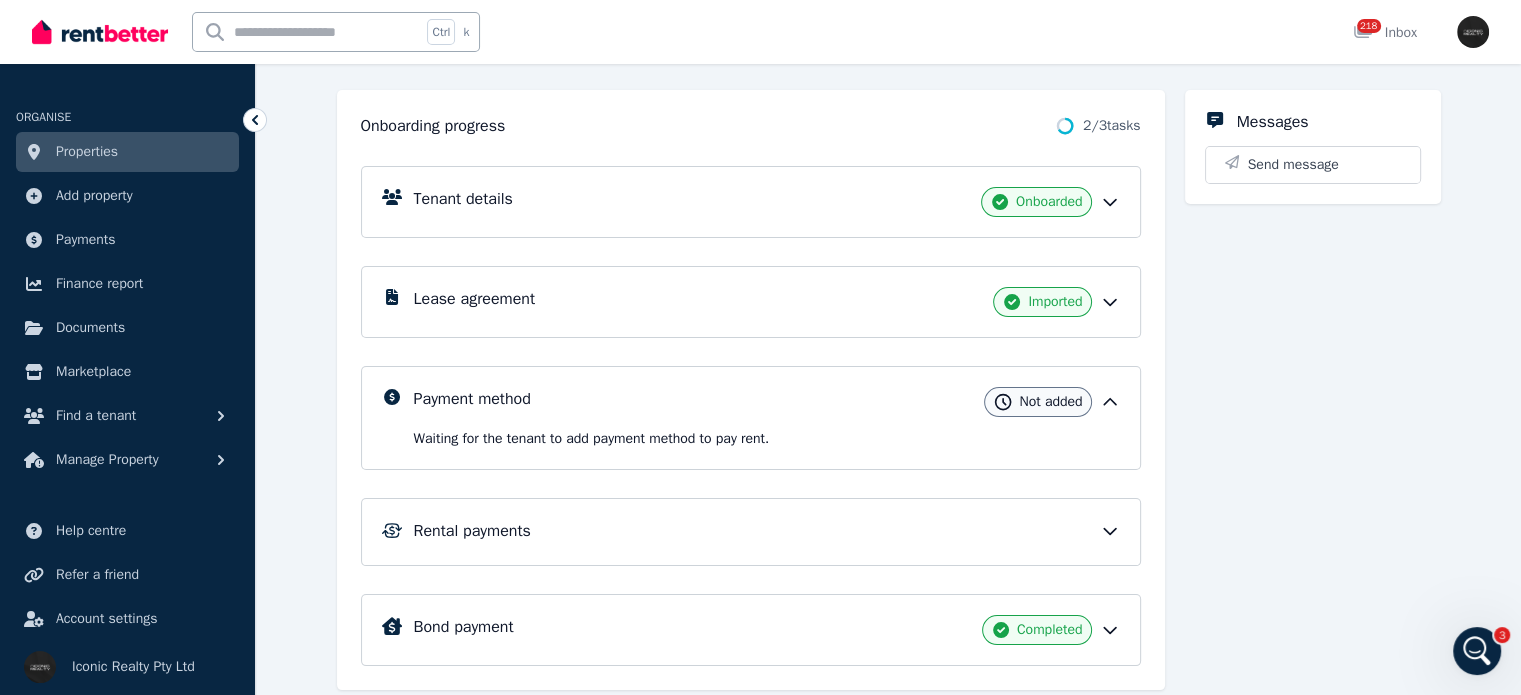 scroll, scrollTop: 259, scrollLeft: 0, axis: vertical 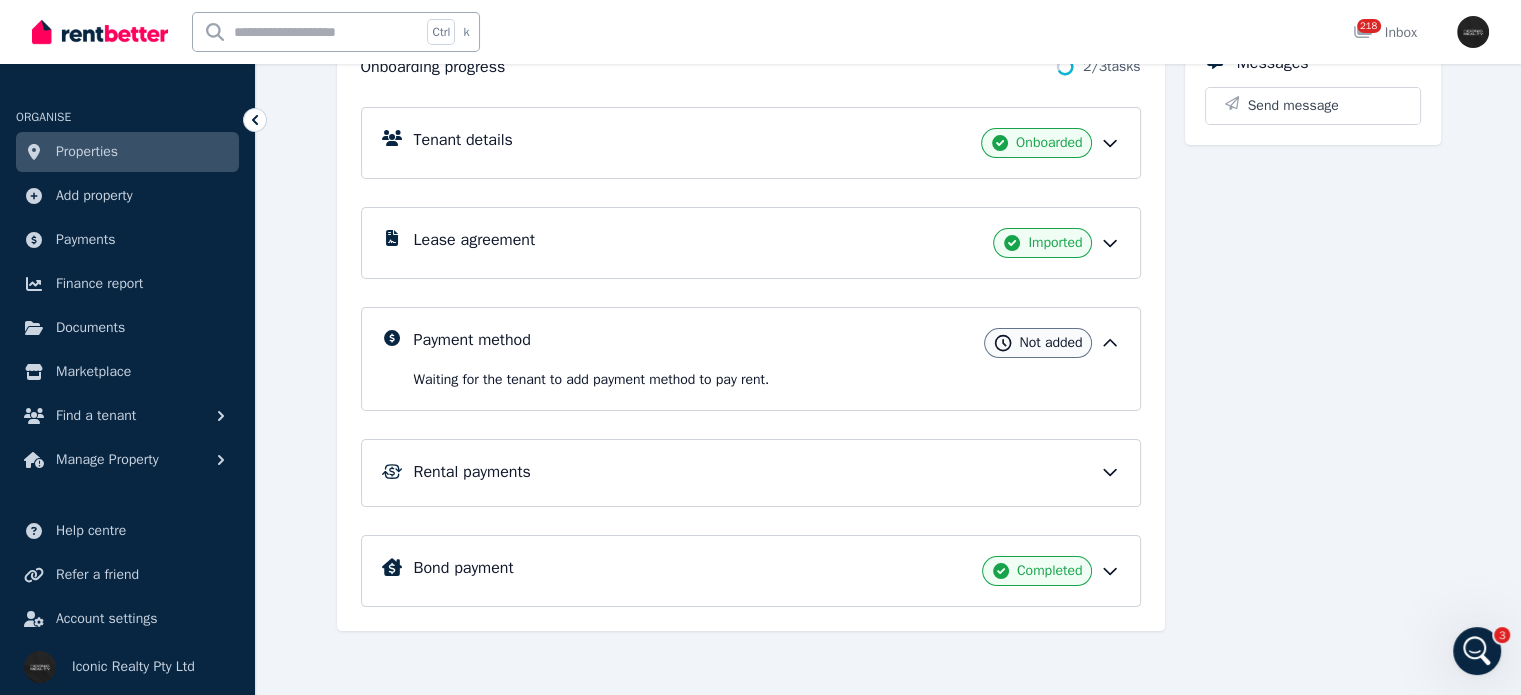 click on "Rental payments" at bounding box center (751, 473) 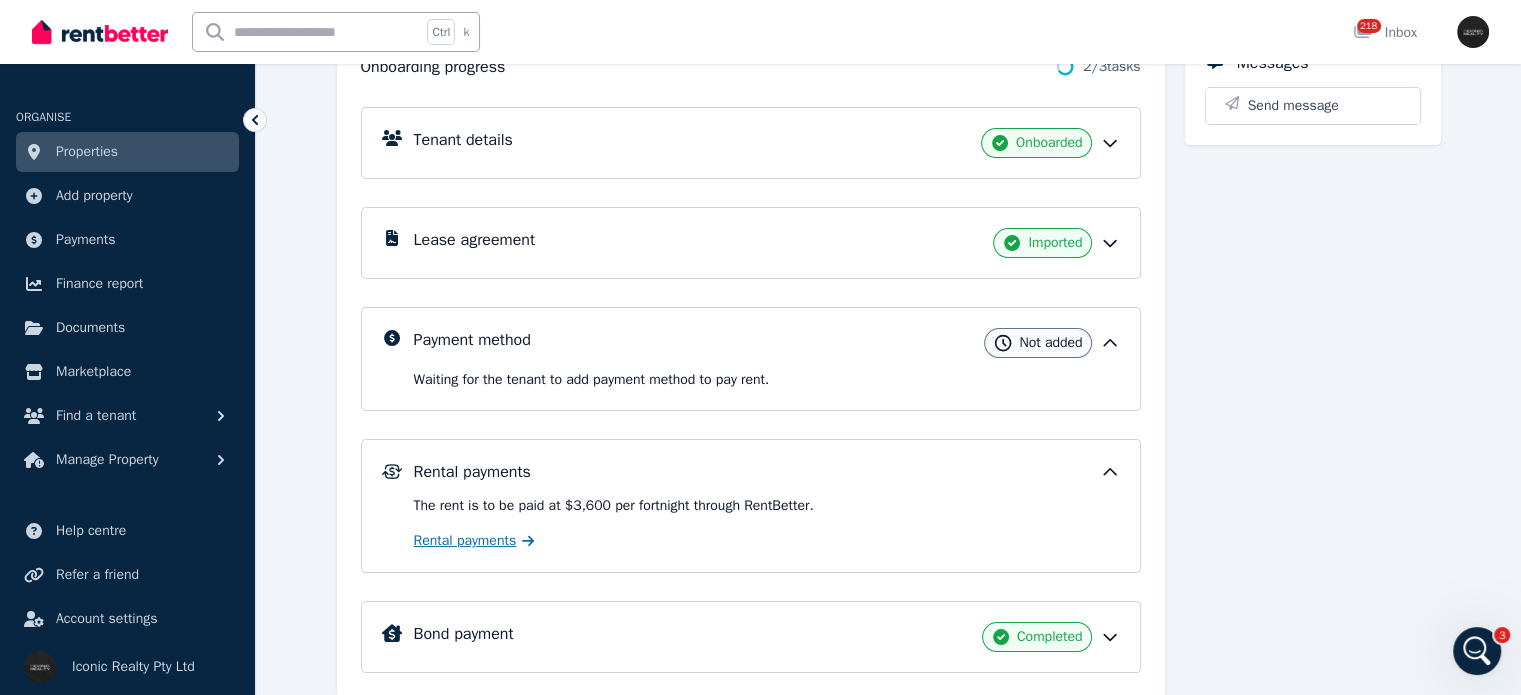click on "Rental payments" at bounding box center [465, 541] 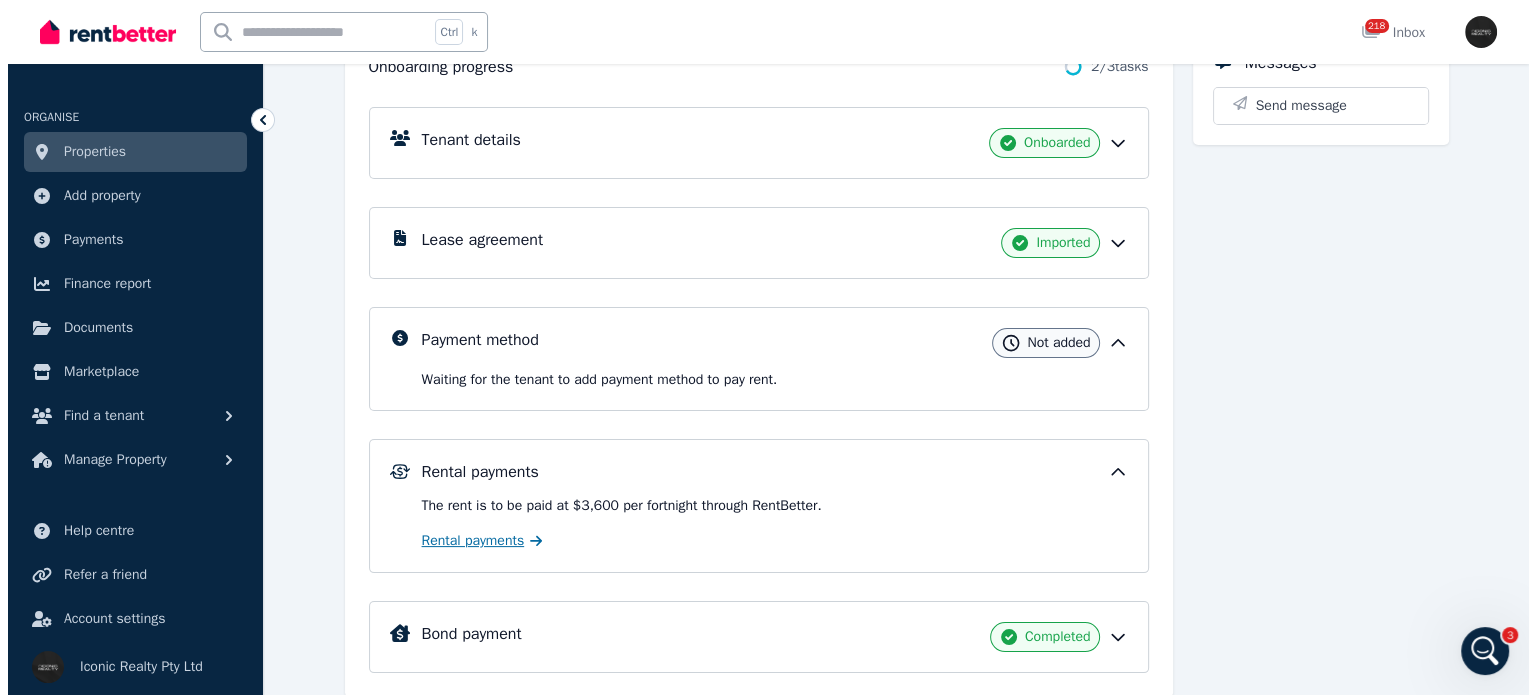 scroll, scrollTop: 0, scrollLeft: 0, axis: both 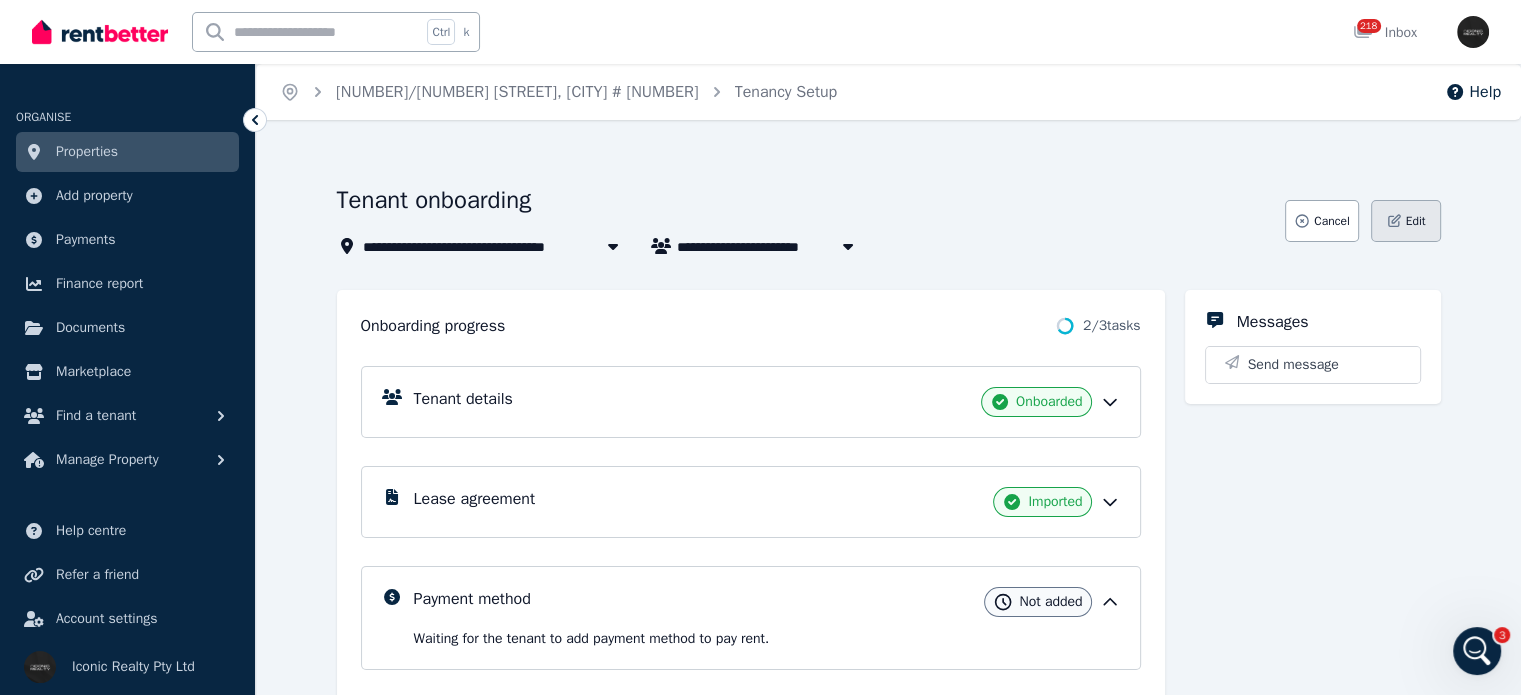 click on "Edit" at bounding box center (1416, 221) 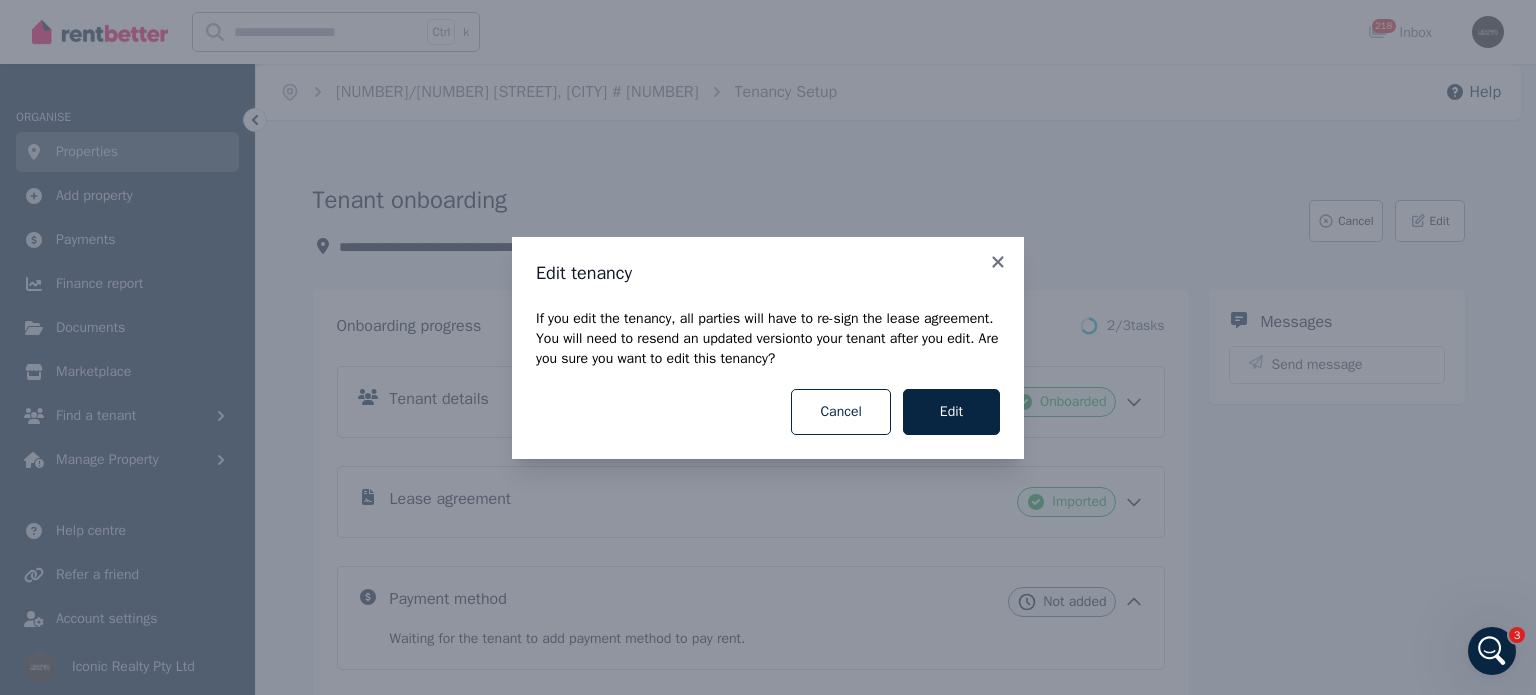 click on "Edit tenancy If you edit the tenancy, all parties will have to   re-sign the lease agreement . You will need to   resend an updated version  to your tenant after you edit. Are you sure you want to edit this tenancy? Cancel Edit" at bounding box center [768, 348] 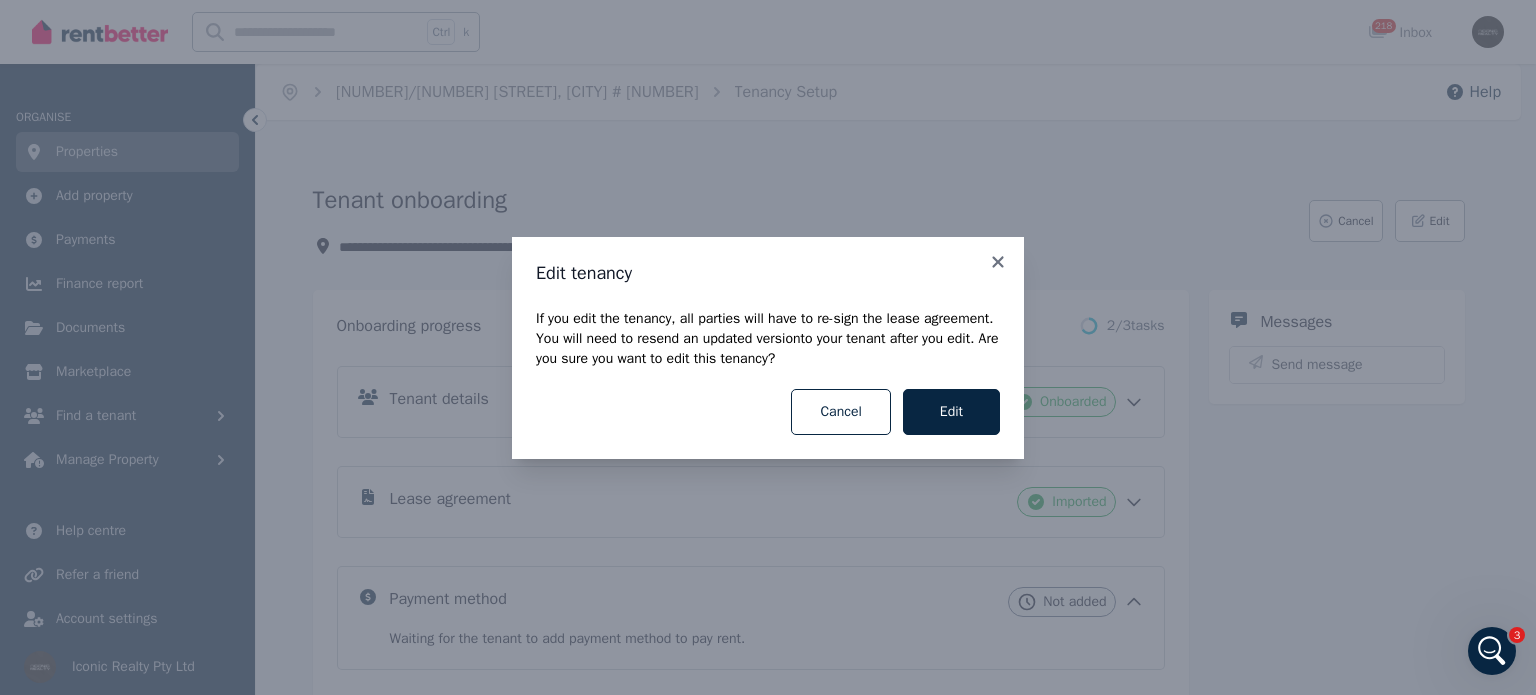 click on "Edit" at bounding box center [951, 412] 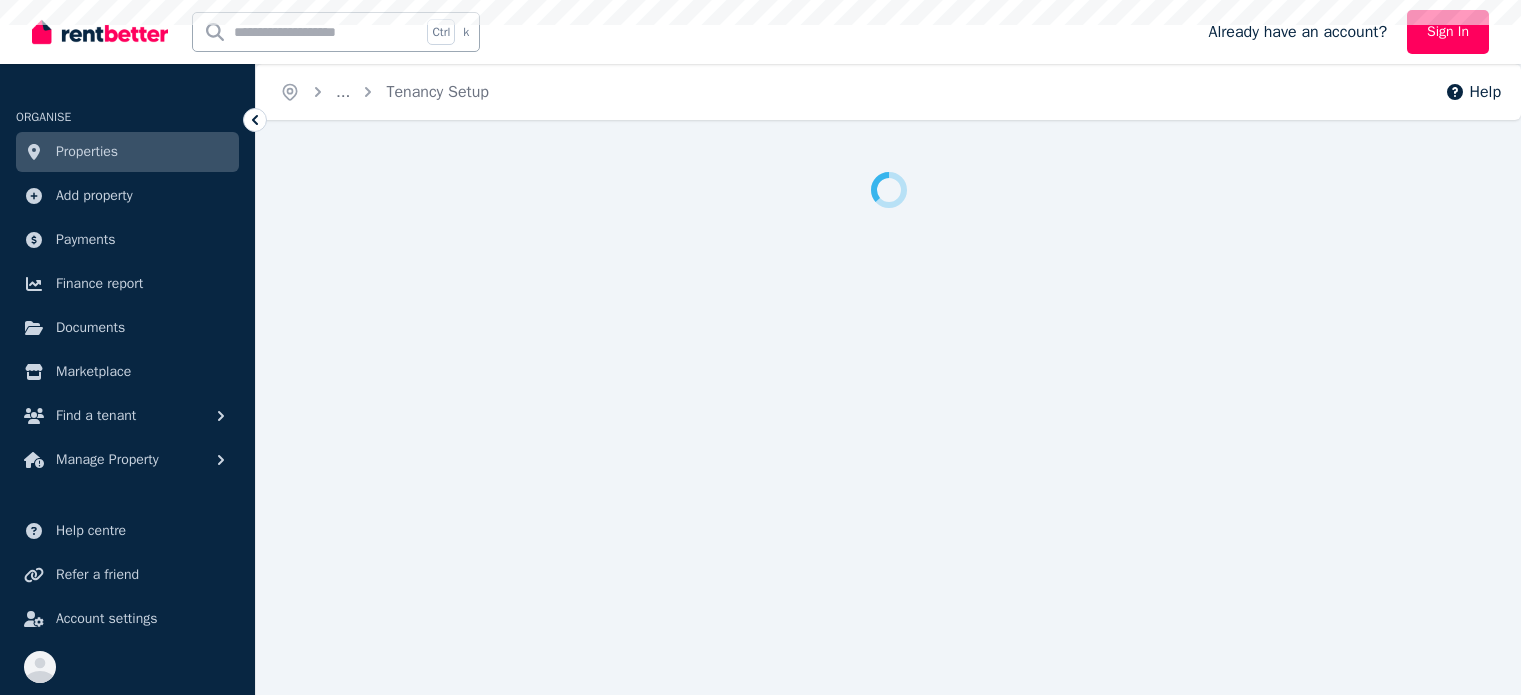 scroll, scrollTop: 0, scrollLeft: 0, axis: both 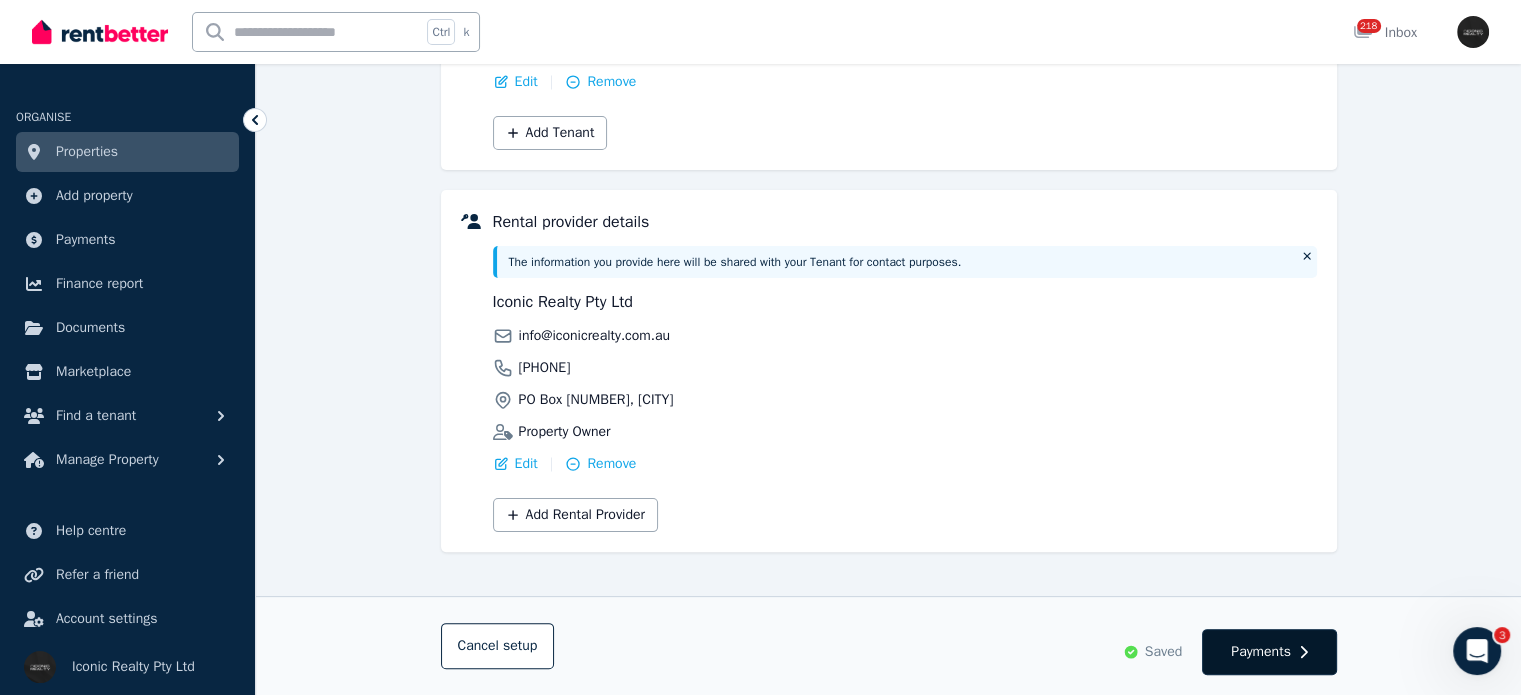 click on "Payments" at bounding box center [1261, 652] 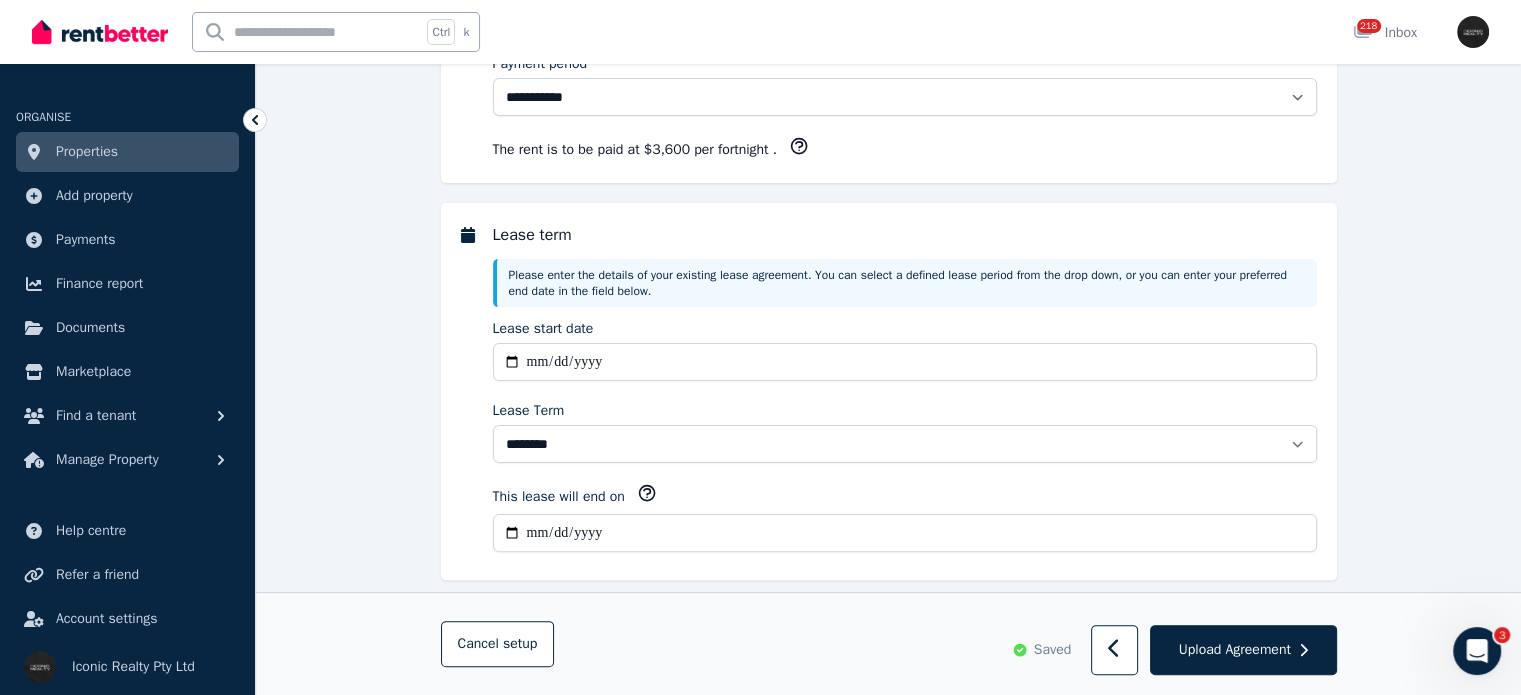 scroll, scrollTop: 0, scrollLeft: 0, axis: both 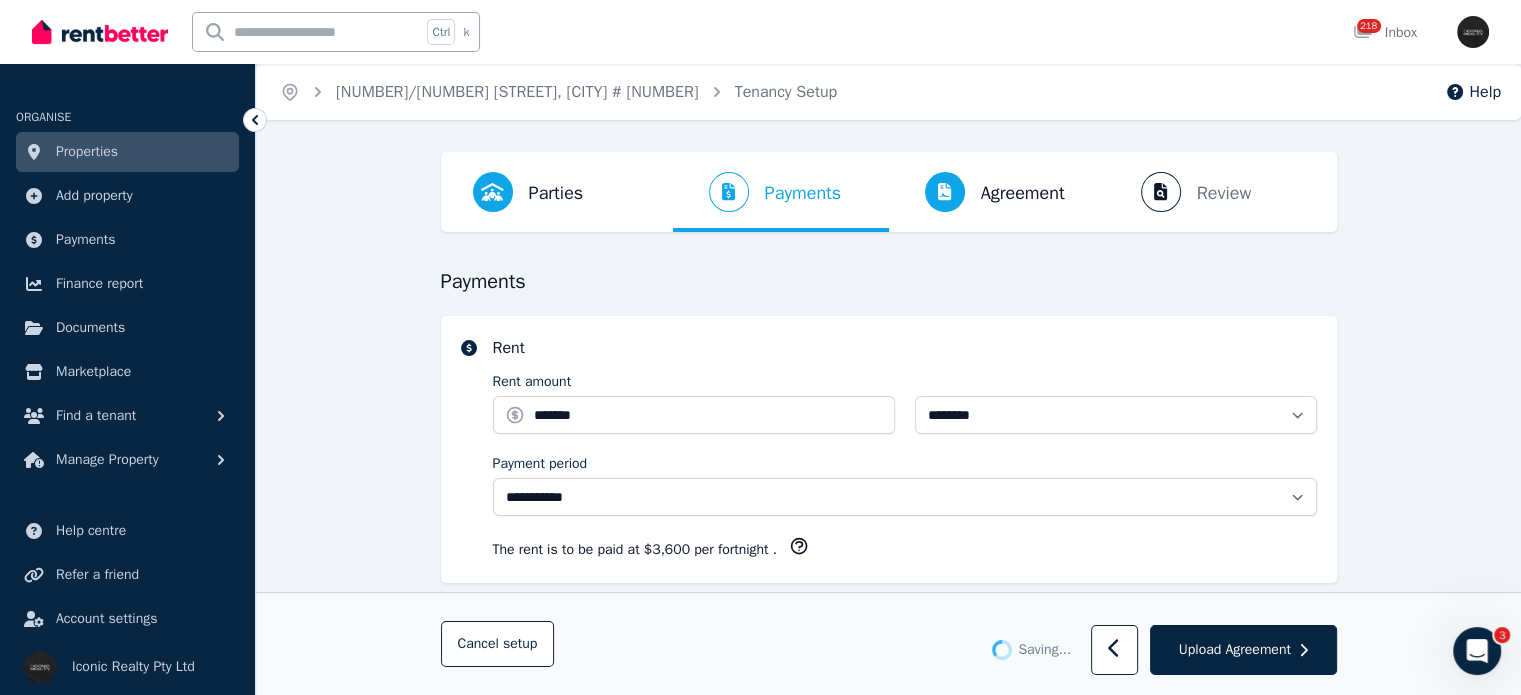 select on "**********" 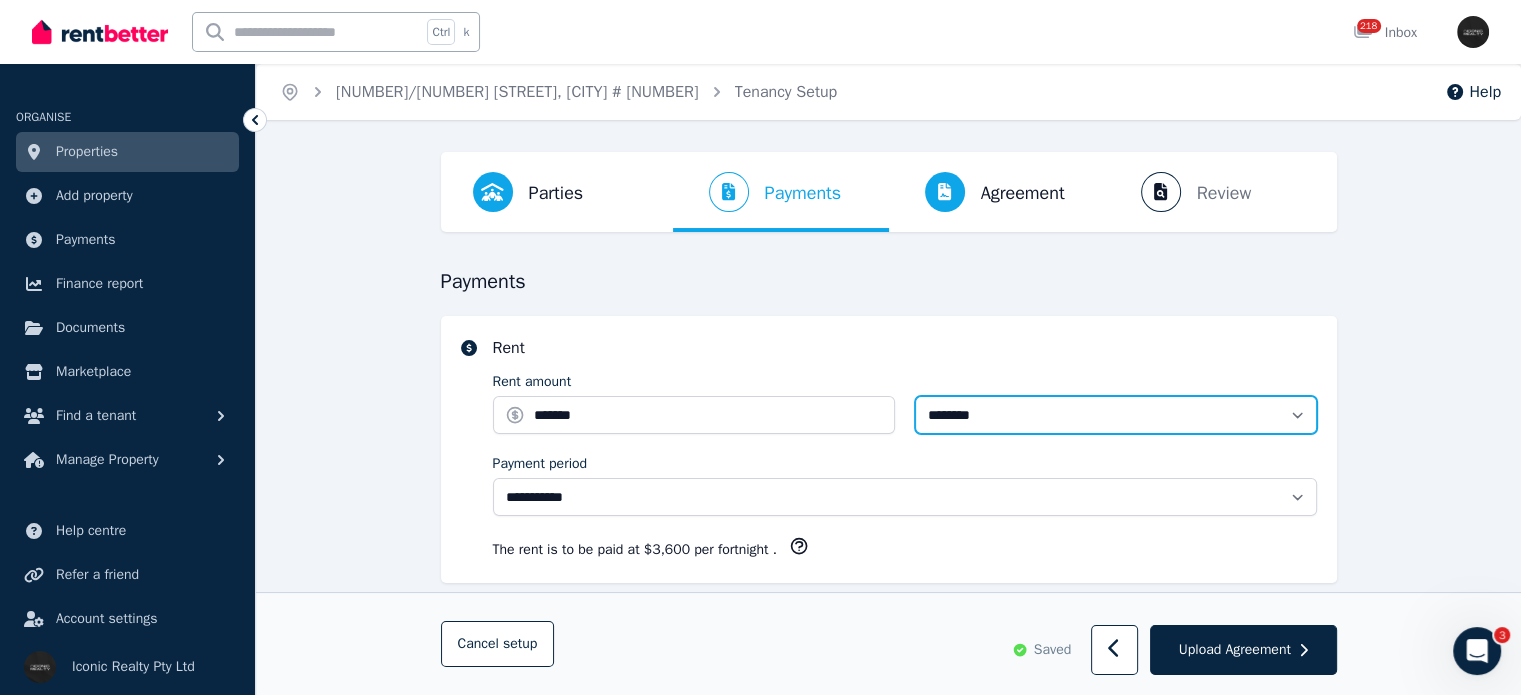 click on "**********" at bounding box center (1116, 415) 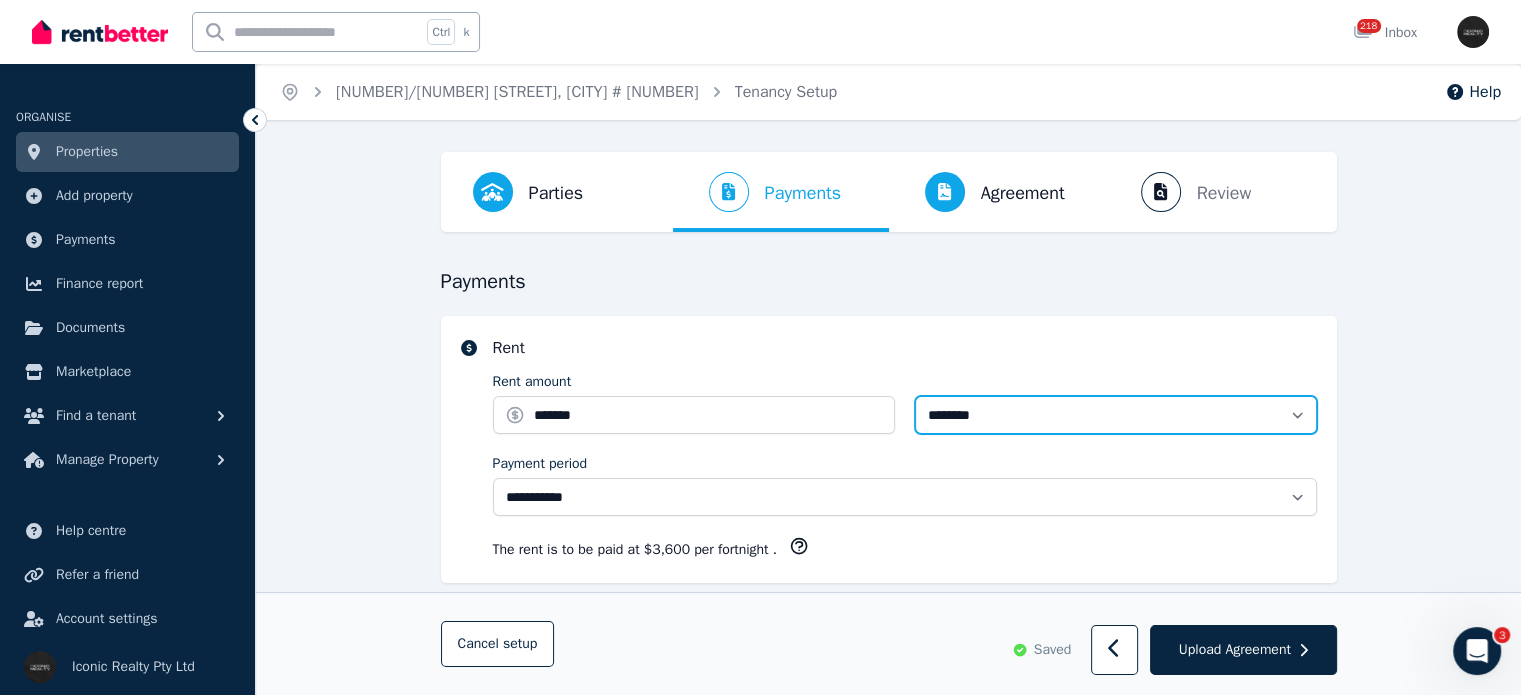 select on "**********" 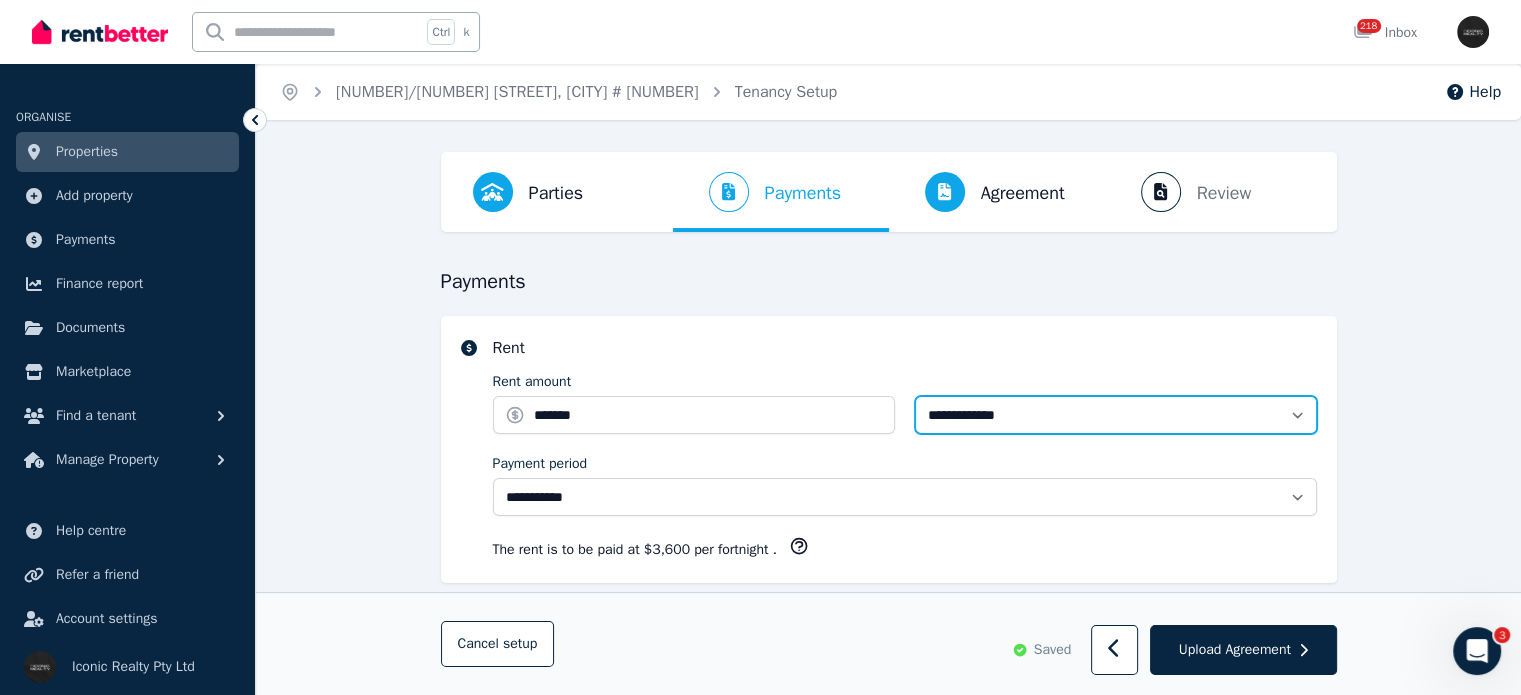 click on "**********" at bounding box center (1116, 415) 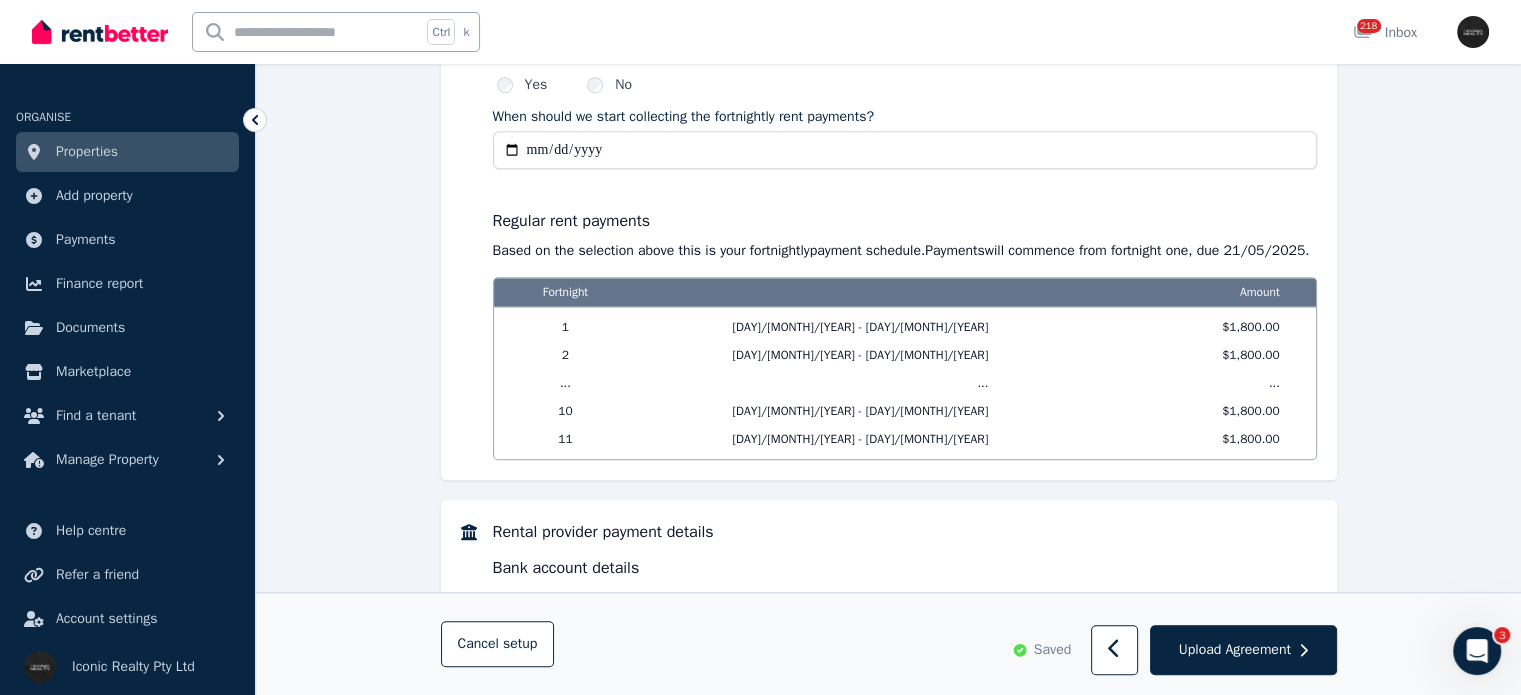 scroll, scrollTop: 1671, scrollLeft: 0, axis: vertical 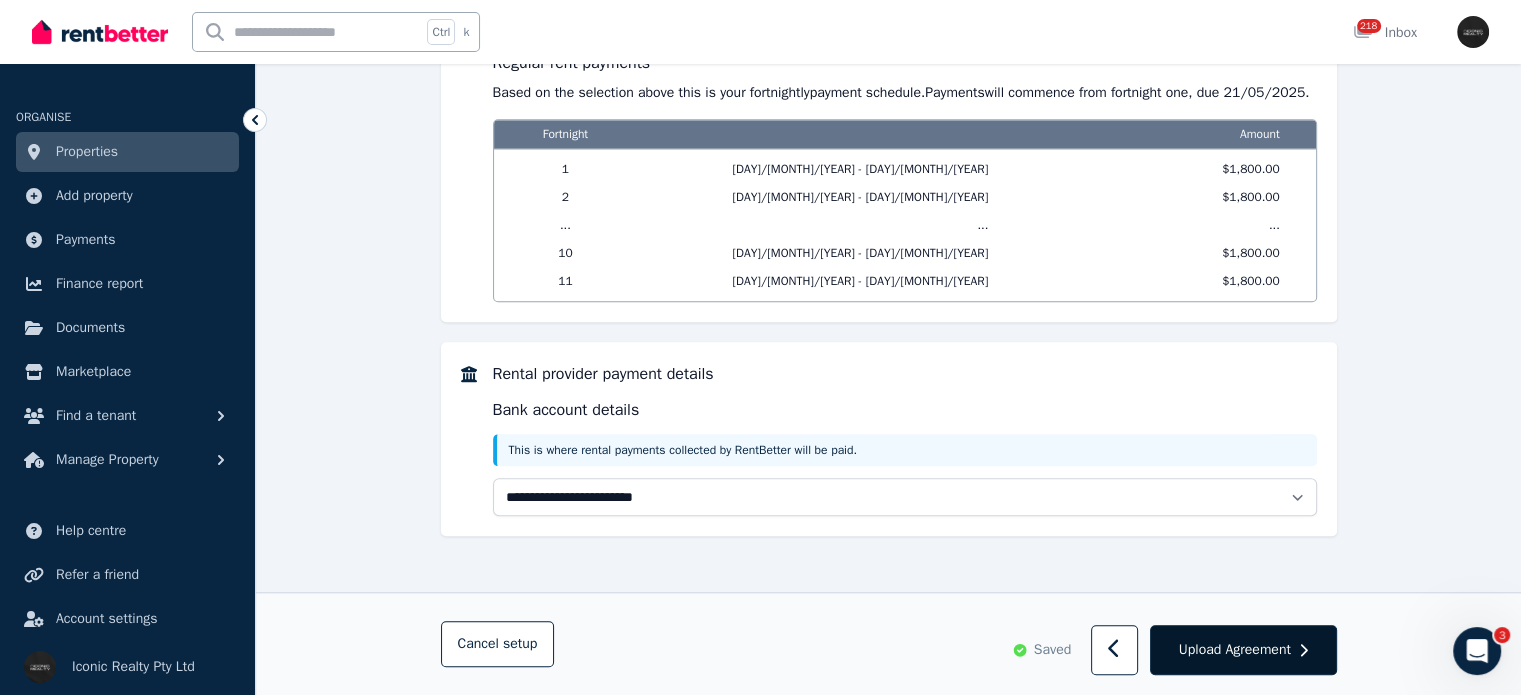 click 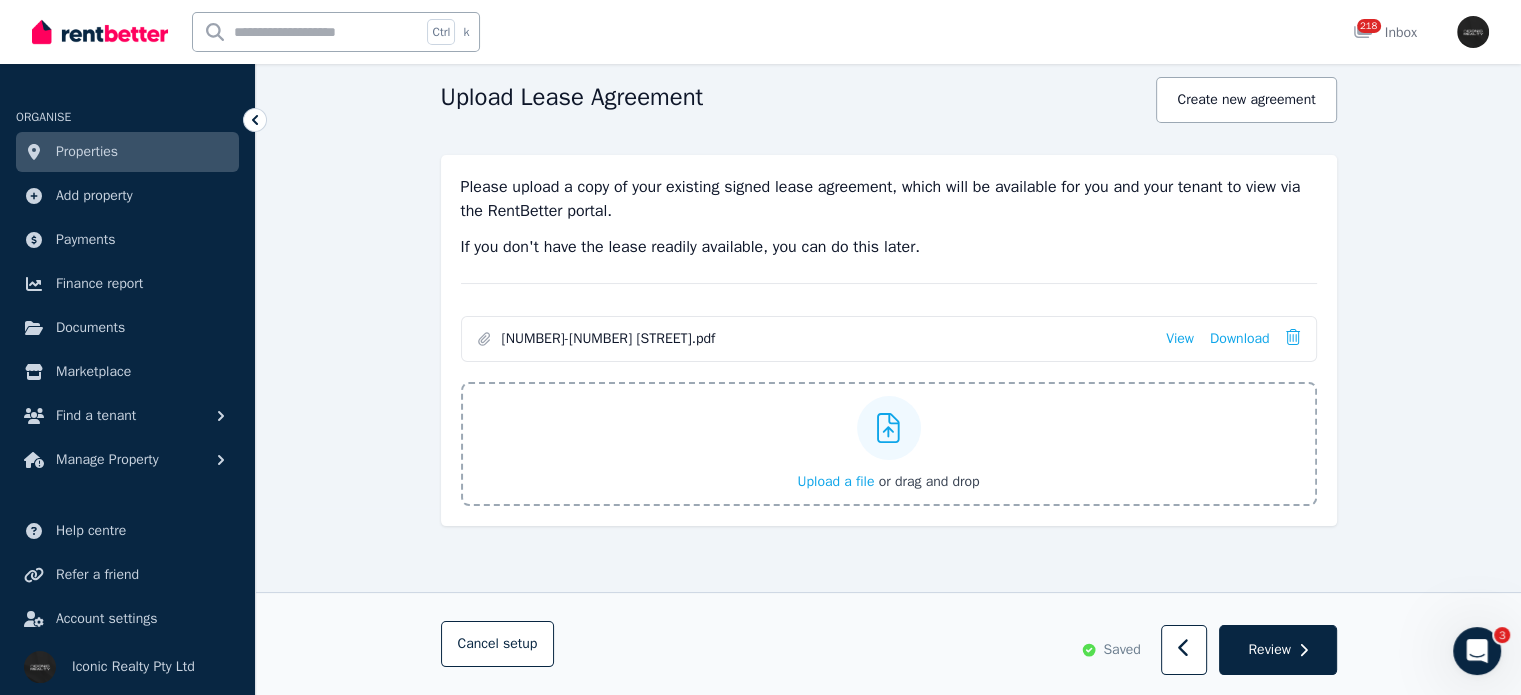 scroll, scrollTop: 200, scrollLeft: 0, axis: vertical 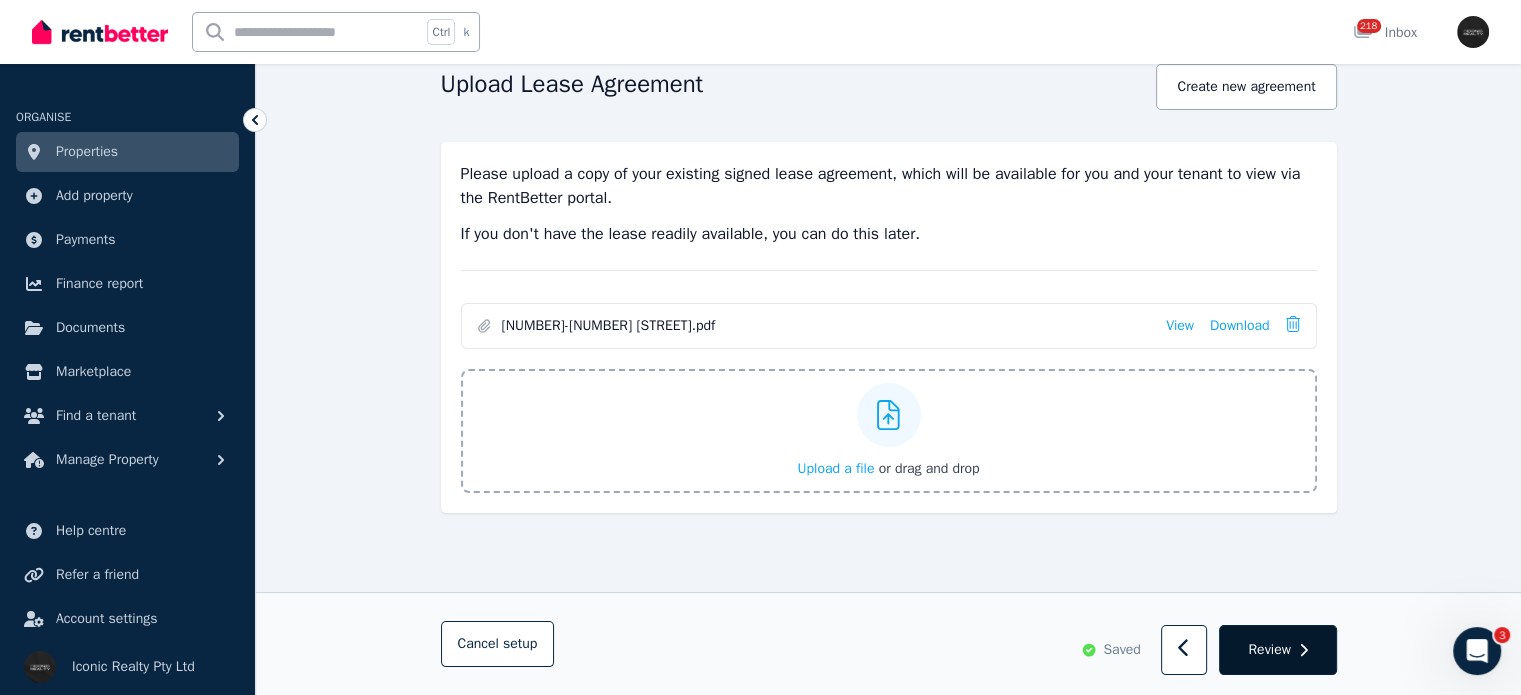click on "Review" at bounding box center (1269, 650) 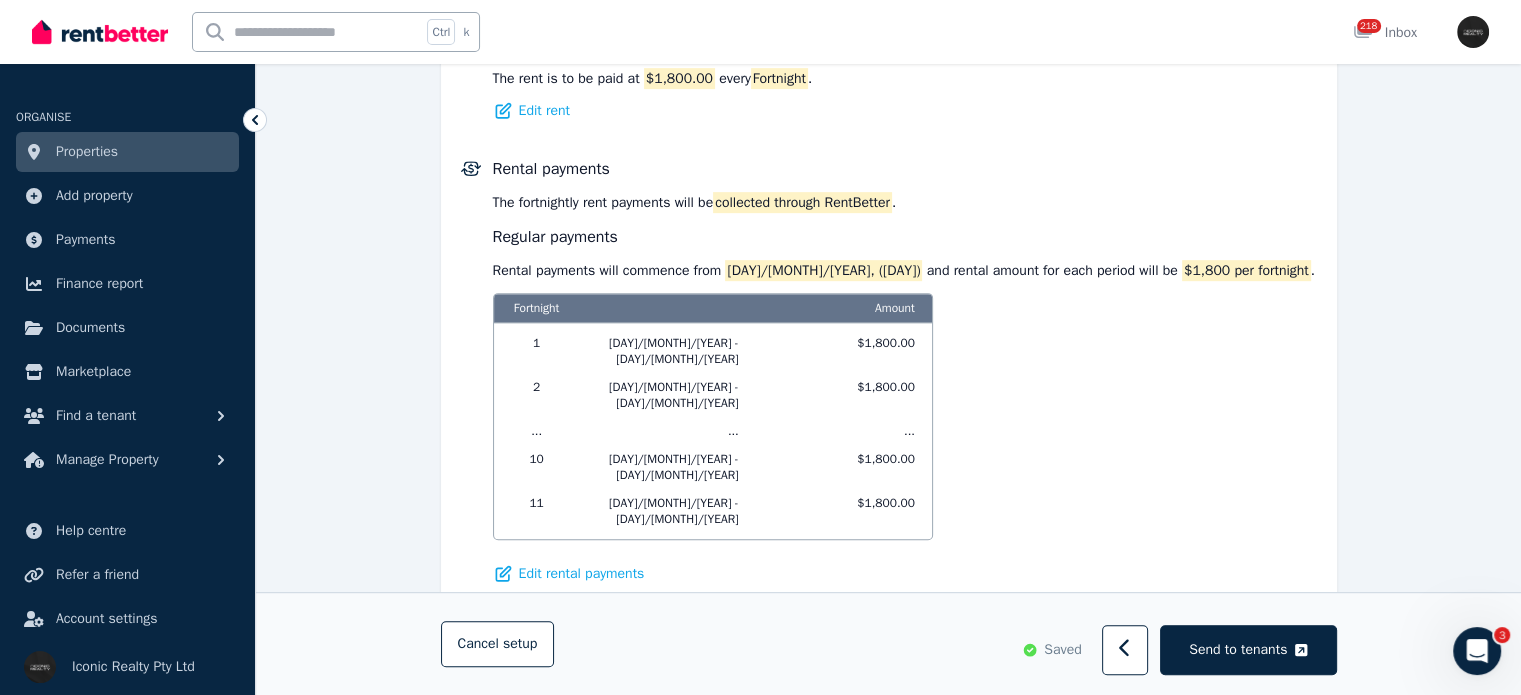 scroll, scrollTop: 900, scrollLeft: 0, axis: vertical 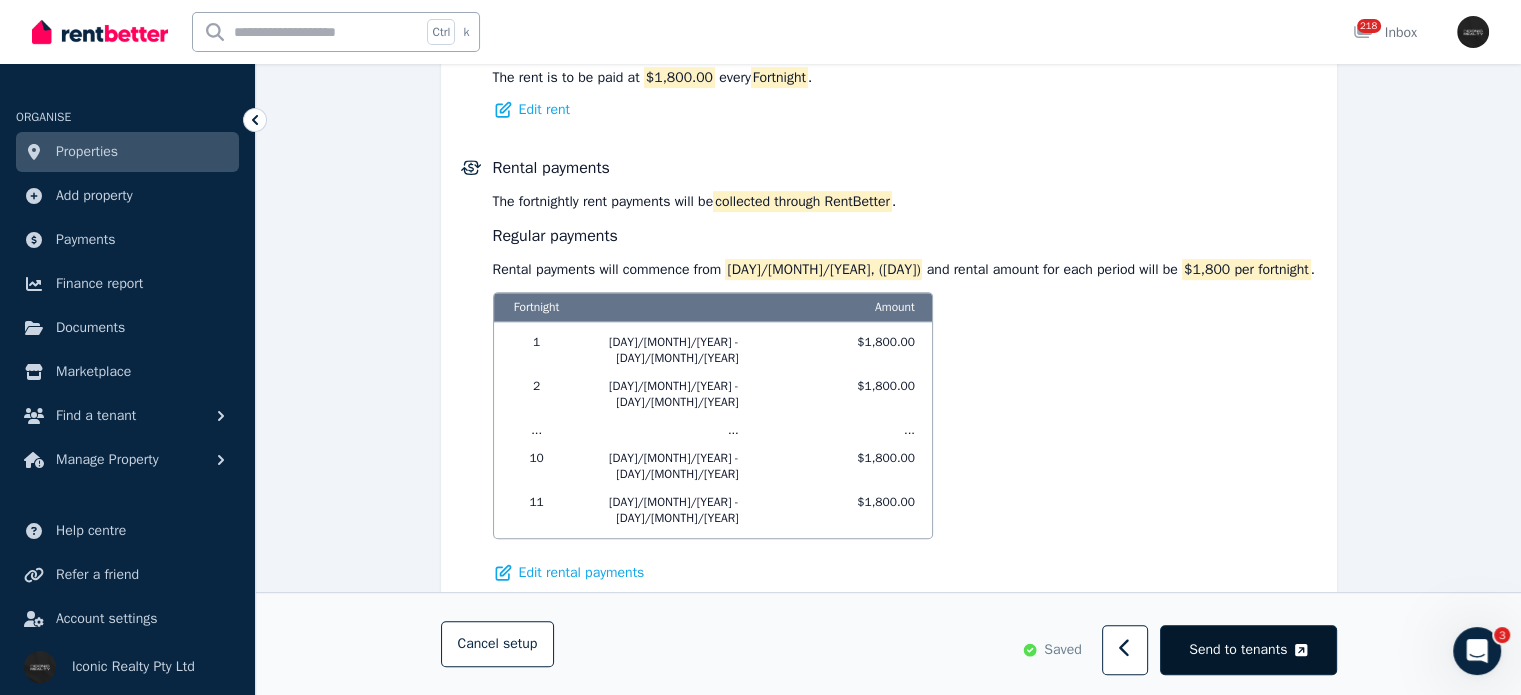 click on "Send to tenants" at bounding box center (1238, 650) 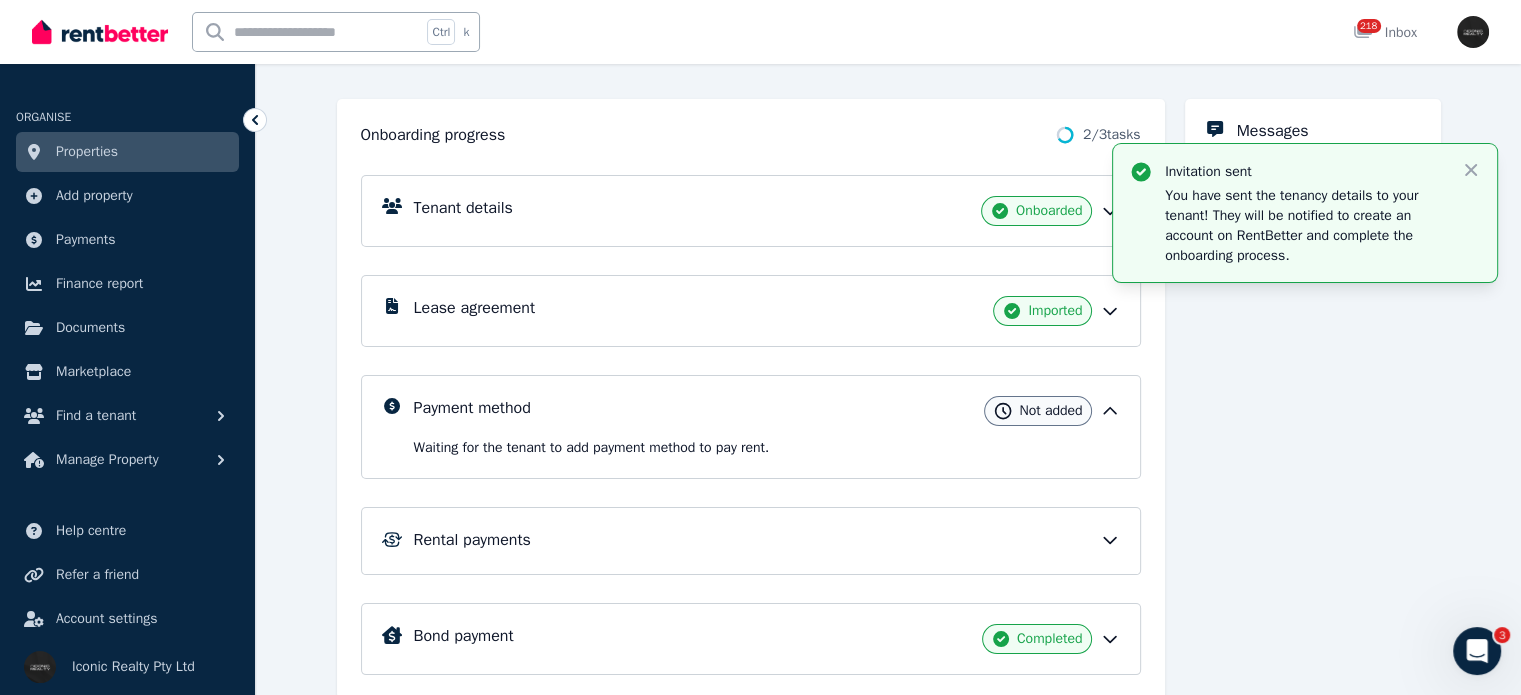 scroll, scrollTop: 200, scrollLeft: 0, axis: vertical 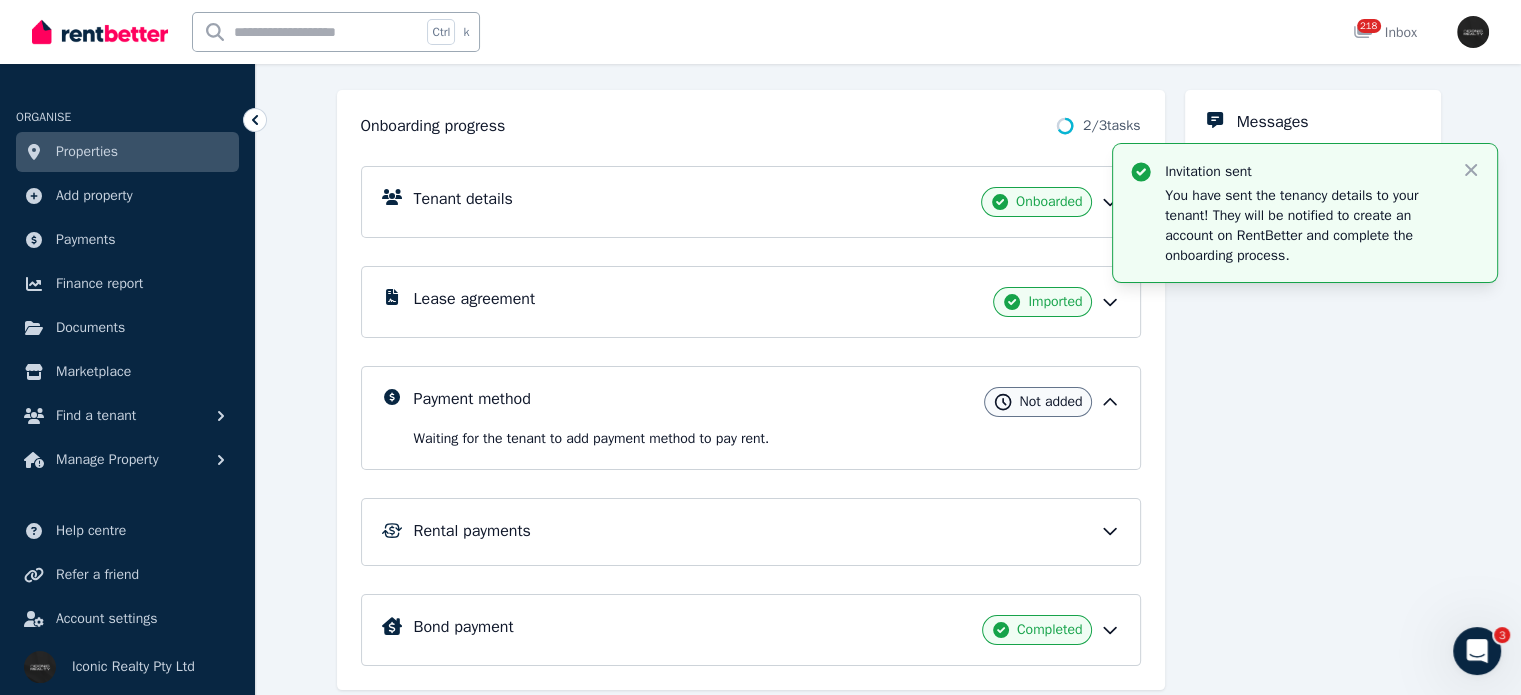 click on "Rental payments" at bounding box center [472, 531] 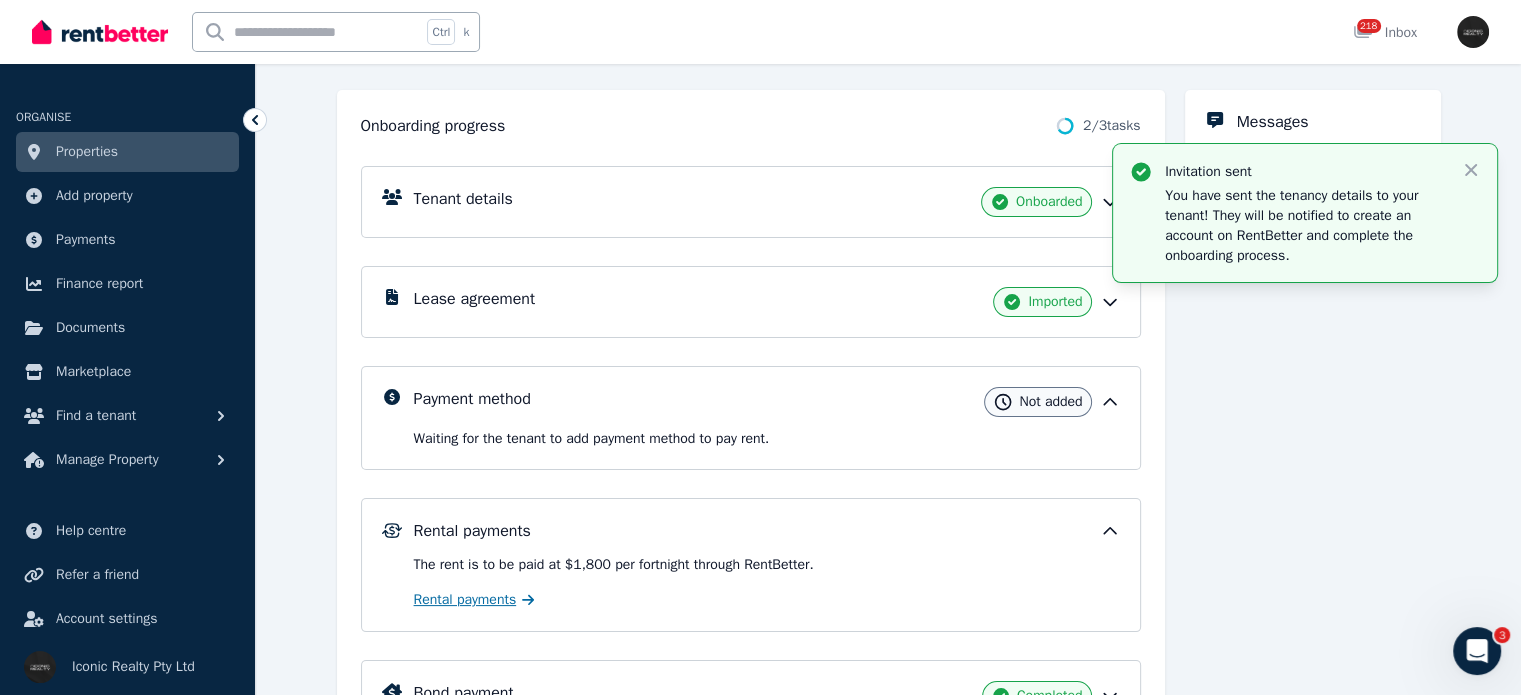 click on "Rental payments" at bounding box center [465, 600] 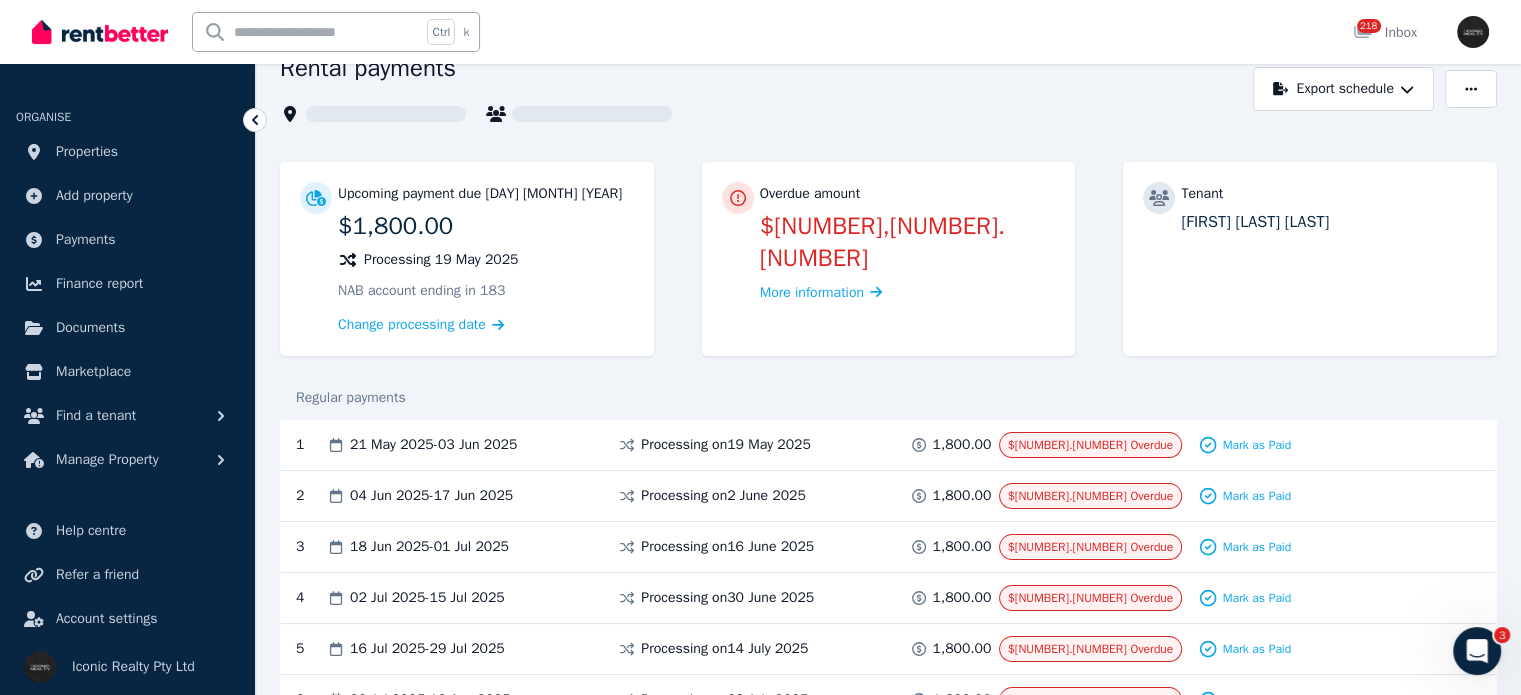 scroll, scrollTop: 200, scrollLeft: 0, axis: vertical 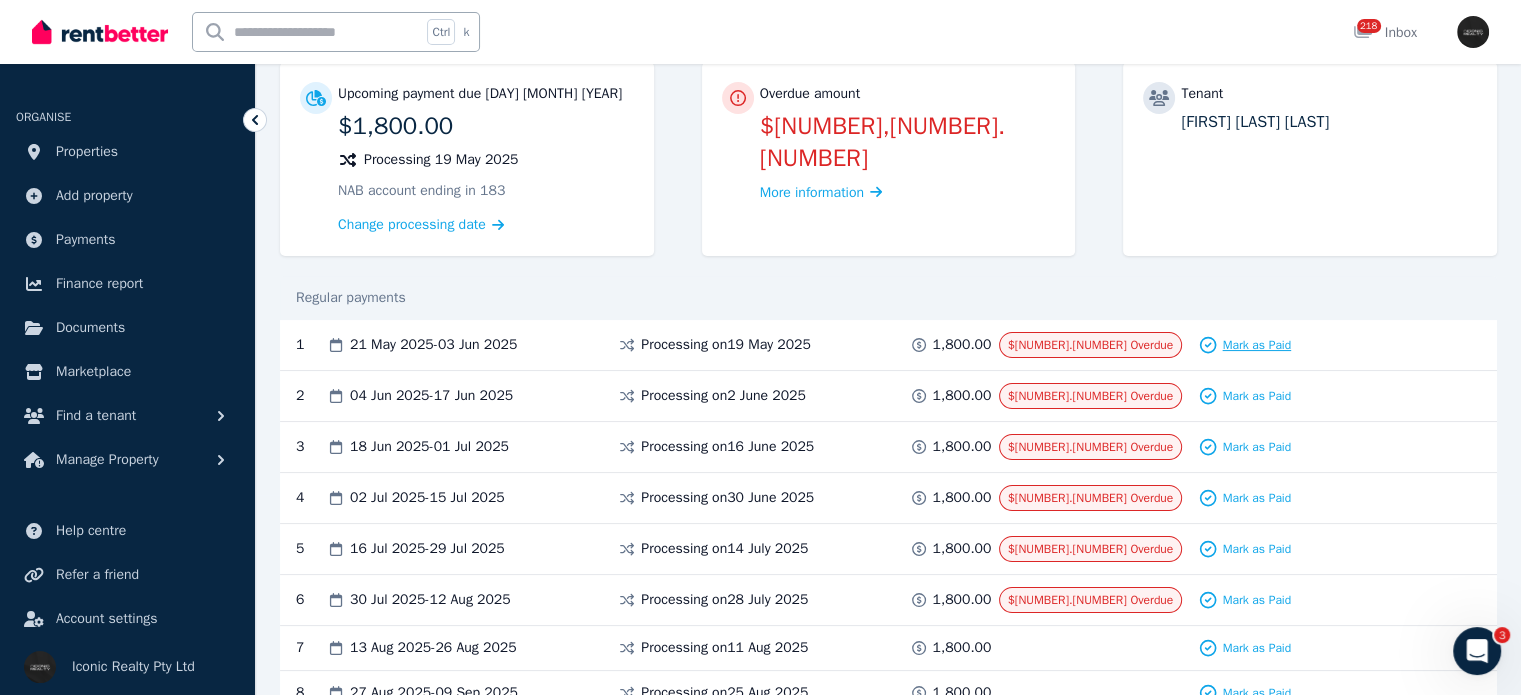 click on "Mark as Paid" at bounding box center (1256, 345) 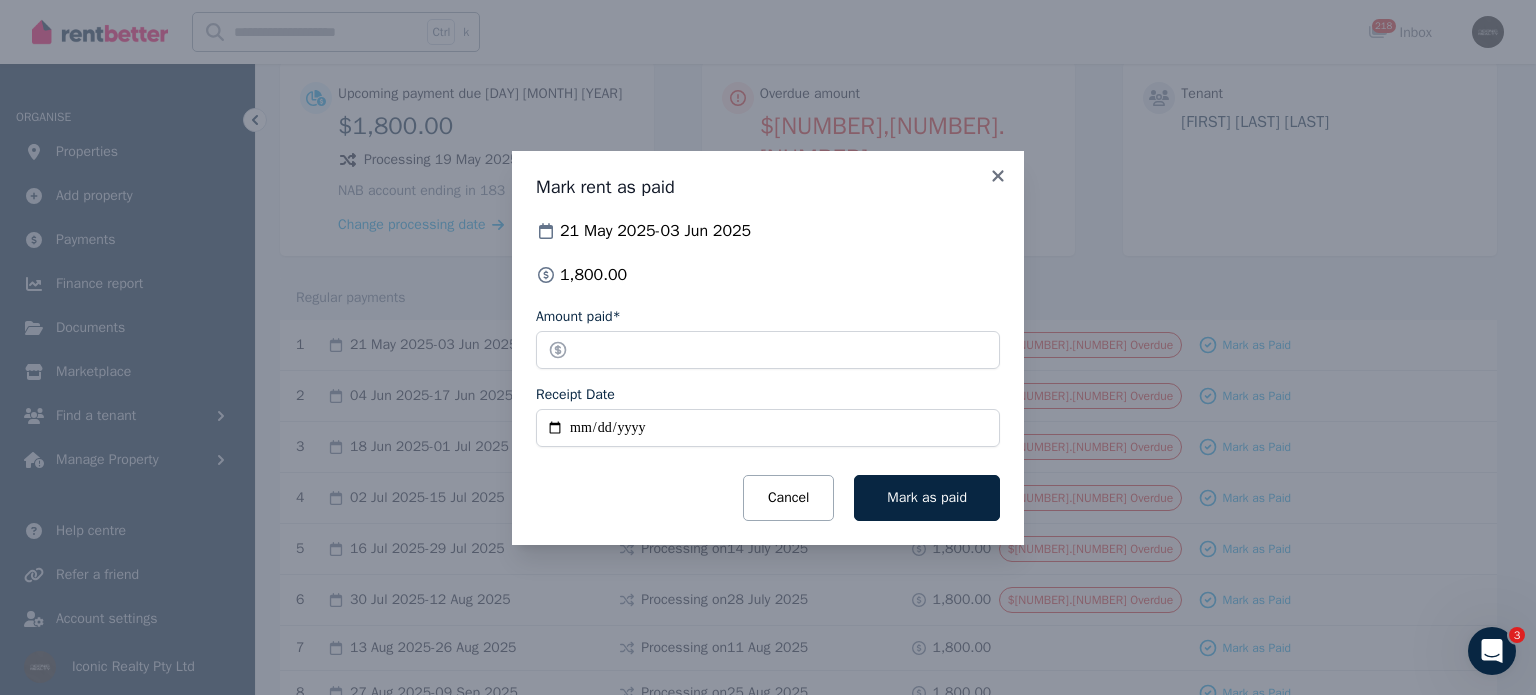 click on "Receipt Date" at bounding box center (768, 428) 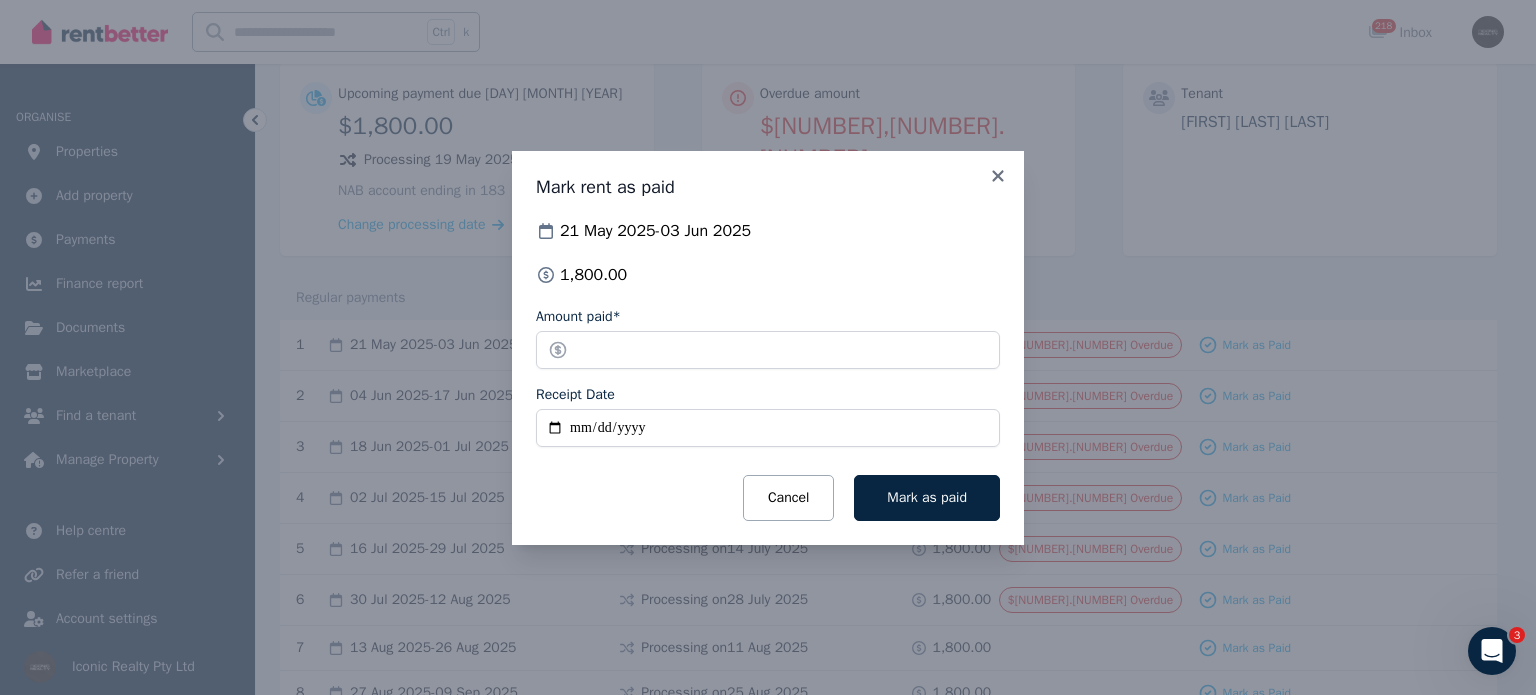 click on "**********" at bounding box center (768, 428) 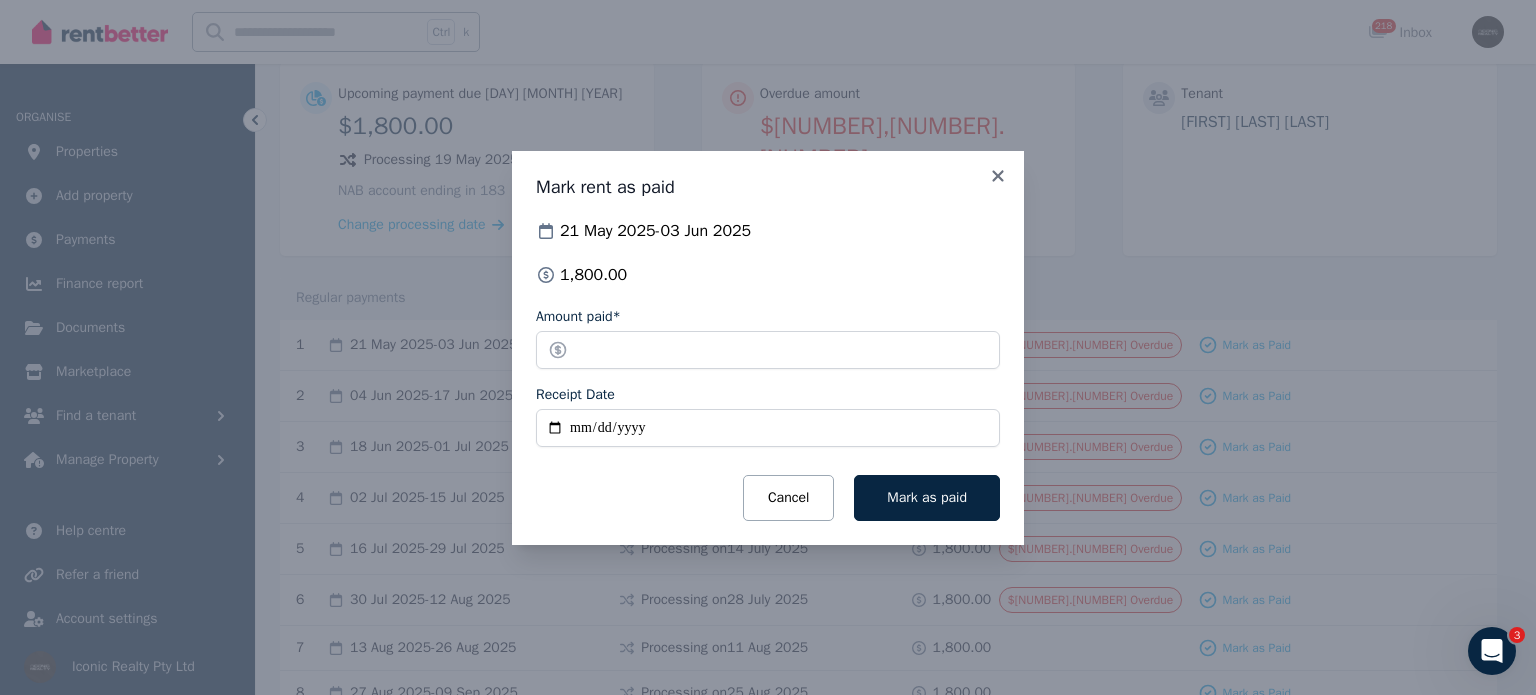 type on "**********" 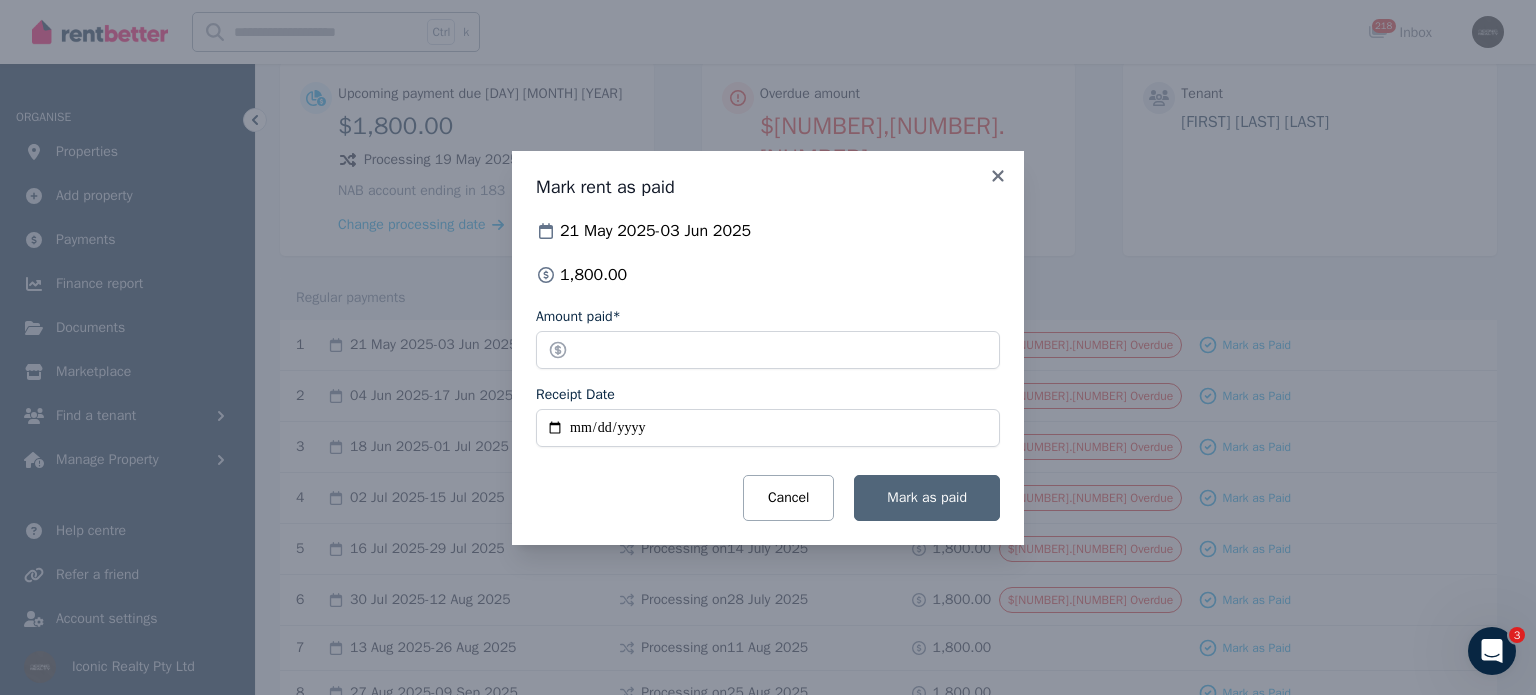 click on "Mark as paid" at bounding box center (927, 498) 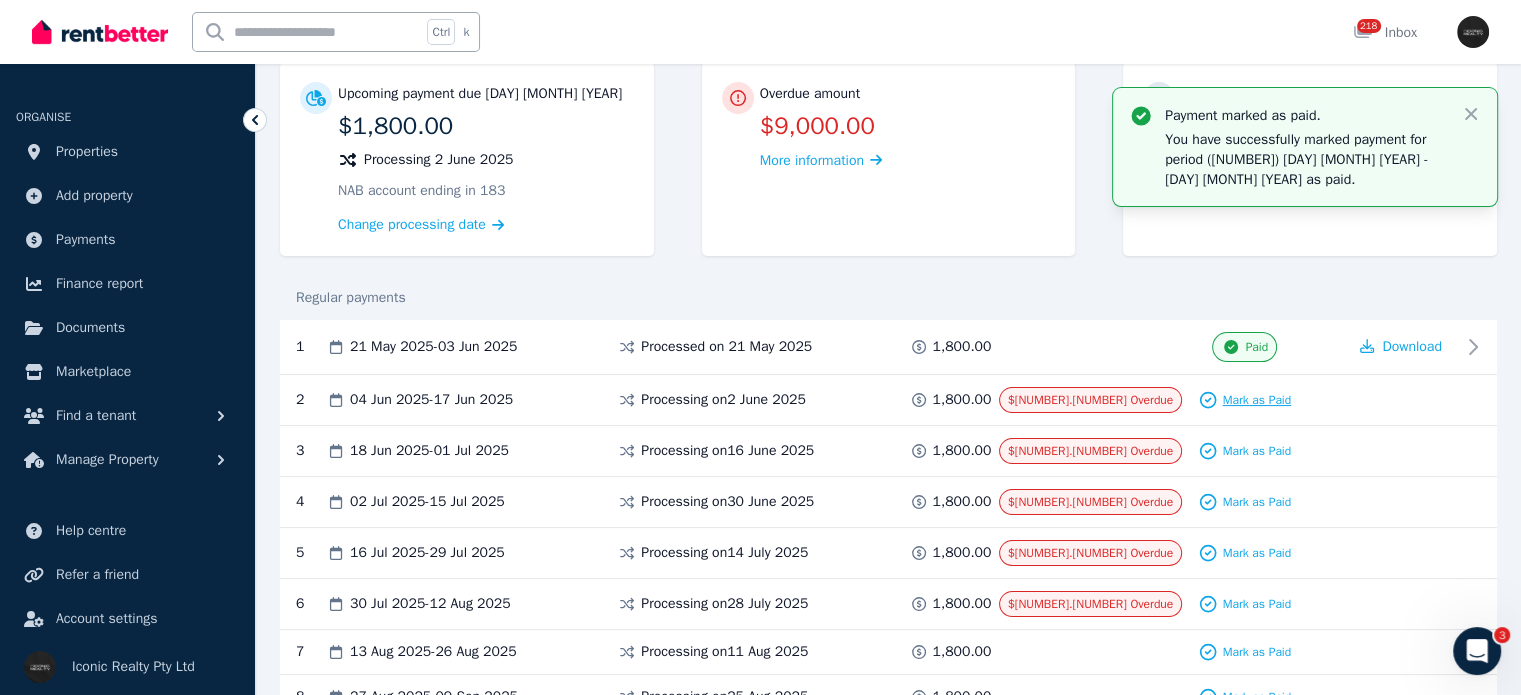 click on "Mark as Paid" at bounding box center [1256, 400] 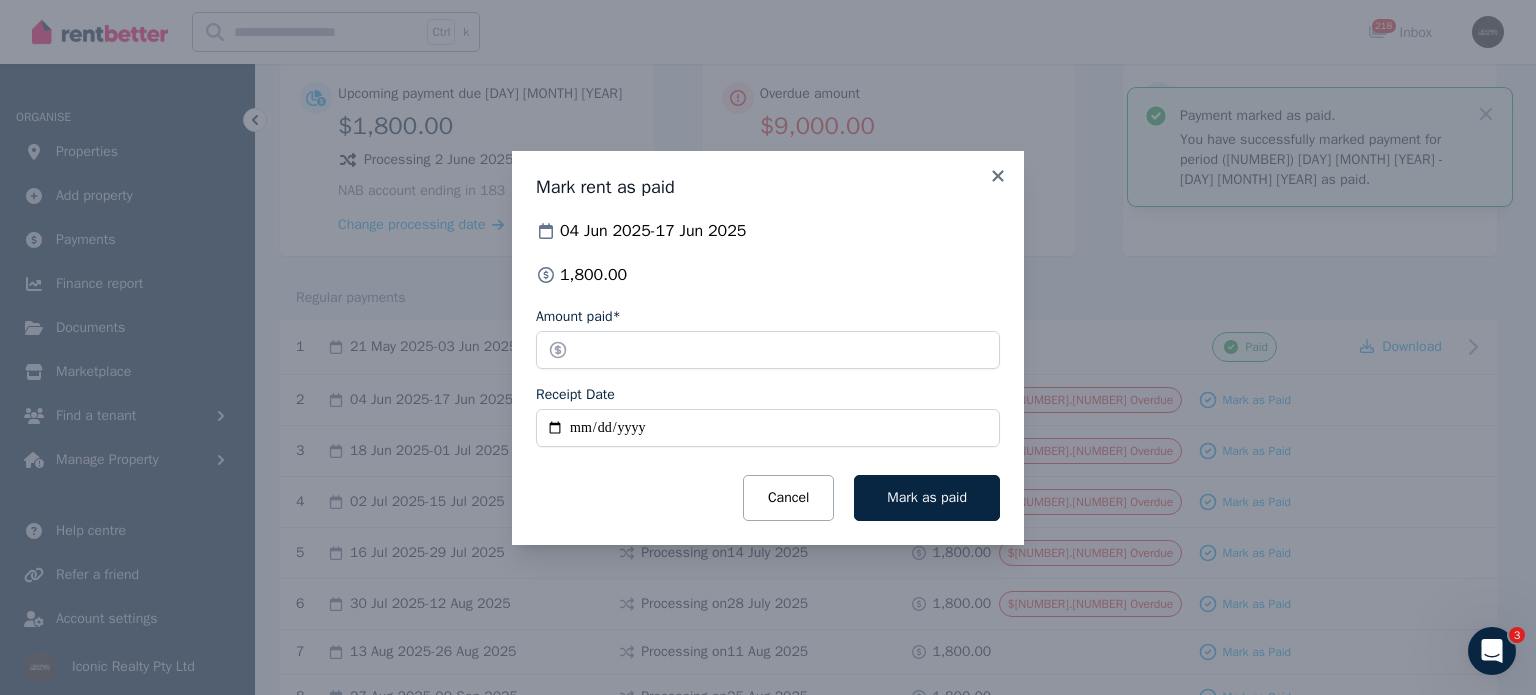 click on "Receipt Date" at bounding box center [768, 428] 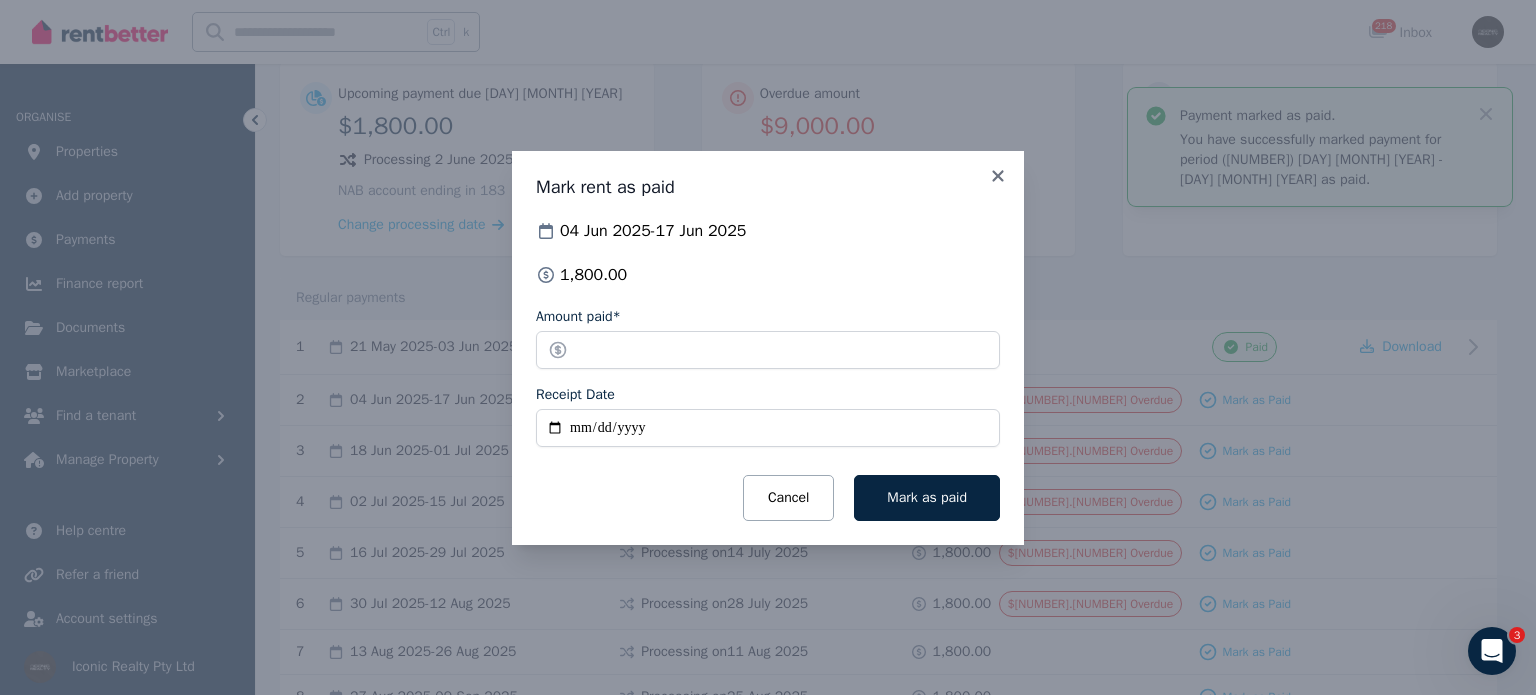 type on "**********" 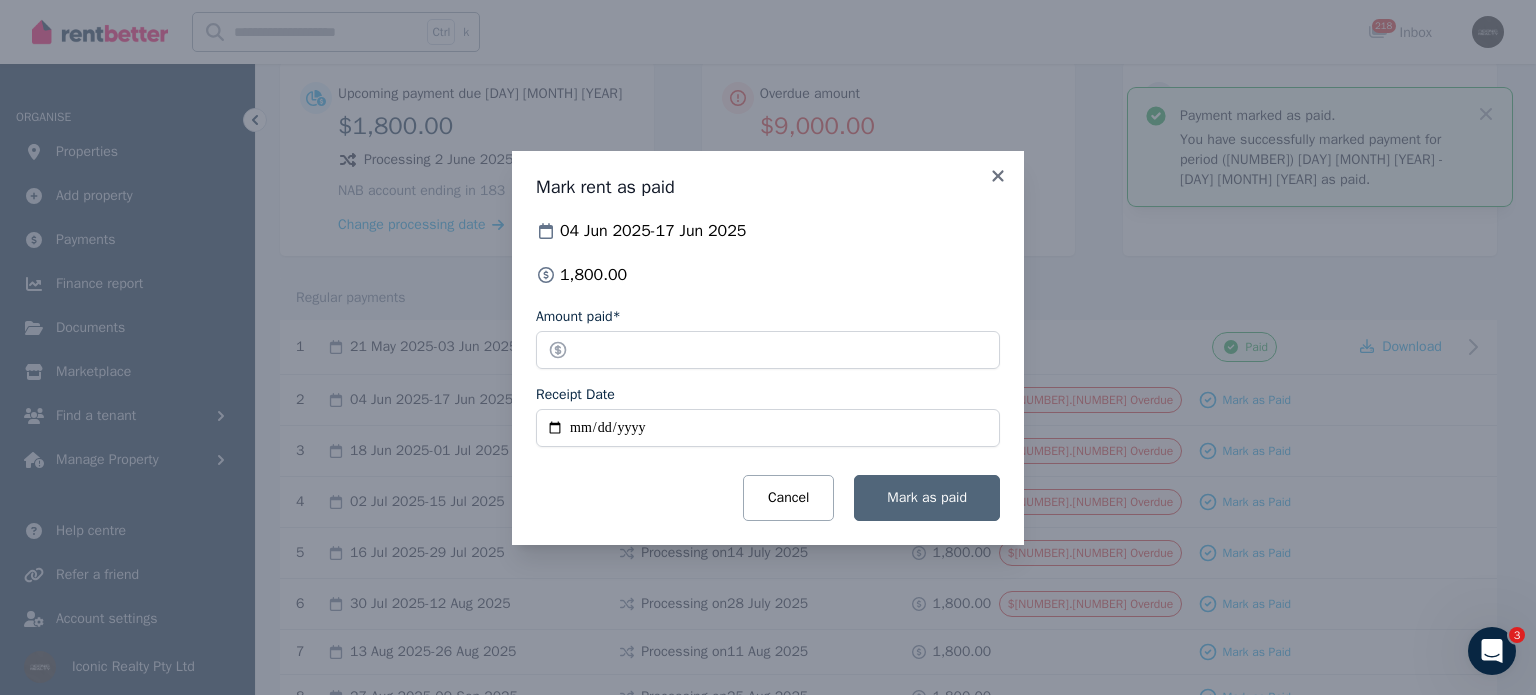 click on "Mark as paid" at bounding box center (927, 497) 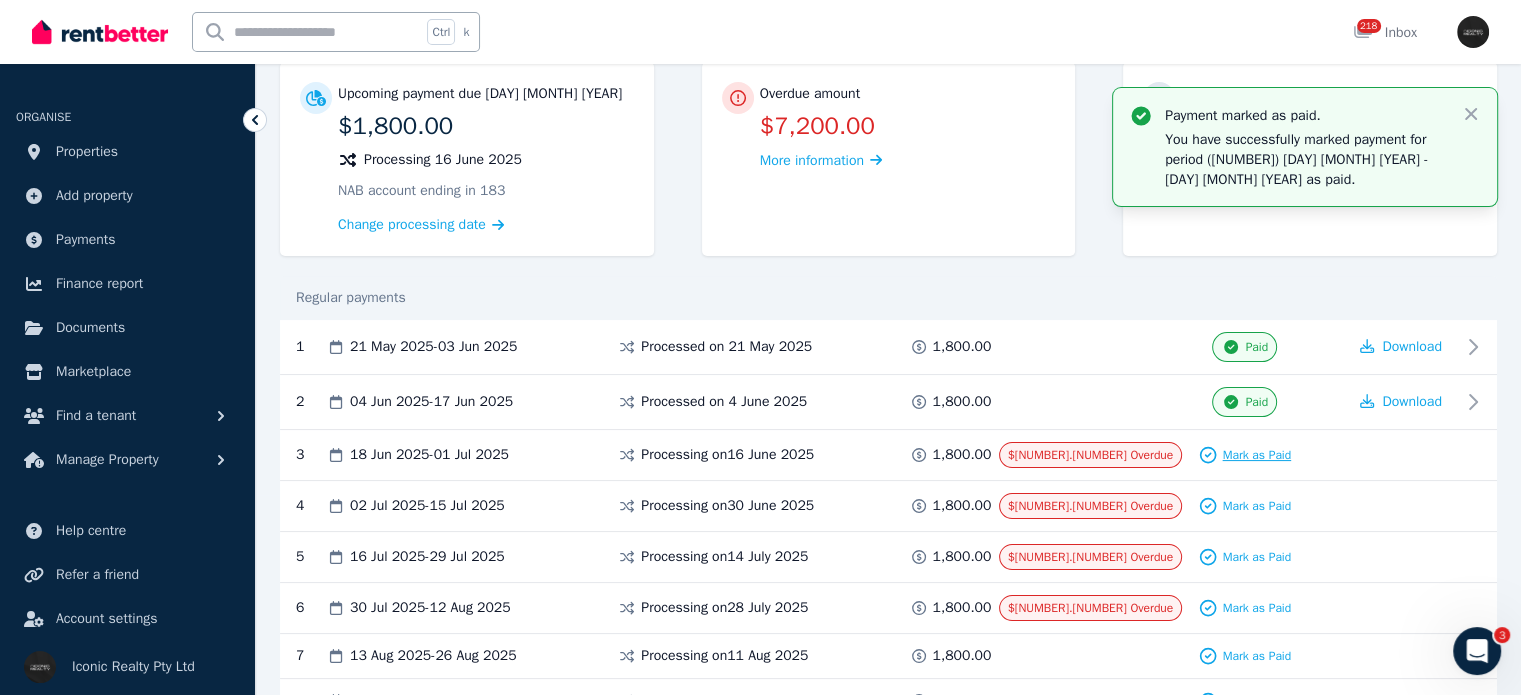 click on "Mark as Paid" at bounding box center [1256, 455] 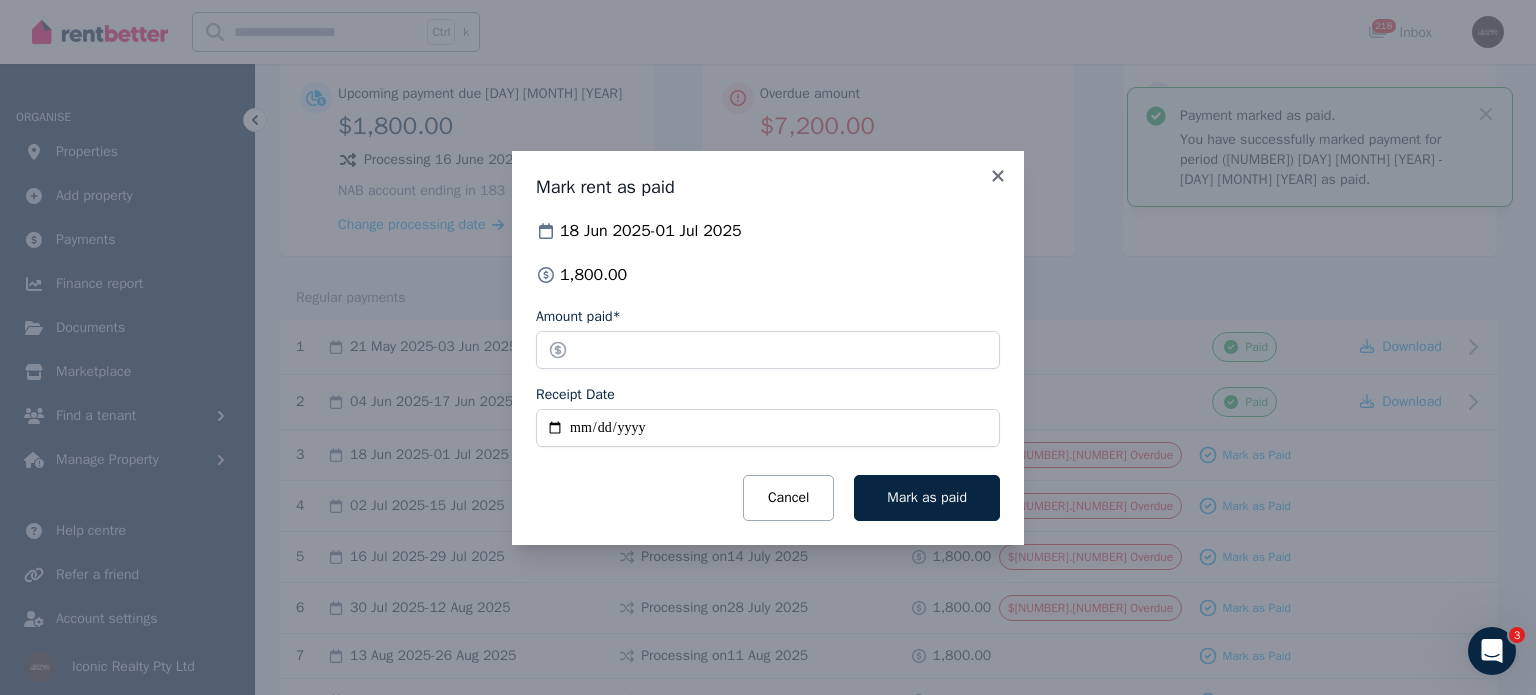 click on "Receipt Date" at bounding box center [768, 428] 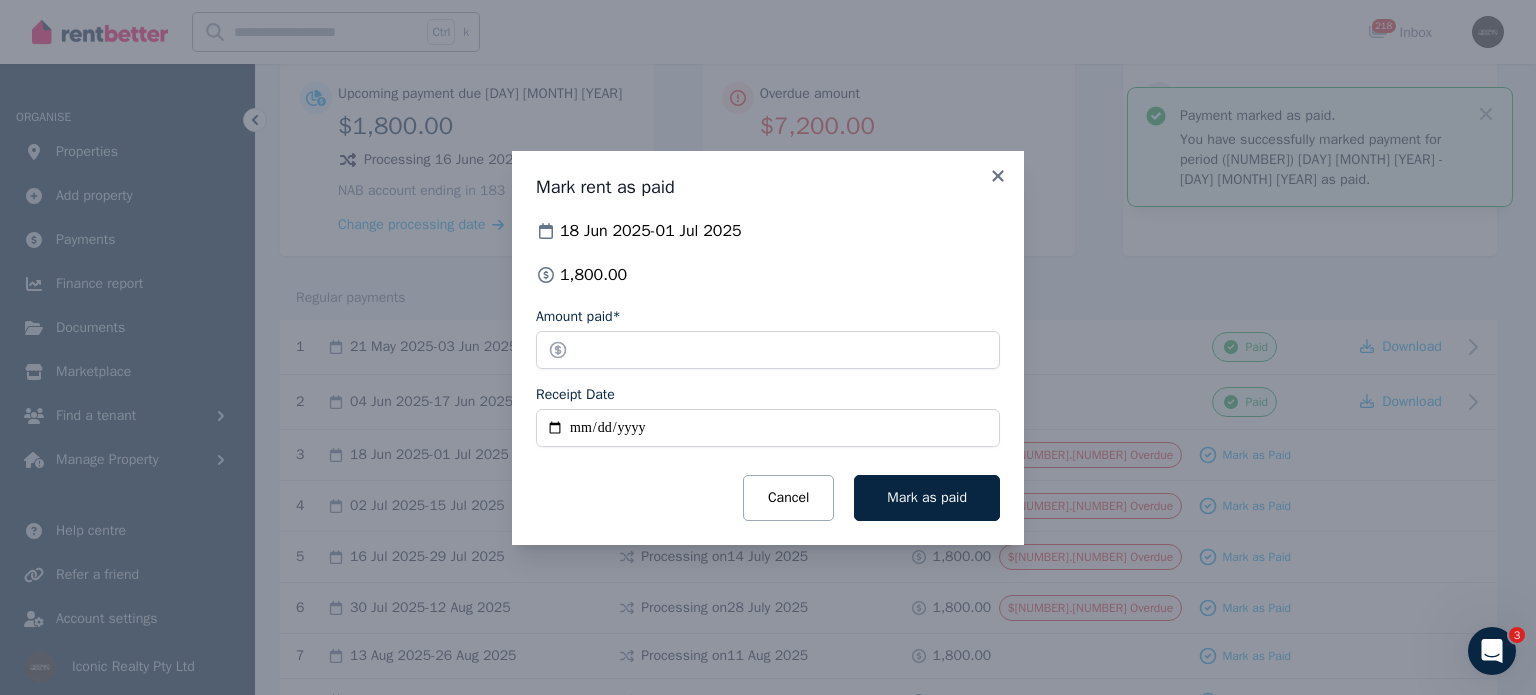 type on "**********" 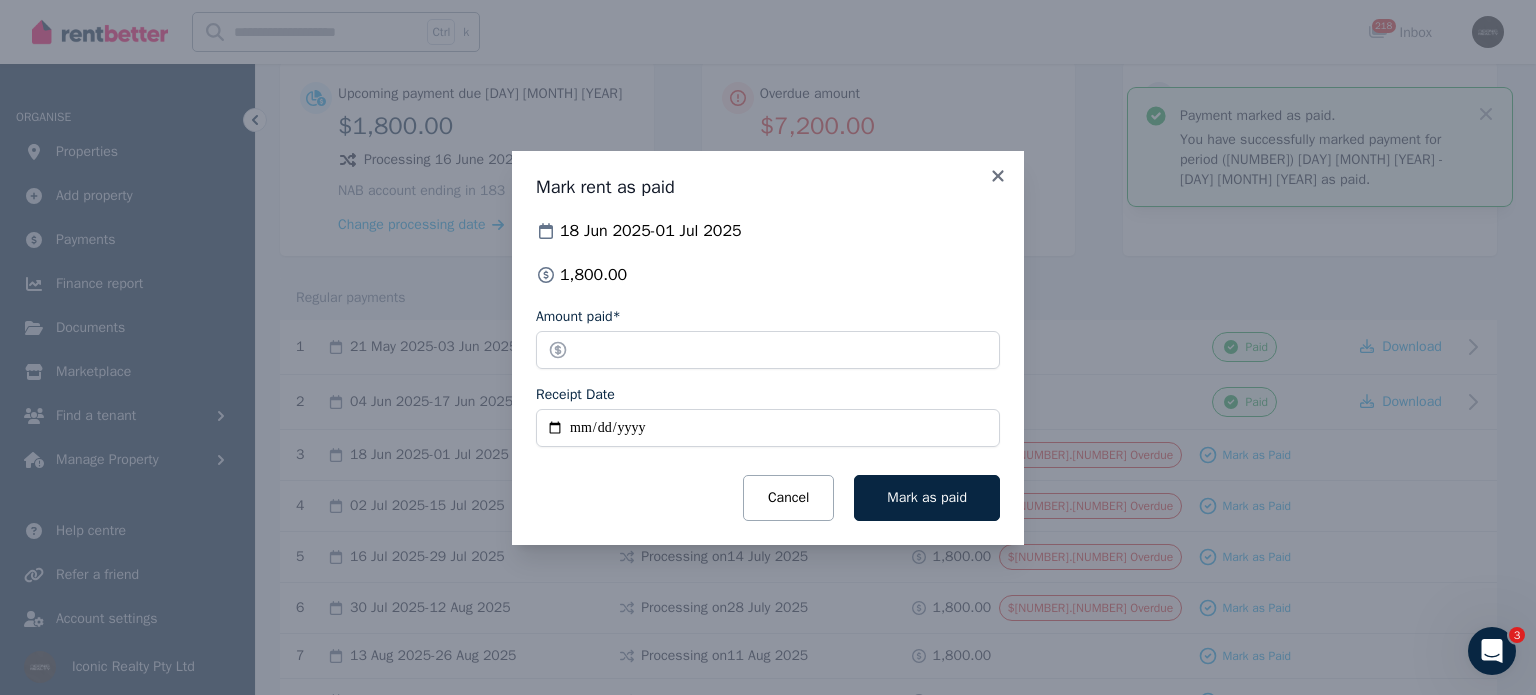 click on "Mark as paid" at bounding box center (927, 498) 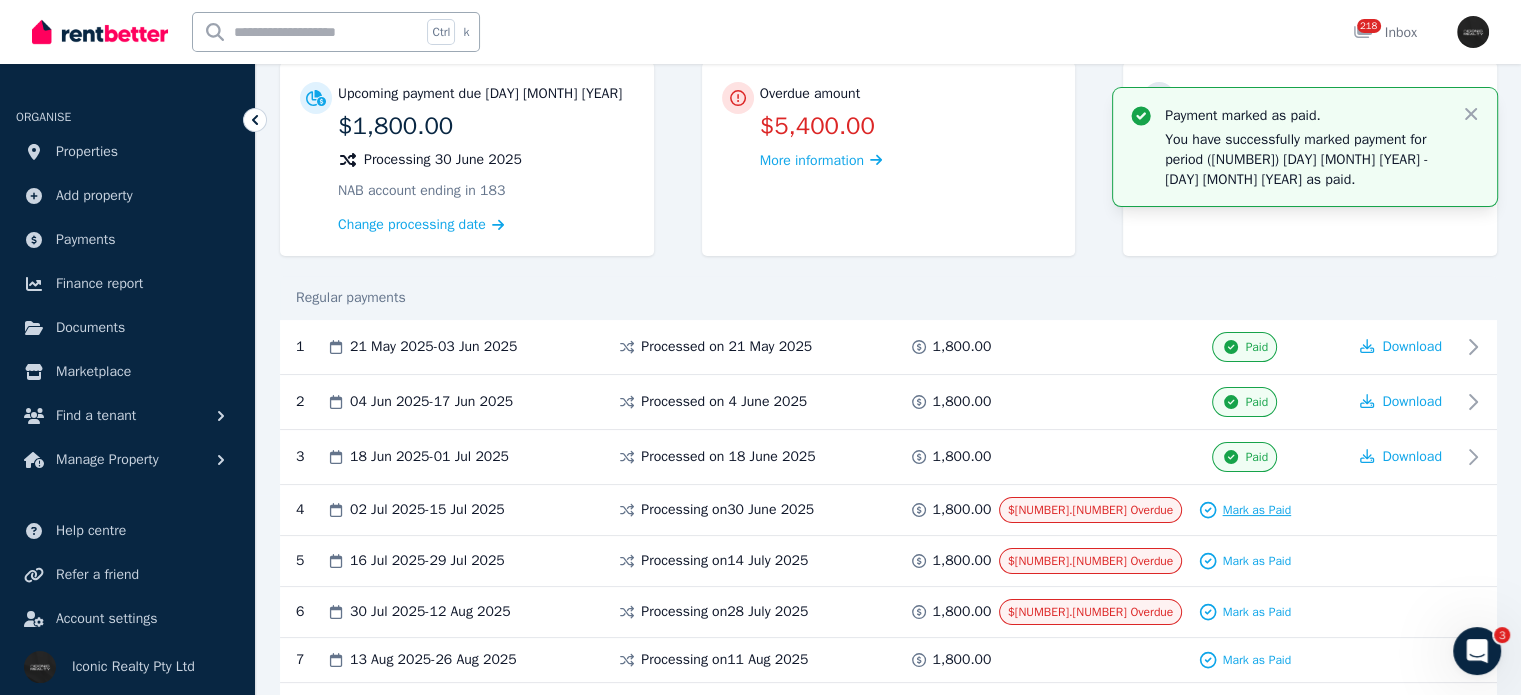 click on "Mark as Paid" at bounding box center [1256, 510] 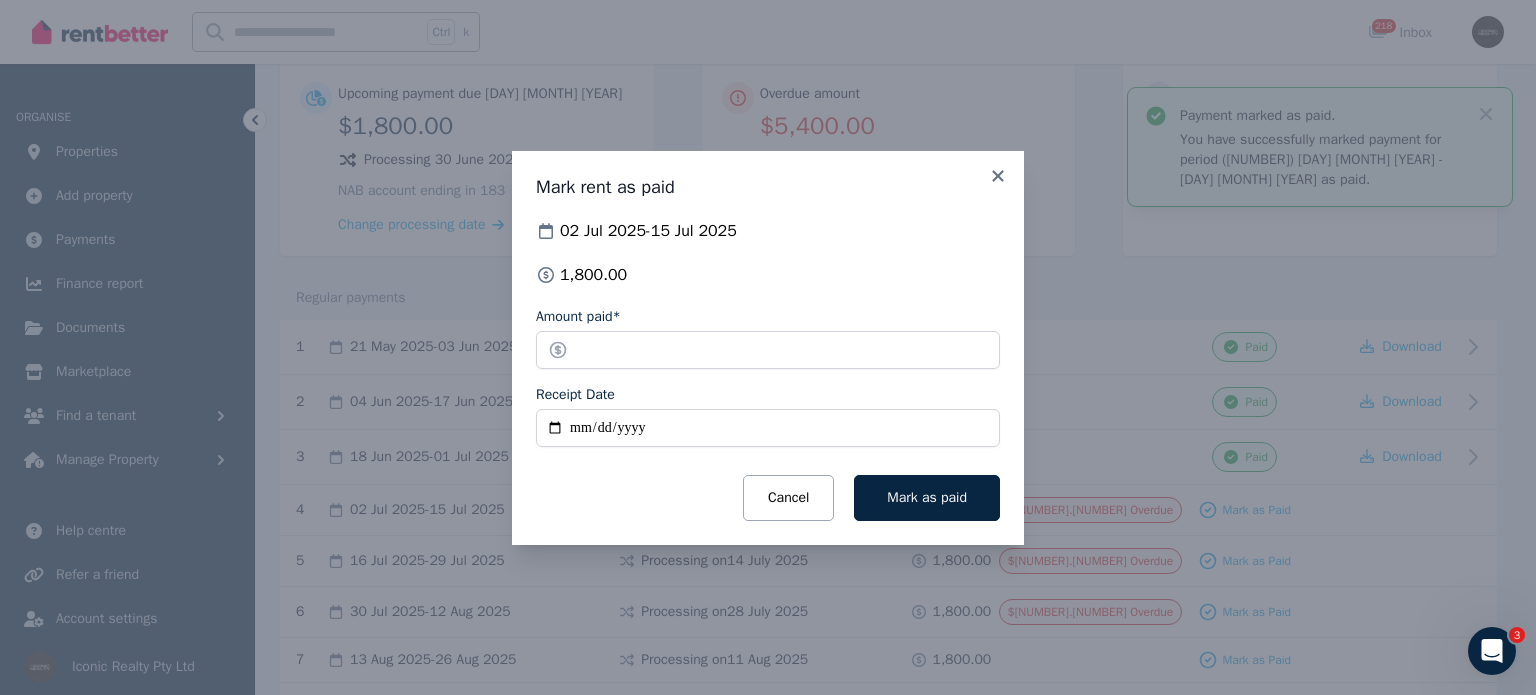 click on "Receipt Date" at bounding box center (768, 428) 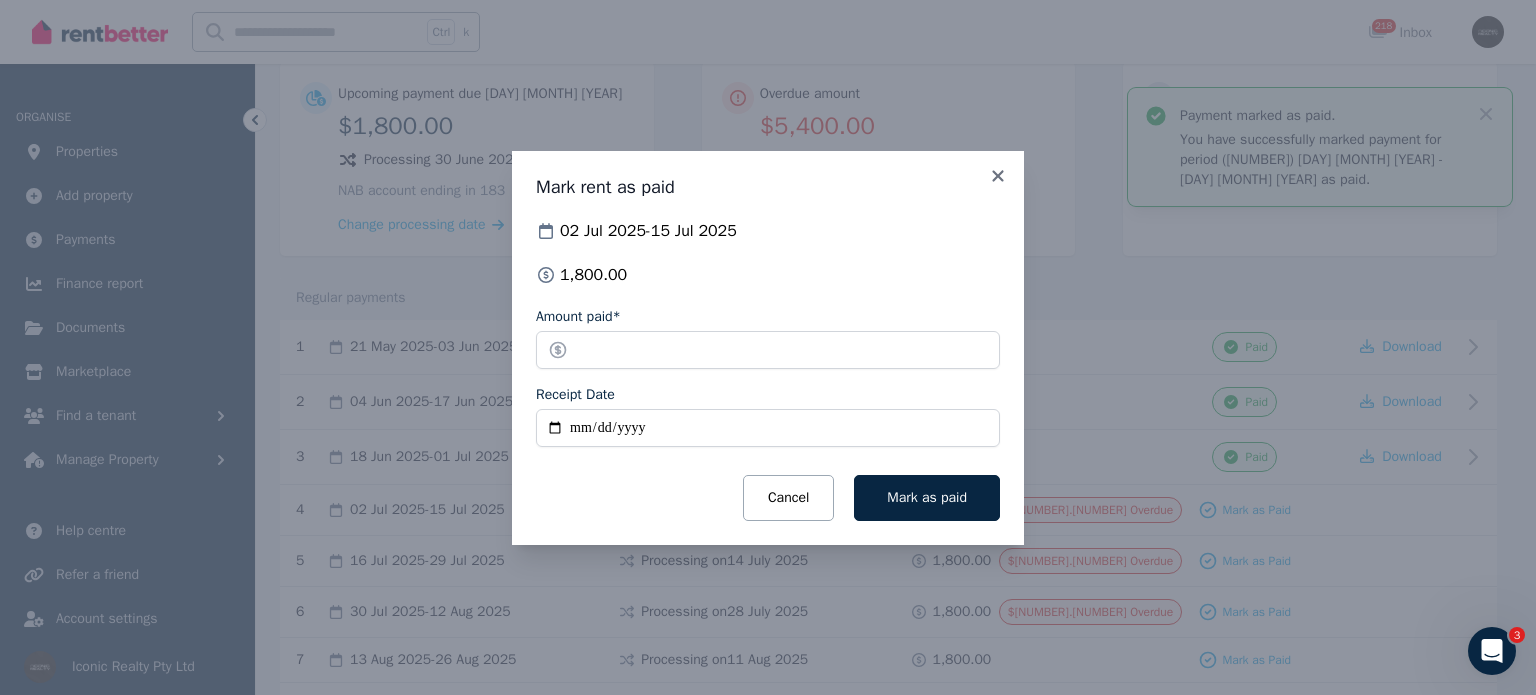 type on "**********" 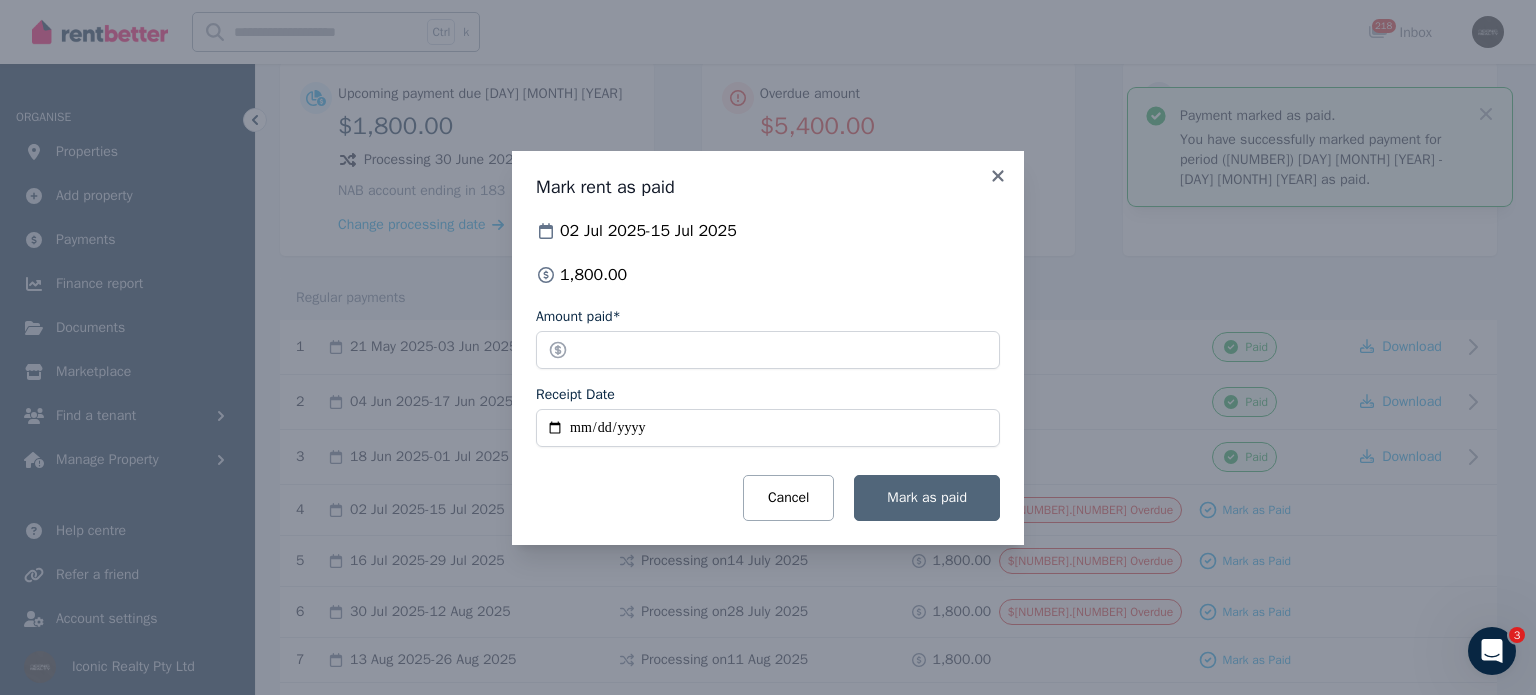 click on "Mark as paid" at bounding box center [927, 498] 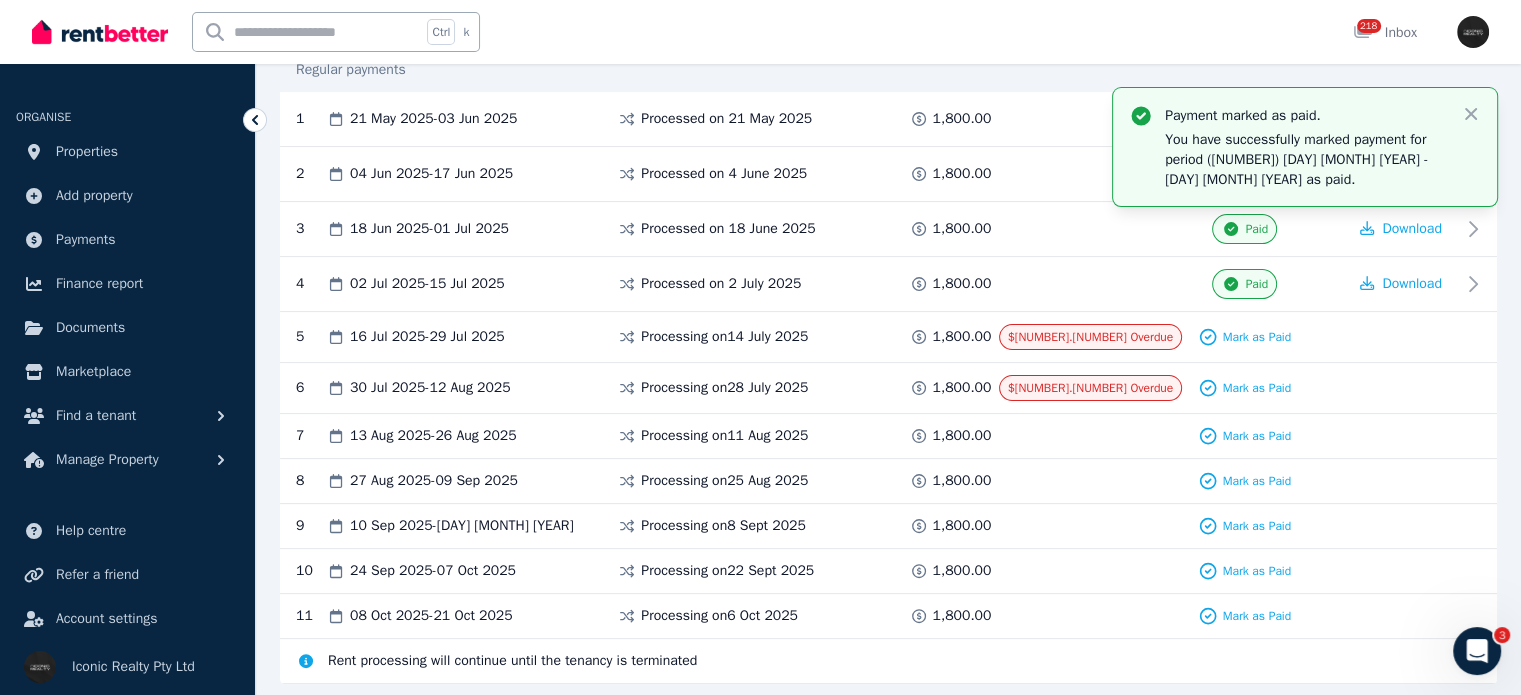 scroll, scrollTop: 483, scrollLeft: 0, axis: vertical 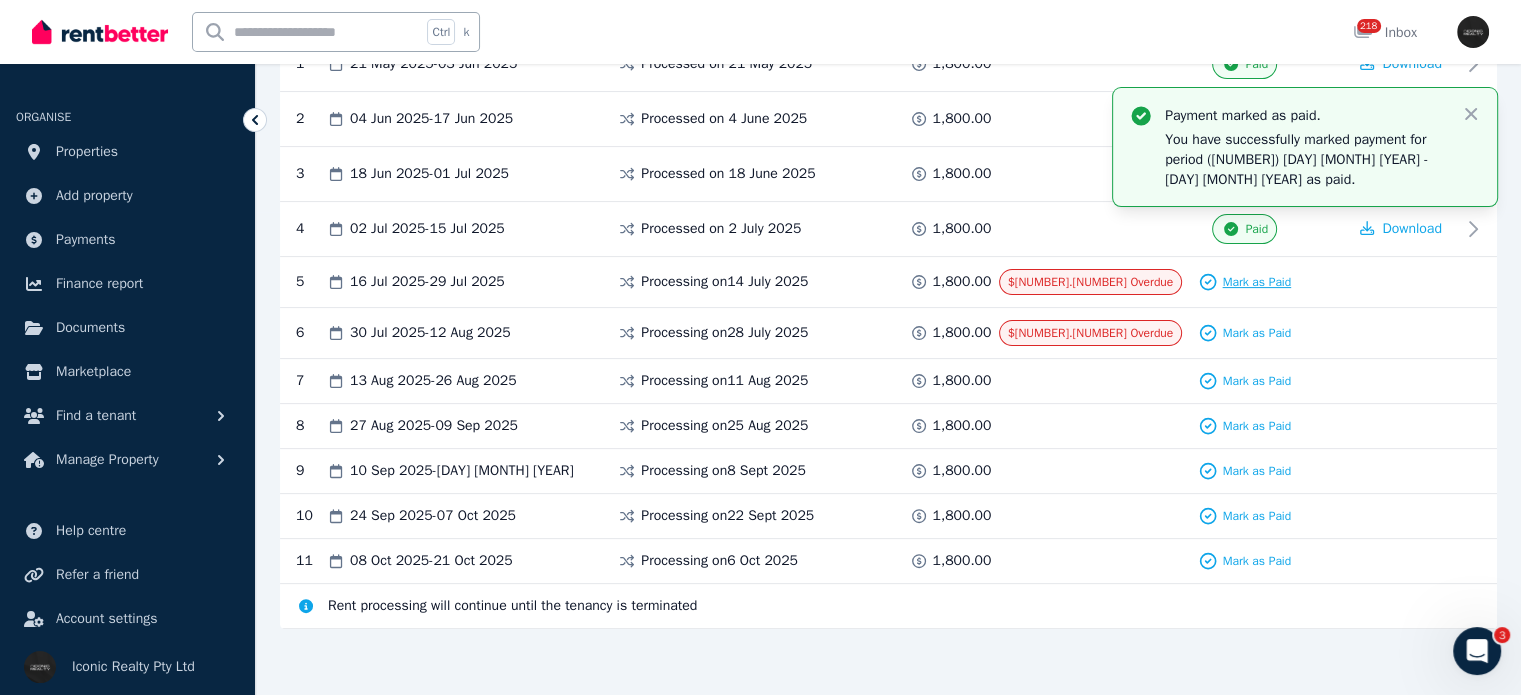 click on "Mark as Paid" at bounding box center (1256, 282) 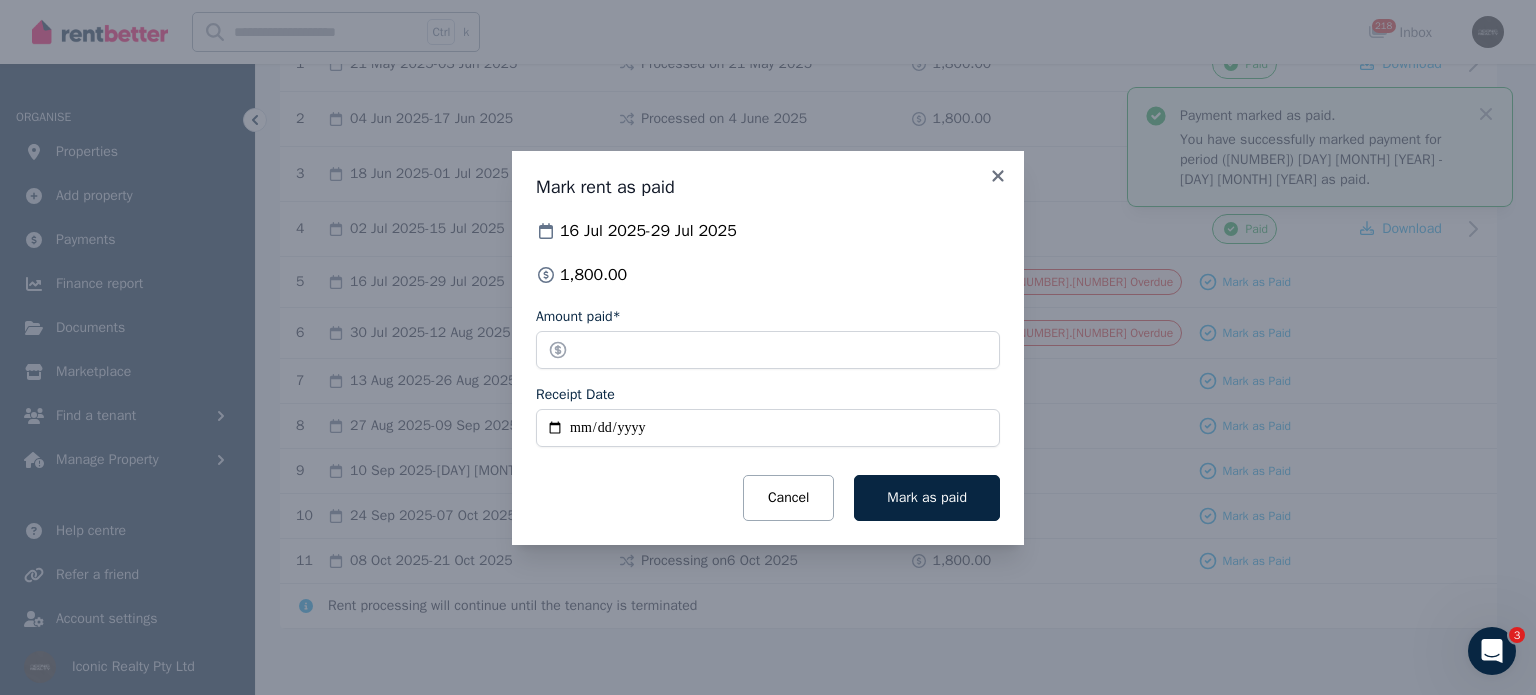 click on "Receipt Date" at bounding box center (768, 428) 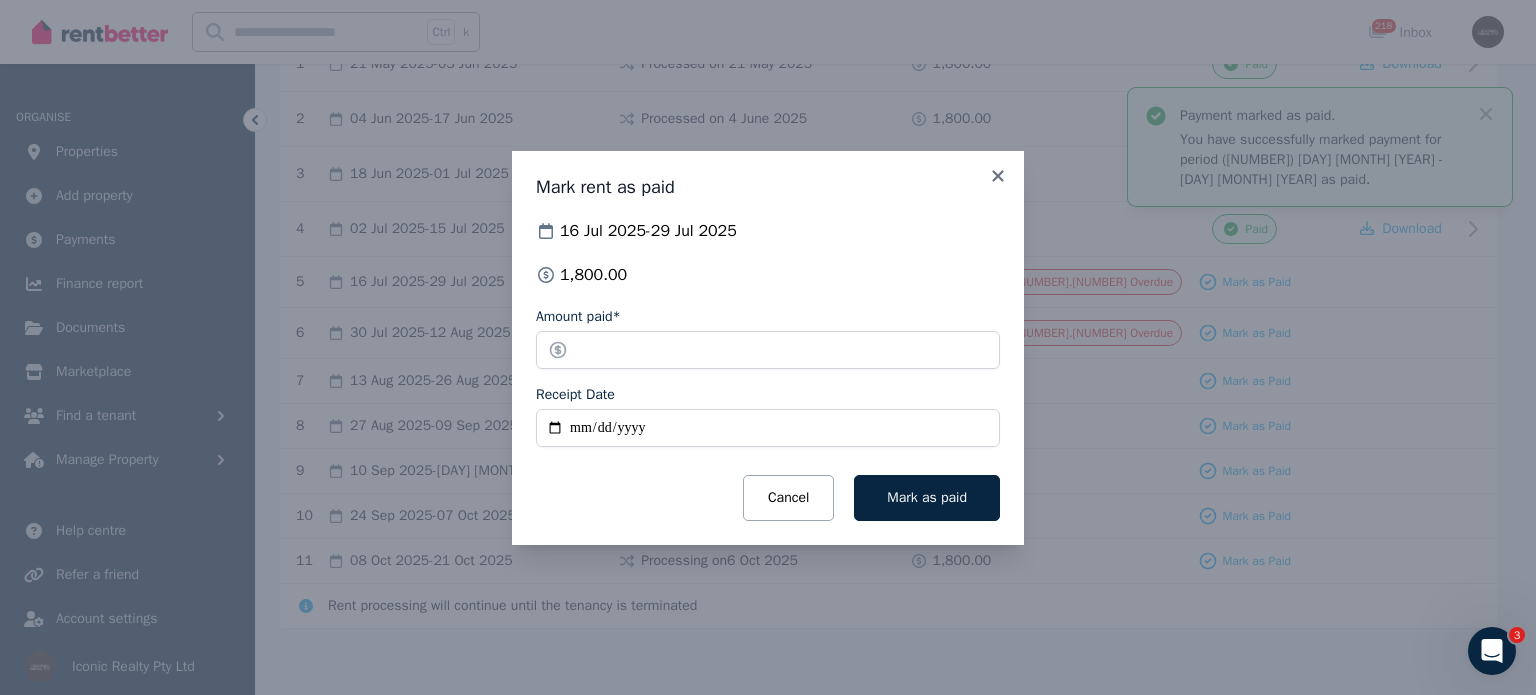 type on "**********" 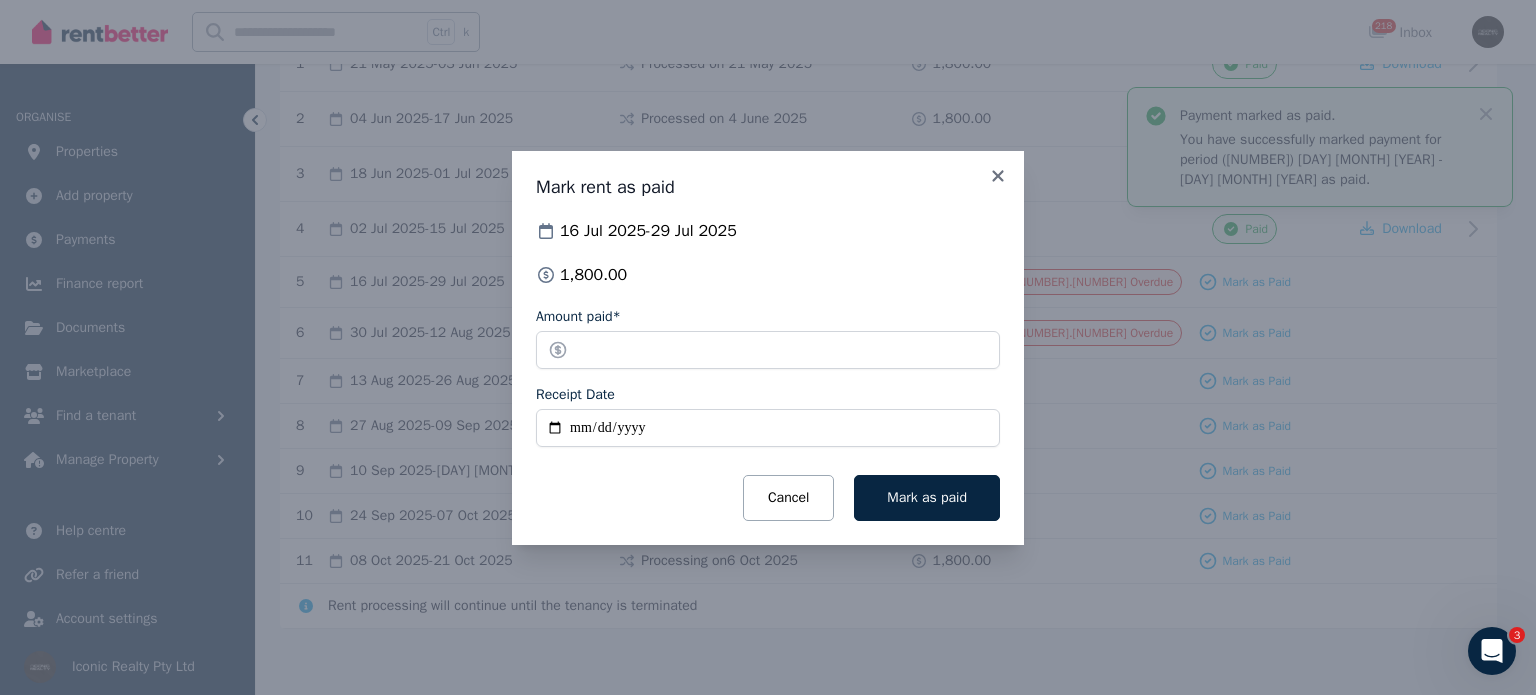 click on "Mark as paid" at bounding box center [927, 497] 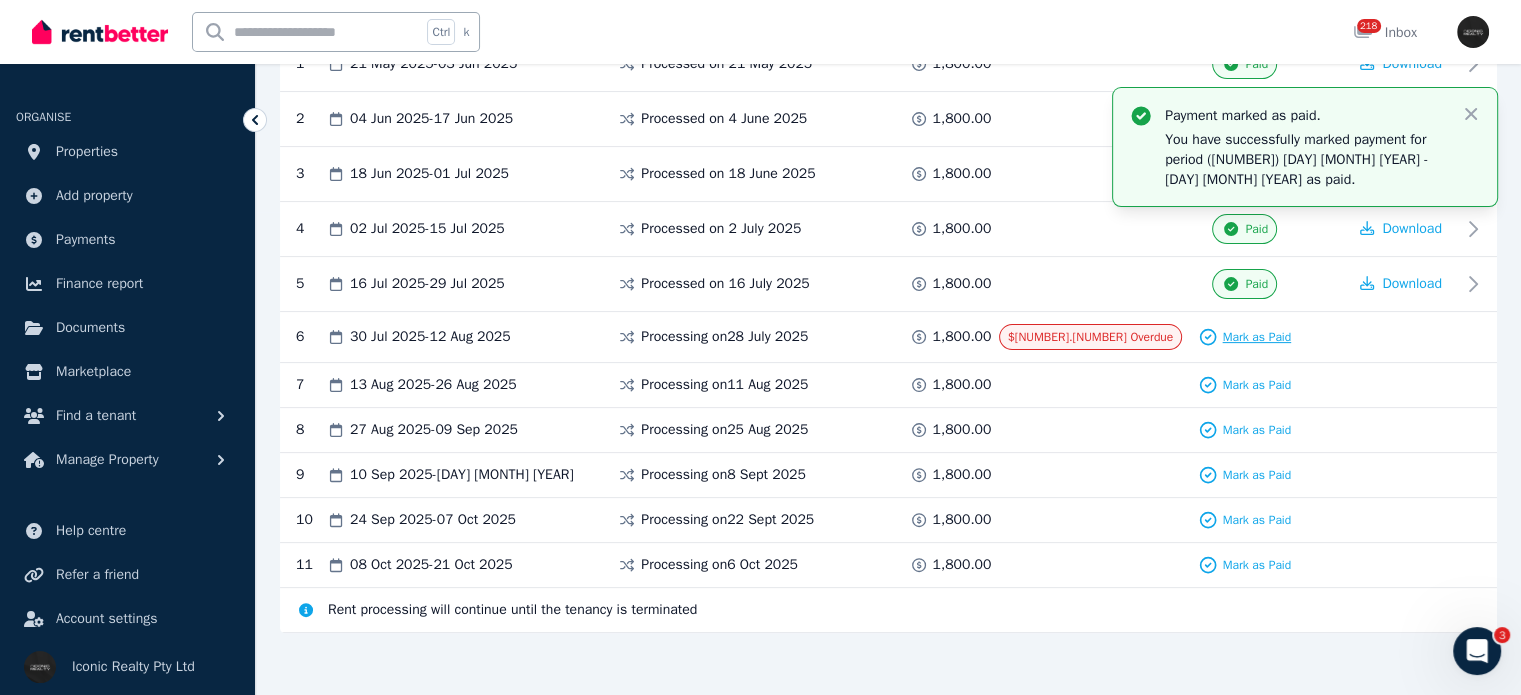 click on "Mark as Paid" at bounding box center [1244, 337] 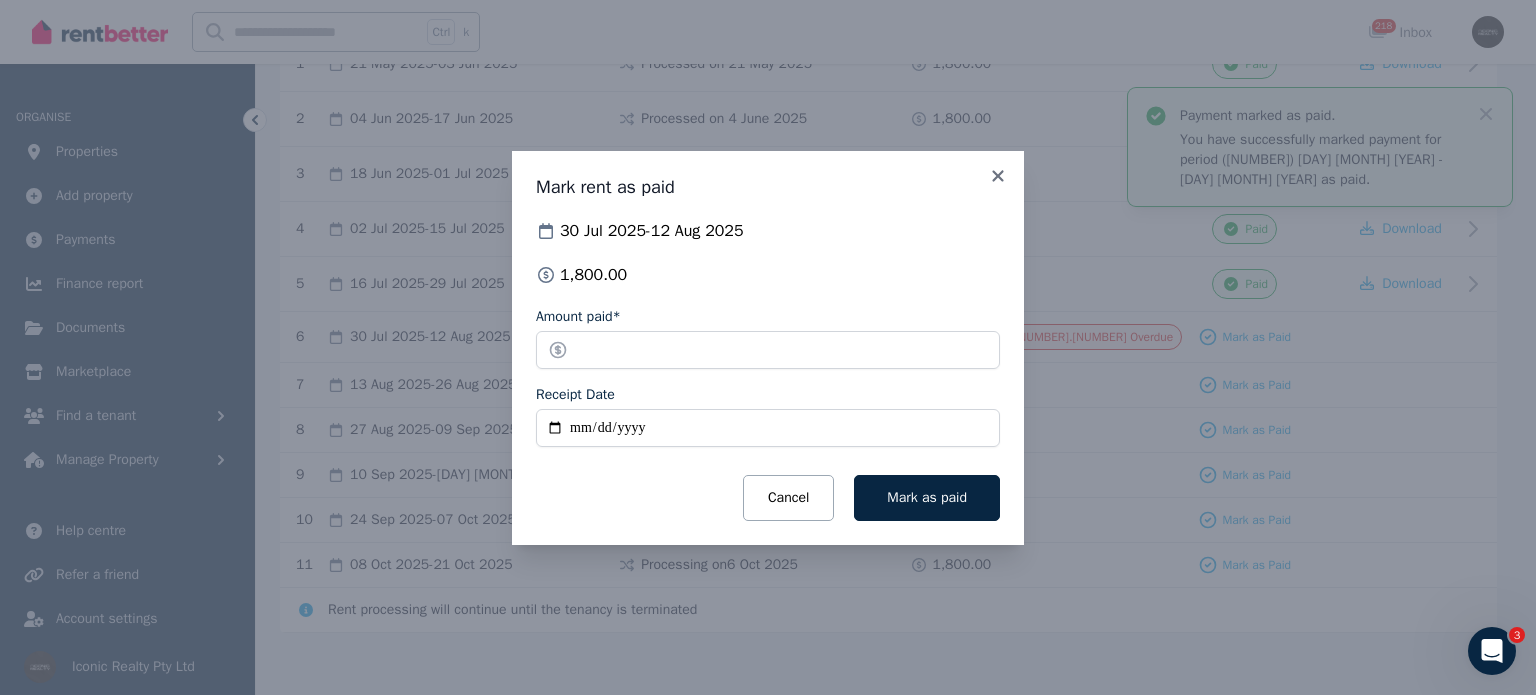 click on "Receipt Date" at bounding box center [768, 428] 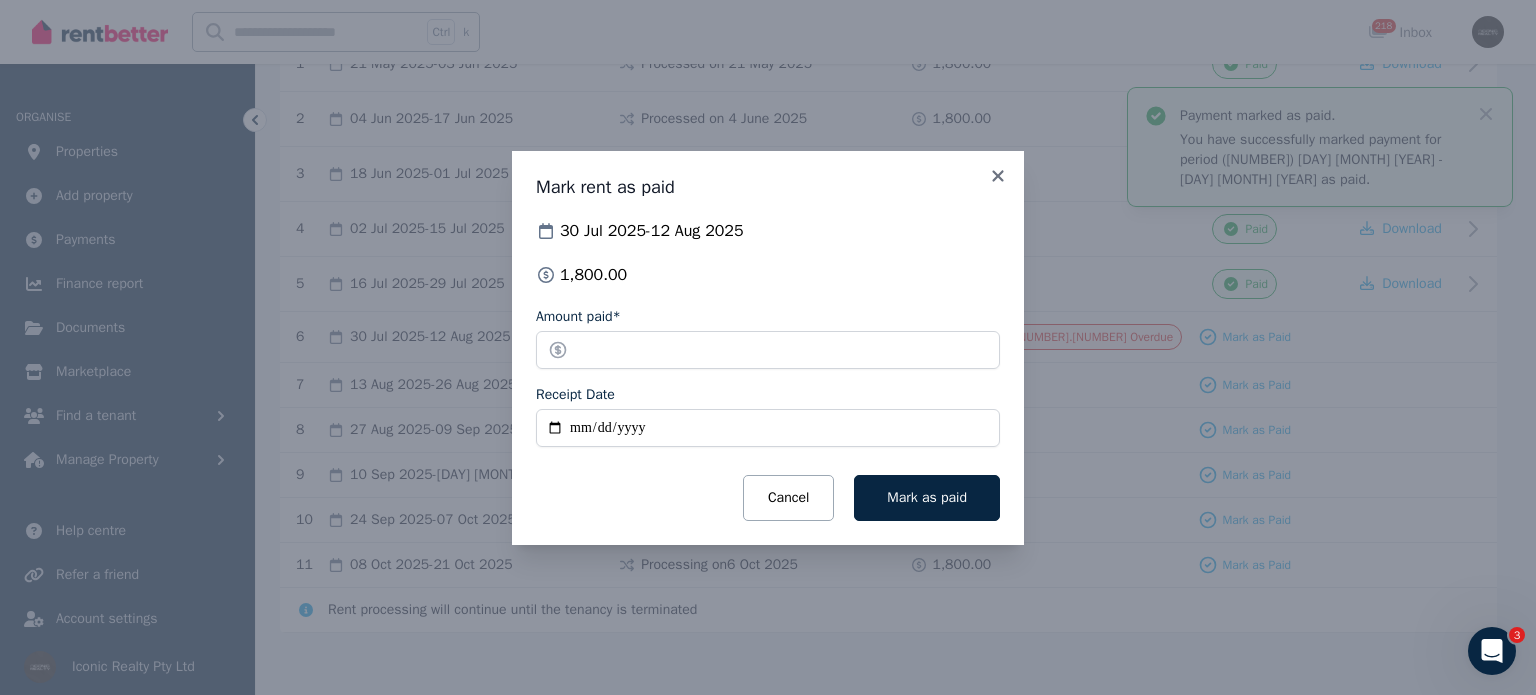 click on "**********" at bounding box center [768, 348] 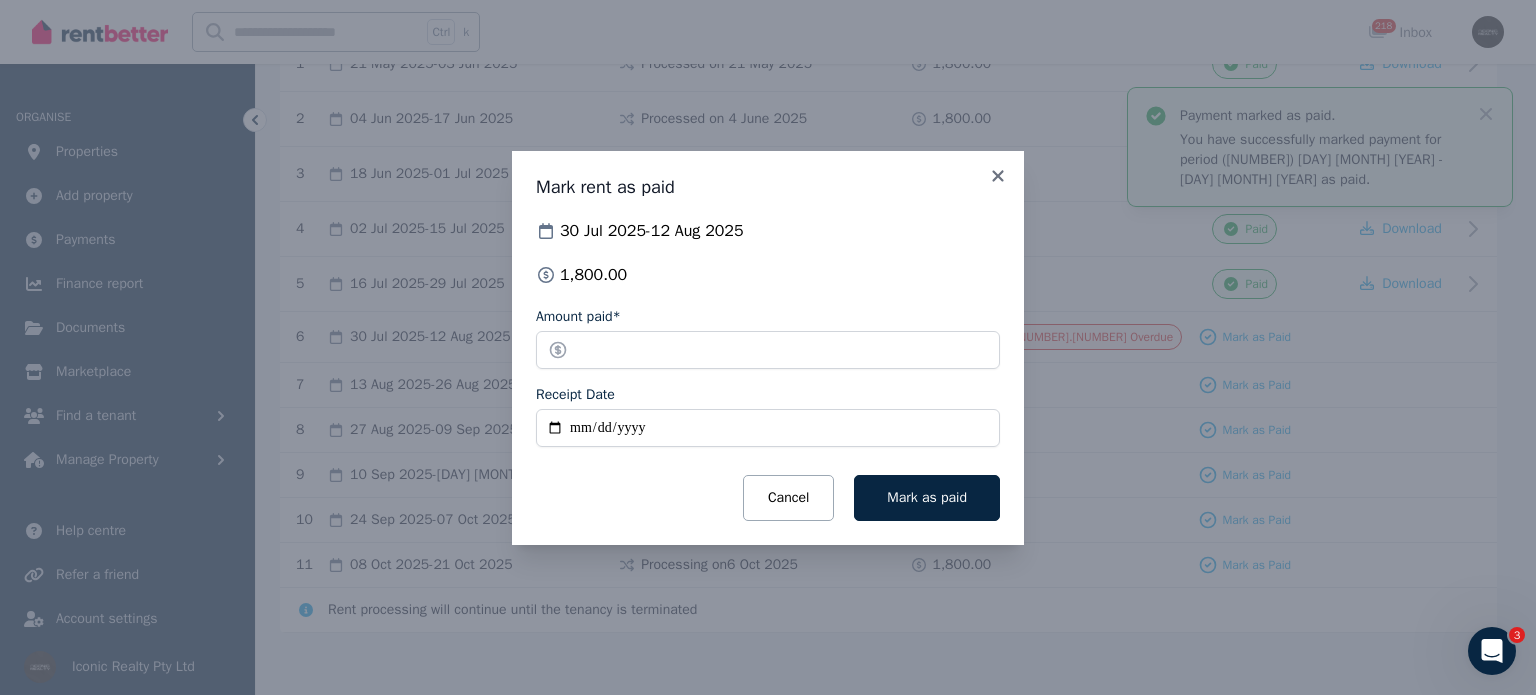 click on "**********" at bounding box center [768, 428] 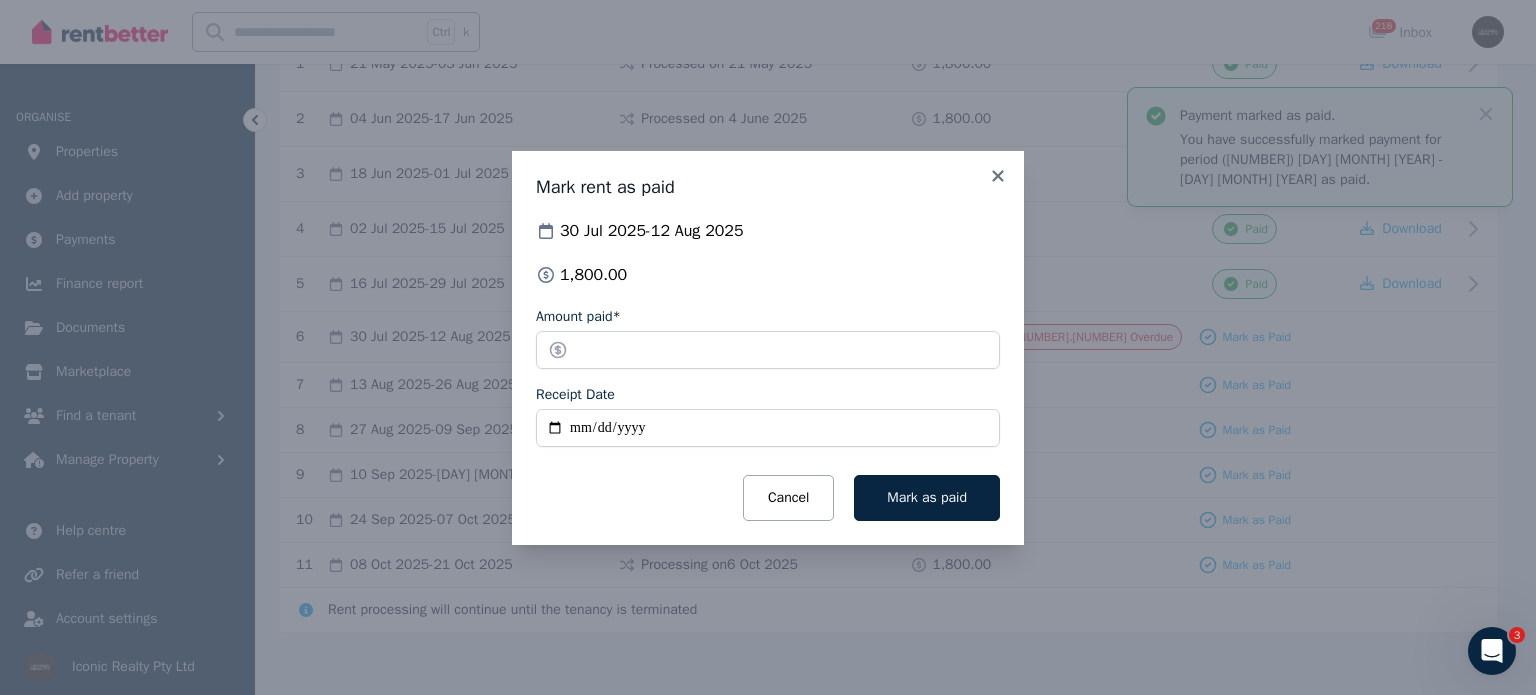 click on "Mark rent as paid" at bounding box center [768, 187] 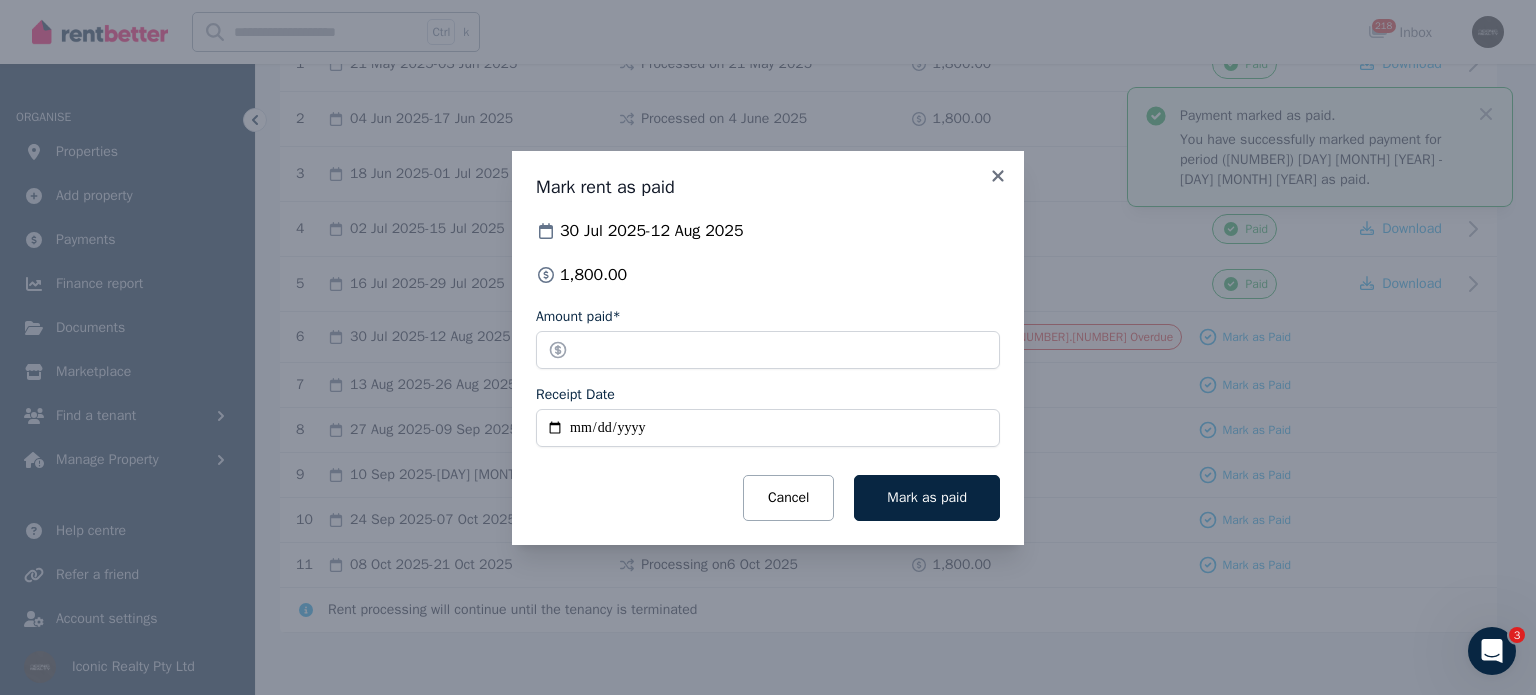 click on "**********" at bounding box center (768, 428) 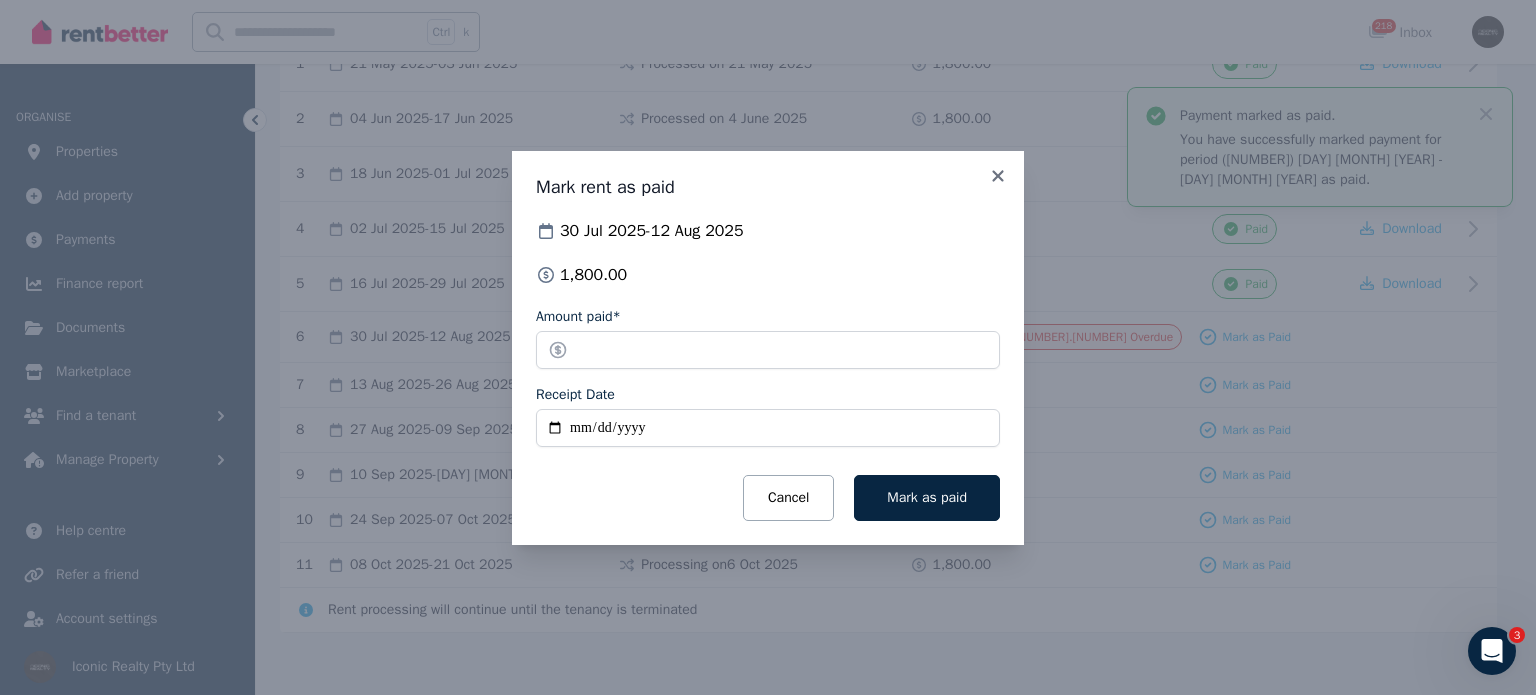 type on "**********" 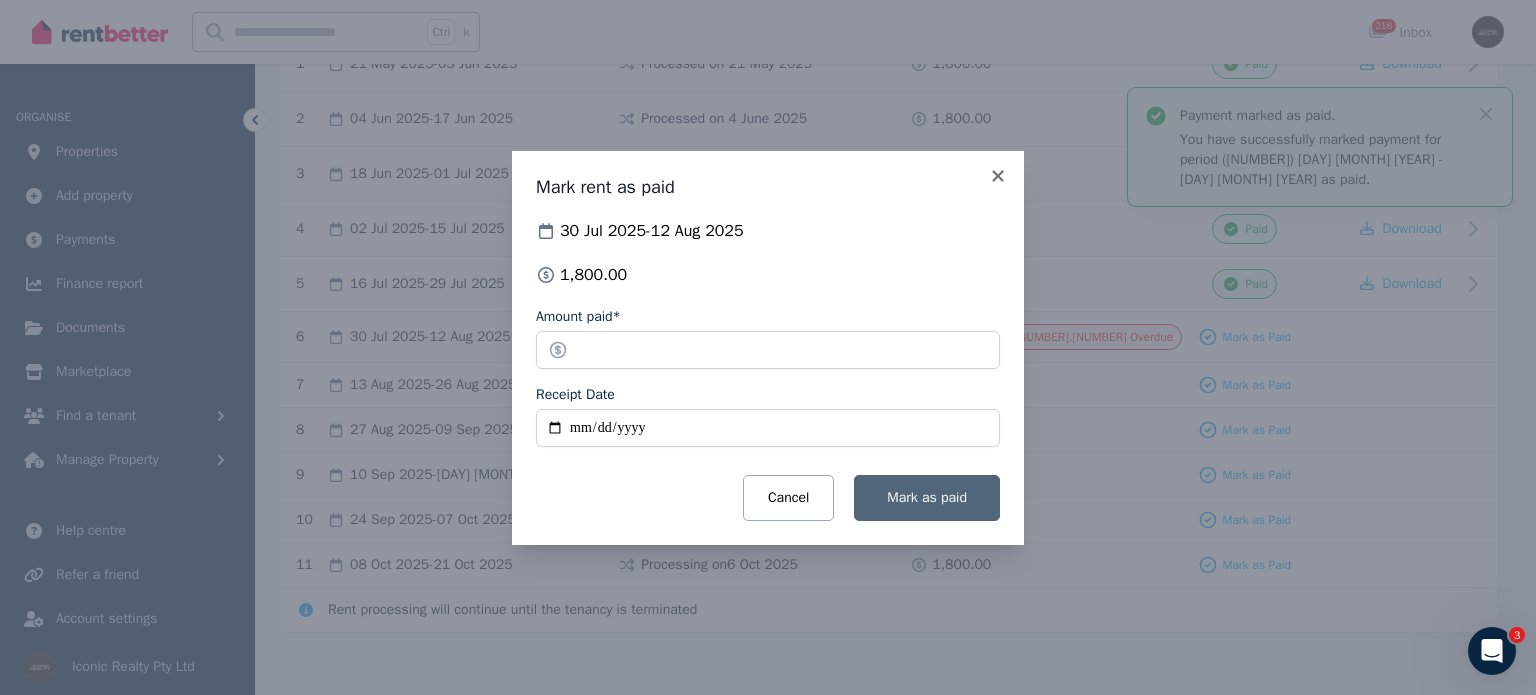 click on "**********" at bounding box center [768, 414] 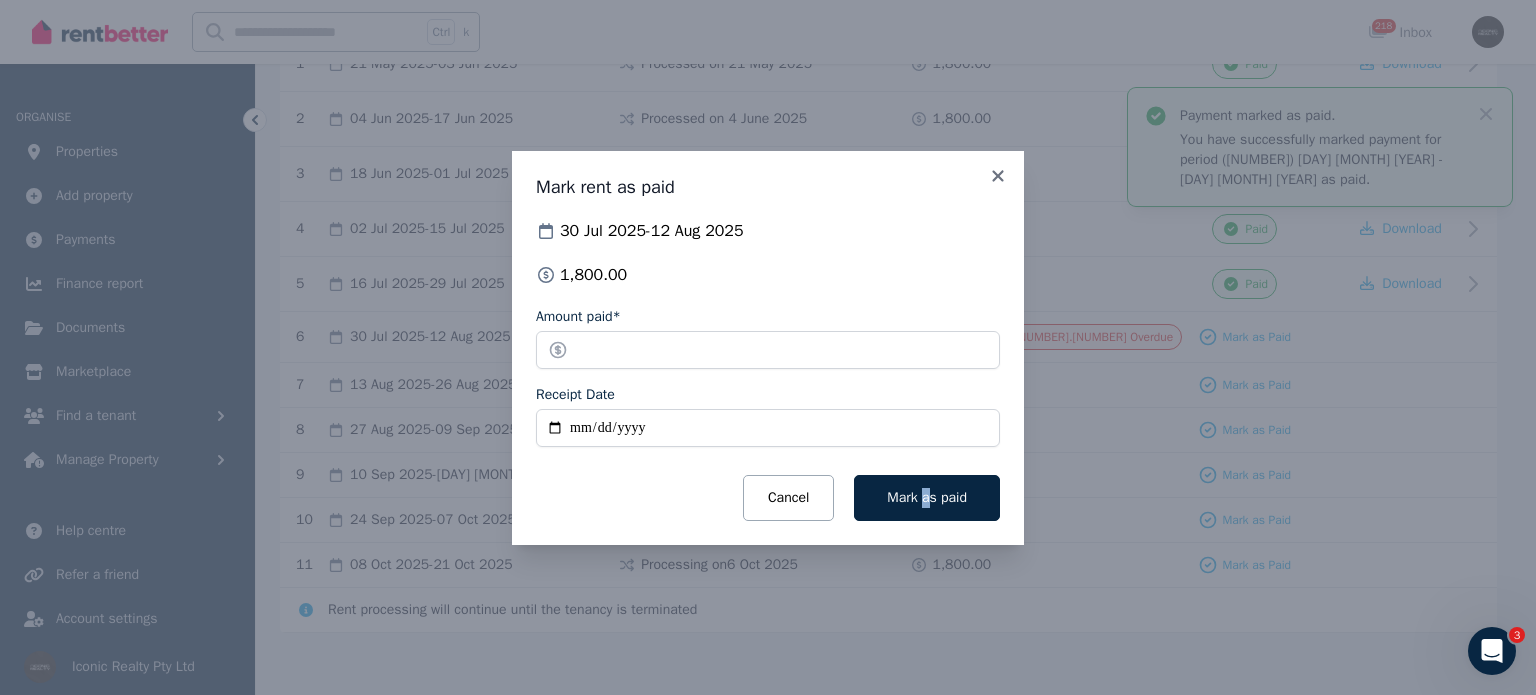 click on "Mark as paid" at bounding box center (927, 497) 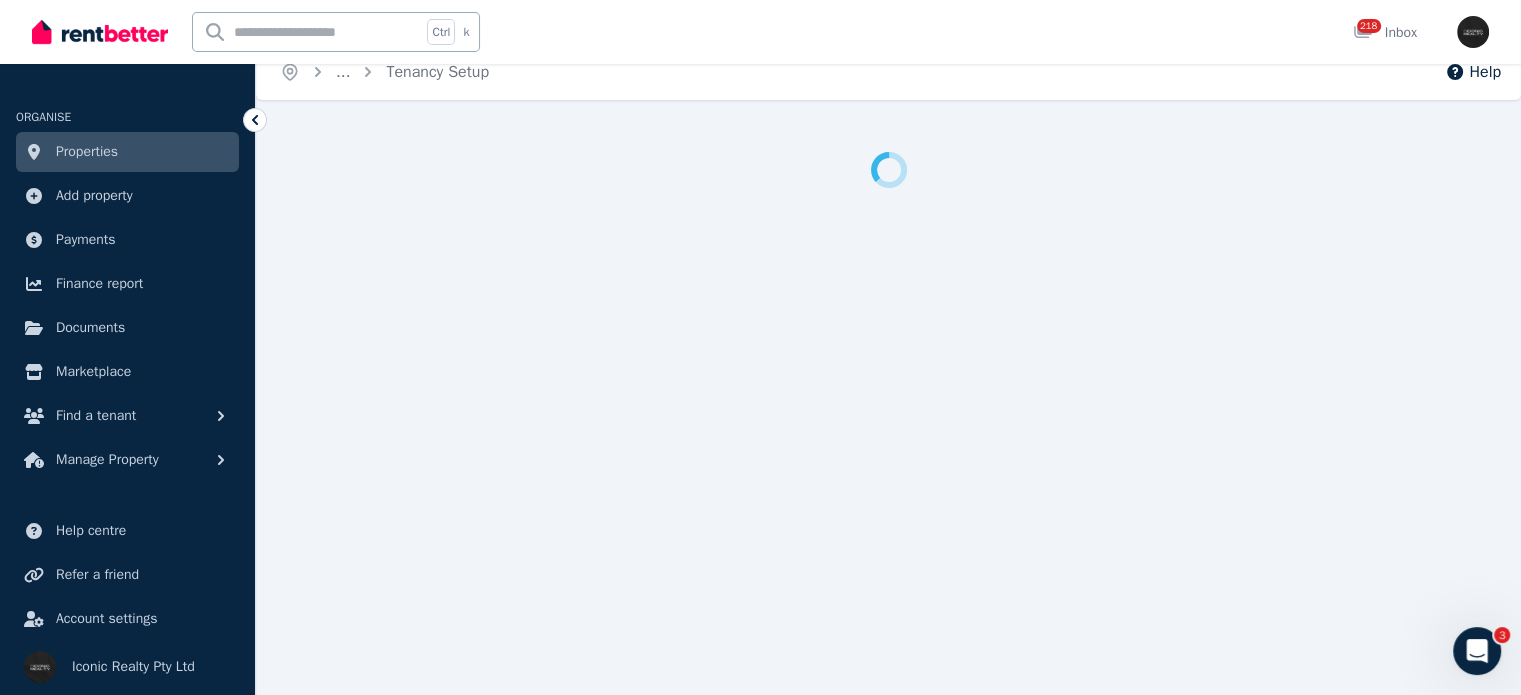 scroll, scrollTop: 0, scrollLeft: 0, axis: both 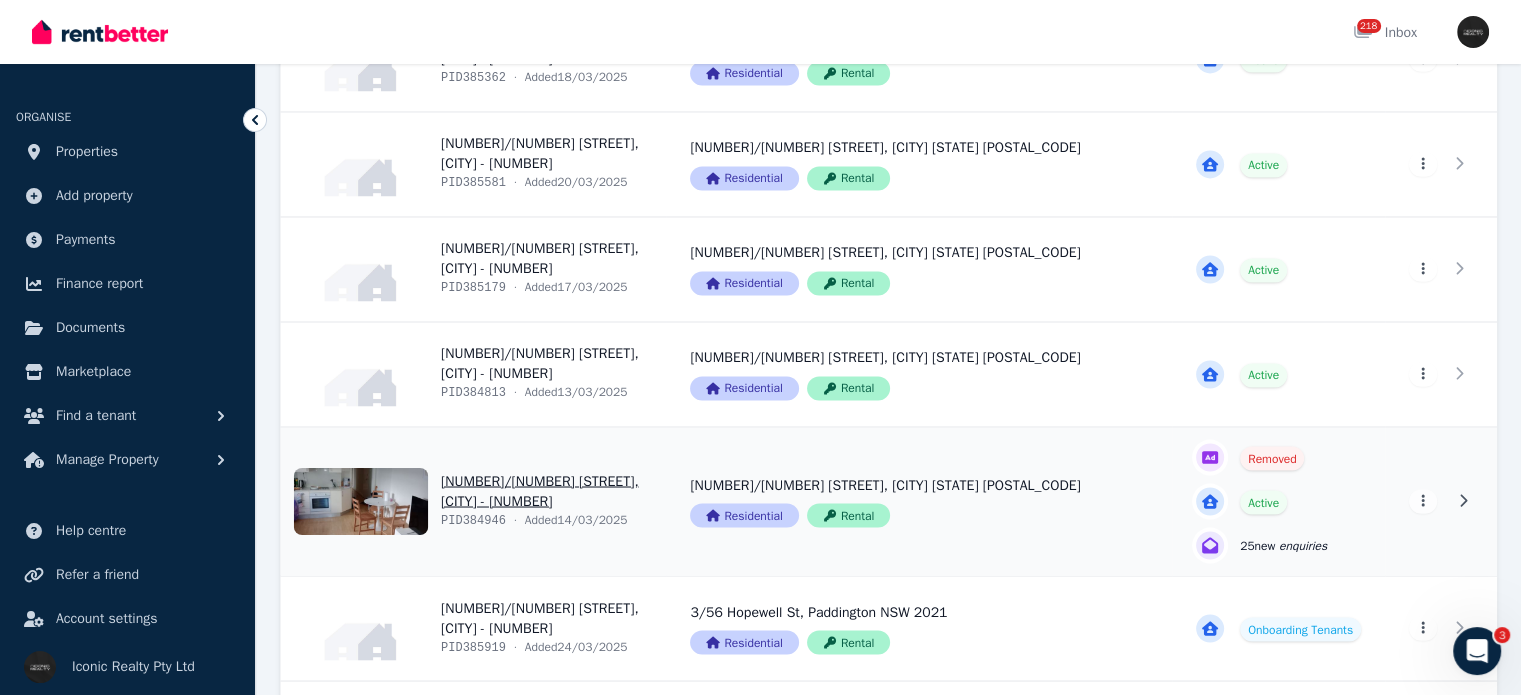 click on "View property details" at bounding box center [473, 501] 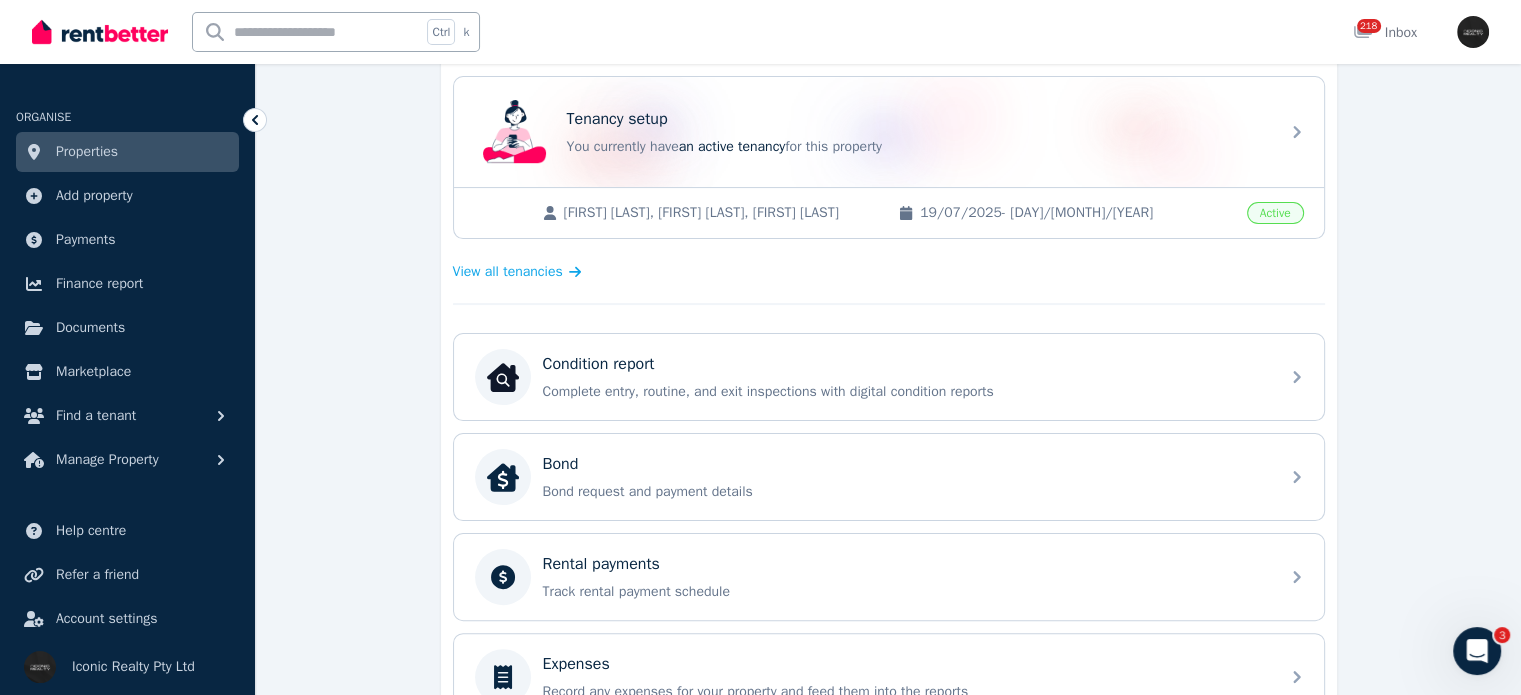 scroll, scrollTop: 400, scrollLeft: 0, axis: vertical 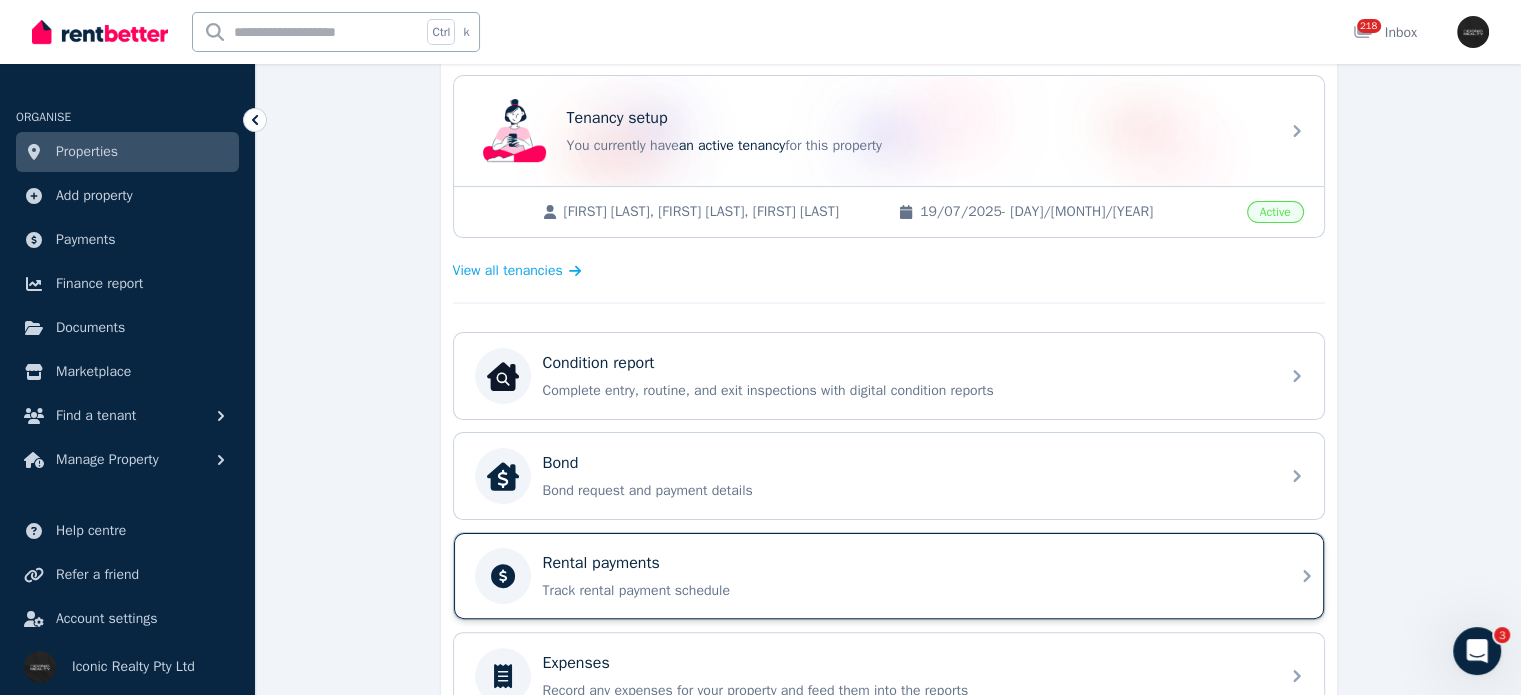 click on "Track rental payment schedule" at bounding box center (905, 591) 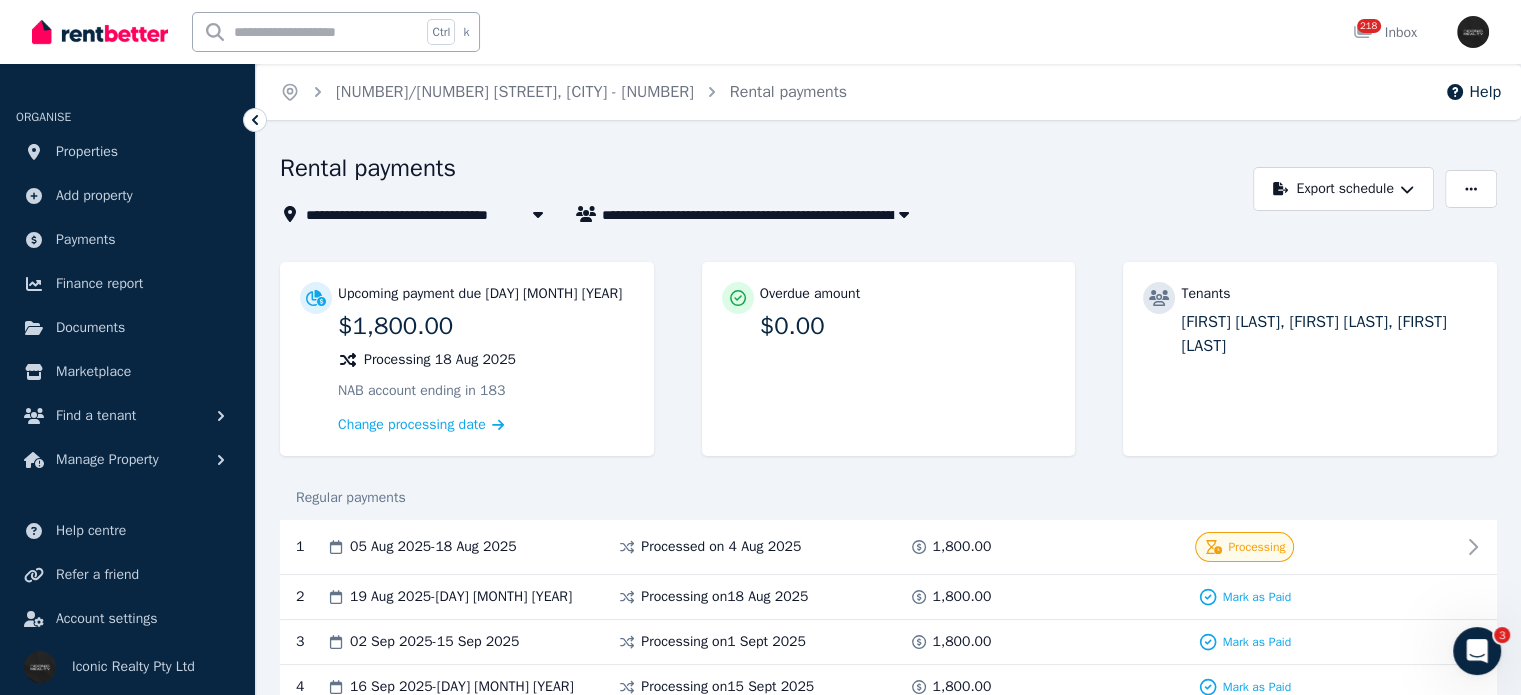 scroll, scrollTop: 100, scrollLeft: 0, axis: vertical 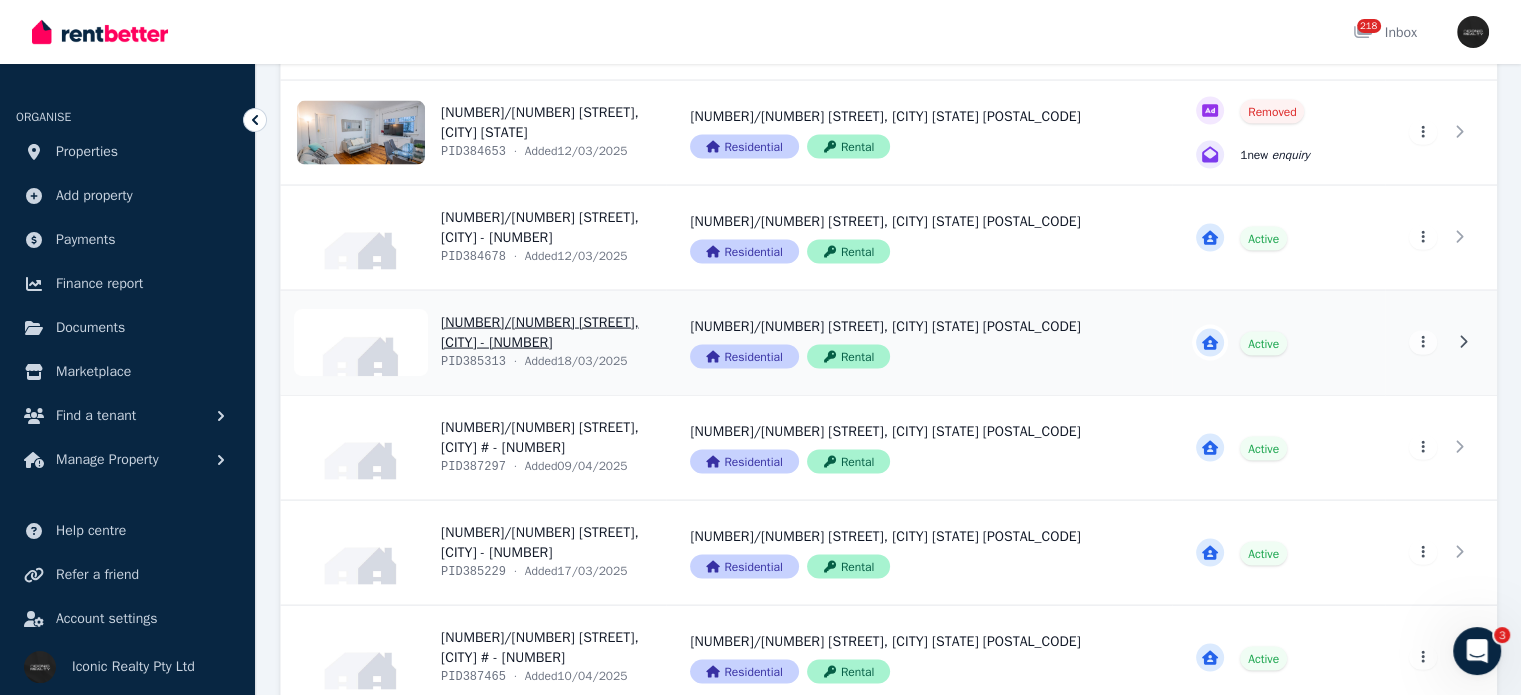 click on "View property details" at bounding box center [473, 343] 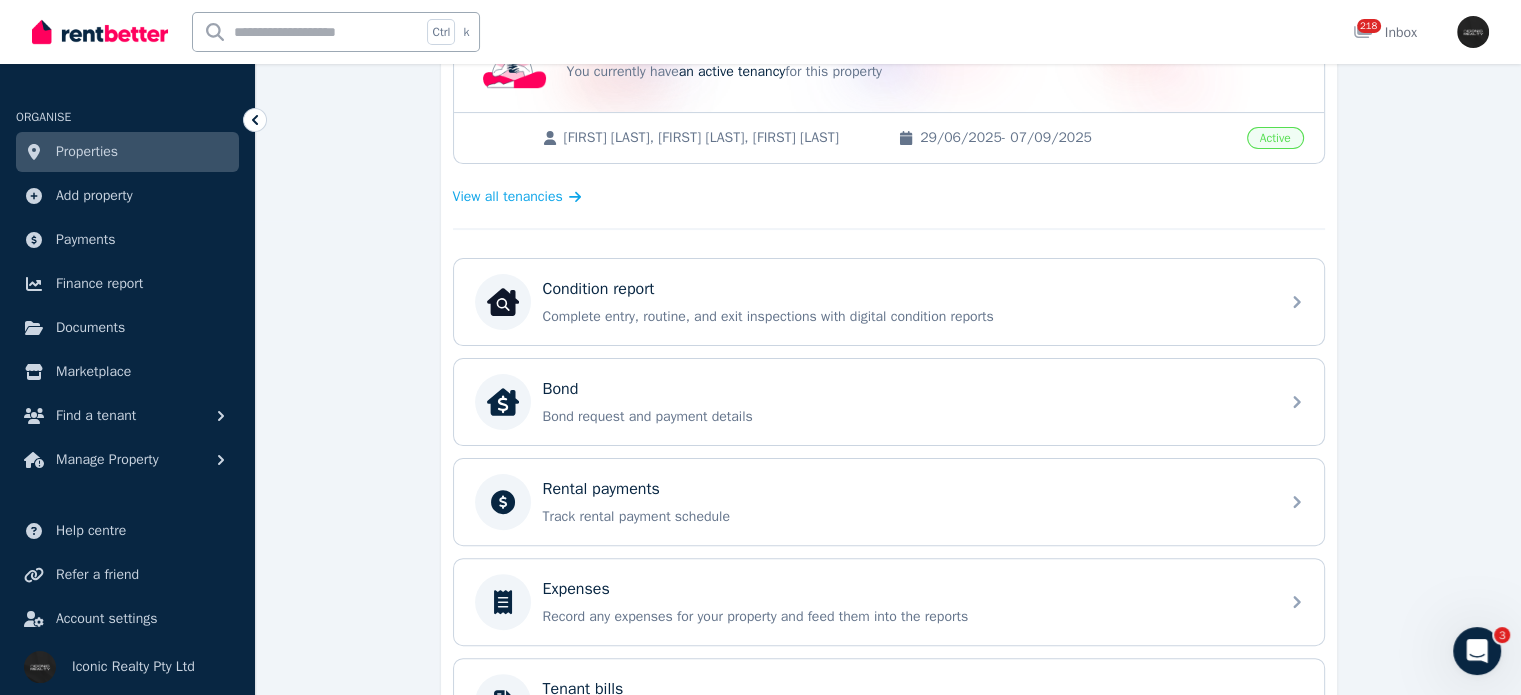 scroll, scrollTop: 500, scrollLeft: 0, axis: vertical 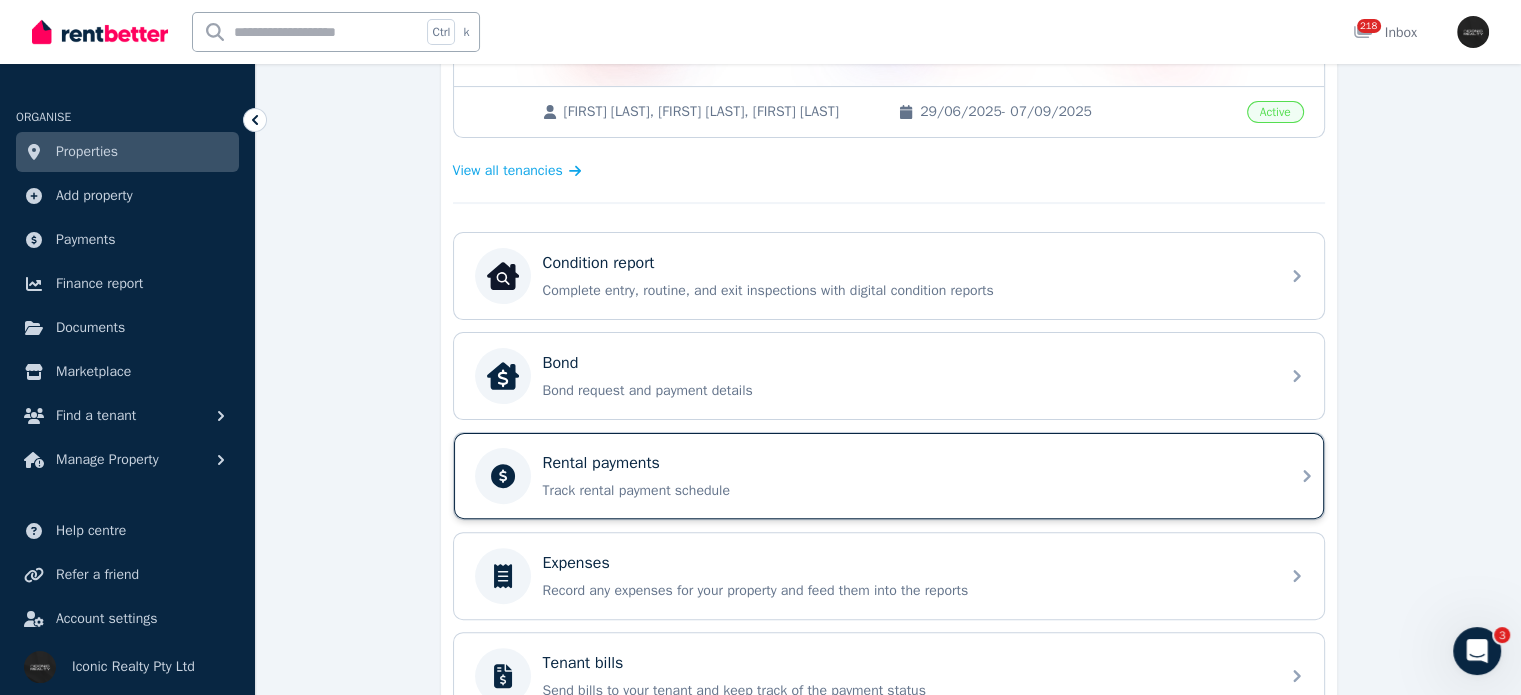 click on "Rental payments" at bounding box center [601, 463] 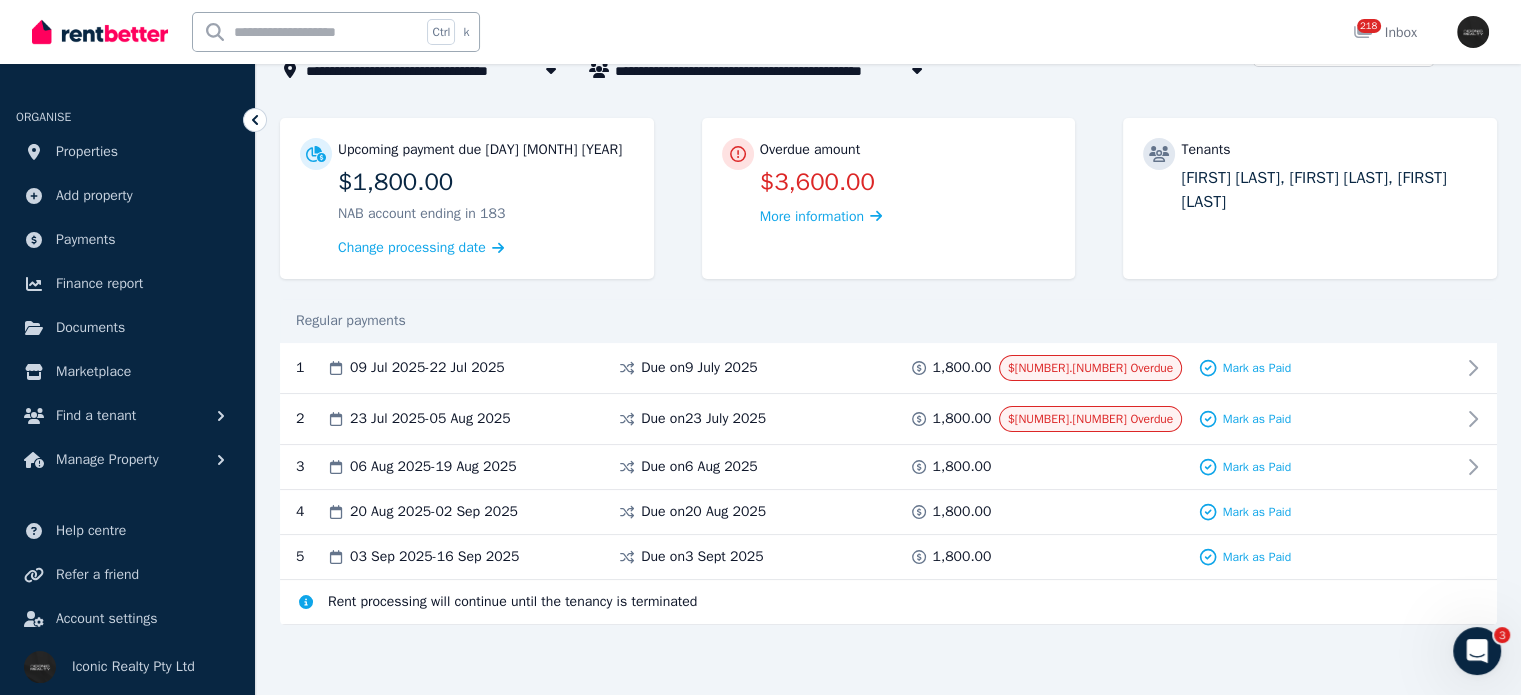 scroll, scrollTop: 144, scrollLeft: 0, axis: vertical 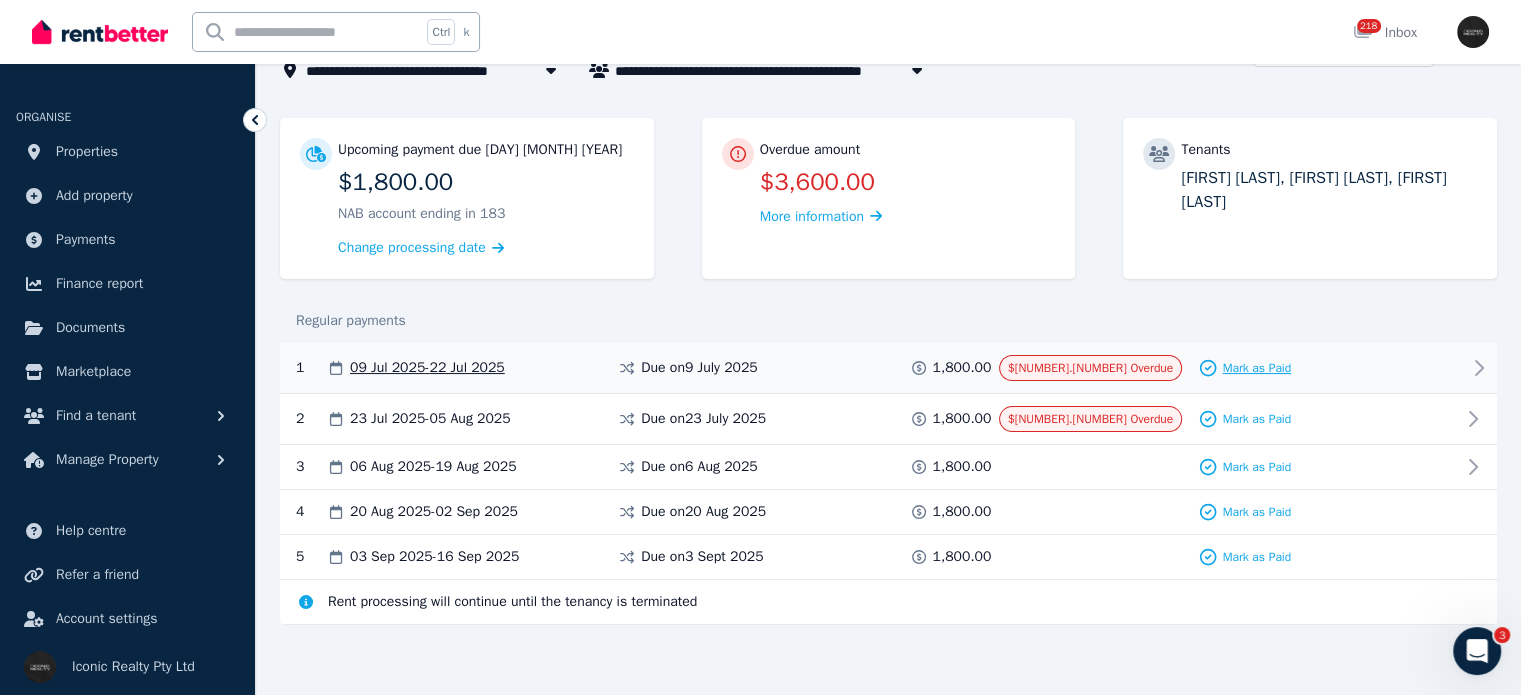 click on "Mark as Paid" at bounding box center (1256, 368) 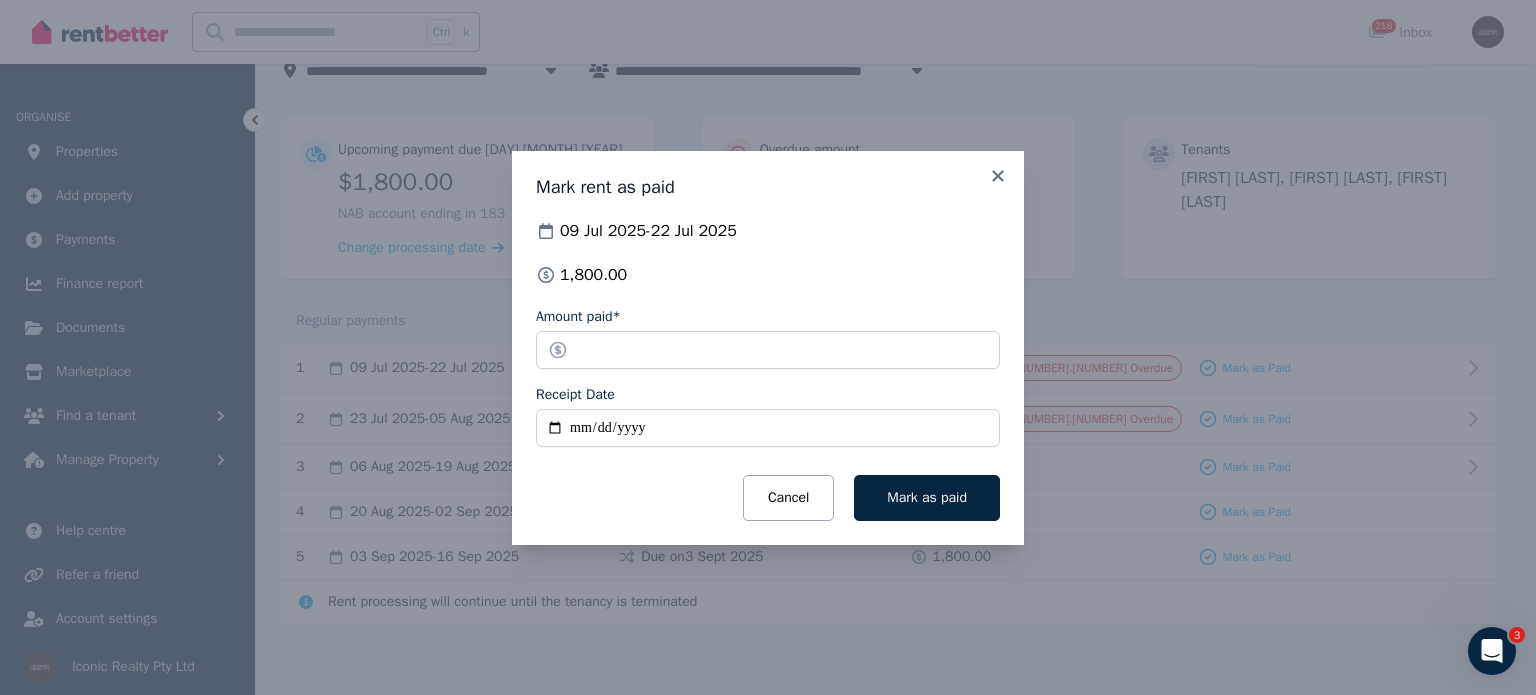 click on "Receipt Date" at bounding box center (768, 428) 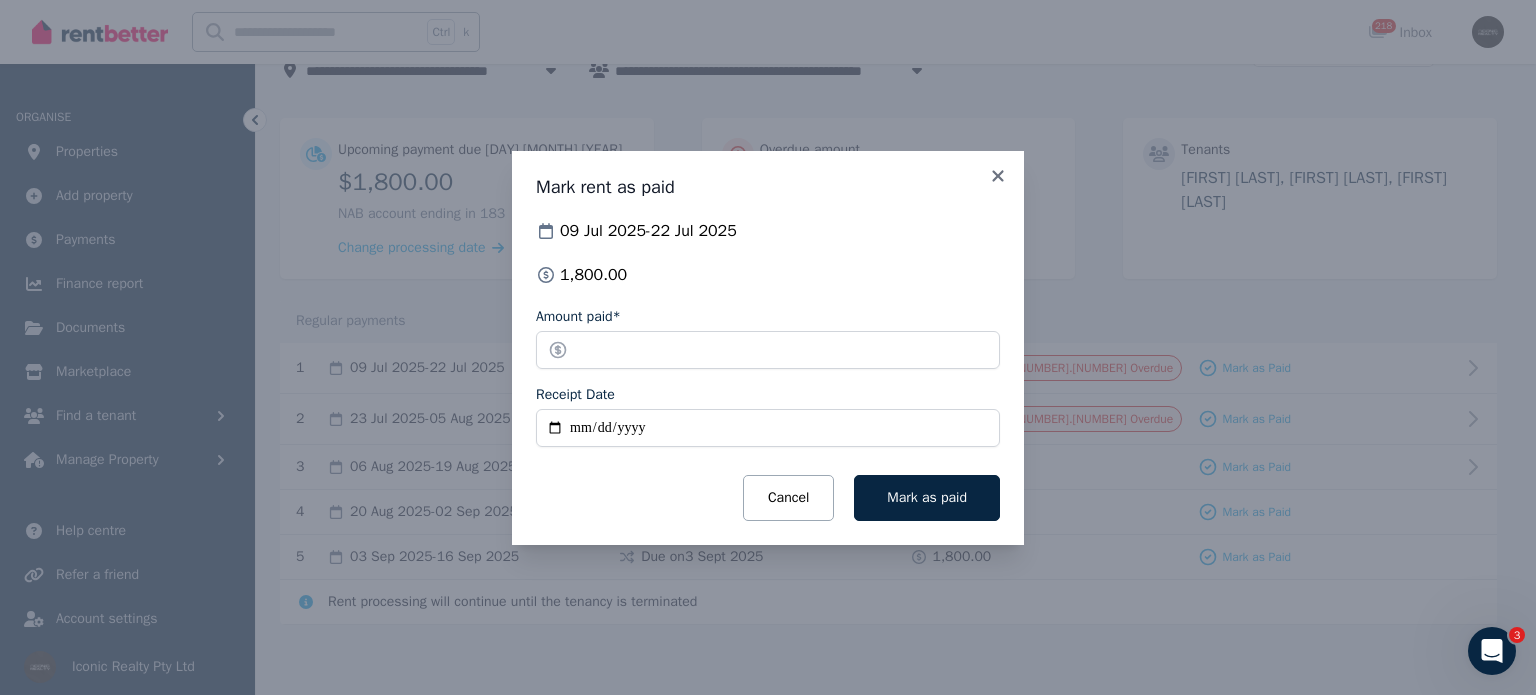 type on "**********" 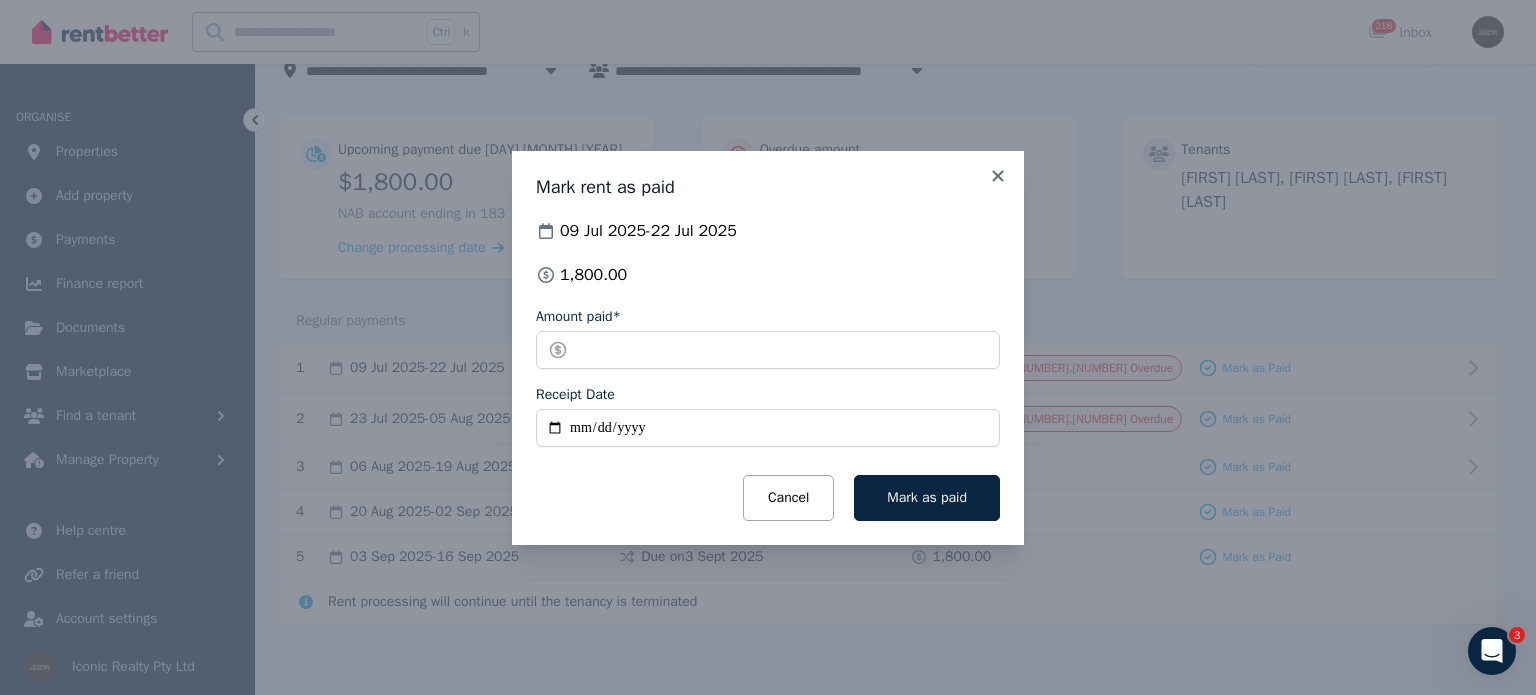 click on "Mark as paid" at bounding box center (927, 498) 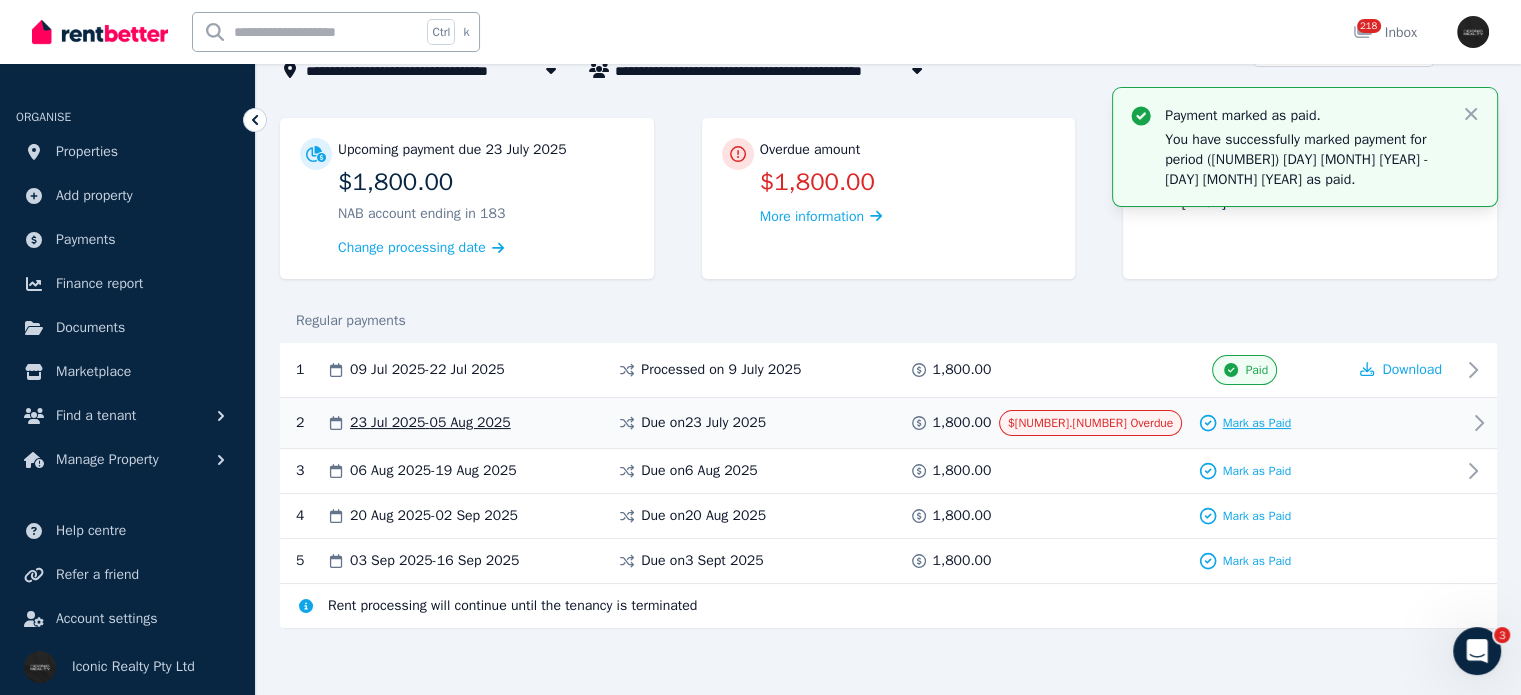 click on "Mark as Paid" at bounding box center (1256, 423) 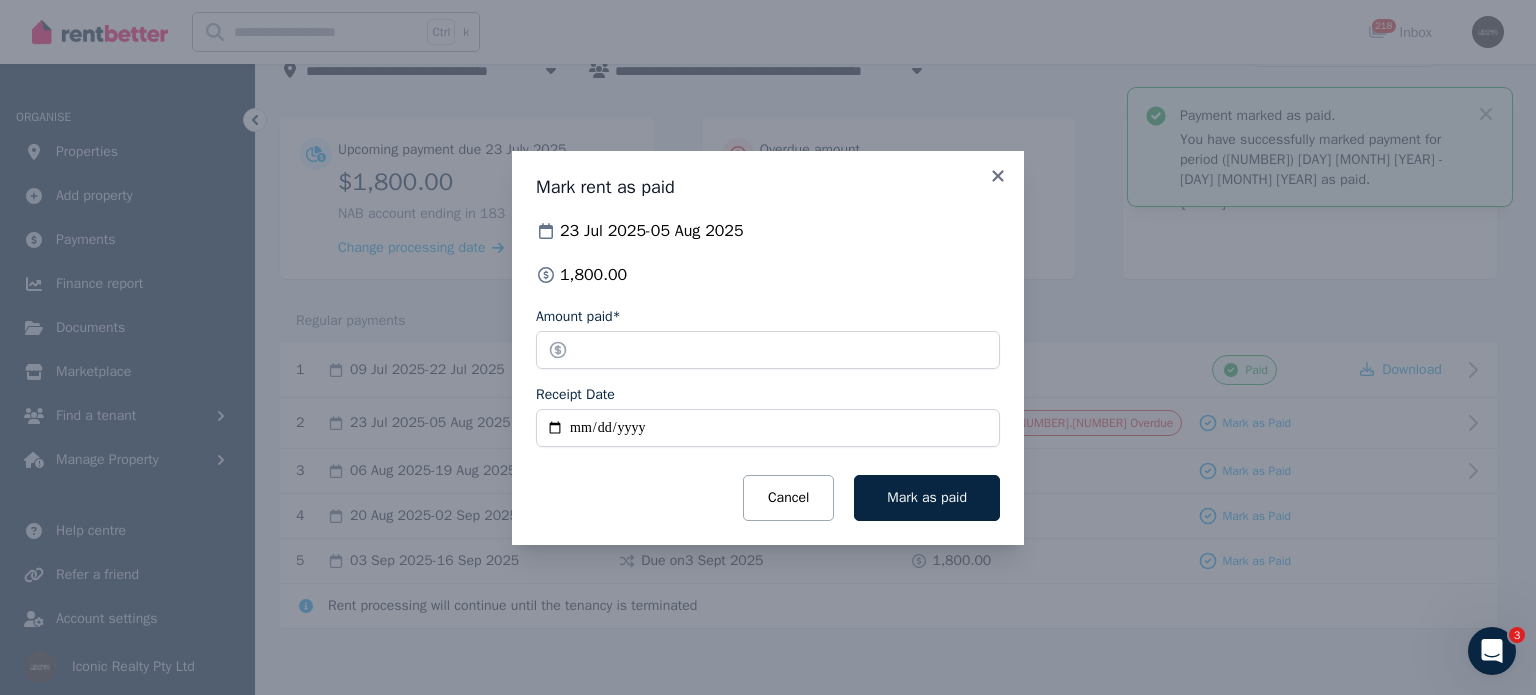 click on "Receipt Date" at bounding box center [768, 428] 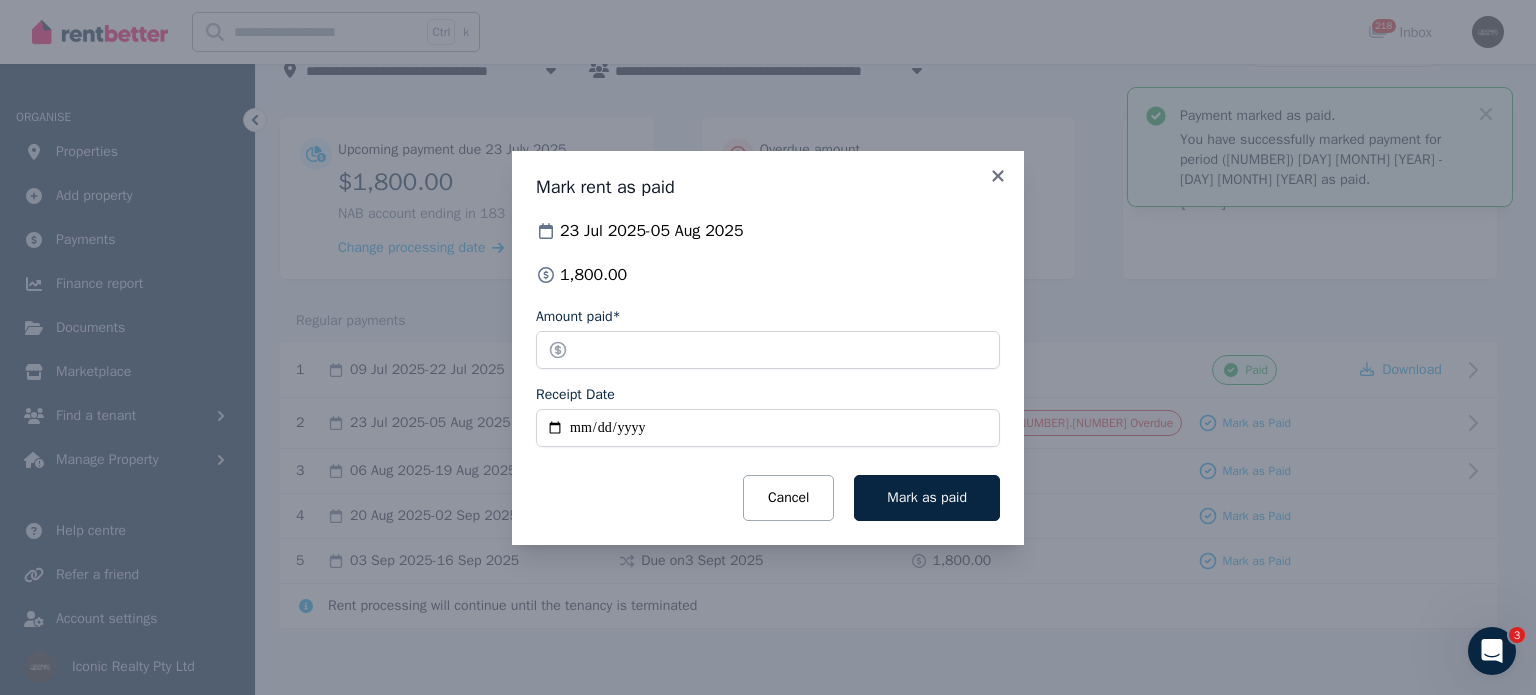 type on "**********" 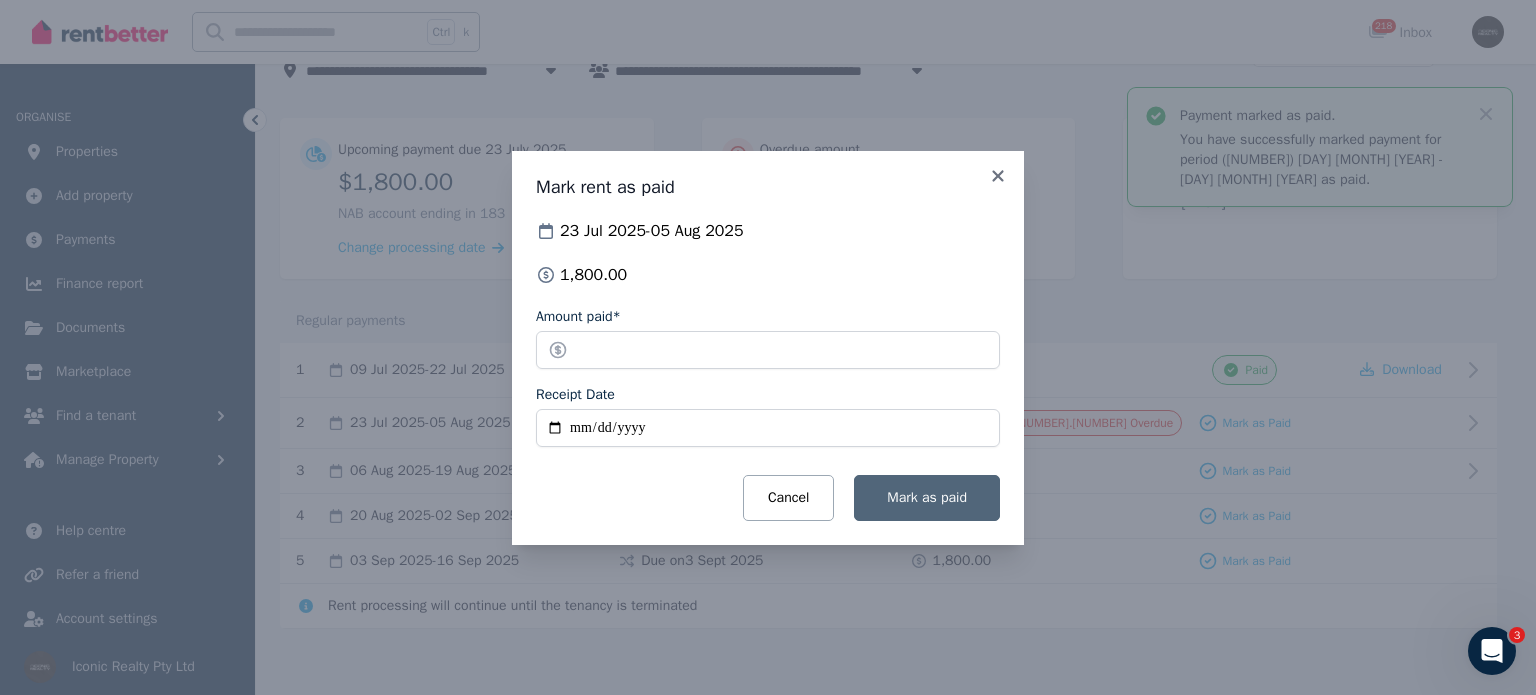 click on "Mark as paid" at bounding box center [927, 498] 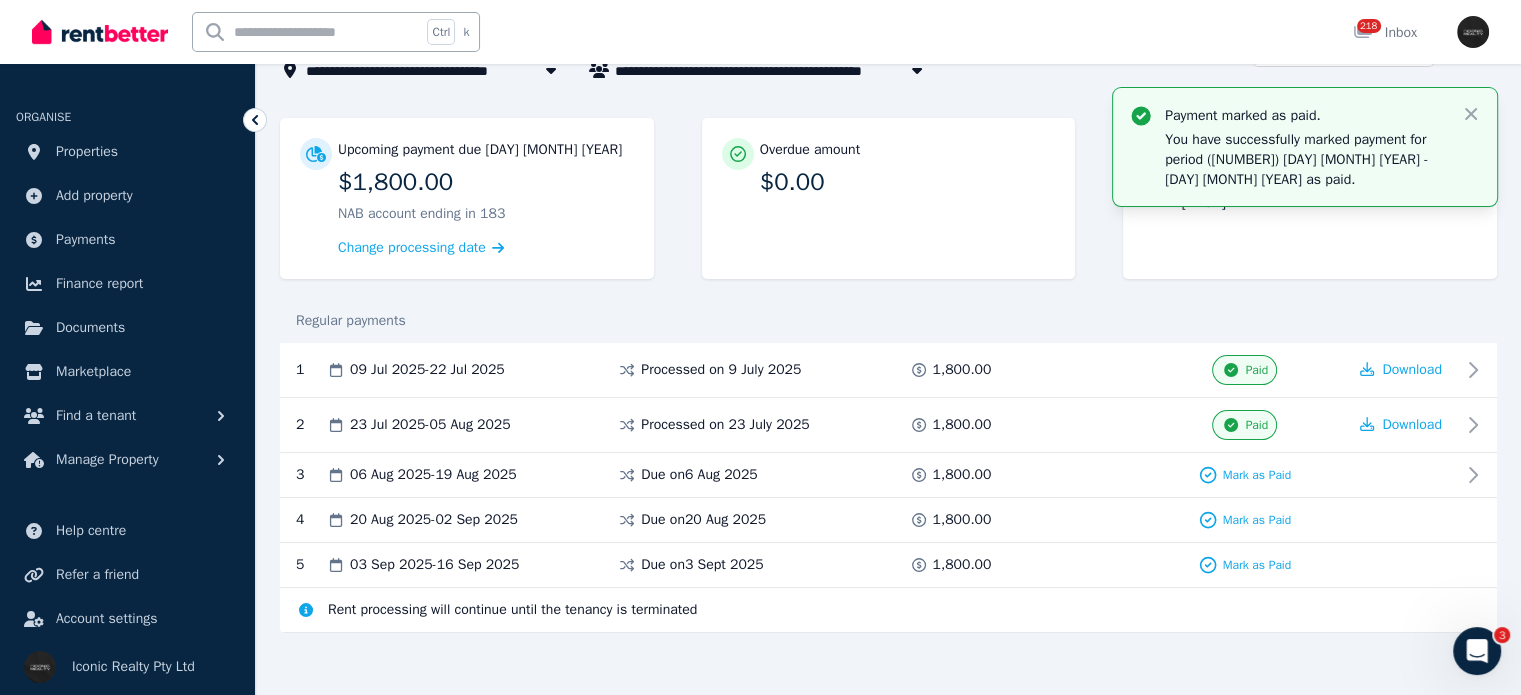 scroll, scrollTop: 0, scrollLeft: 0, axis: both 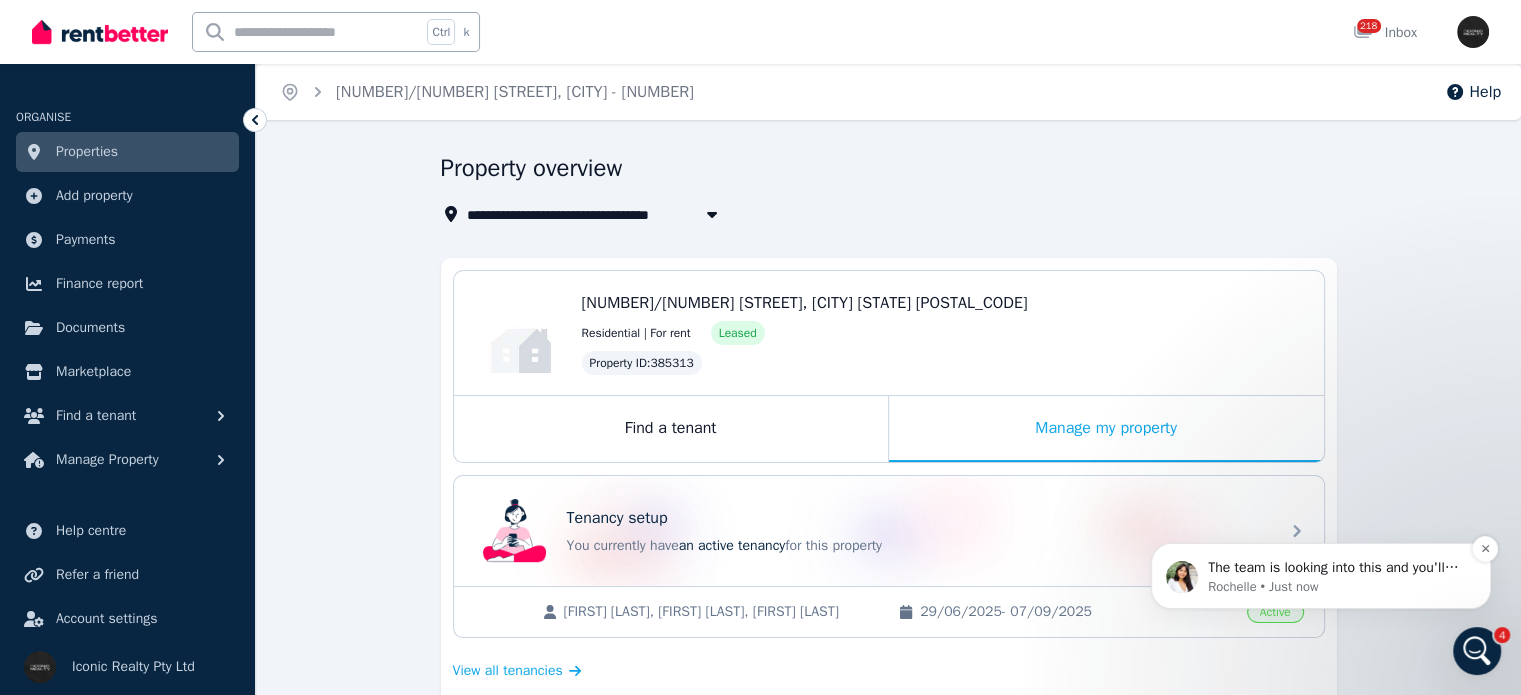 click on "Rochelle • Just now" at bounding box center (1337, 587) 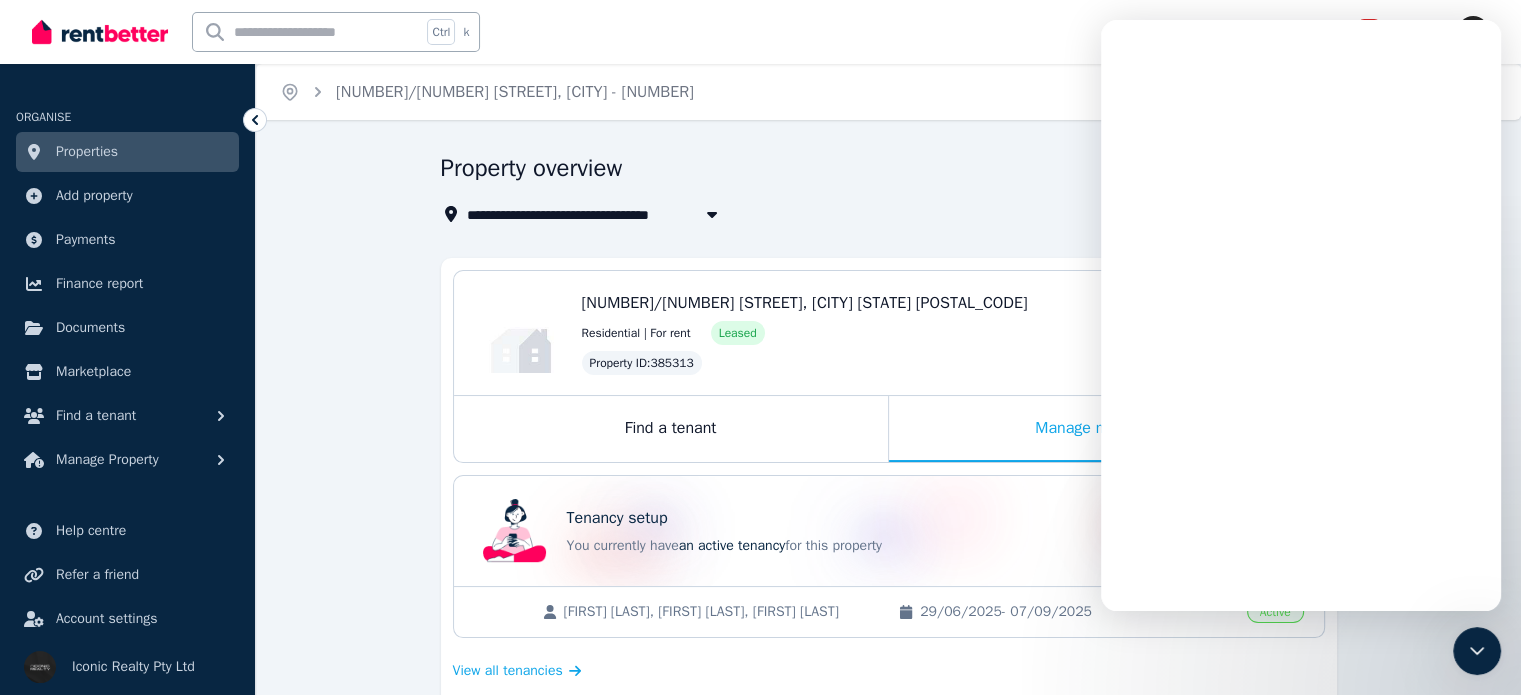 scroll, scrollTop: 0, scrollLeft: 0, axis: both 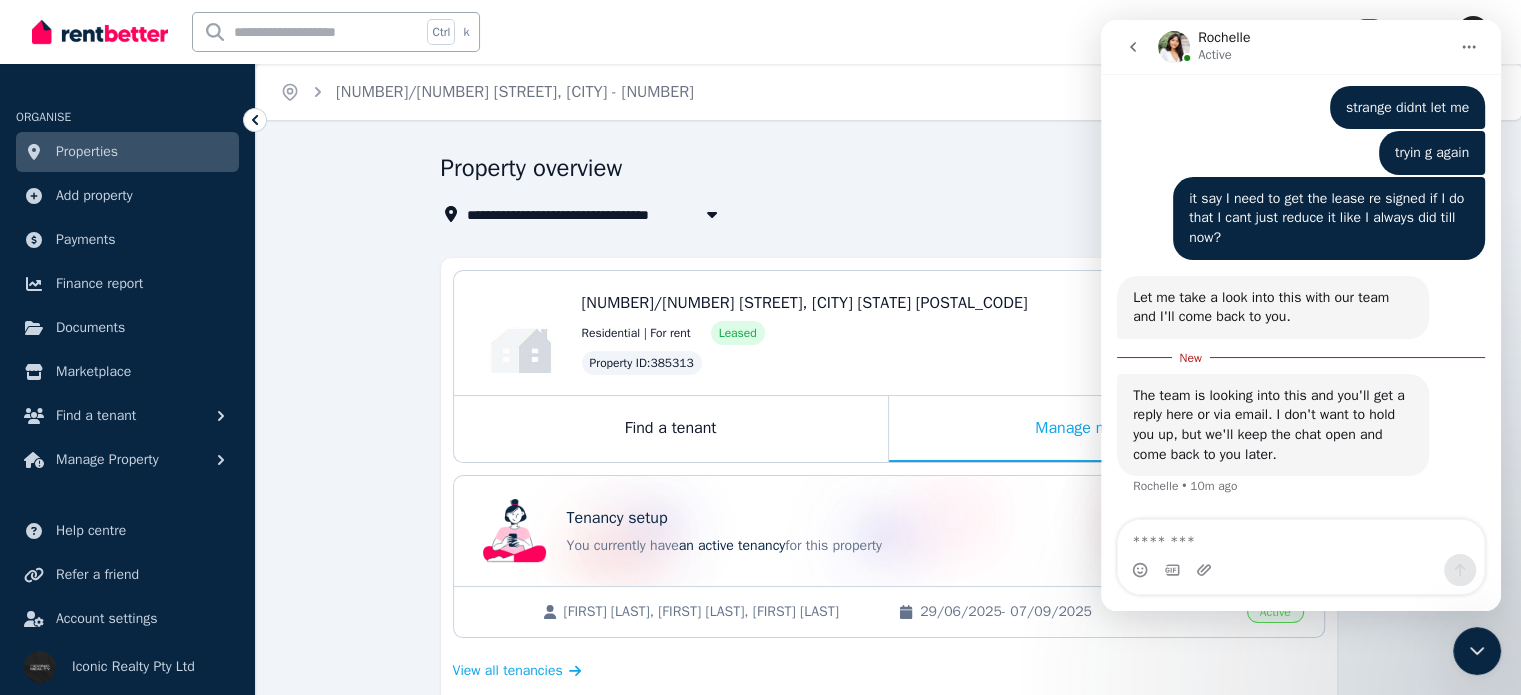 click 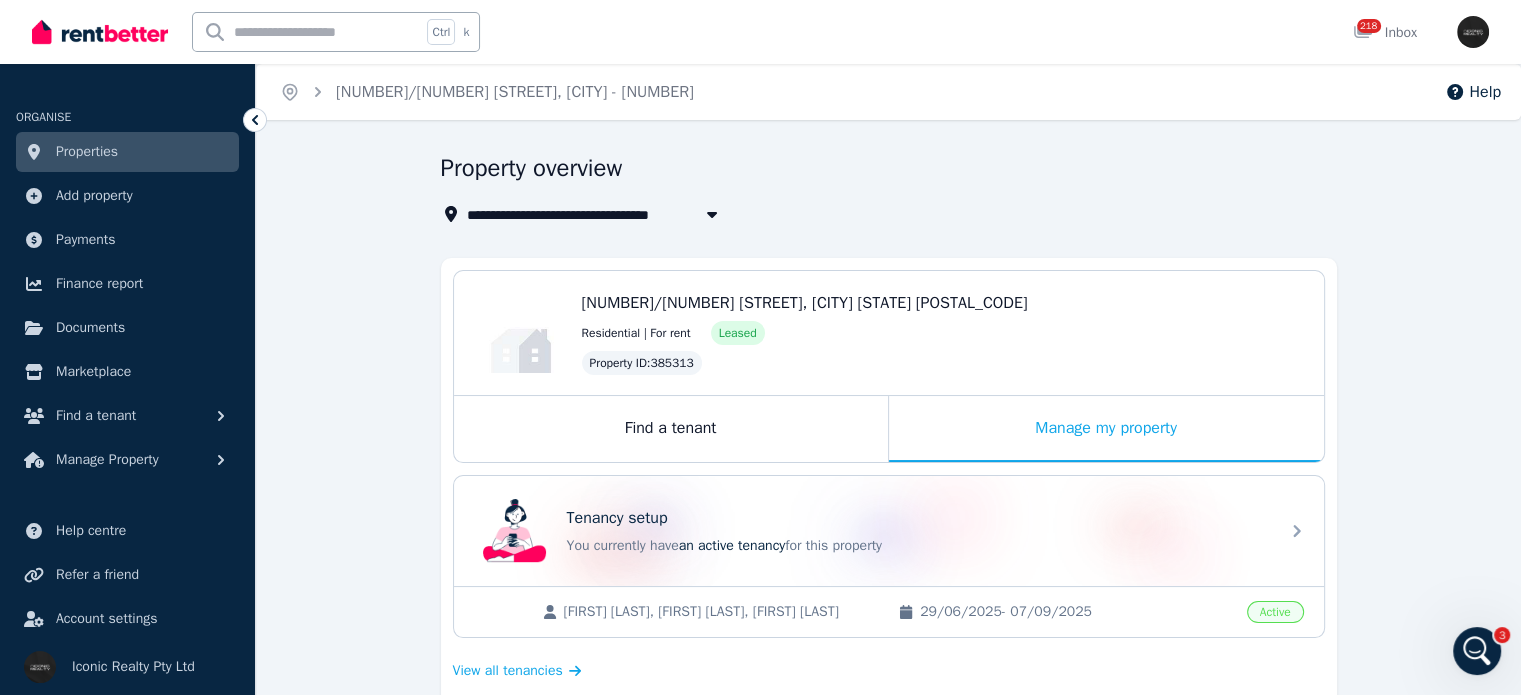 scroll, scrollTop: 0, scrollLeft: 0, axis: both 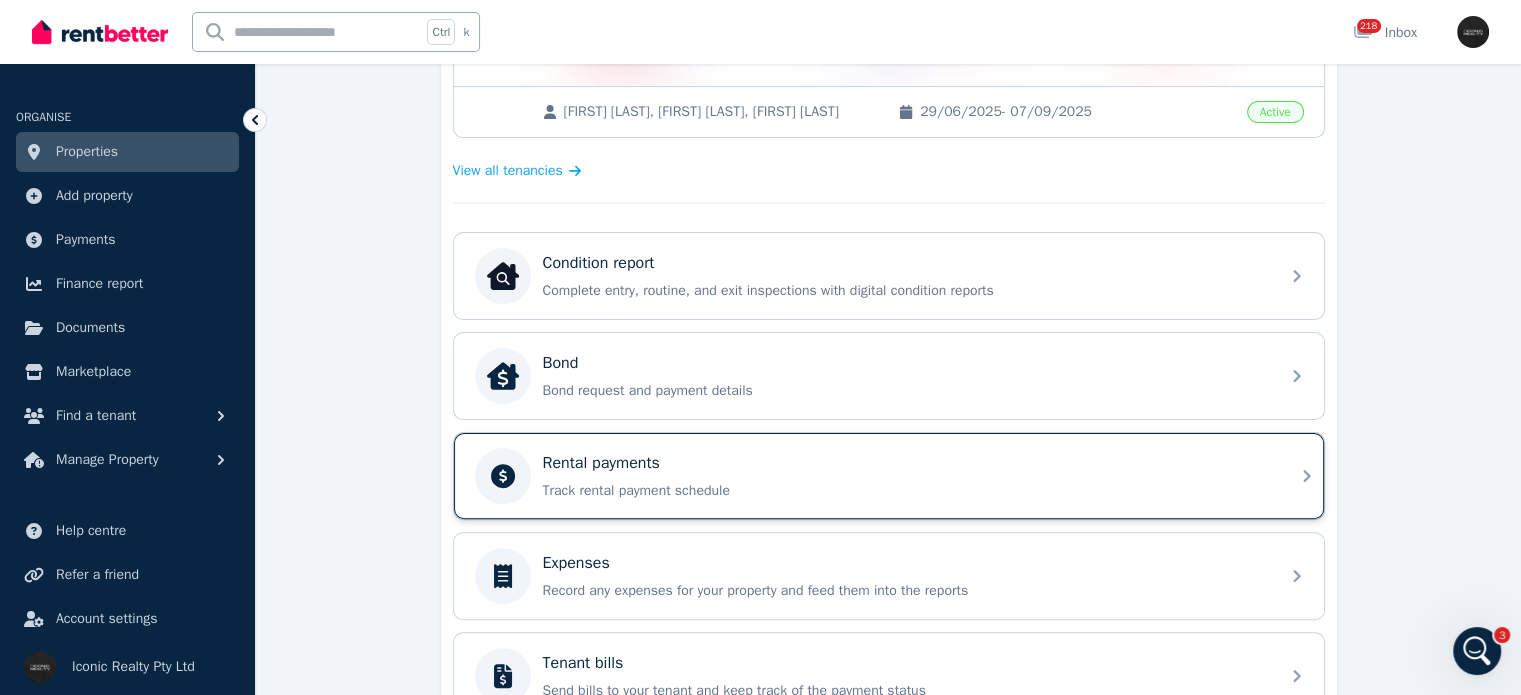 click on "Rental payments" at bounding box center [601, 463] 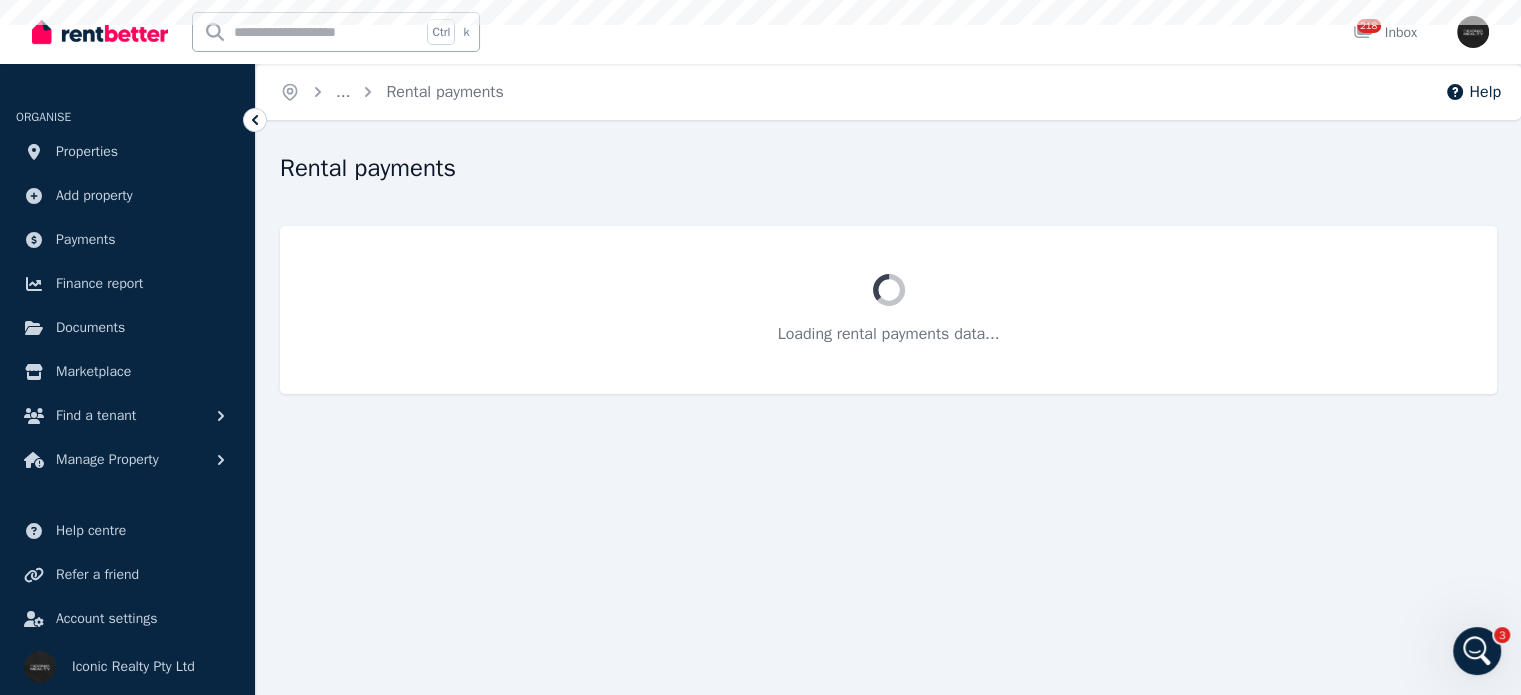 scroll, scrollTop: 0, scrollLeft: 0, axis: both 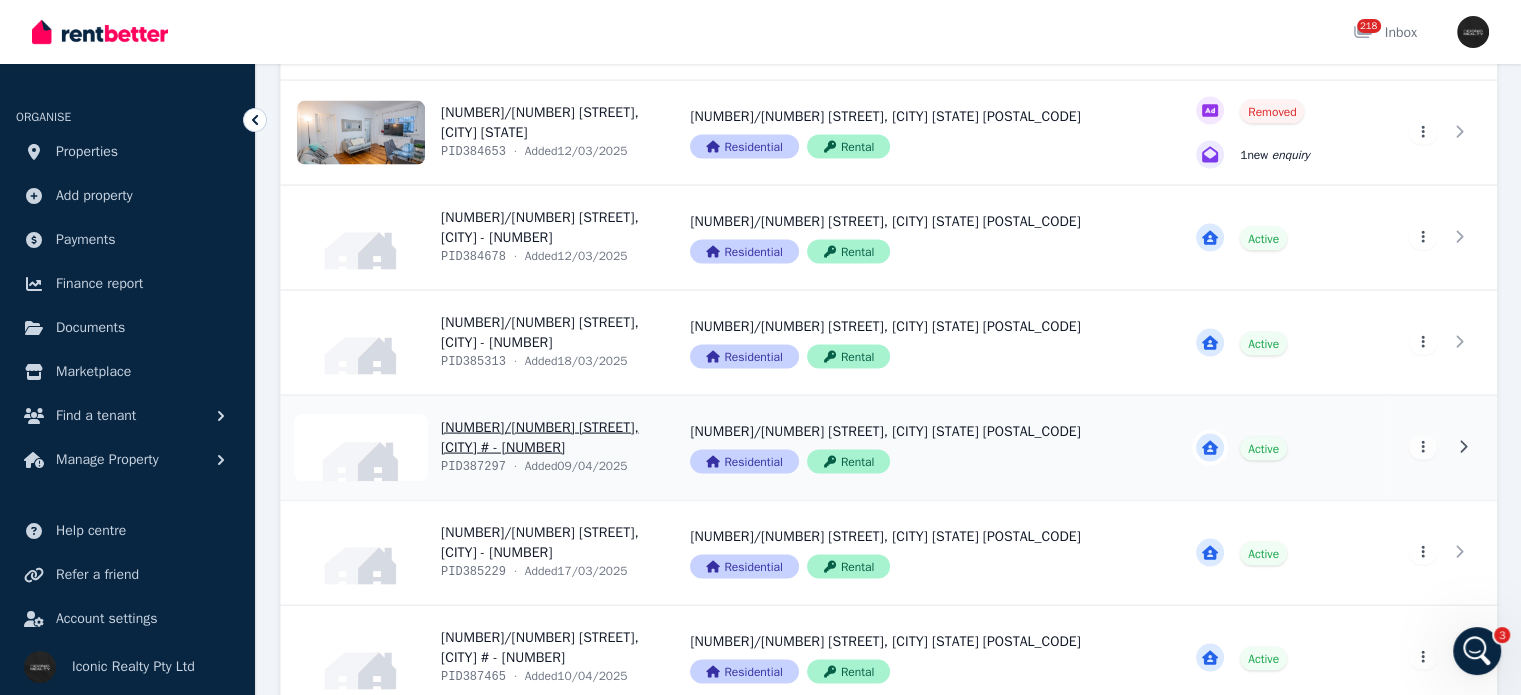 click on "View property details" at bounding box center [473, 448] 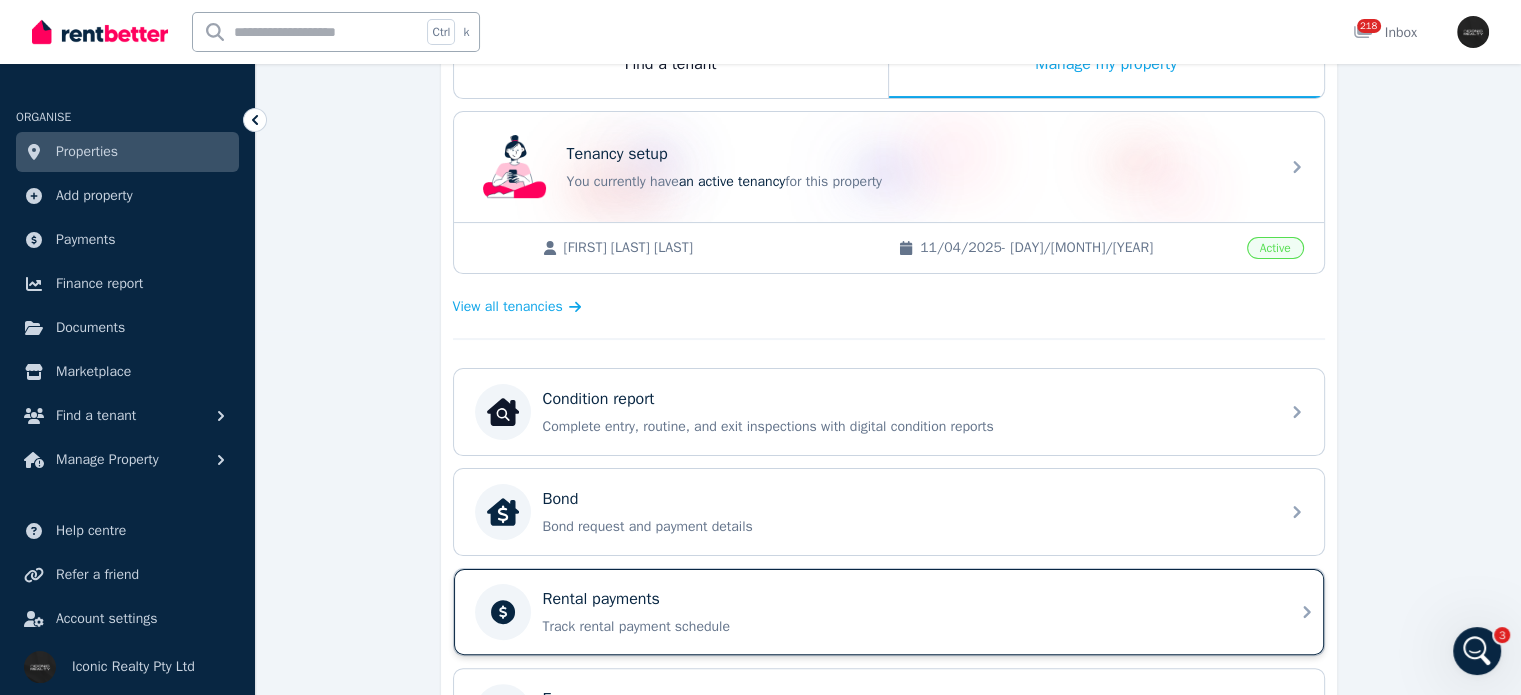 scroll, scrollTop: 400, scrollLeft: 0, axis: vertical 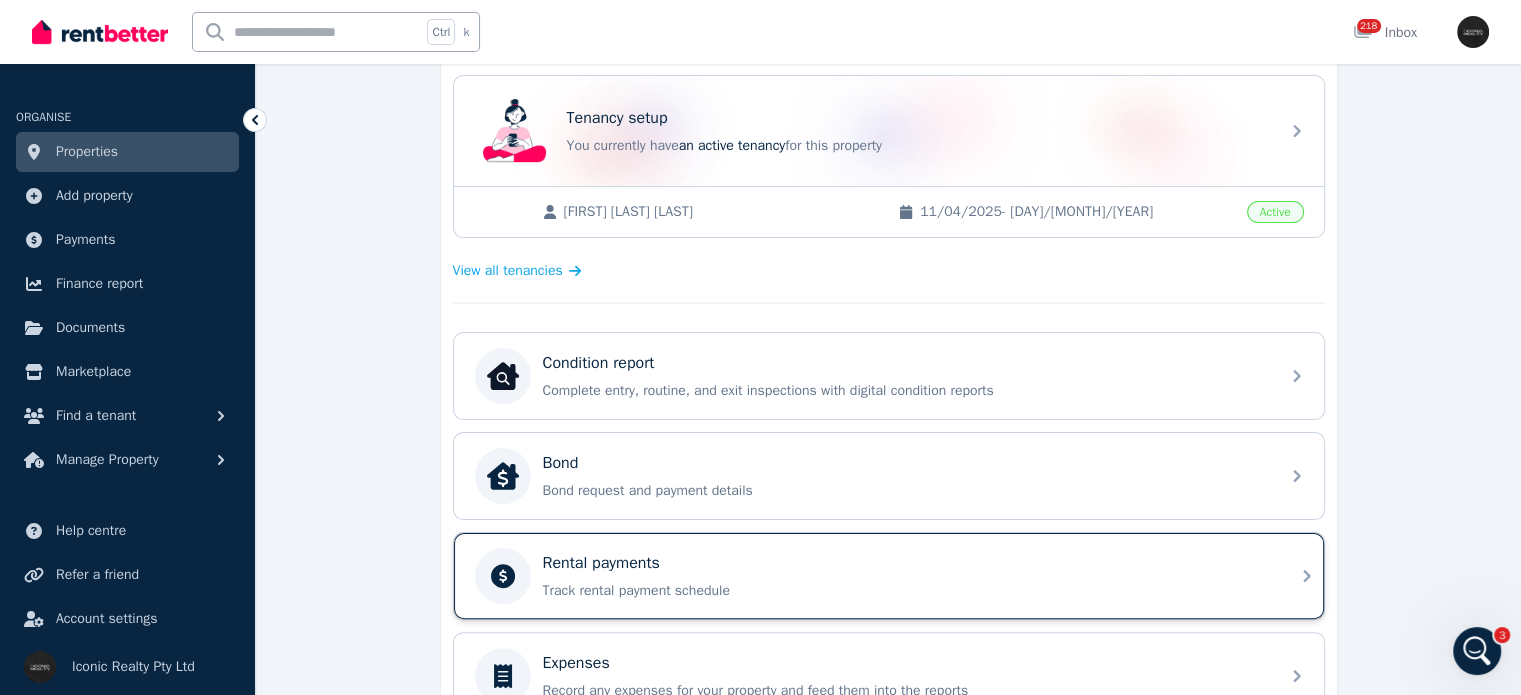 click on "Rental payments Track rental payment schedule" at bounding box center [905, 576] 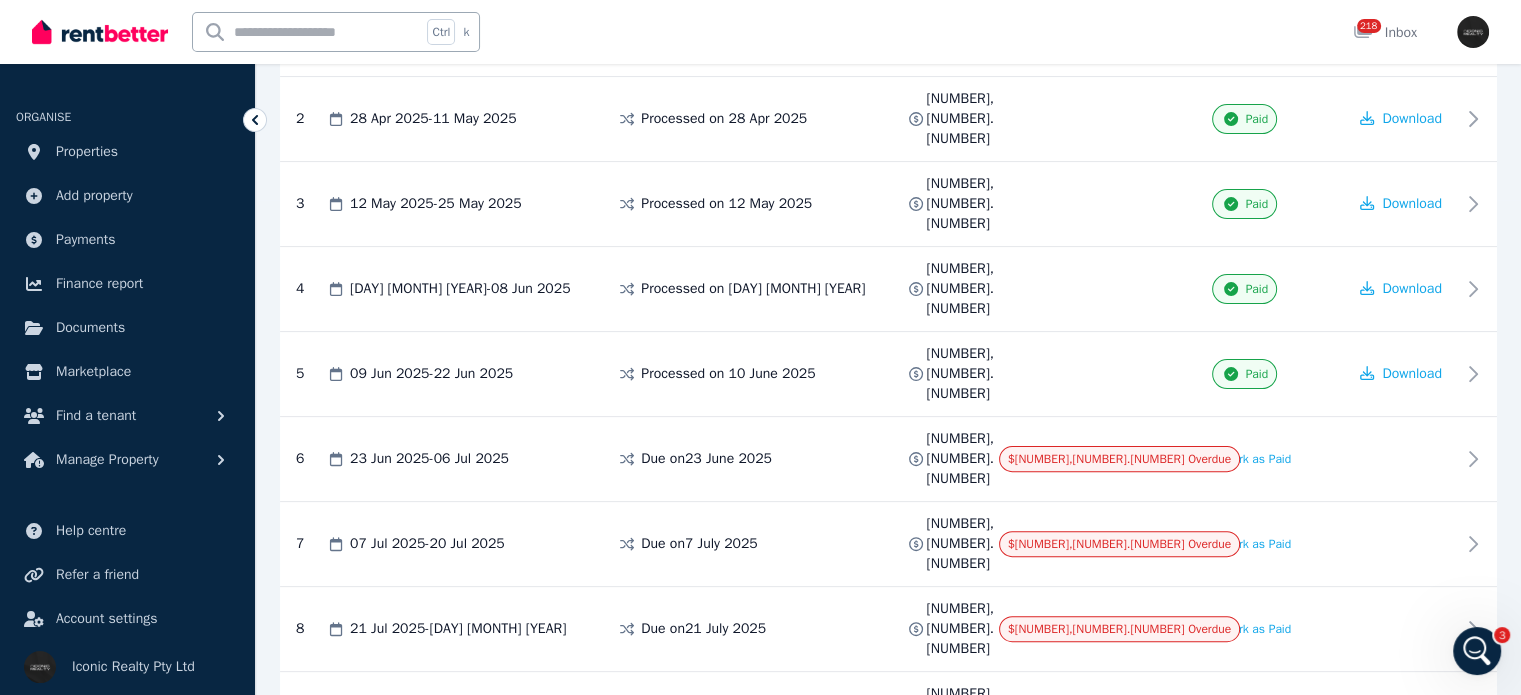 scroll, scrollTop: 500, scrollLeft: 0, axis: vertical 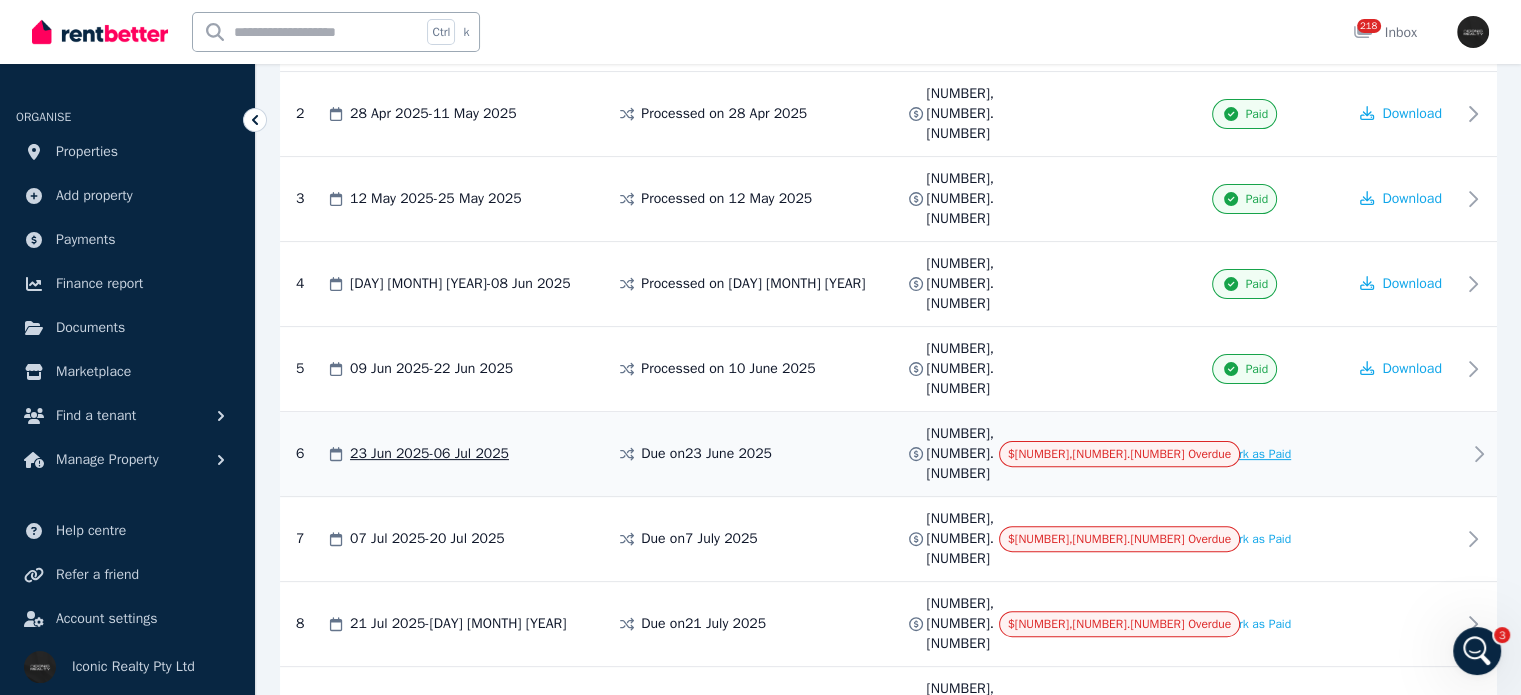 click on "Mark as Paid" at bounding box center (1256, 454) 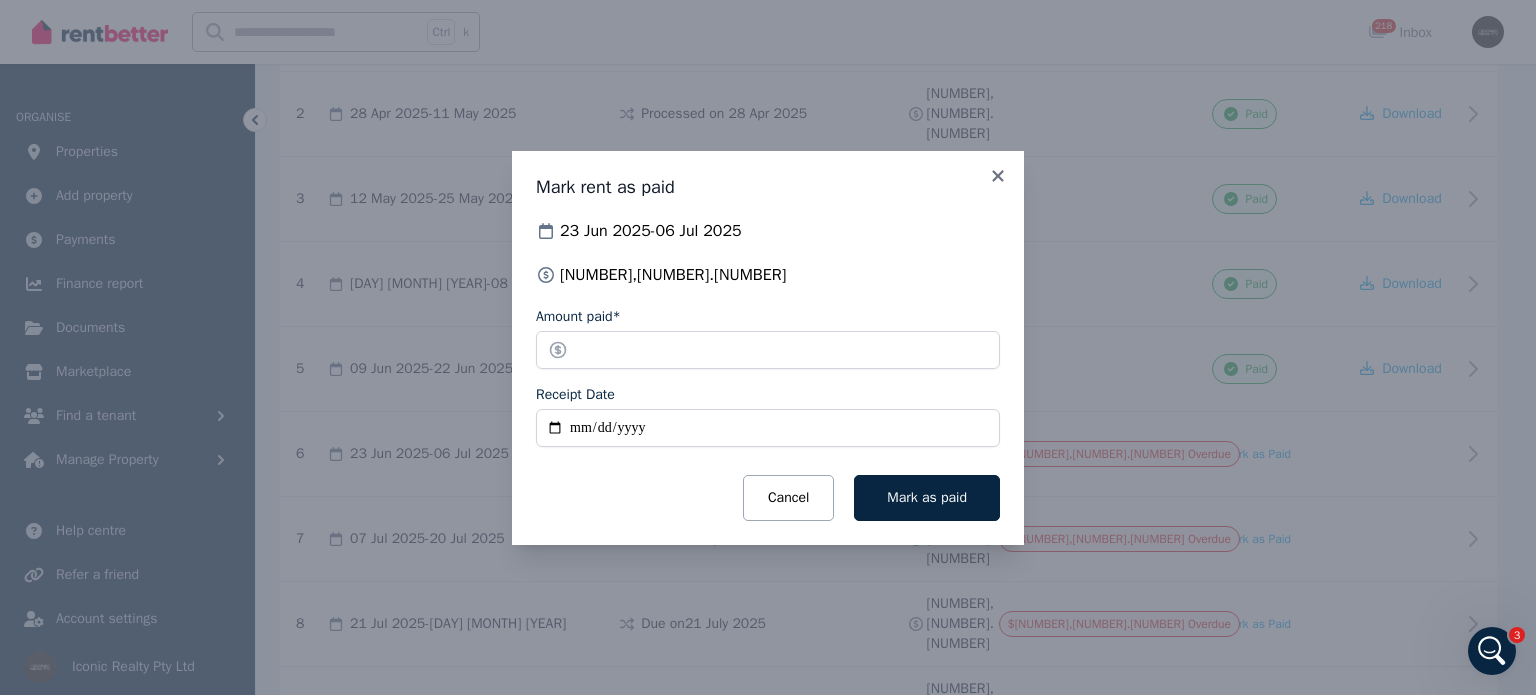 click on "Receipt Date" at bounding box center (768, 428) 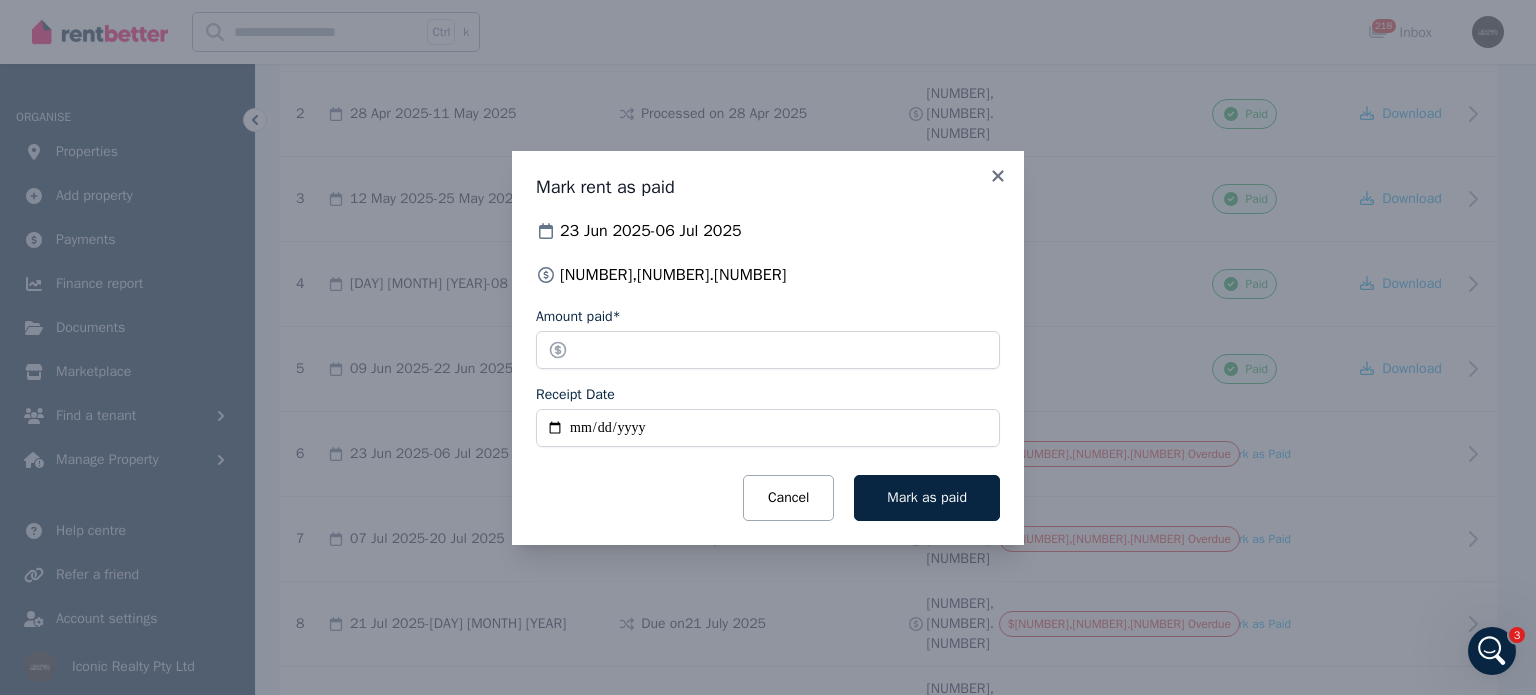 type on "**********" 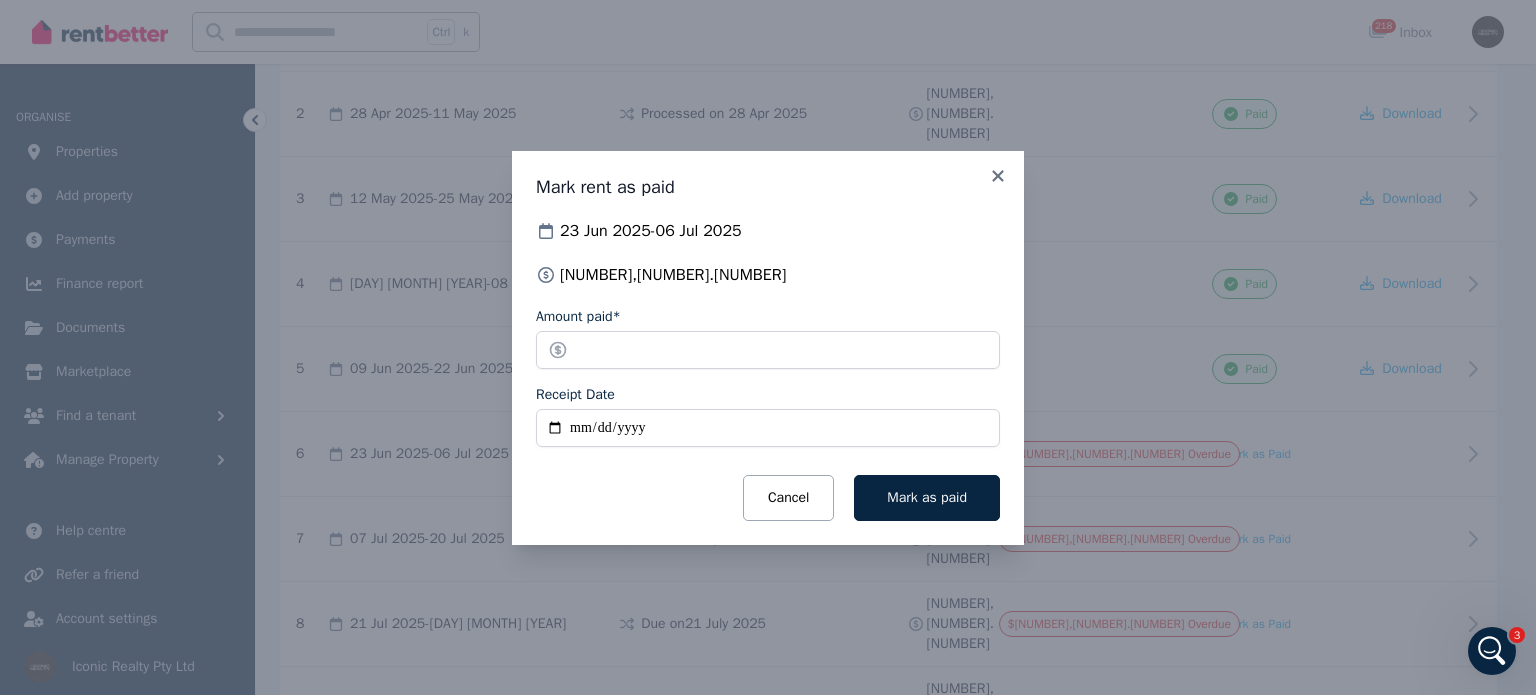 click on "Mark as paid" at bounding box center (927, 498) 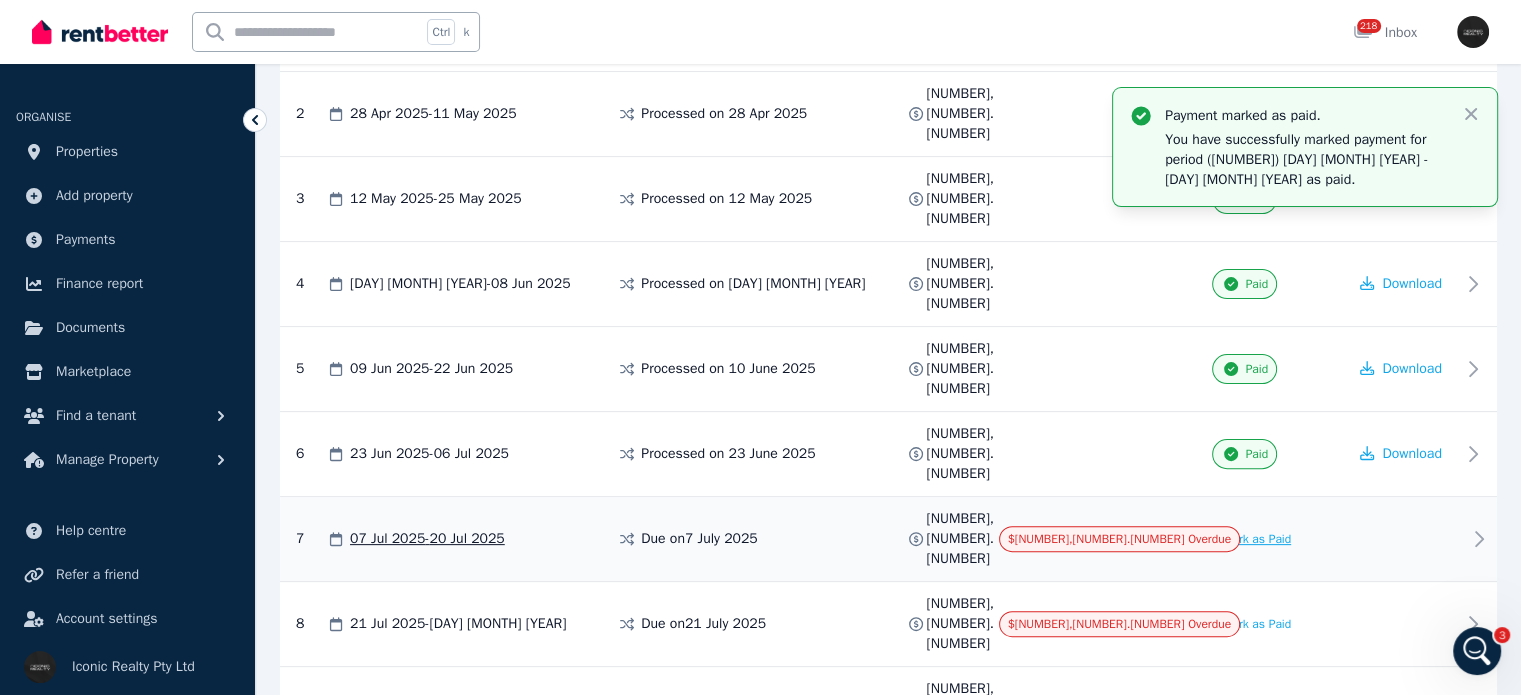 click on "Mark as Paid" at bounding box center [1256, 539] 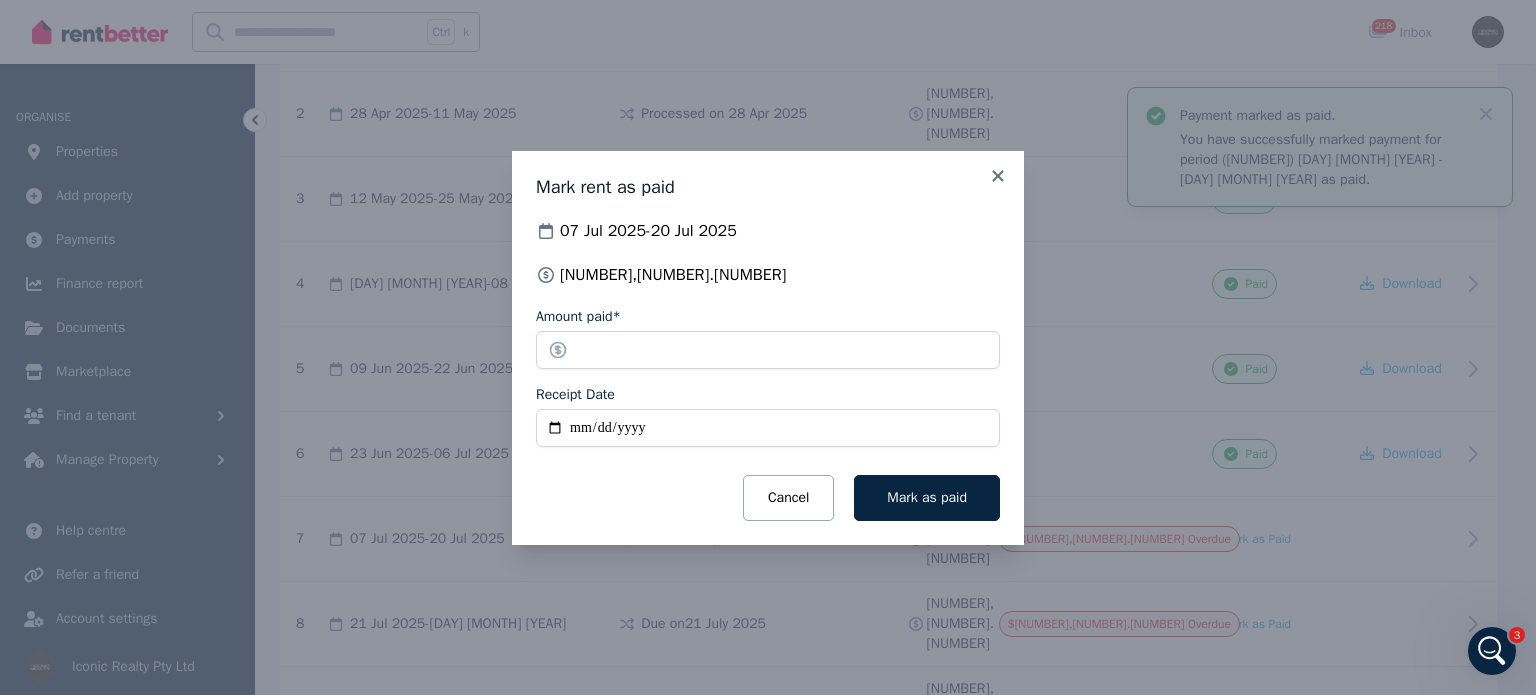 click on "Receipt Date" at bounding box center [768, 428] 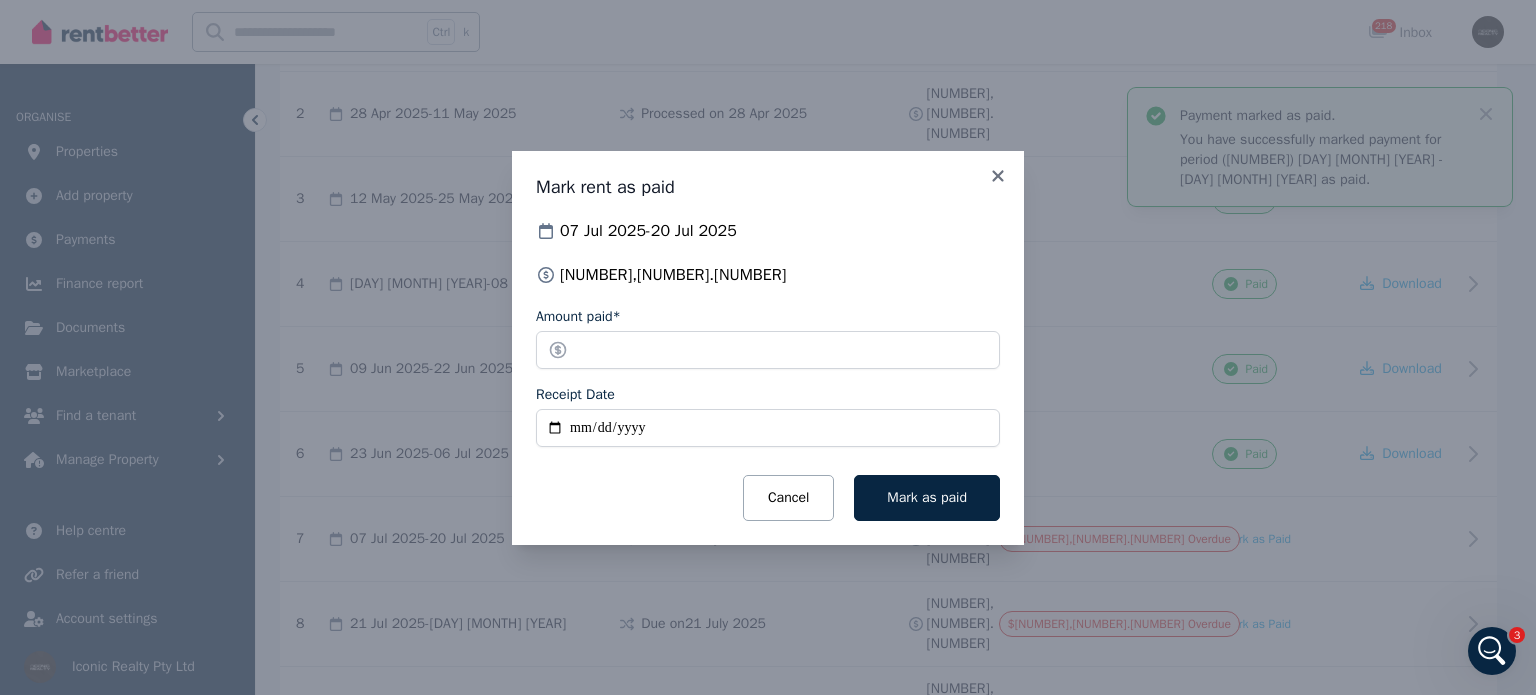 type on "**********" 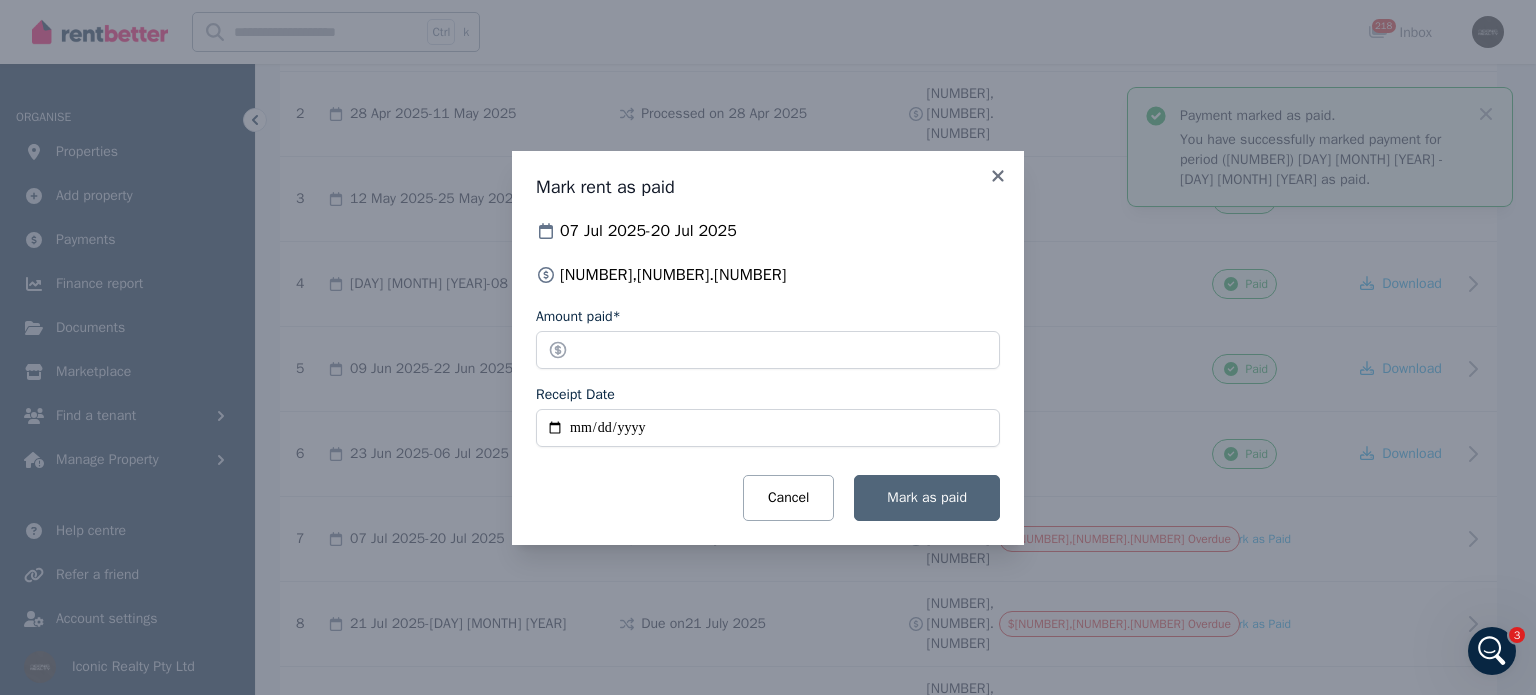 click on "Mark as paid" at bounding box center [927, 498] 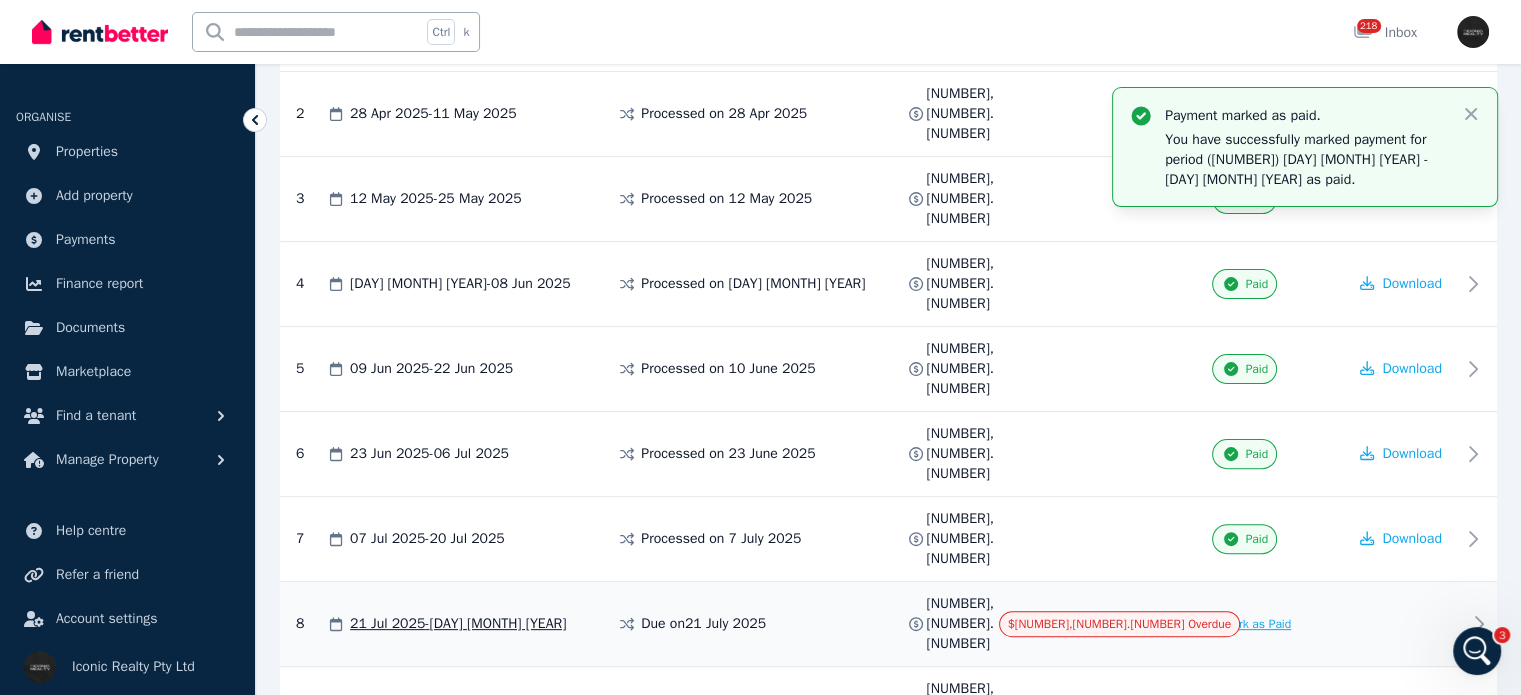 click on "Mark as Paid" at bounding box center [1256, 624] 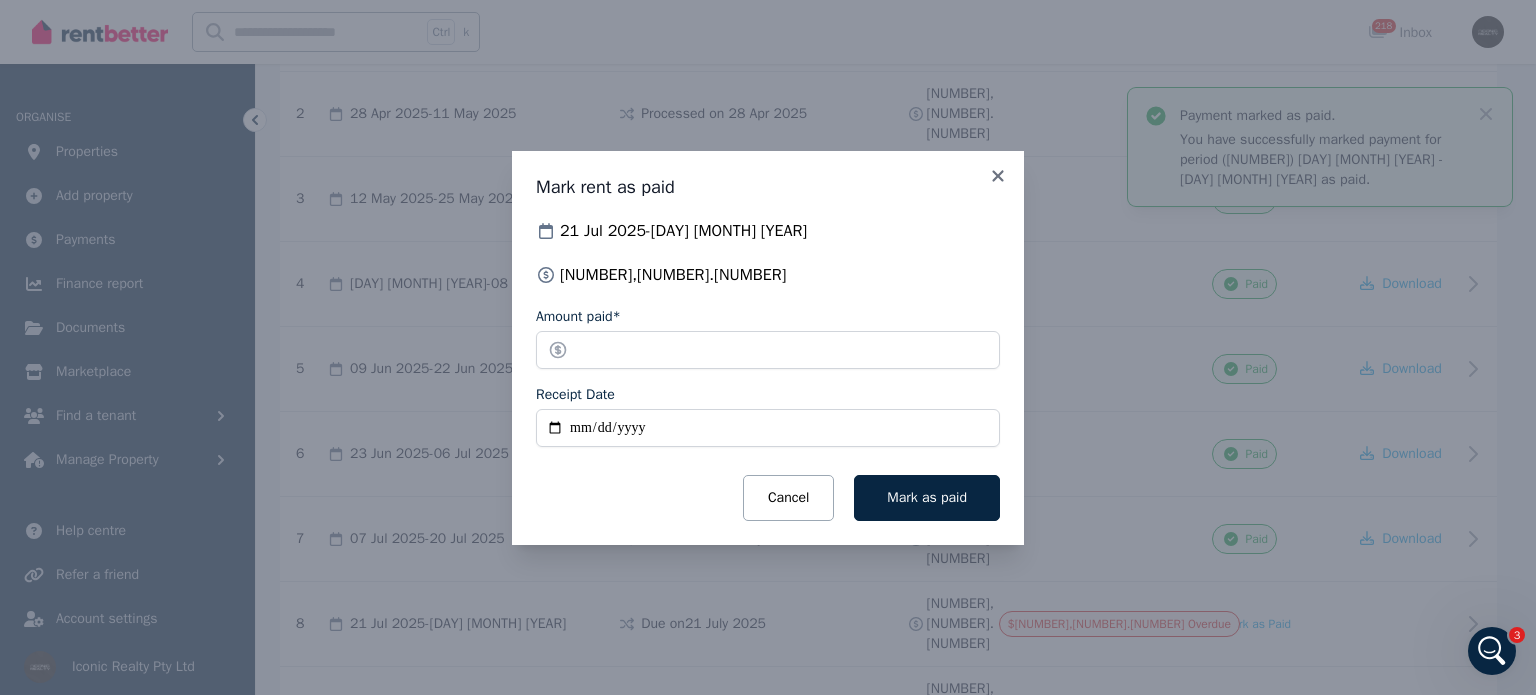 click on "Receipt Date" at bounding box center (768, 428) 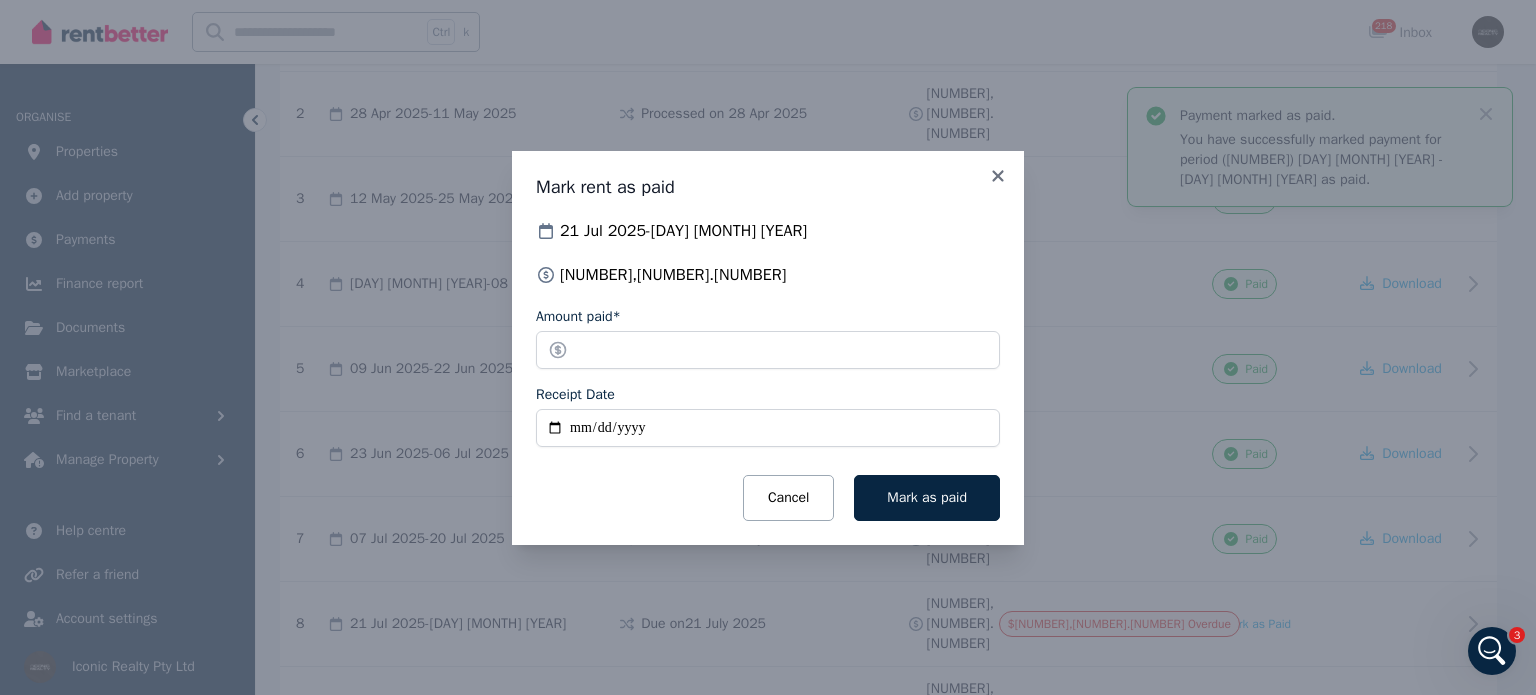 type on "**********" 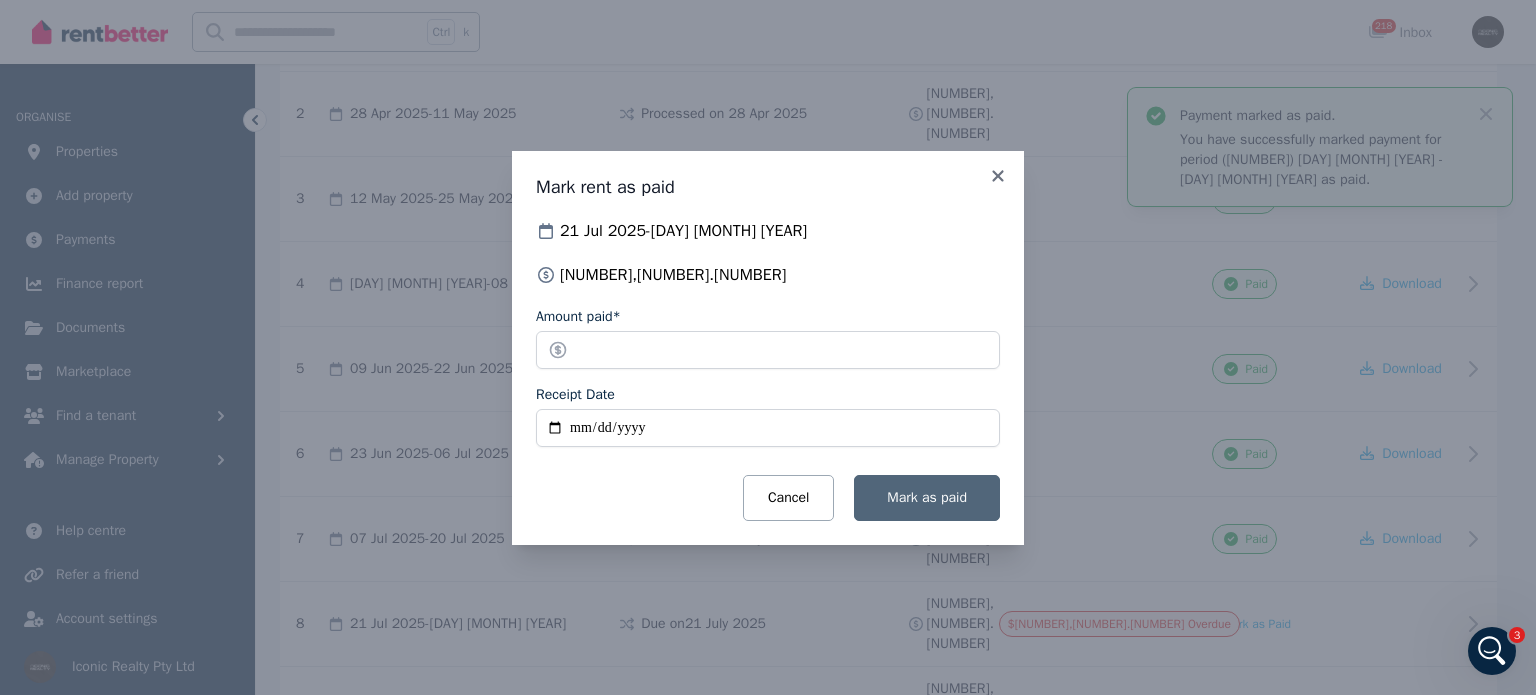 click on "Mark as paid" at bounding box center [927, 497] 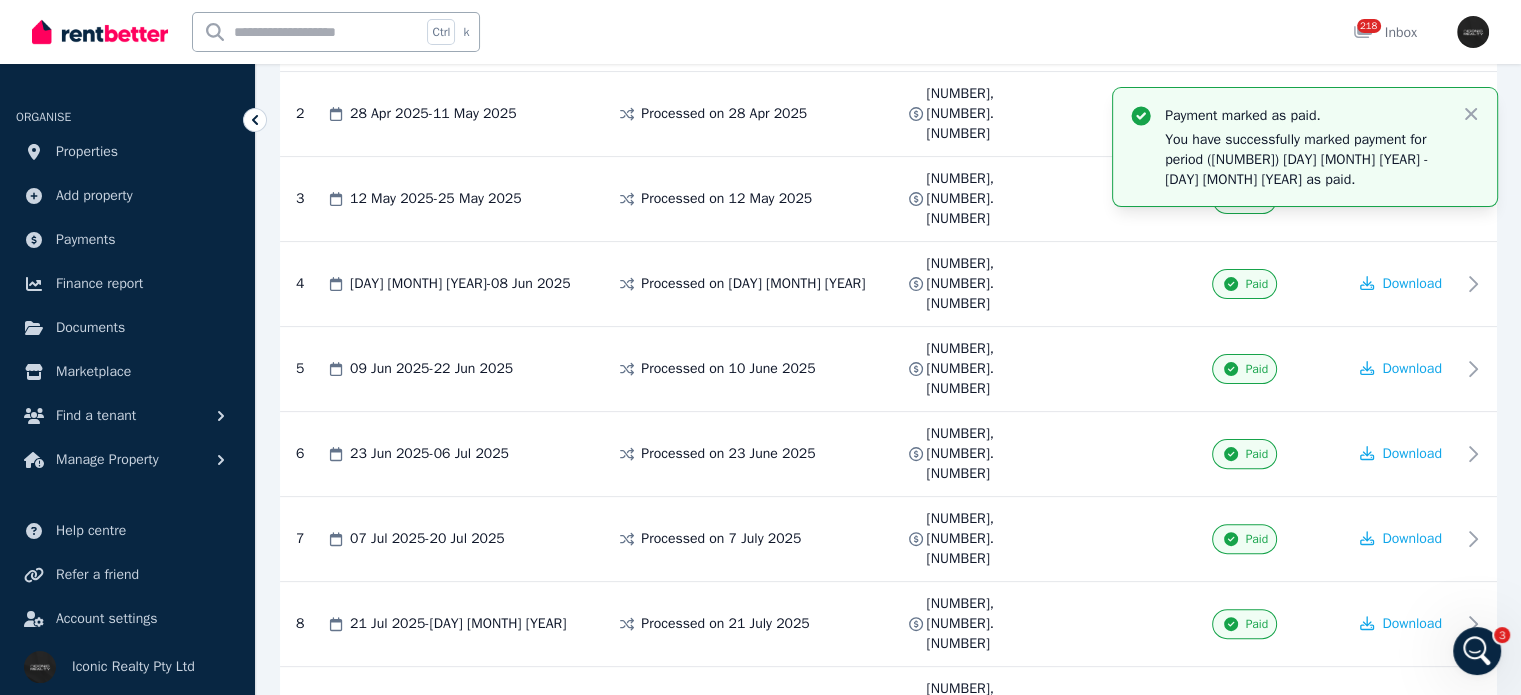 click on "Mark as Paid" at bounding box center [1256, 709] 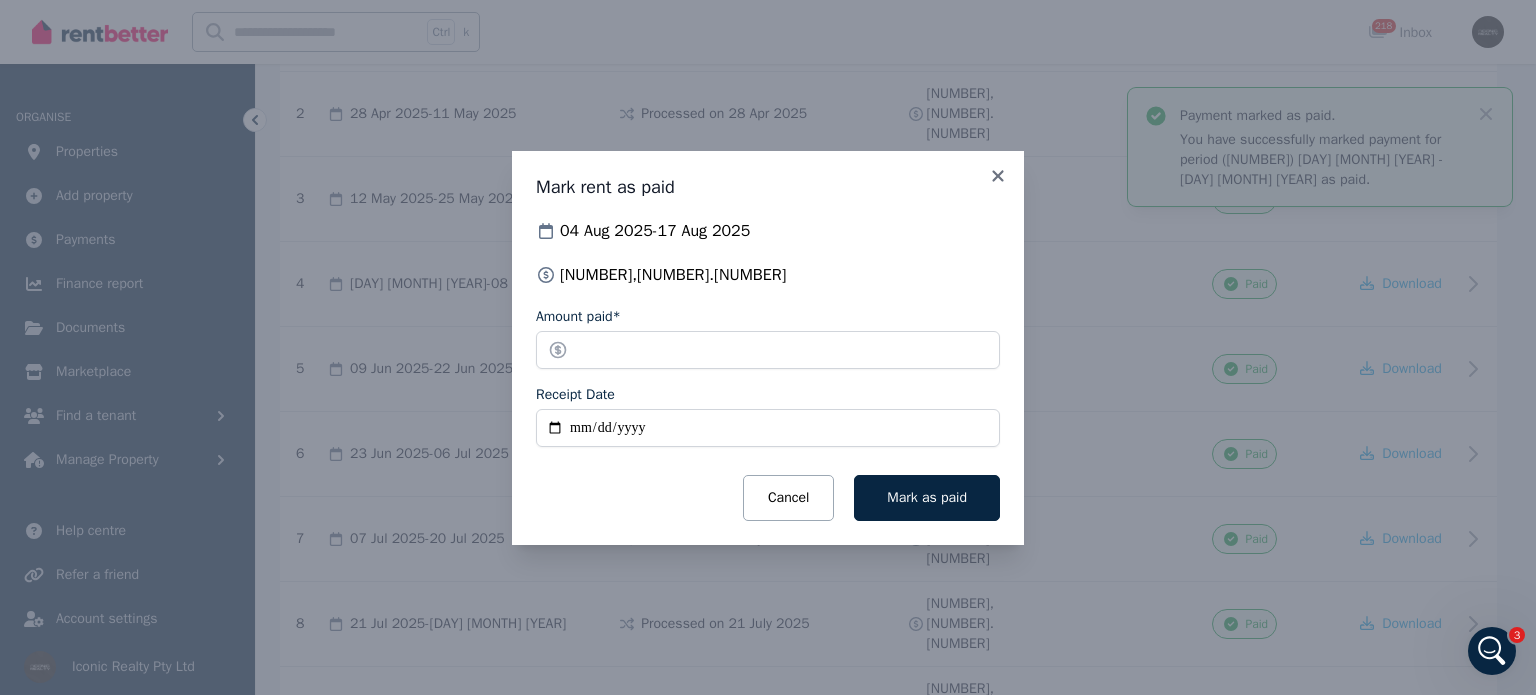 click on "Receipt Date" at bounding box center (768, 428) 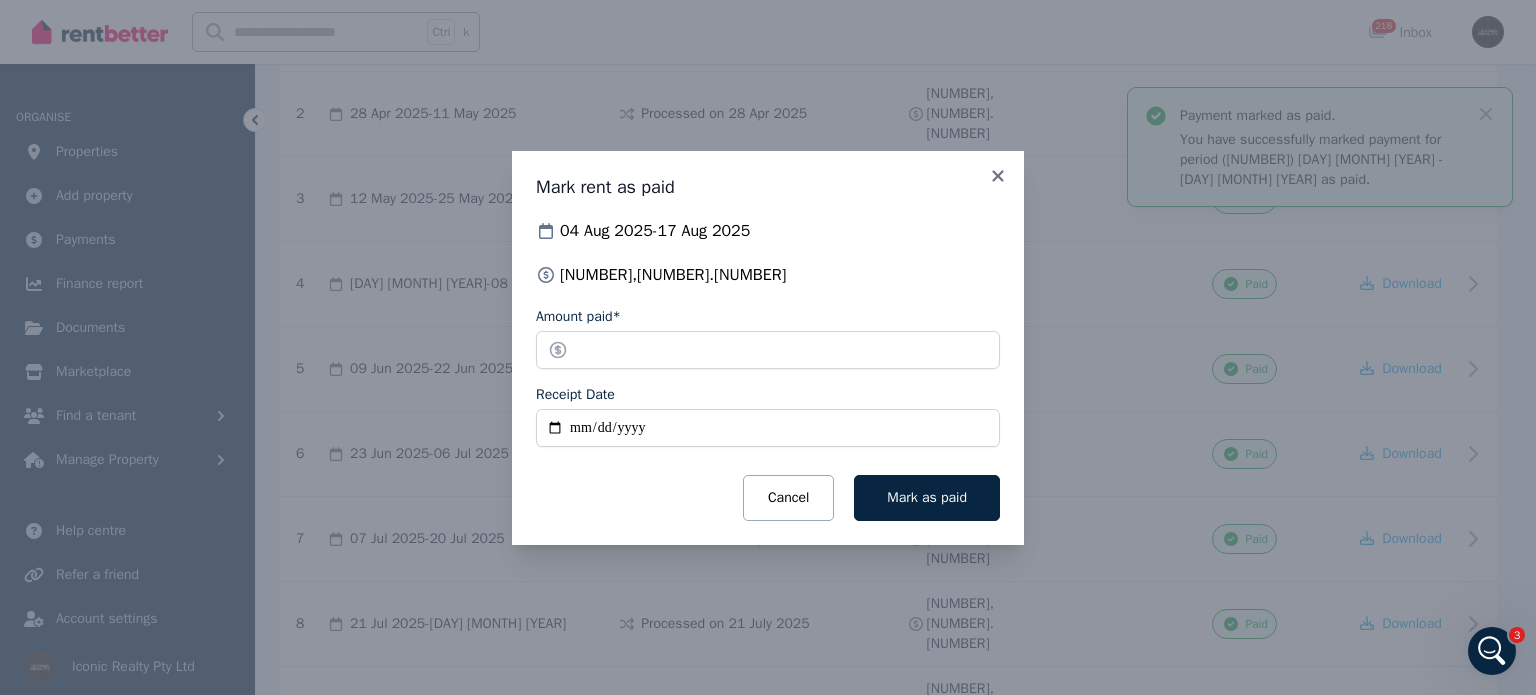 type on "**********" 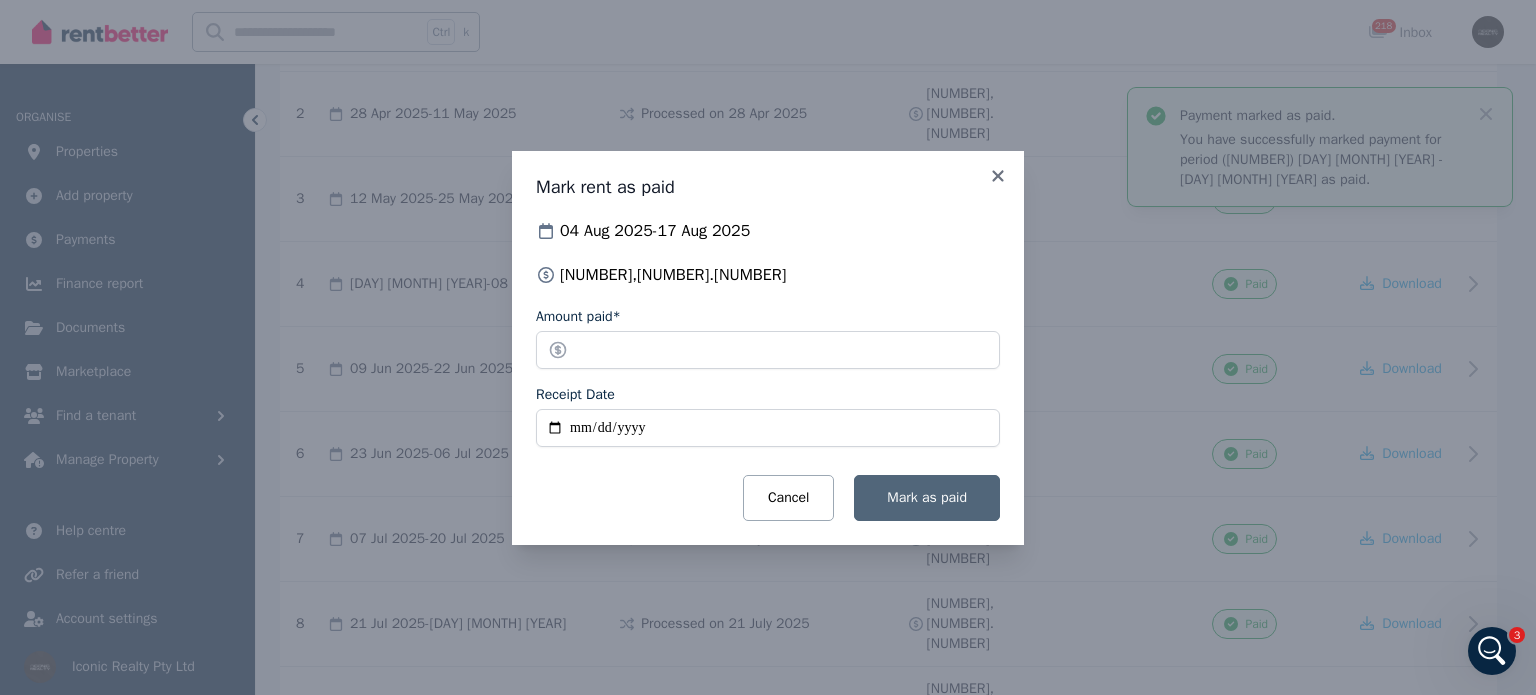 click on "Mark as paid" at bounding box center (927, 497) 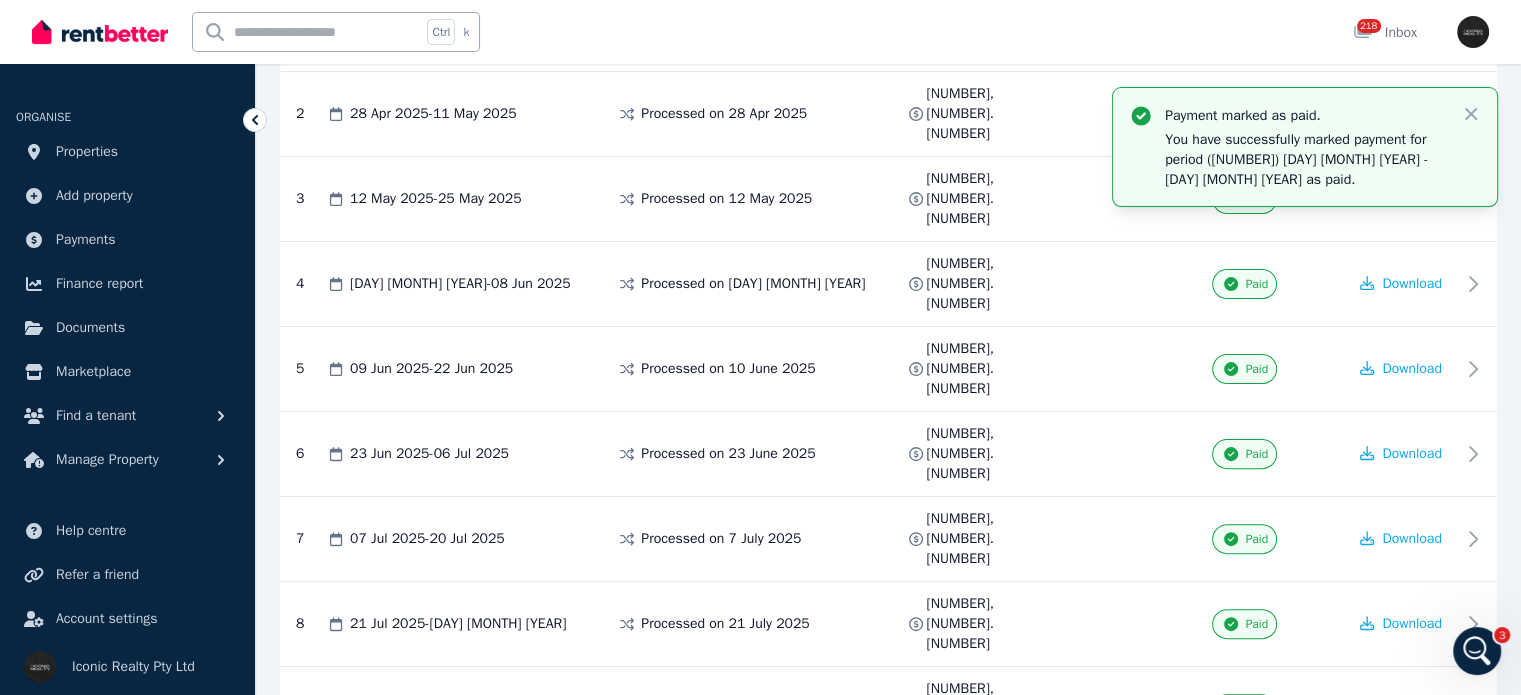 scroll, scrollTop: 0, scrollLeft: 0, axis: both 